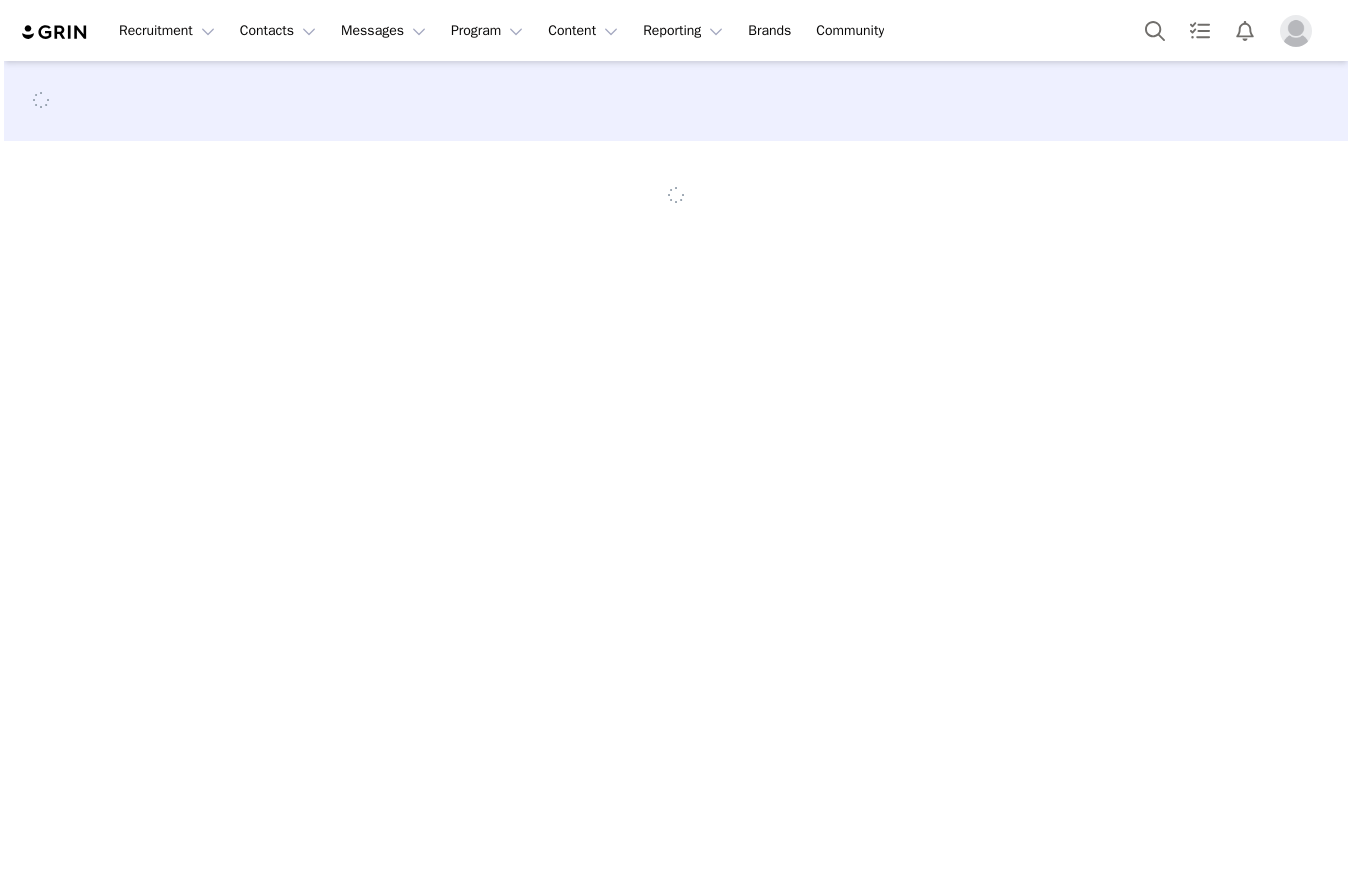 scroll, scrollTop: 0, scrollLeft: 0, axis: both 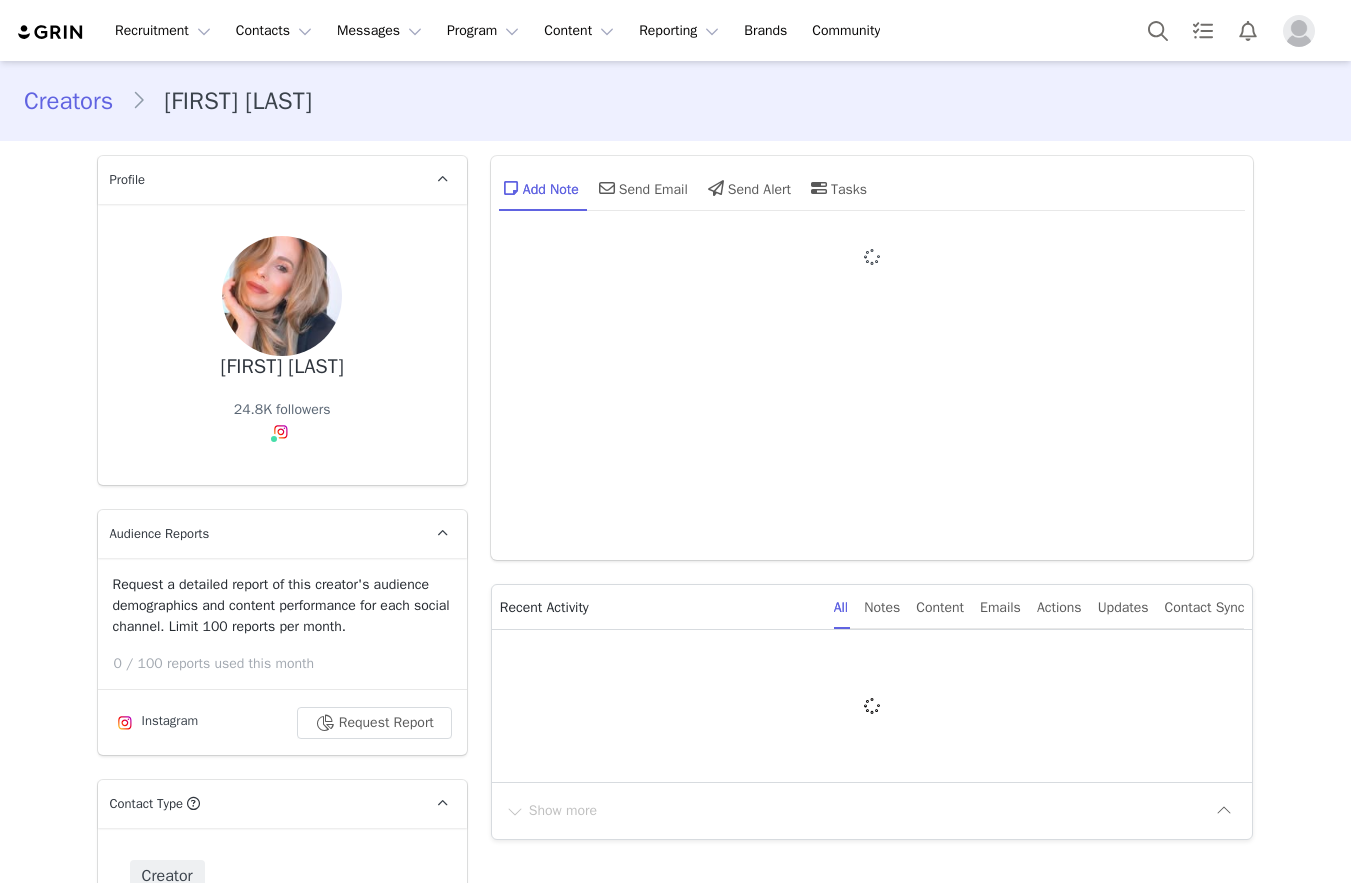 type on "+1 (United States)" 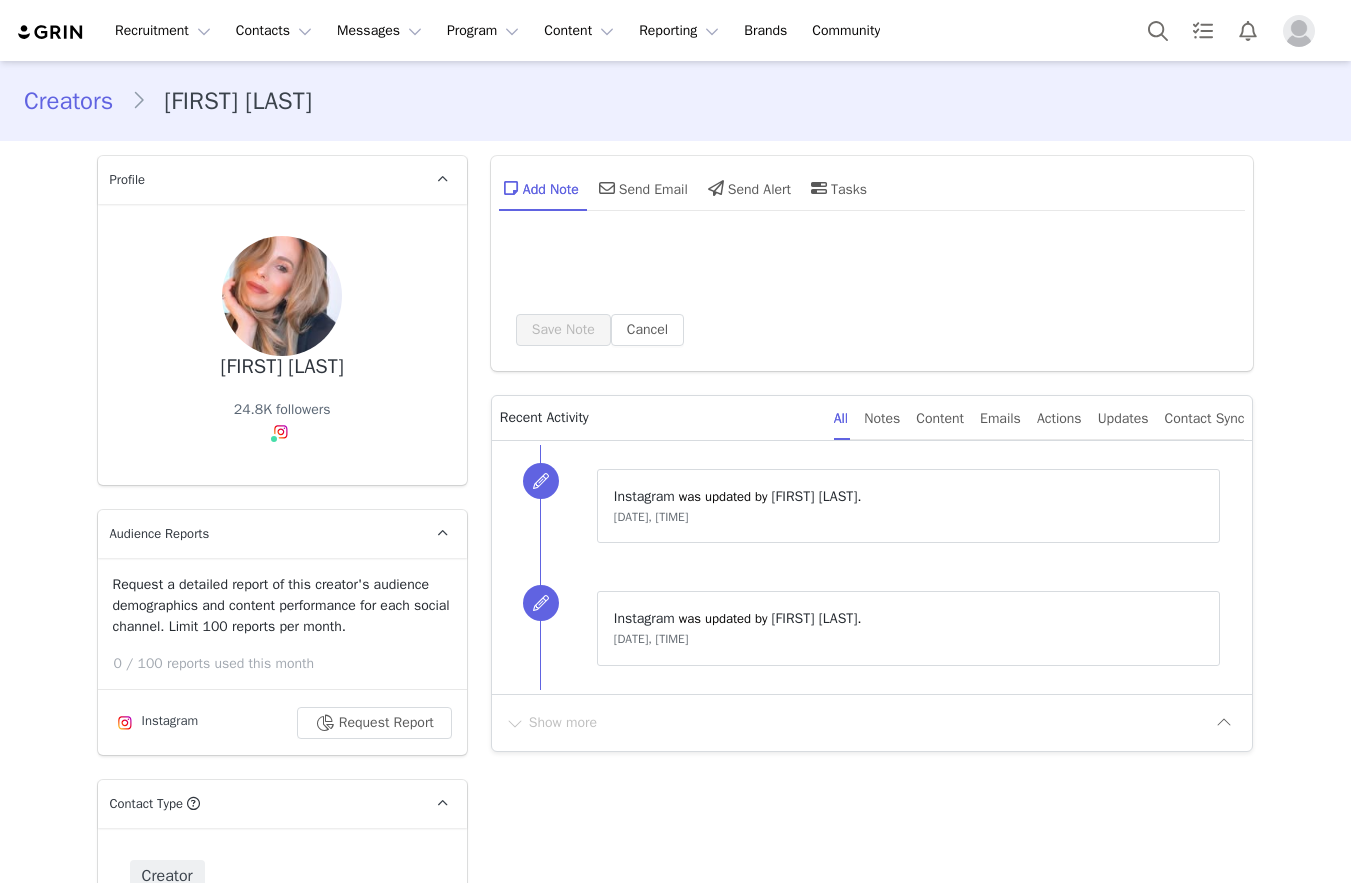 type on "+1 (United States)" 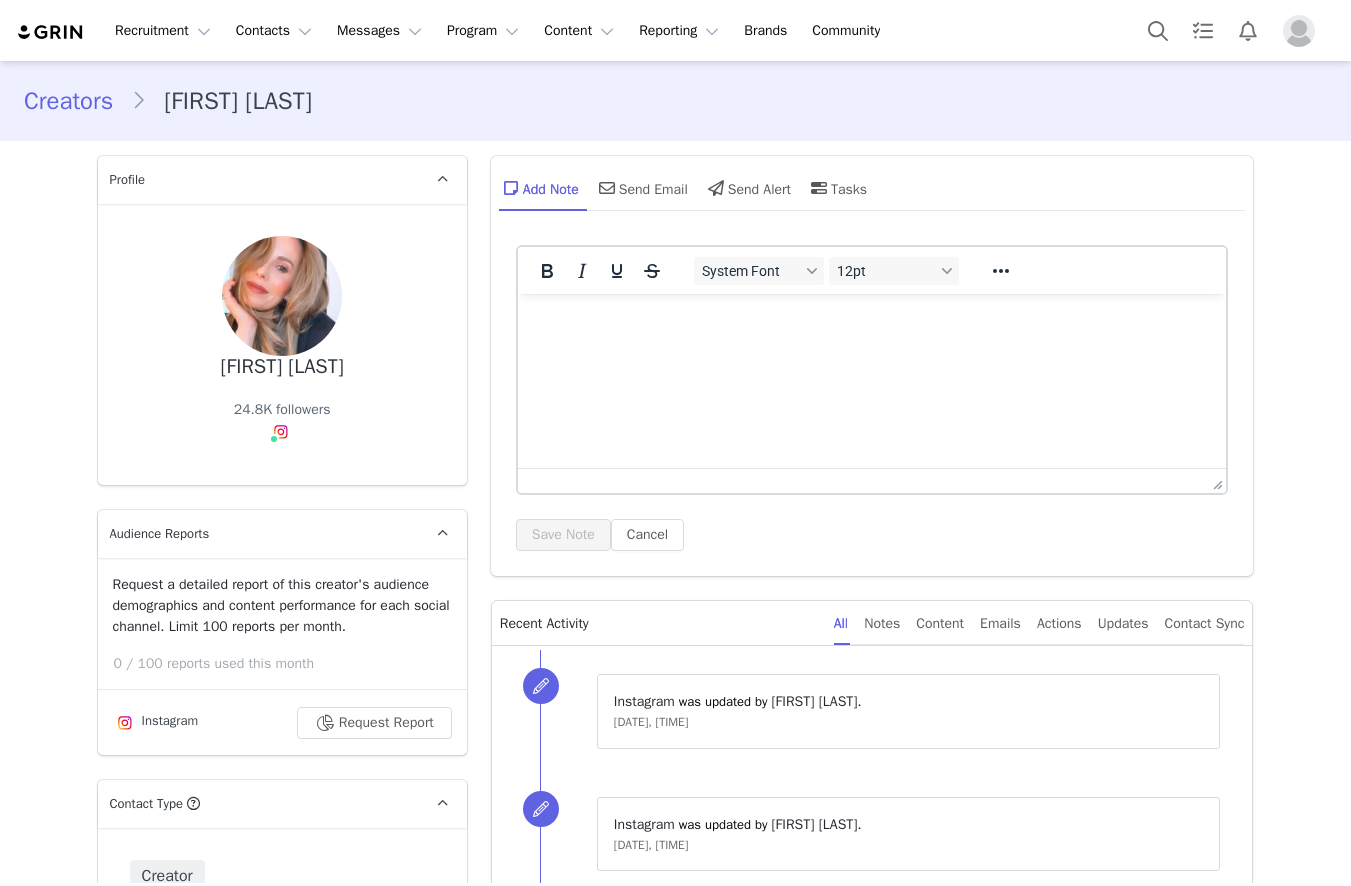 scroll, scrollTop: 0, scrollLeft: 0, axis: both 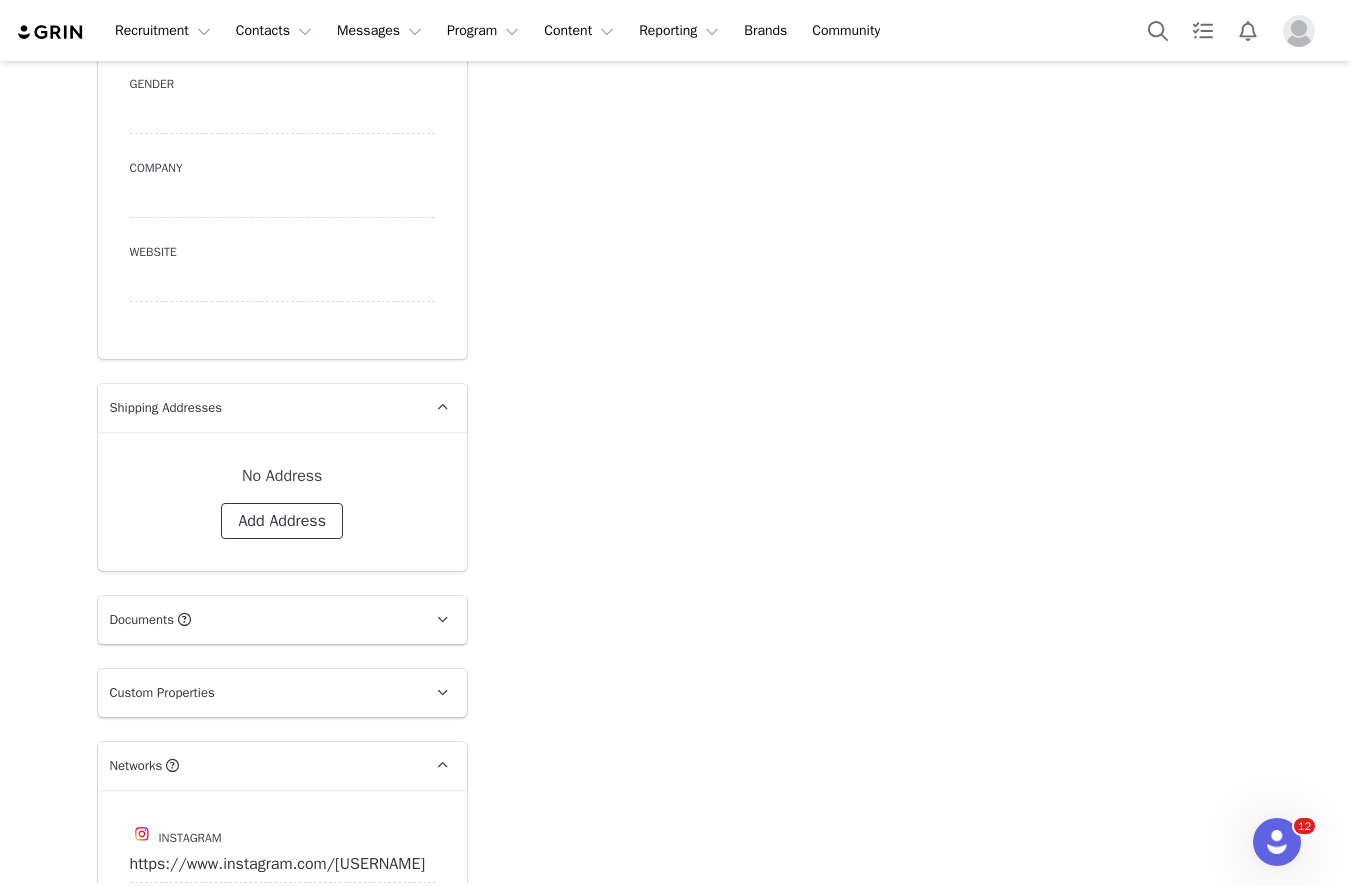 click on "Add Address" at bounding box center [282, 521] 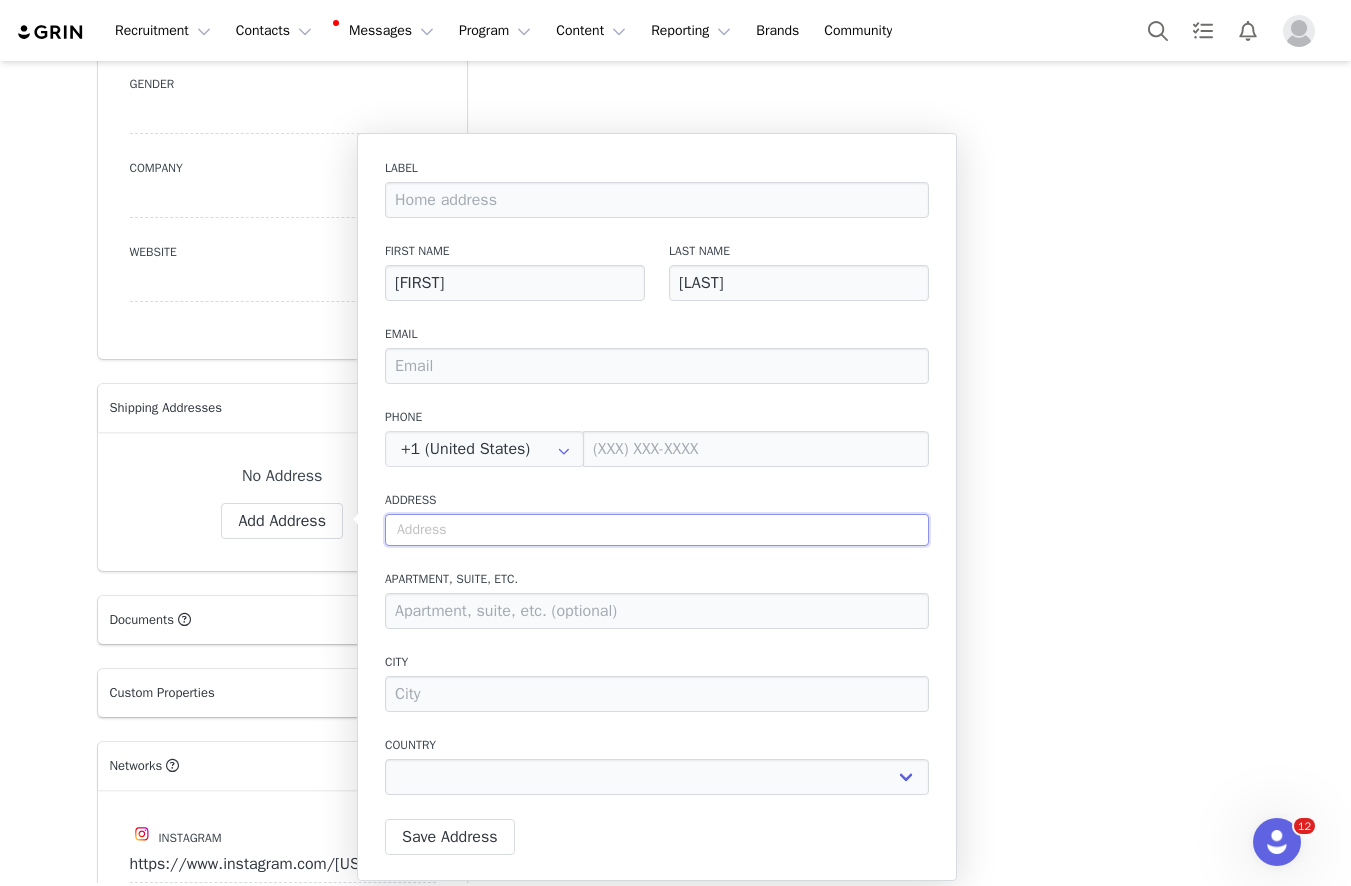 click at bounding box center (657, 530) 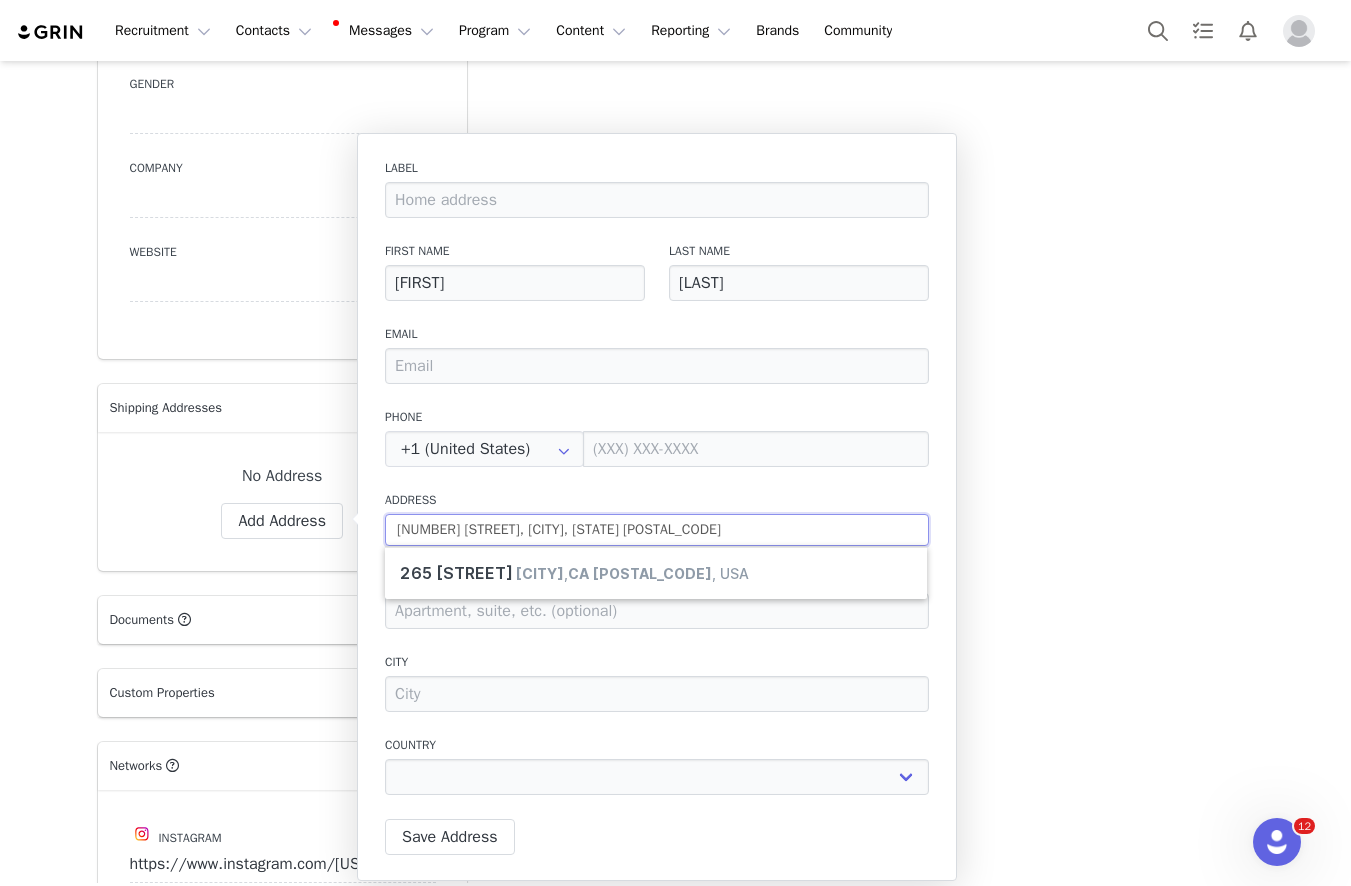 click on "265 Evening Canyon Road, Corona Del Mar, CA 92625" at bounding box center (657, 530) 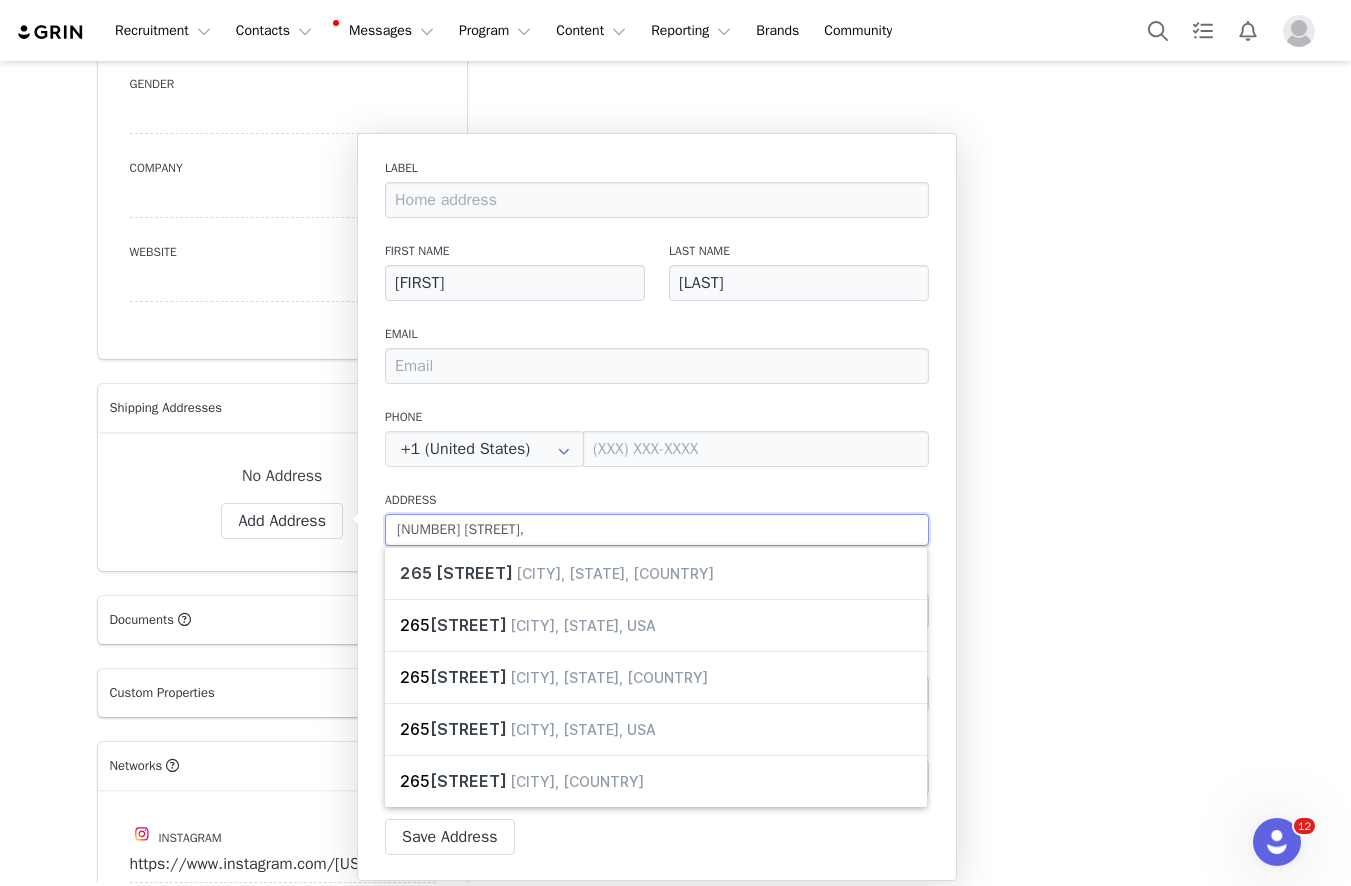 type on "265 Evening Canyon Road," 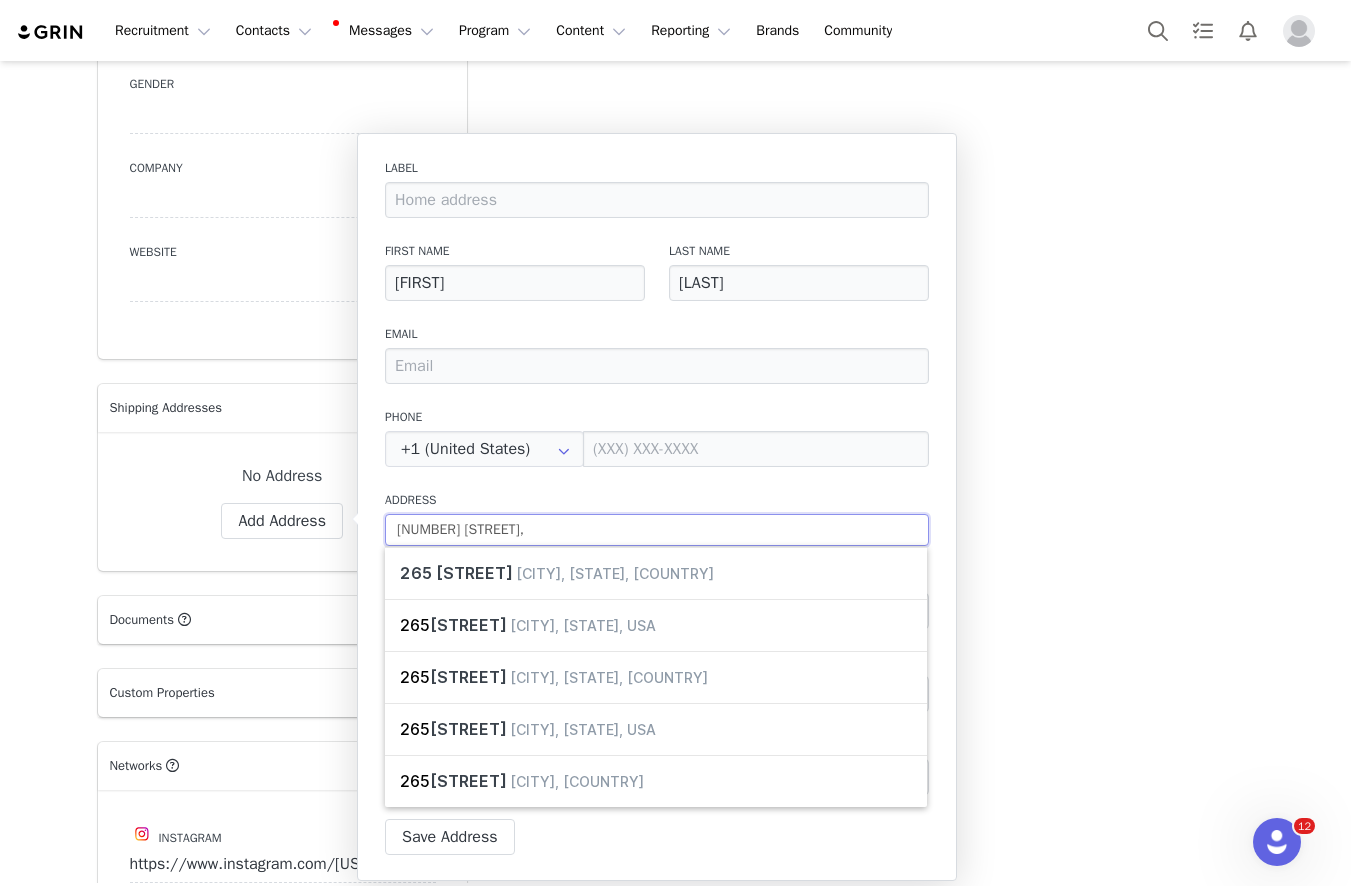 type on "265 Evening Canyon Road" 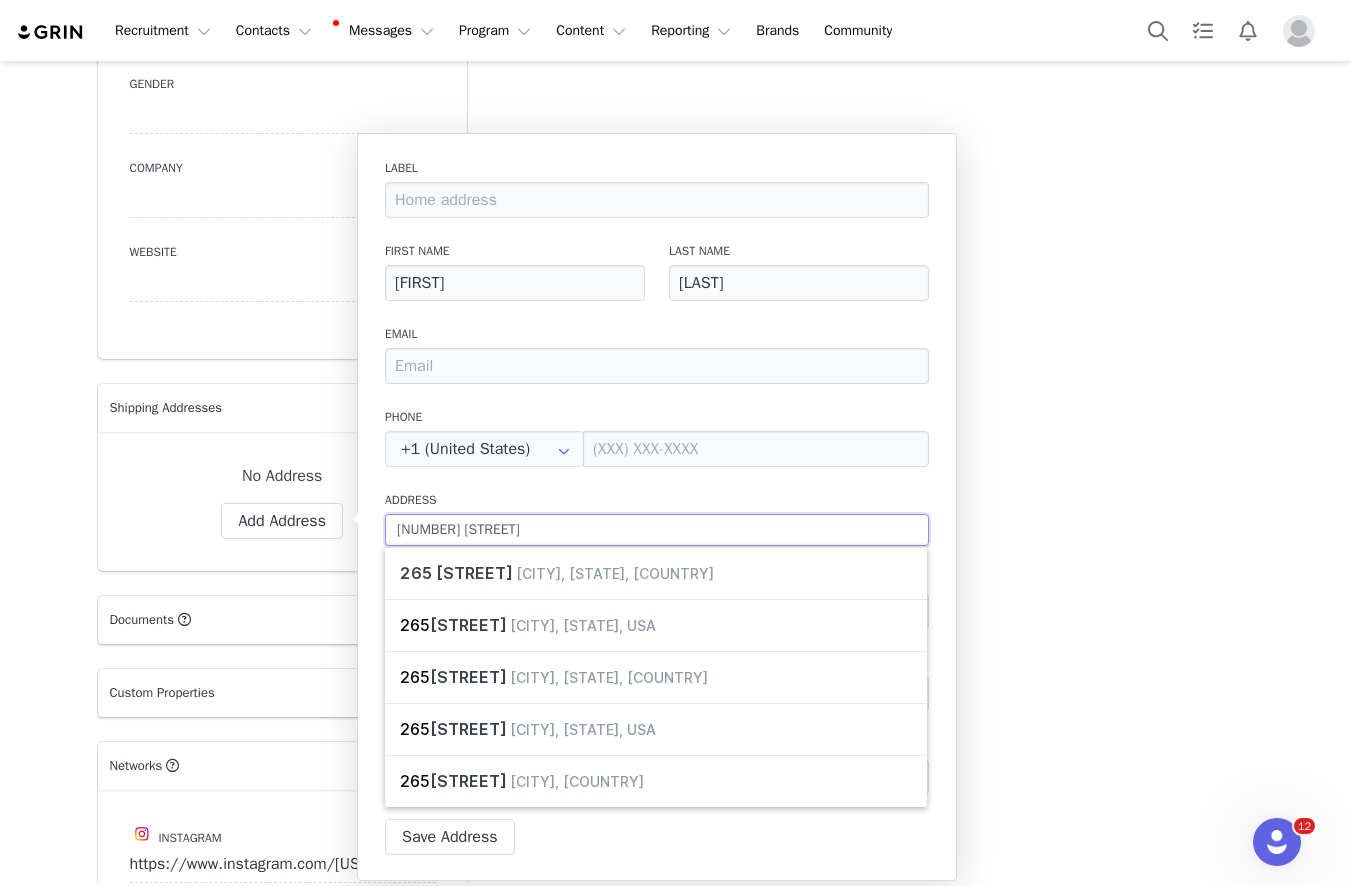 type on "265 Evening Canyon Road" 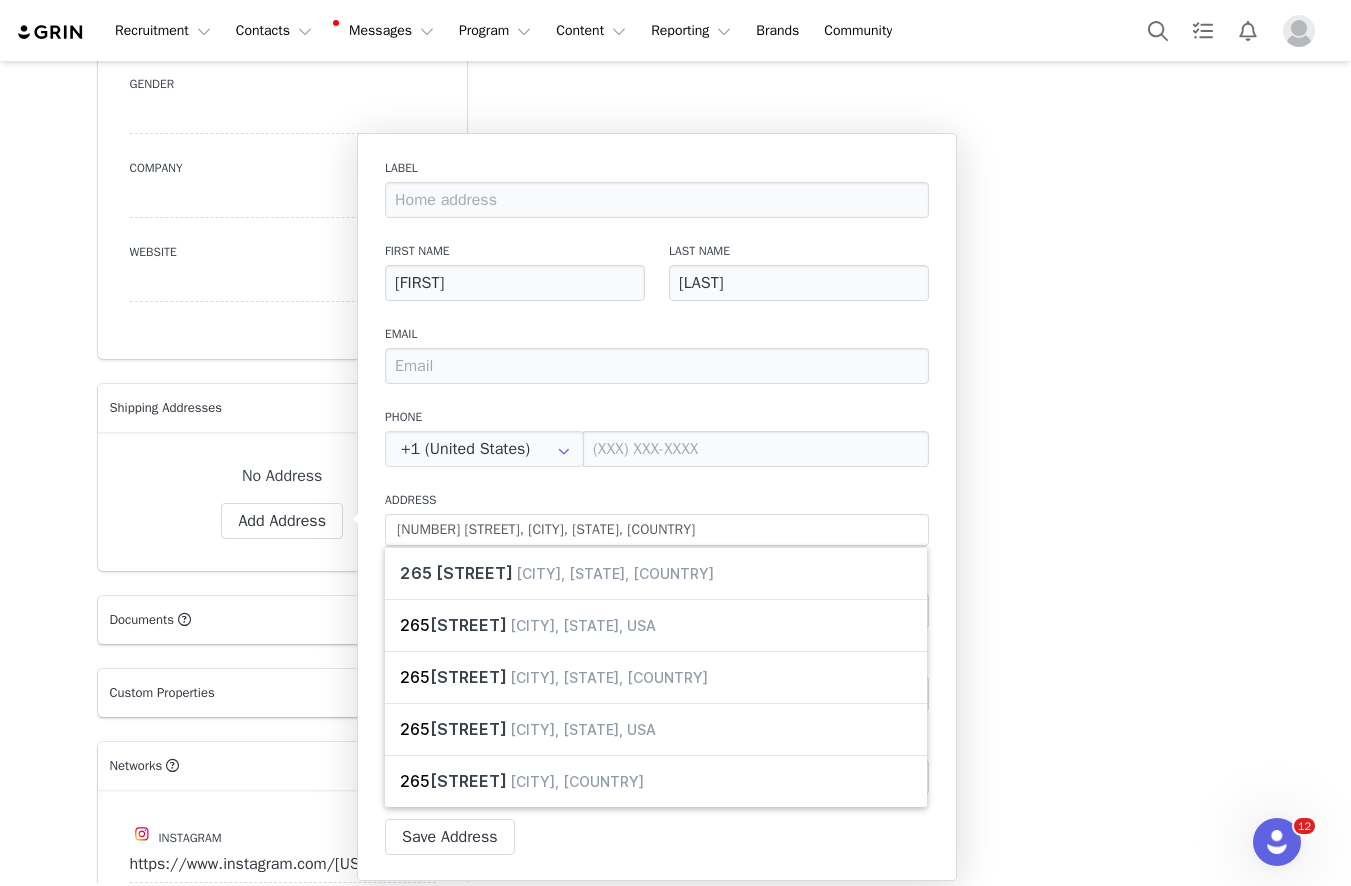 type on "265 Evening Canyon Rd" 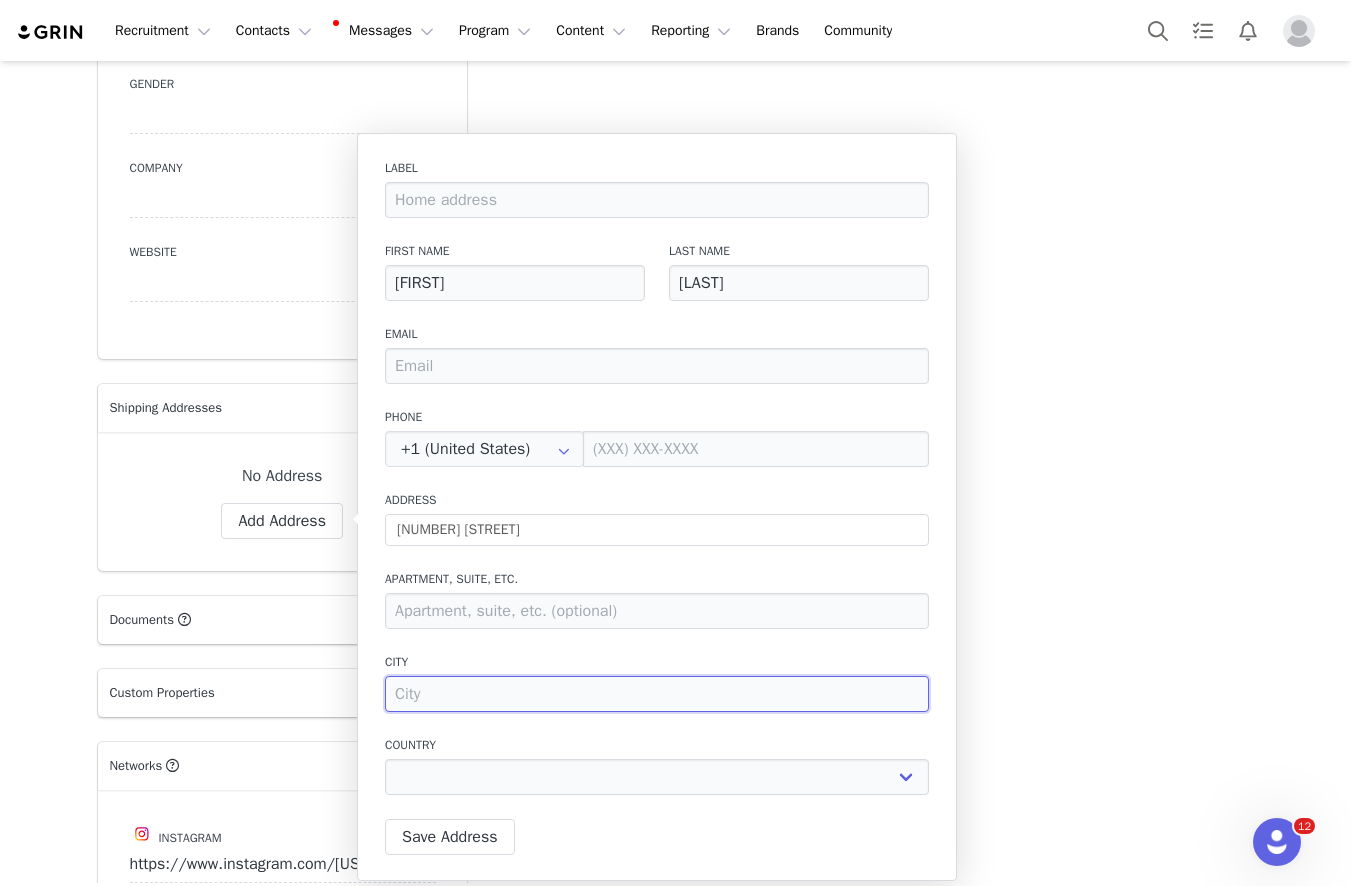click at bounding box center [657, 694] 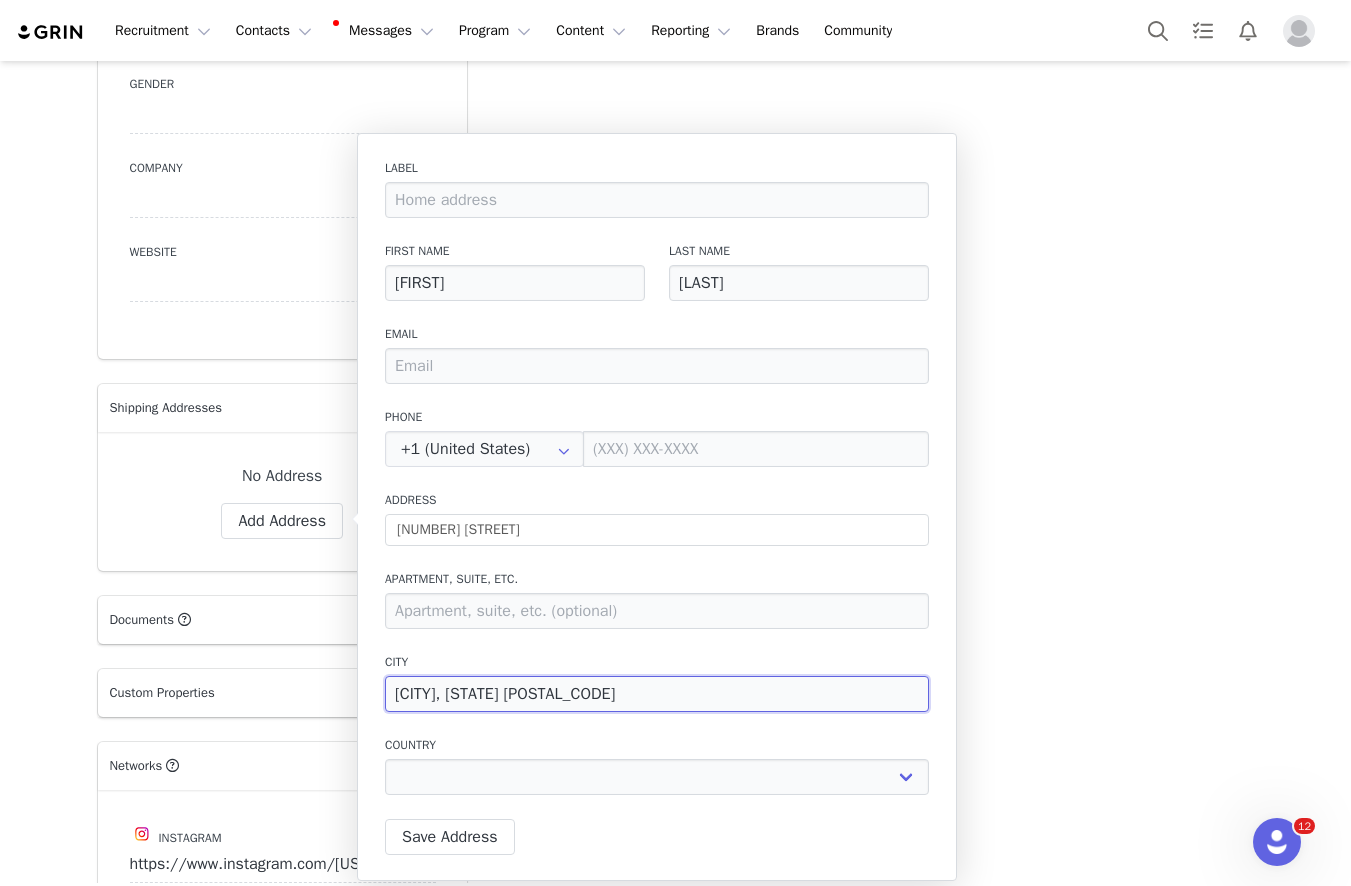 drag, startPoint x: 578, startPoint y: 700, endPoint x: 544, endPoint y: 691, distance: 35.17101 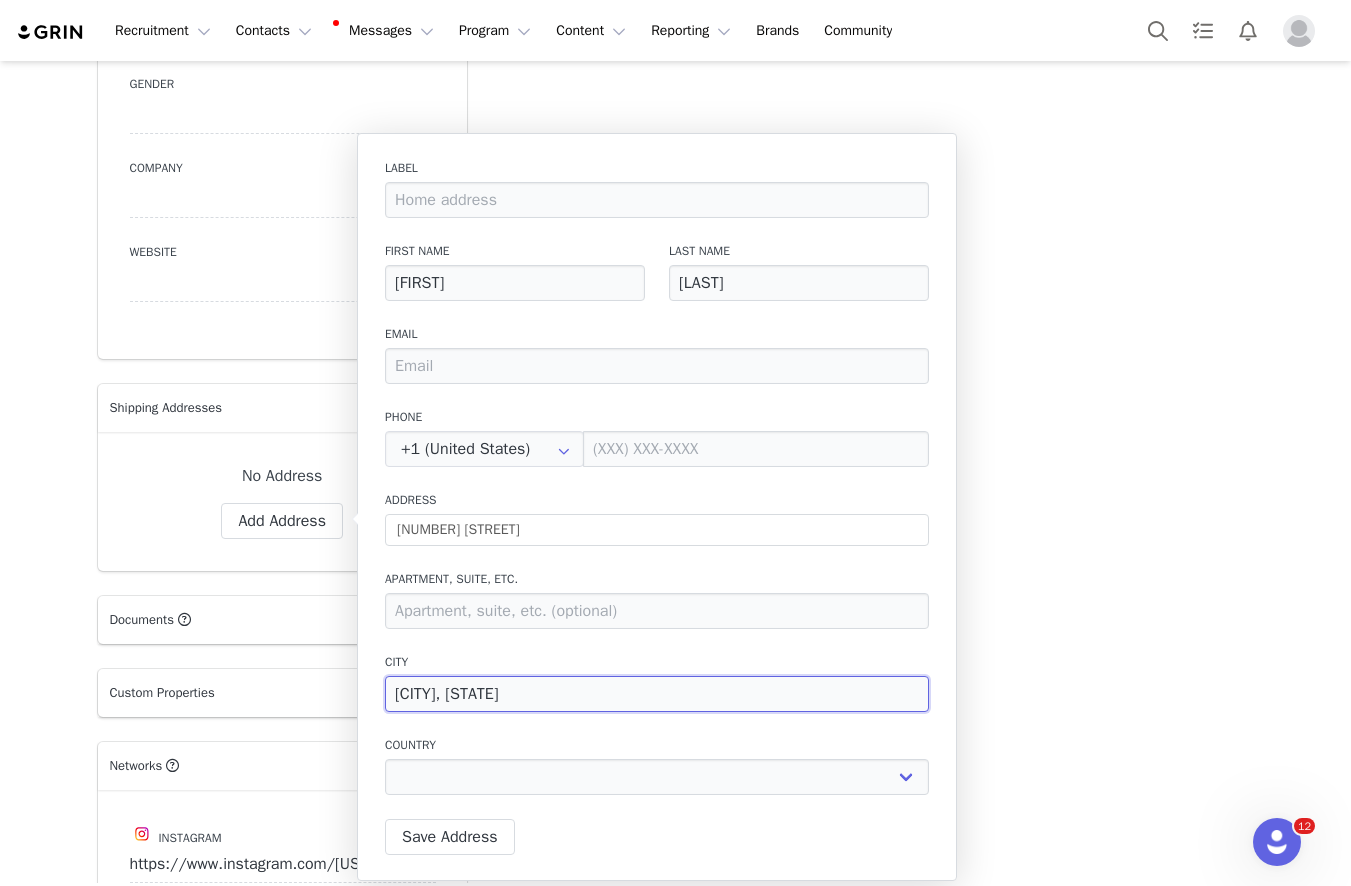 type on "Corona Del Mar, CA" 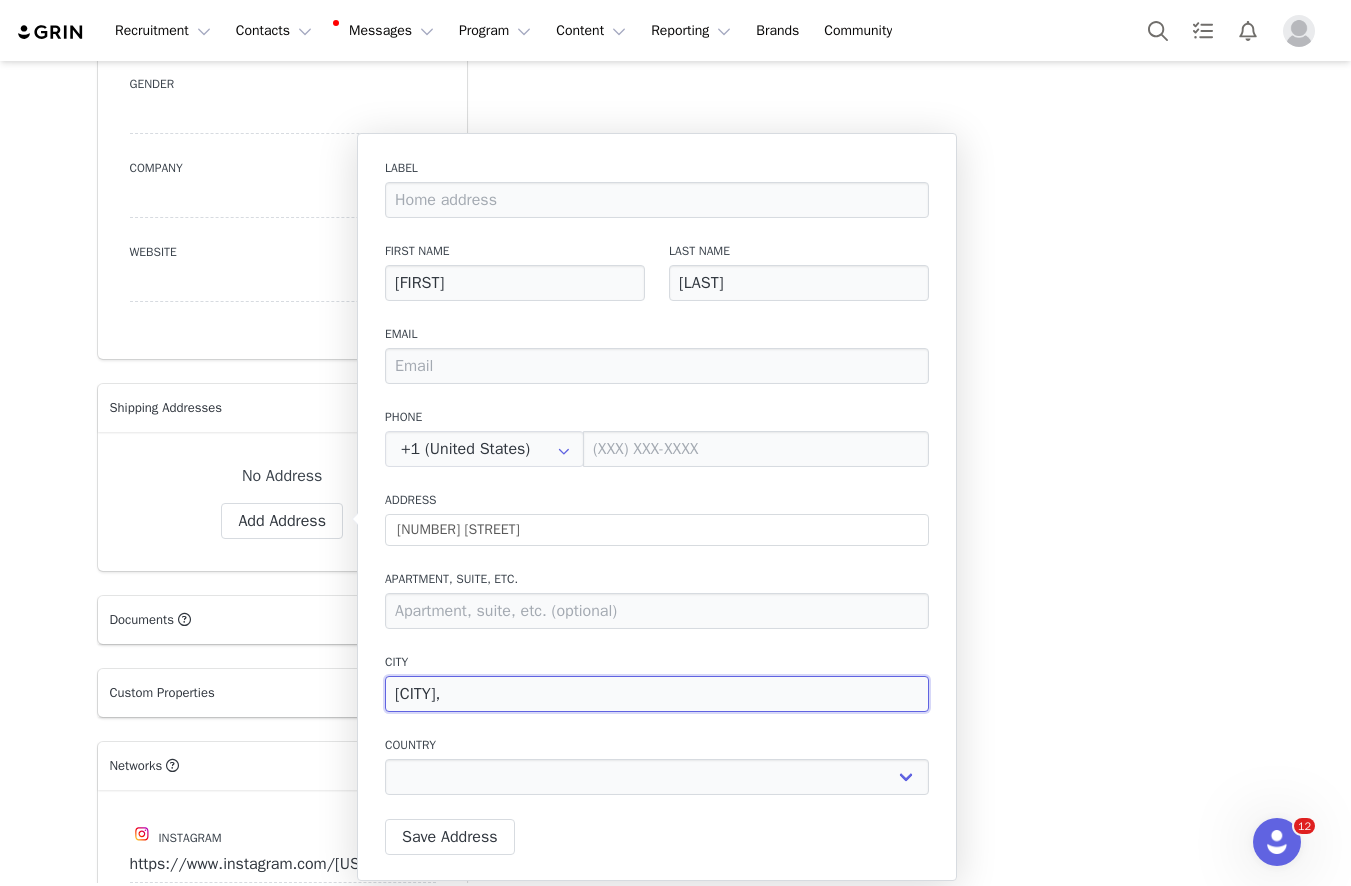 type on "Corona Del Mar," 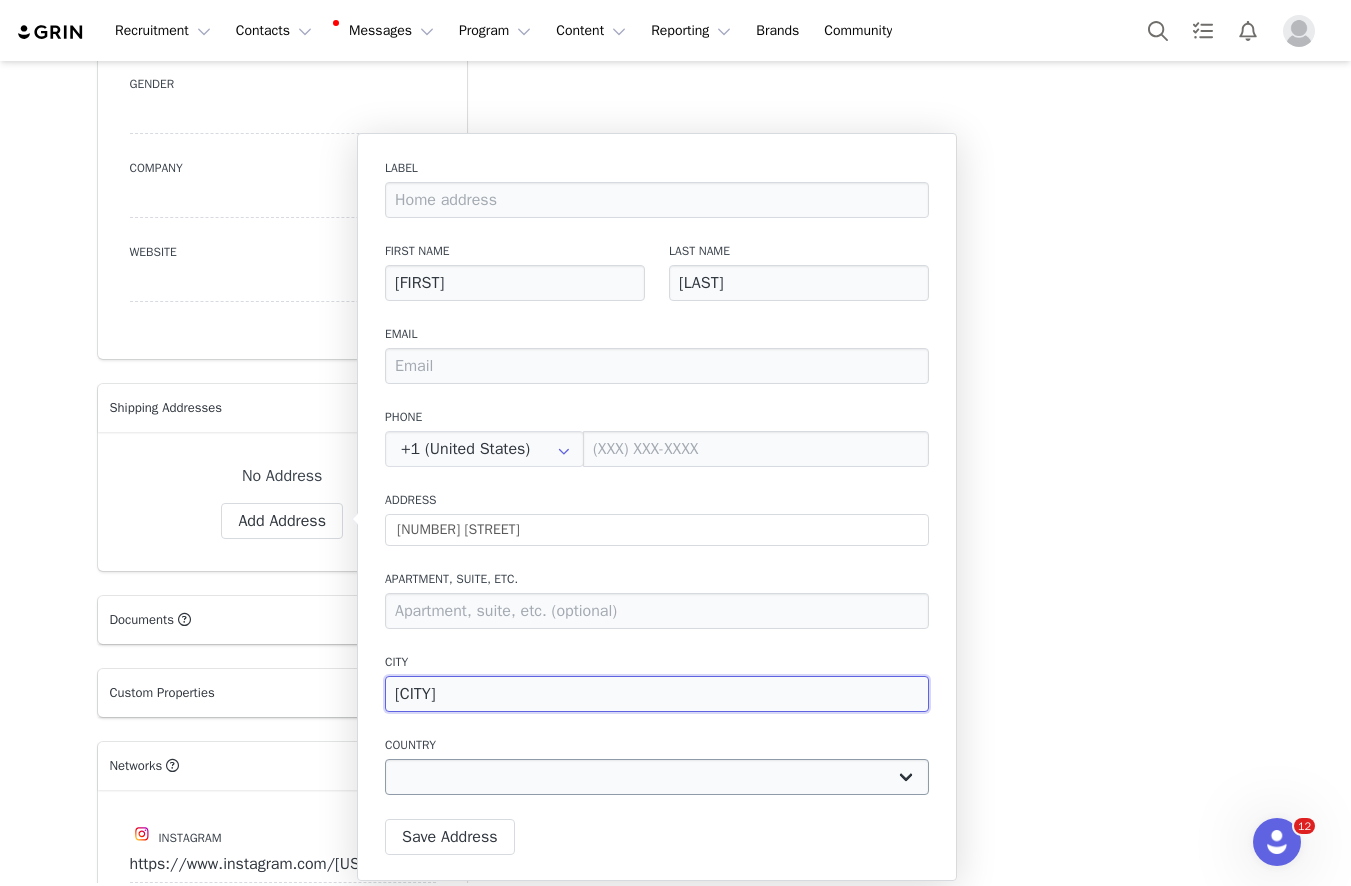 type on "Corona Del Mar" 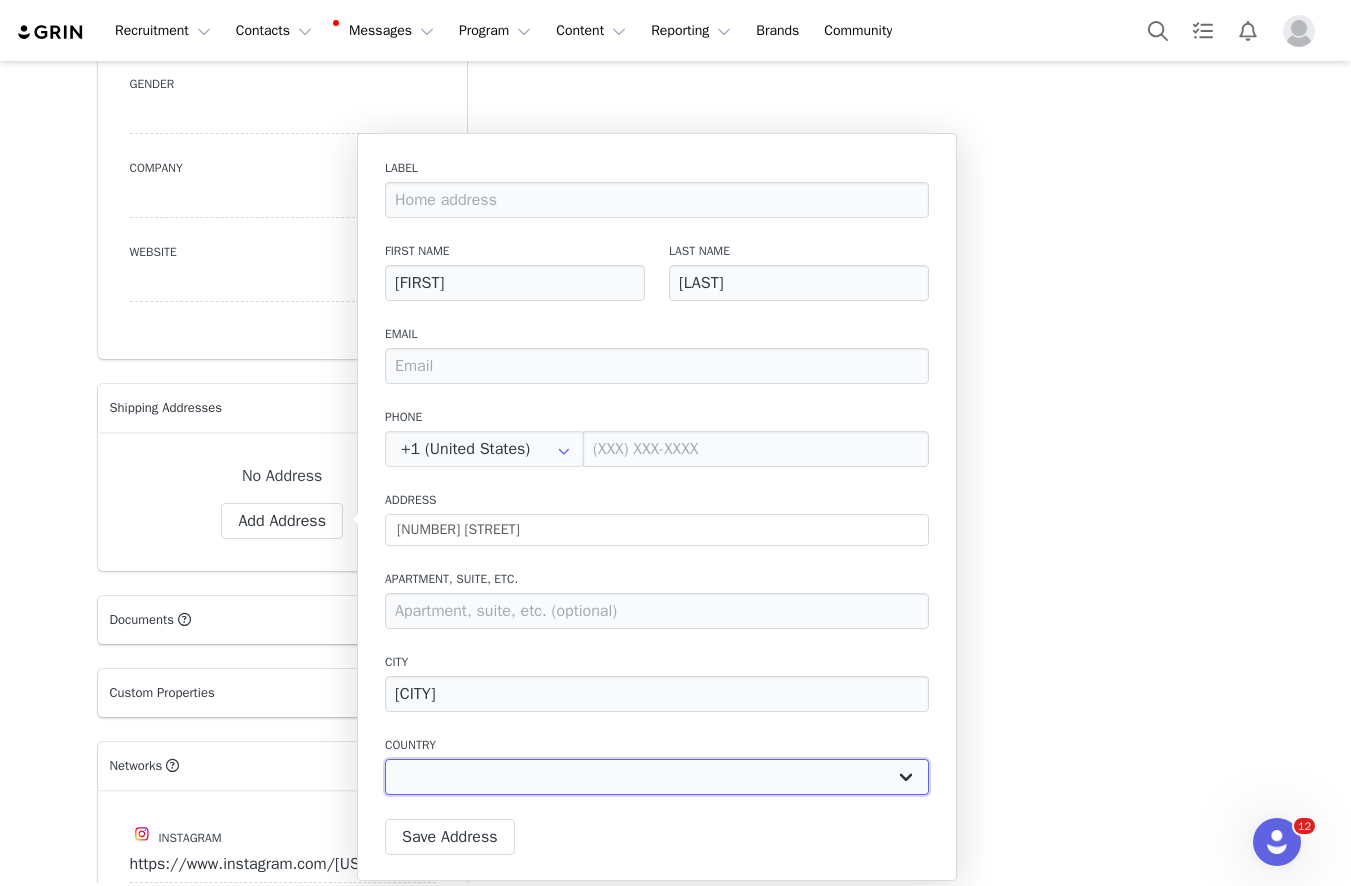 click on "Afghanistan   Aland Islands   Albania   Algeria   Andorra   Angola   Anguilla   Antigua And Barbuda   Argentina   Armenia   Aruba   Australia   Austria   Azerbaijan   Bahamas   Bahrain   Bangladesh   Barbados   Belarus   Belgium   Belize   Benin   Bermuda   Bhutan   Bolivia   Bonaire, Sint Eustatius and Saba   Bosnia And Herzegovina   Botswana   Bouvet Island   Brazil   Brunei   Bulgaria   Burkina Faso   Burundi   Cambodia   Canada   Cape Verde   Cayman Islands   Central African Republic   Chad   Chile   China   Christmas Island   Cocos (Keeling) Islands   Colombia   Comoros   Congo   Congo, The Democratic Republic Of The   Cook Islands   Costa Rica   Côte d'Ivoire   Croatia   Cuba   Curaçao   Cyprus   Czech Republic   Denmark   Djibouti   Dominica   Dominican Republic   Ecuador   Egypt   El Salvador   Eritrea   Estonia   Ethiopia   Falkland Islands (Malvinas)   Faroe Islands   Fiji   Finland   France   French Guiana   French Polynesia   French Southern Territories   Gabon   Gambia   Georgia   Germany" at bounding box center (657, 777) 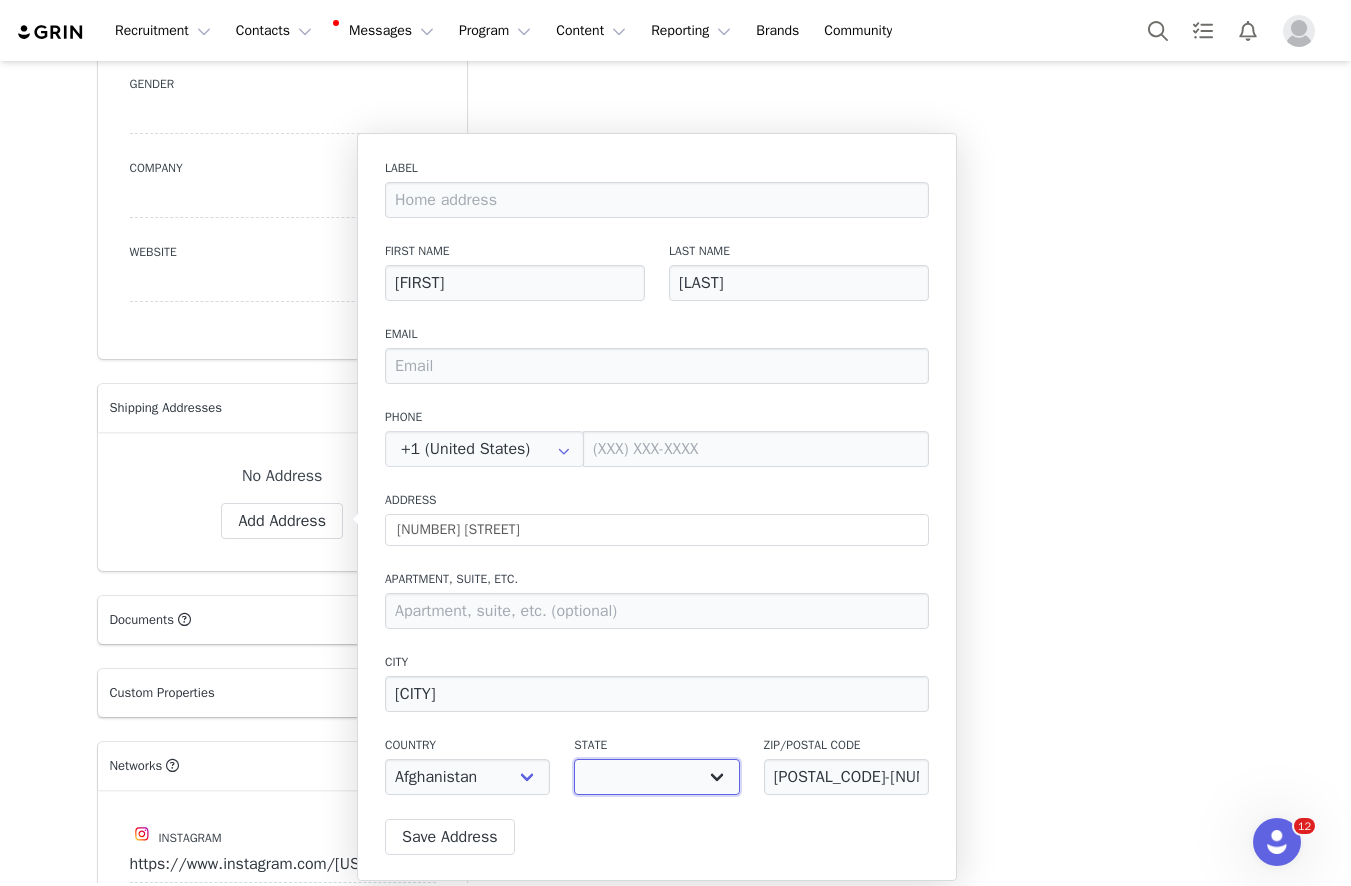 click on "Alabama   Alaska   American Samoa   Arizona   Arkansas   Armed Forces Americas   Armed Forces Europe   Armed Forces Pacific   California   Colorado   Connecticut   Delaware   District of Columbia   Federated States of Micronesia   Florida   Georgia   Guam   Hawaii   Idaho   Illinois   Indiana   Iowa   Kansas   Kentucky   Louisiana   Maine   Marshall Islands   Maryland   Massachusetts   Michigan   Minnesota   Mississippi   Missouri   Montana   Nebraska   Nevada   New Hampshire   New Jersey   New Mexico   New York   North Carolina   North Dakota   Northern Mariana Islands   Ohio   Oklahoma   Oregon   Palau   Pennsylvania   Puerto Rico   Rhode Island   South Carolina   South Dakota   Tennessee   Texas   Utah   Vermont   Virgin Islands   Virginia   Washington   West Virginia   Wisconsin   Wyoming" at bounding box center (656, 777) 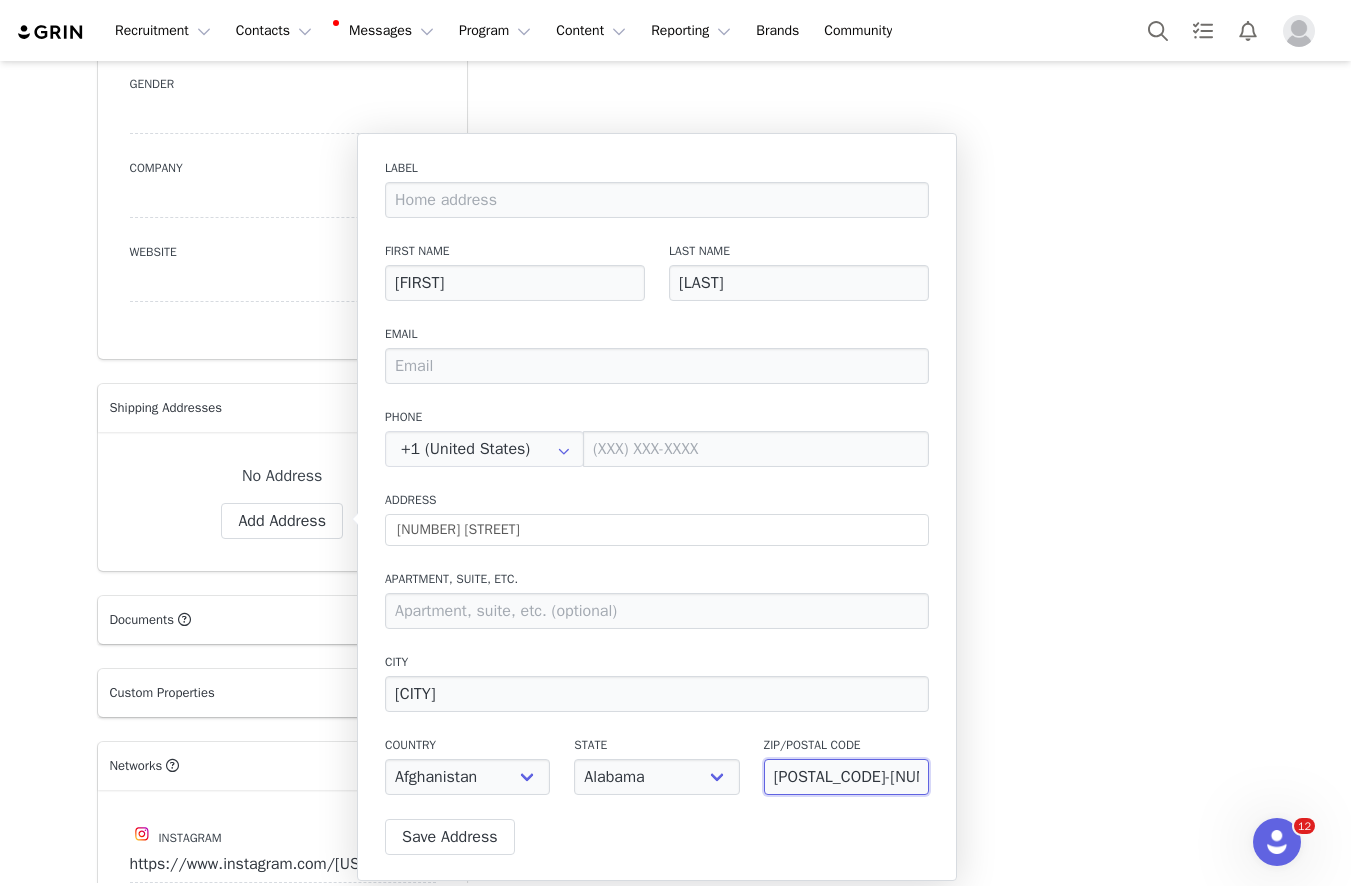 drag, startPoint x: 880, startPoint y: 780, endPoint x: 740, endPoint y: 778, distance: 140.01428 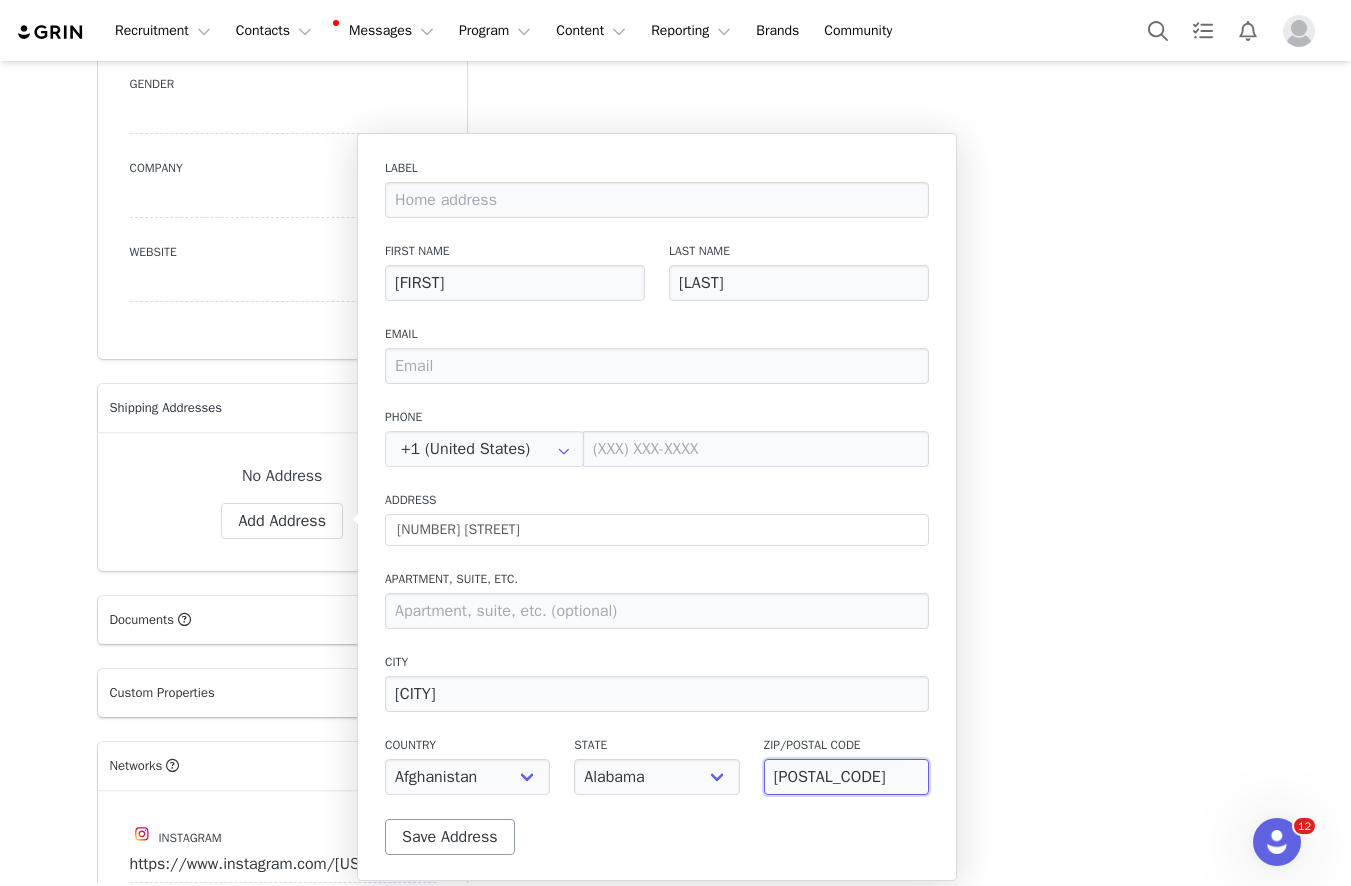 type on "92625" 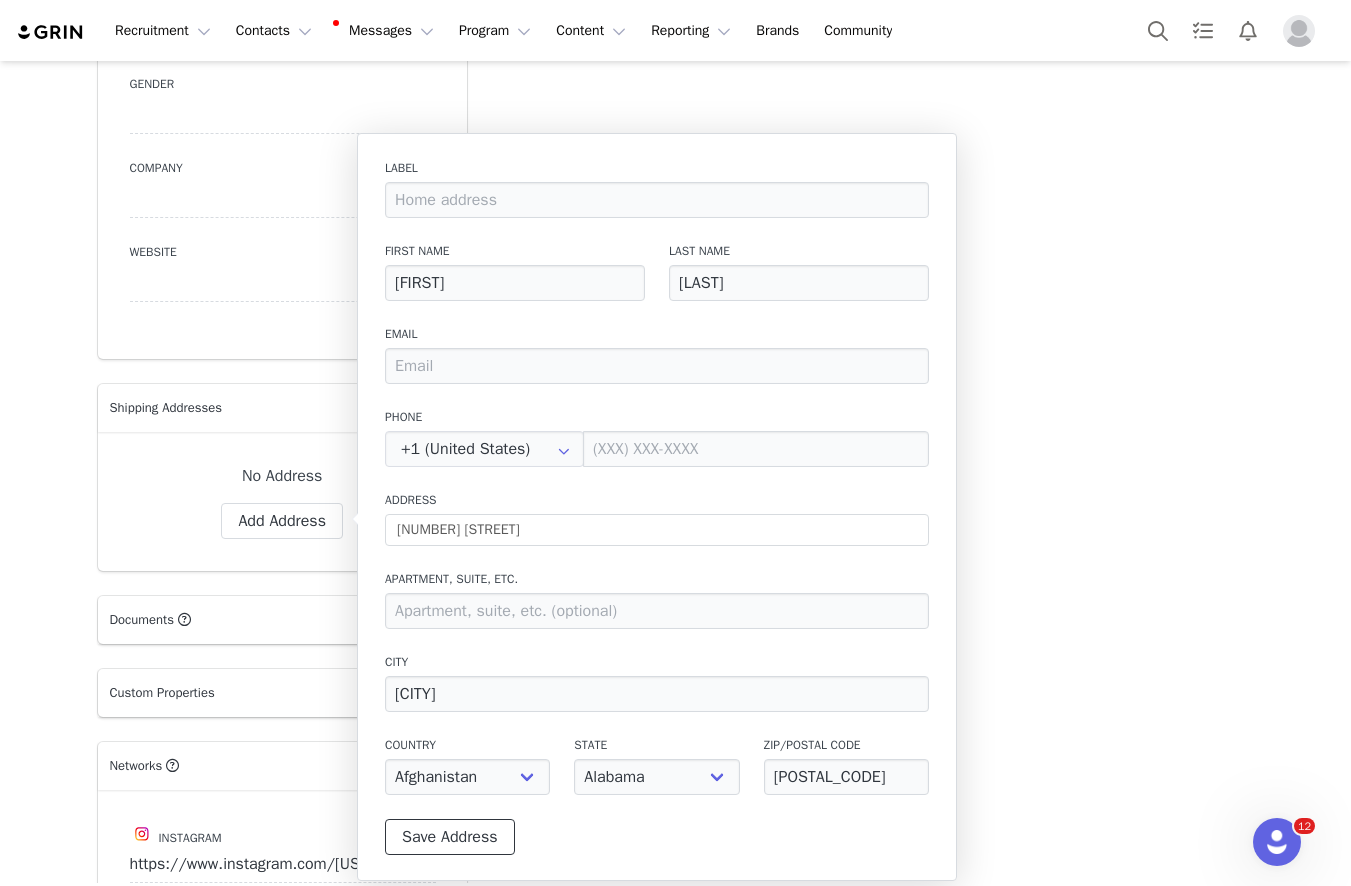 click on "Save Address" at bounding box center (450, 837) 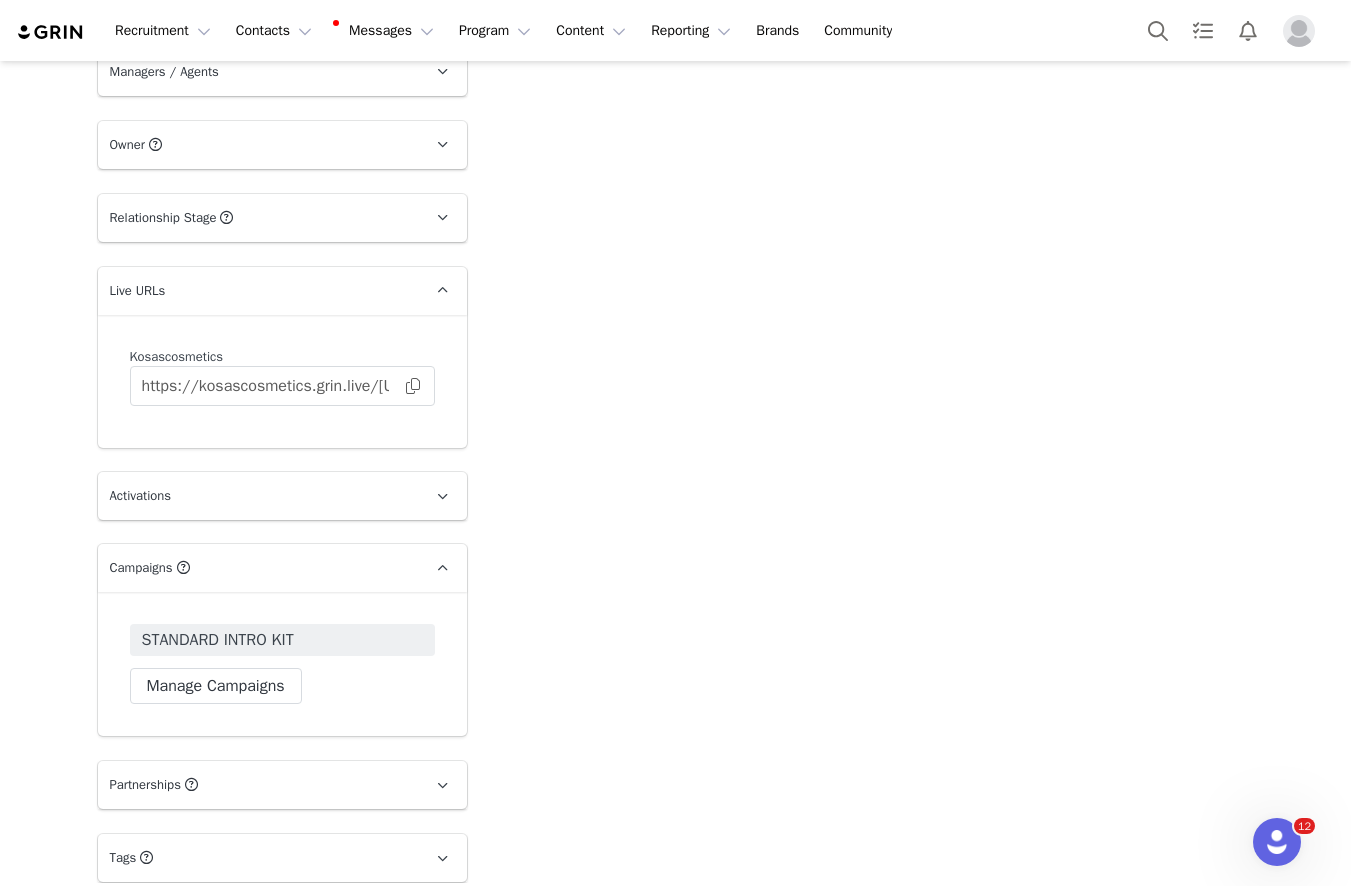 scroll, scrollTop: 3028, scrollLeft: 0, axis: vertical 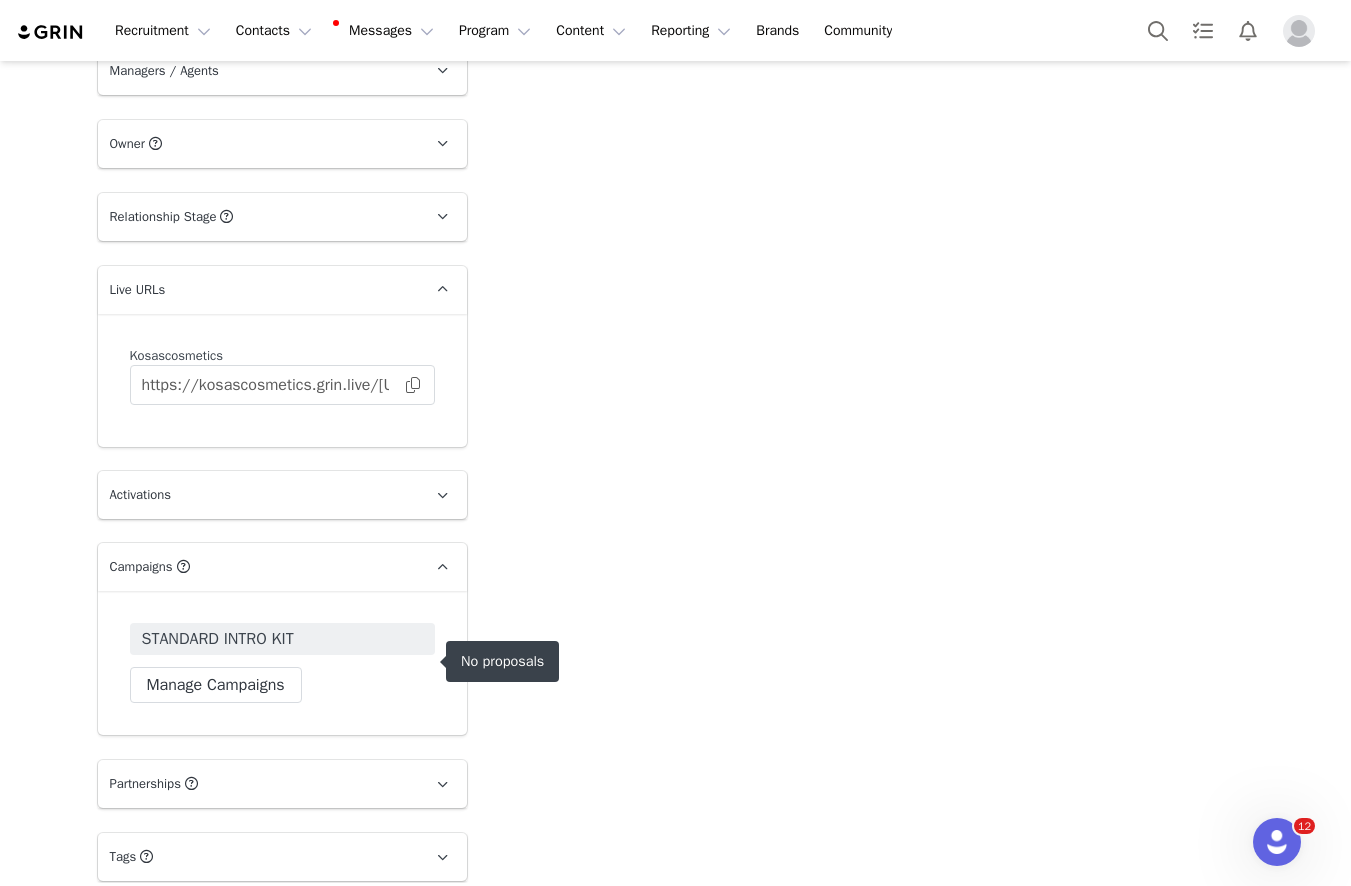 click on "STANDARD INTRO KIT" at bounding box center (282, 639) 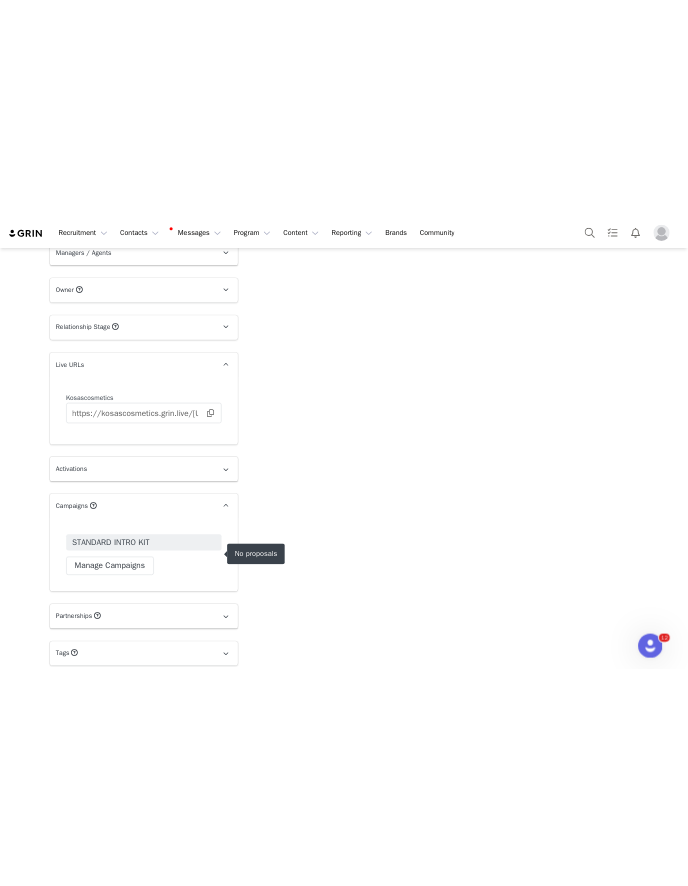 scroll, scrollTop: 0, scrollLeft: 0, axis: both 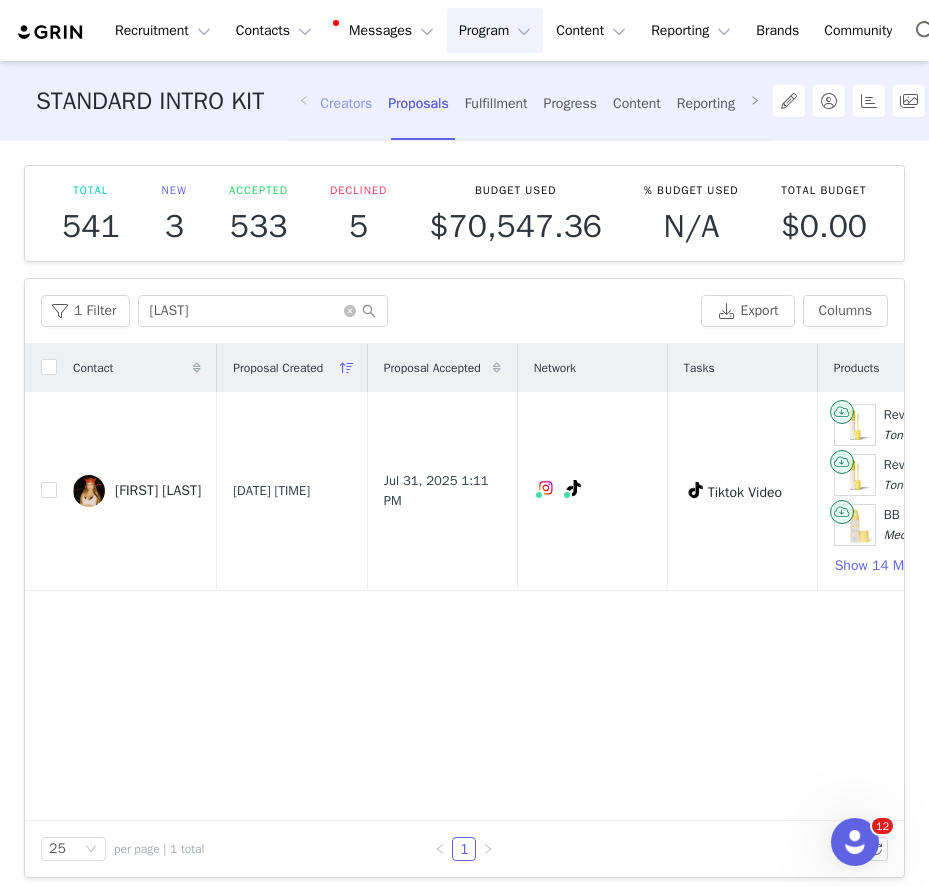 click on "Creators" at bounding box center (346, 103) 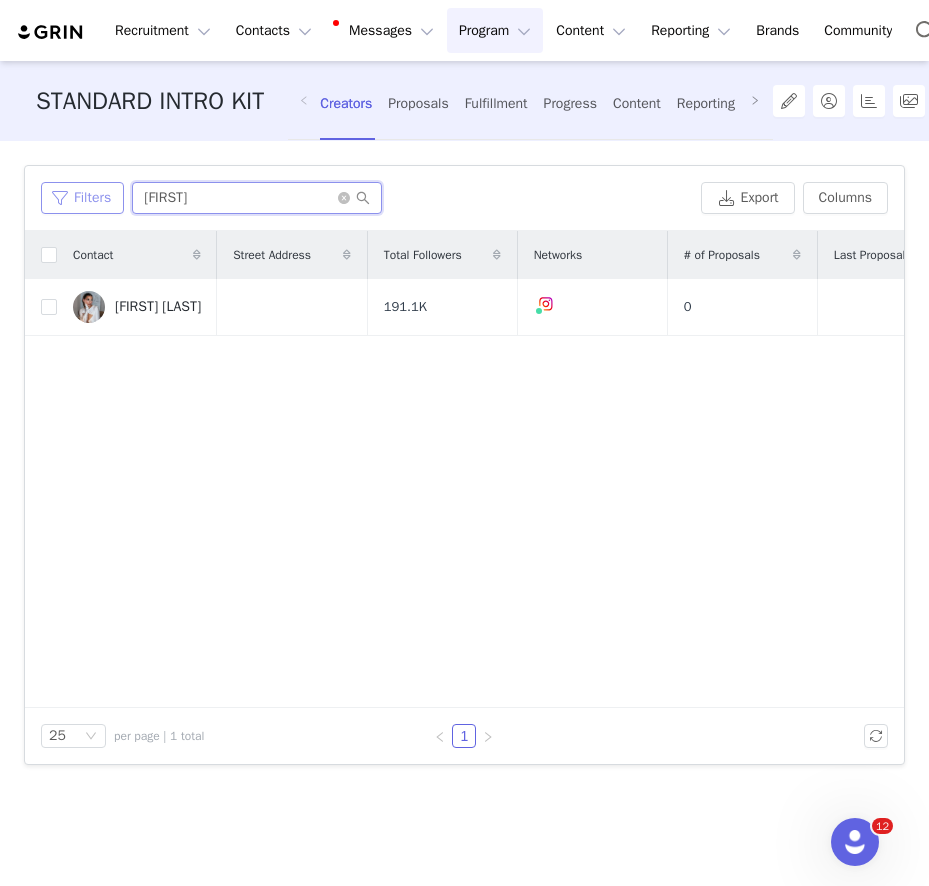 drag, startPoint x: 202, startPoint y: 200, endPoint x: 110, endPoint y: 200, distance: 92 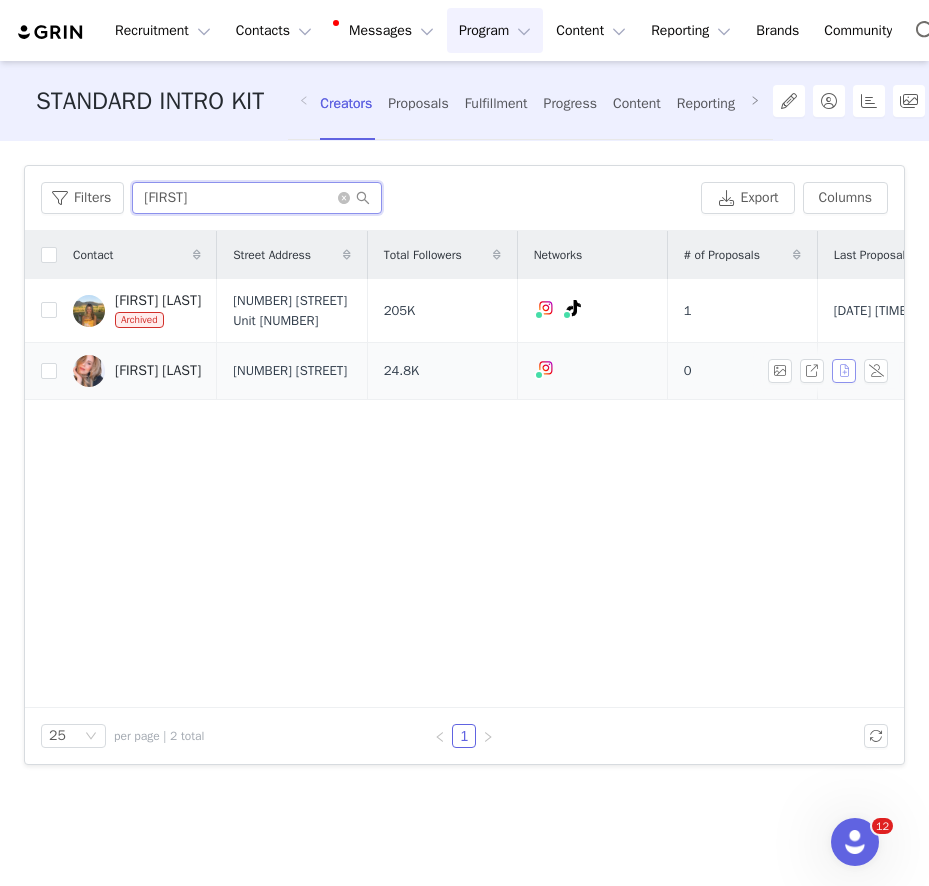 type on "alexandra" 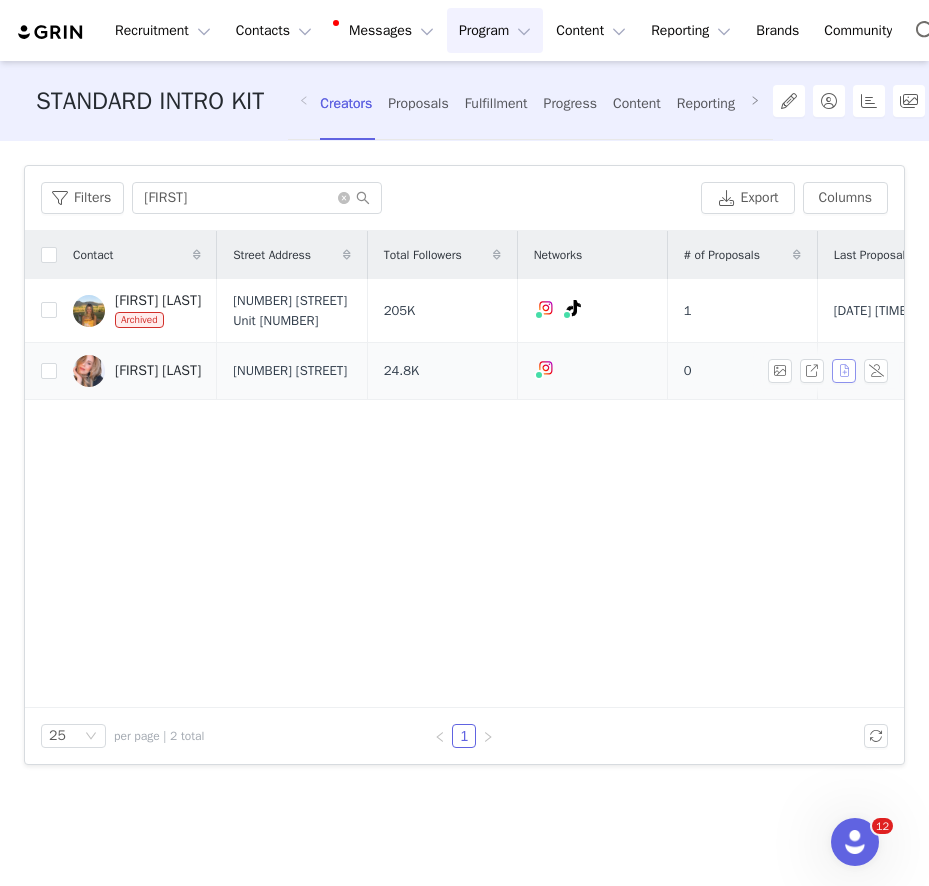 click at bounding box center (844, 371) 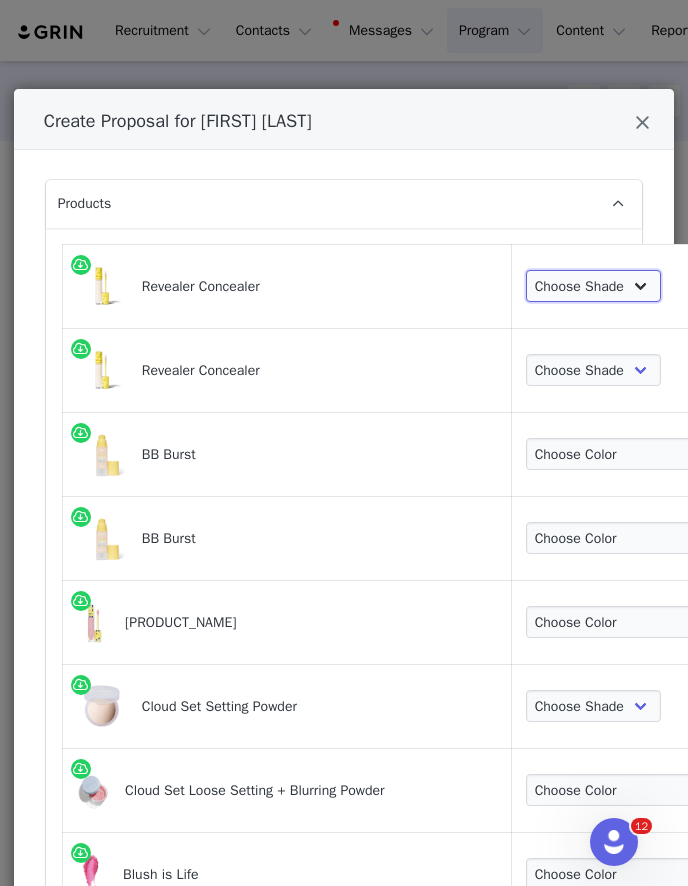 click on "Choose Shade  Tone [NUMBER].[NUMBER]   Tone [NUMBER].[NUMBER]   Tone [NUMBER]   Tone [NUMBER].[NUMBER]   Tone [NUMBER]   Tone [NUMBER].[NUMBER]   Tone [NUMBER].[NUMBER]   Tone [NUMBER].[NUMBER]   Tone [NUMBER]   Tone [NUMBER].[NUMBER]   Tone [NUMBER].[NUMBER]   Tone [NUMBER].[NUMBER]   Tone [NUMBER].[NUMBER]   Tone [NUMBER]   Tone [NUMBER].[NUMBER]   Tone [NUMBER]   Tone [NUMBER].[NUMBER]   Tone [NUMBER].[NUMBER]   Tone [NUMBER].[NUMBER]   Tone [NUMBER]   Tone [NUMBER].[NUMBER]   Tone [NUMBER].[NUMBER]   Tone [NUMBER].[NUMBER]   Tone [NUMBER].[NUMBER]   Tone [NUMBER]   Tone [NUMBER].[NUMBER]   Tone [NUMBER].[NUMBER]   Tone [NUMBER].[NUMBER]   Tone [NUMBER]   Tone [NUMBER].[NUMBER]   Tone [NUMBER].[NUMBER]   Tone [NUMBER].[NUMBER]   Tone [NUMBER].[NUMBER]   Tone [NUMBER].[NUMBER]   Tone [NUMBER].[NUMBER]   Tone [NUMBER].[NUMBER]   Tone [NUMBER].[NUMBER]   Tone [NUMBER]" at bounding box center (593, 286) 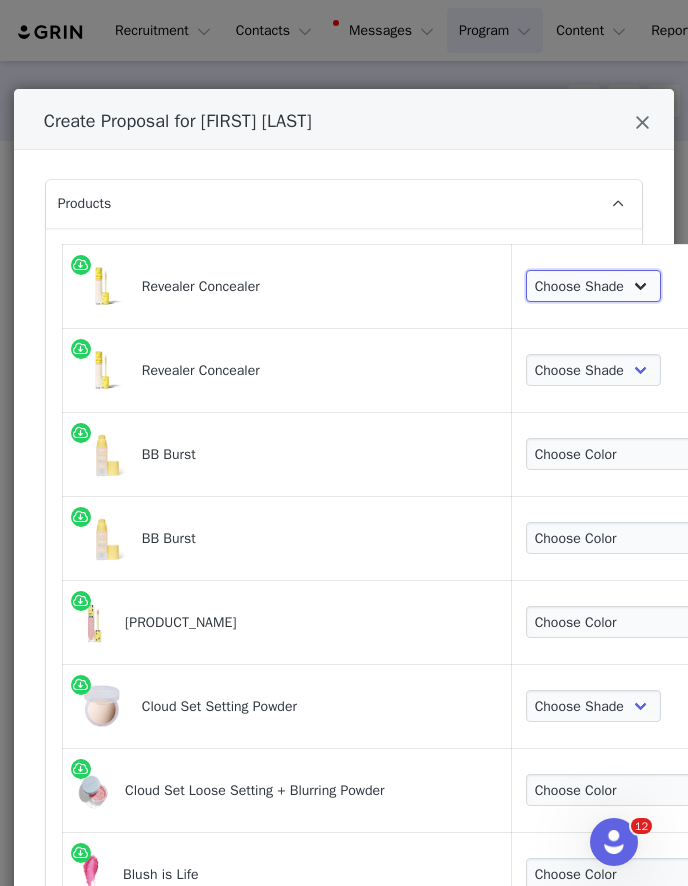 select on "7588691" 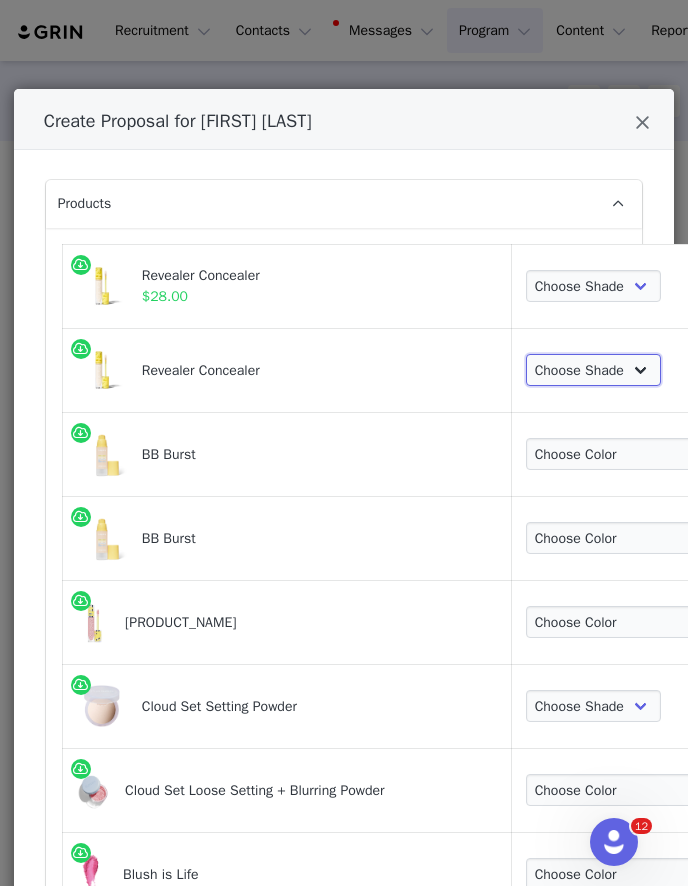click on "Choose Shade  Tone [NUMBER].[NUMBER]   Tone [NUMBER].[NUMBER]   Tone [NUMBER]   Tone [NUMBER].[NUMBER]   Tone [NUMBER]   Tone [NUMBER].[NUMBER]   Tone [NUMBER].[NUMBER]   Tone [NUMBER].[NUMBER]   Tone [NUMBER]   Tone [NUMBER].[NUMBER]   Tone [NUMBER].[NUMBER]   Tone [NUMBER].[NUMBER]   Tone [NUMBER].[NUMBER]   Tone [NUMBER]   Tone [NUMBER].[NUMBER]   Tone [NUMBER]   Tone [NUMBER].[NUMBER]   Tone [NUMBER].[NUMBER]   Tone [NUMBER].[NUMBER]   Tone [NUMBER]   Tone [NUMBER].[NUMBER]   Tone [NUMBER].[NUMBER]   Tone [NUMBER].[NUMBER]   Tone [NUMBER].[NUMBER]   Tone [NUMBER]   Tone [NUMBER].[NUMBER]   Tone [NUMBER].[NUMBER]   Tone [NUMBER].[NUMBER]   Tone [NUMBER]   Tone [NUMBER].[NUMBER]   Tone [NUMBER].[NUMBER]   Tone [NUMBER].[NUMBER]   Tone [NUMBER].[NUMBER]   Tone [NUMBER].[NUMBER]   Tone [NUMBER].[NUMBER]   Tone [NUMBER].[NUMBER]   Tone [NUMBER].[NUMBER]   Tone [NUMBER]" at bounding box center (593, 370) 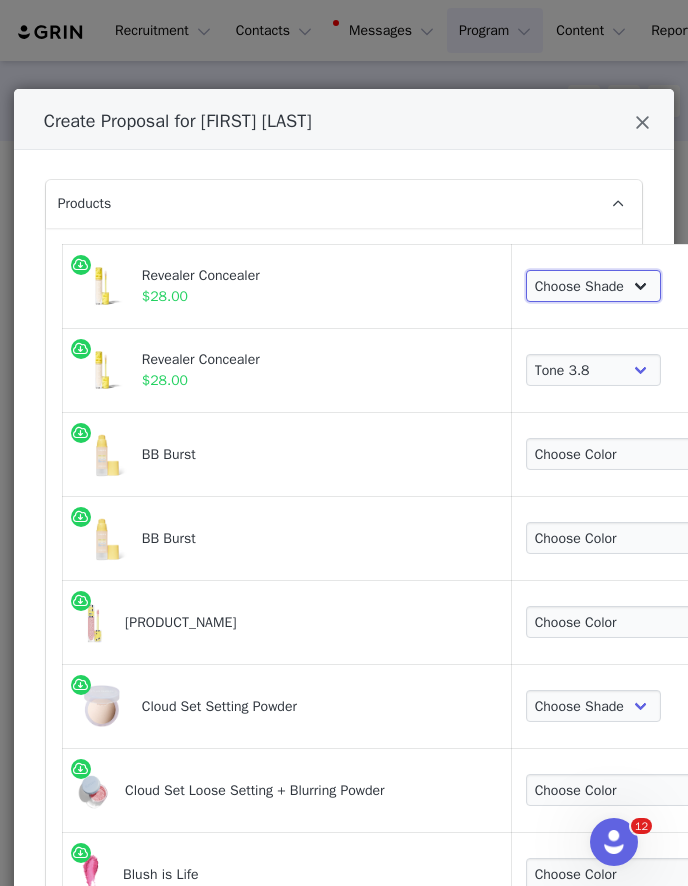 click on "Choose Shade  Tone [NUMBER].[NUMBER]   Tone [NUMBER].[NUMBER]   Tone [NUMBER]   Tone [NUMBER].[NUMBER]   Tone [NUMBER]   Tone [NUMBER].[NUMBER]   Tone [NUMBER].[NUMBER]   Tone [NUMBER].[NUMBER]   Tone [NUMBER]   Tone [NUMBER].[NUMBER]   Tone [NUMBER].[NUMBER]   Tone [NUMBER].[NUMBER]   Tone [NUMBER].[NUMBER]   Tone [NUMBER]   Tone [NUMBER].[NUMBER]   Tone [NUMBER]   Tone [NUMBER].[NUMBER]   Tone [NUMBER].[NUMBER]   Tone [NUMBER].[NUMBER]   Tone [NUMBER]   Tone [NUMBER].[NUMBER]   Tone [NUMBER].[NUMBER]   Tone [NUMBER].[NUMBER]   Tone [NUMBER].[NUMBER]   Tone [NUMBER]   Tone [NUMBER].[NUMBER]   Tone [NUMBER].[NUMBER]   Tone [NUMBER].[NUMBER]   Tone [NUMBER]   Tone [NUMBER].[NUMBER]   Tone [NUMBER].[NUMBER]   Tone [NUMBER].[NUMBER]   Tone [NUMBER].[NUMBER]   Tone [NUMBER].[NUMBER]   Tone [NUMBER].[NUMBER]   Tone [NUMBER].[NUMBER]   Tone [NUMBER].[NUMBER]   Tone [NUMBER]" at bounding box center [593, 286] 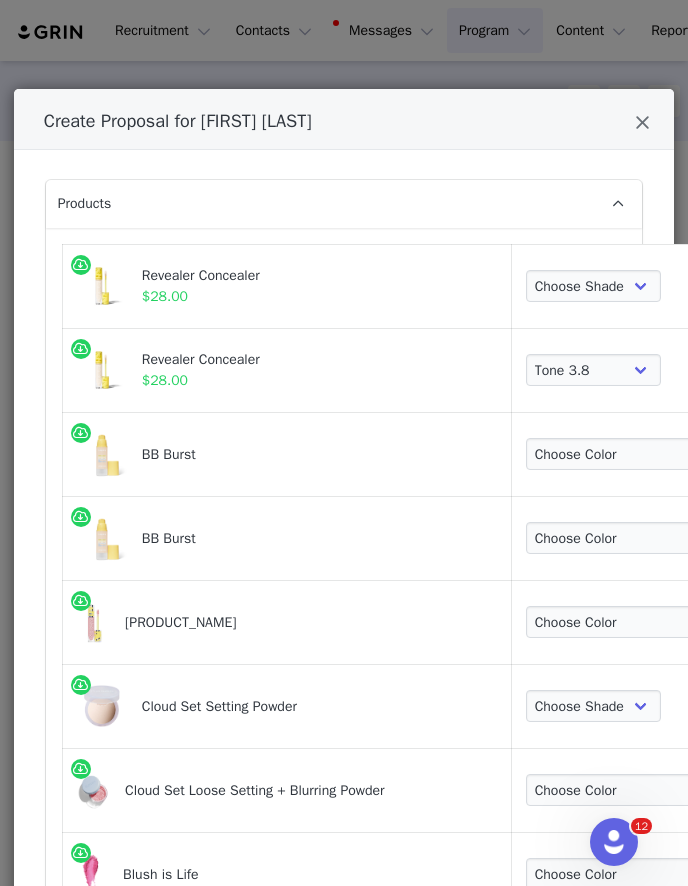 click on "Choose Color  [TONE] [TONE] [NUMBER]   [TONE] [TONE] [NUMBER]   [TONE] [TONE] [NUMBER]   [TONE] [TONE] [NUMBER]   [TONE] [TONE] [NUMBER] [TONE]   [TONE] [TONE] [NUMBER] [TONE]   [TONE] [TONE] [NUMBER] [TONE]   [TONE] [TONE] [NUMBER] [TONE]   [TONE] [TONE] [NUMBER]   [TONE] [TONE] [NUMBER]   [TONE] [TONE] [NUMBER]   [TONE] [TONE] [NUMBER]   [TONE] [TONE] [NUMBER]   [TONE] [TONE] [NUMBER]   [TONE] [TONE] [NUMBER]   [TONE] [TONE] [NUMBER]   [TONE] [TONE] [NUMBER]   [TONE] [TONE] [NUMBER]   [TONE] [TONE] [NUMBER]   [TONE] [TONE] [NUMBER]   [TONE] [TONE] [NUMBER]   [TONE] [TONE] [NUMBER]   [TONE] [TONE] [NUMBER]   [TONE] [TONE] [NUMBER]   [TONE] [TONE] [NUMBER]   [TONE] [TONE] [NUMBER]   [TONE] [TONE] [NUMBER]   [TONE] [TONE] [NUMBER]   [TONE] [TONE] [NUMBER]   [TONE] [TONE] [NUMBER]   [TONE] [TONE] [NUMBER]   [TONE] [TONE] [NUMBER]   [TONE] [TONE] [NUMBER]   [TONE] [TONE] [NUMBER]   [TONE] [TONE] [NUMBER]   [TONE] [TONE] [NUMBER]   [TONE] [TONE] [NUMBER]" at bounding box center [733, 454] 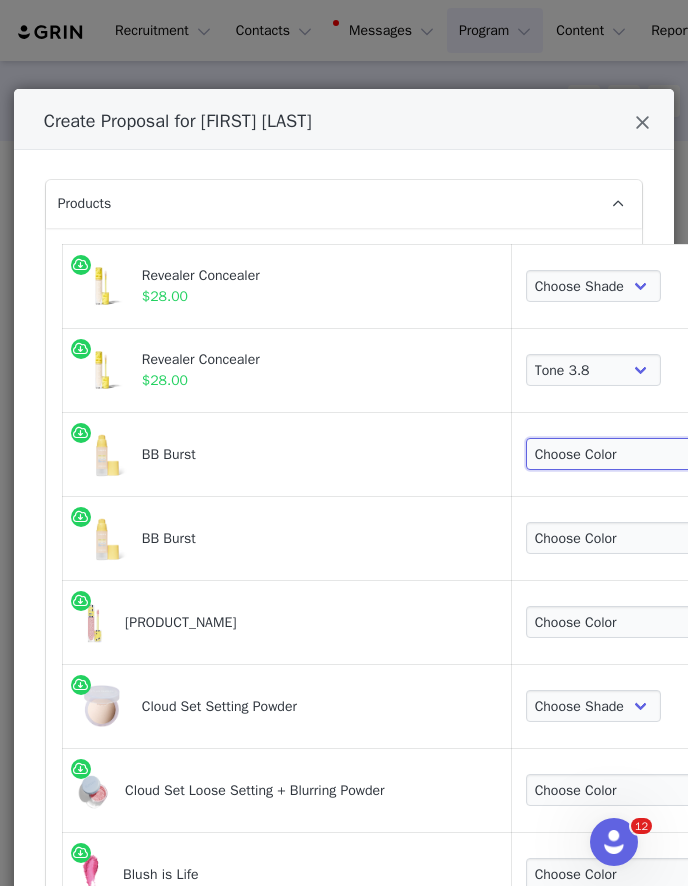 click on "Choose Color  [TONE] [TONE] [NUMBER]   [TONE] [TONE] [NUMBER]   [TONE] [TONE] [NUMBER]   [TONE] [TONE] [NUMBER]   [TONE] [TONE] [NUMBER] [TONE]   [TONE] [TONE] [NUMBER] [TONE]   [TONE] [TONE] [NUMBER] [TONE]   [TONE] [TONE] [NUMBER] [TONE]   [TONE] [TONE] [NUMBER]   [TONE] [TONE] [NUMBER]   [TONE] [TONE] [NUMBER]   [TONE] [TONE] [NUMBER]   [TONE] [TONE] [NUMBER]   [TONE] [TONE] [NUMBER]   [TONE] [TONE] [NUMBER]   [TONE] [TONE] [NUMBER]   [TONE] [TONE] [NUMBER]   [TONE] [TONE] [NUMBER]   [TONE] [TONE] [NUMBER]   [TONE] [TONE] [NUMBER]   [TONE] [TONE] [NUMBER]   [TONE] [TONE] [NUMBER]   [TONE] [TONE] [NUMBER]   [TONE] [TONE] [NUMBER]   [TONE] [TONE] [NUMBER]   [TONE] [TONE] [NUMBER]   [TONE] [TONE] [NUMBER]   [TONE] [TONE] [NUMBER]   [TONE] [TONE] [NUMBER]   [TONE] [TONE] [NUMBER]   [TONE] [TONE] [NUMBER]   [TONE] [TONE] [NUMBER]   [TONE] [TONE] [NUMBER]   [TONE] [TONE] [NUMBER]   [TONE] [TONE] [NUMBER]   [TONE] [TONE] [NUMBER]   [TONE] [TONE] [NUMBER]" at bounding box center (644, 454) 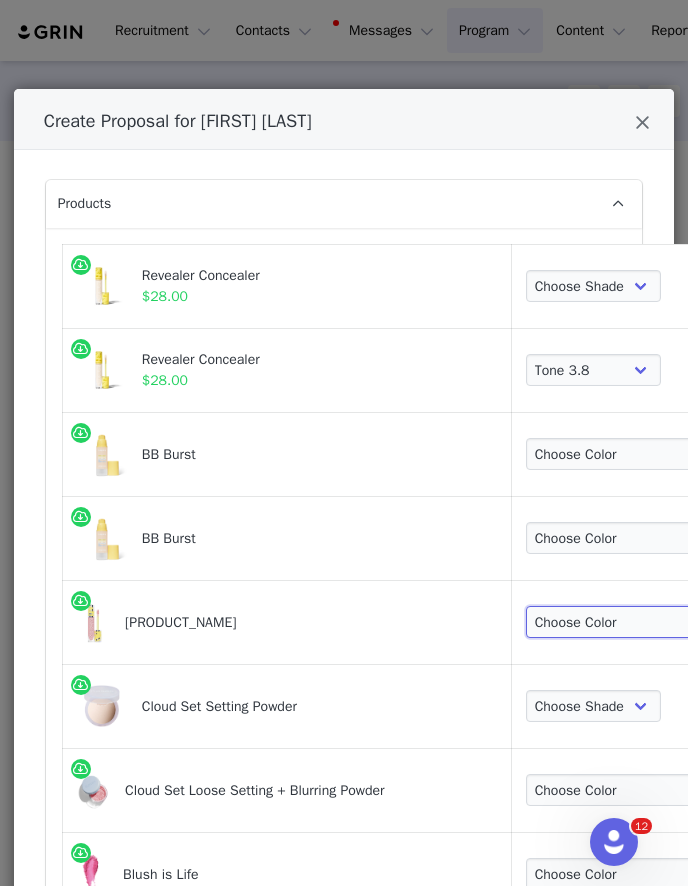 click on "Choose Color  [SHADE] [TONE] [TONE] [NUMBER]   [SHADE] - [TONE] [TONE] [NUMBER]   [SHADE] - [TONE] [TONE] [NUMBER]   [SHADE] - [TONE] [TONE] [NUMBER]   [SHADE] - [TONE] [TONE] [NUMBER]" at bounding box center (733, 622) 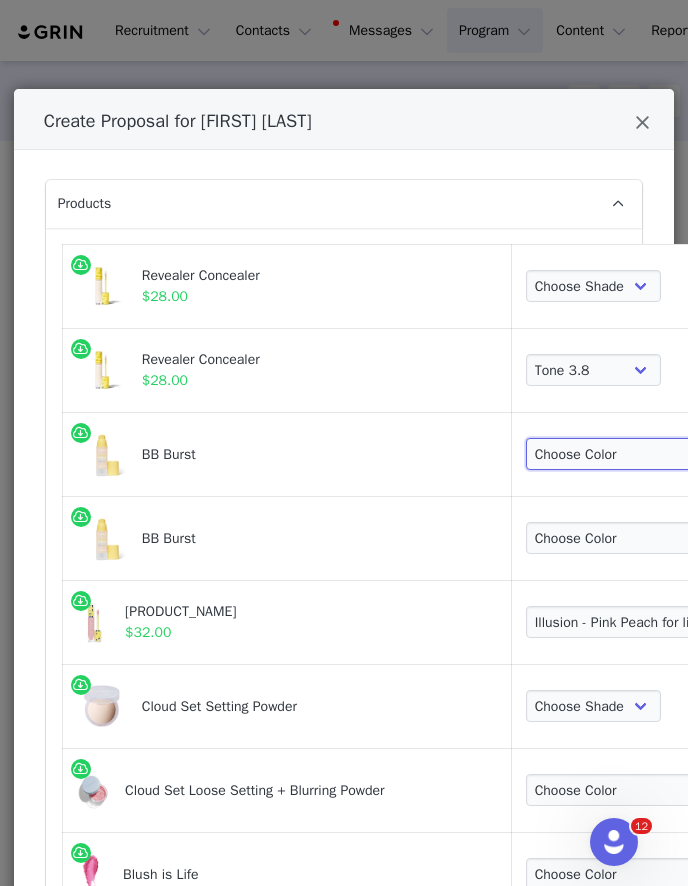 click on "Choose Color  [TONE] [TONE] [NUMBER]   [TONE] [TONE] [NUMBER]   [TONE] [TONE] [NUMBER]   [TONE] [TONE] [NUMBER]   [TONE] [TONE] [NUMBER] [TONE]   [TONE] [TONE] [NUMBER] [TONE]   [TONE] [TONE] [NUMBER] [TONE]   [TONE] [TONE] [NUMBER] [TONE]   [TONE] [TONE] [NUMBER]   [TONE] [TONE] [NUMBER]   [TONE] [TONE] [NUMBER]   [TONE] [TONE] [NUMBER]   [TONE] [TONE] [NUMBER]   [TONE] [TONE] [NUMBER]   [TONE] [TONE] [NUMBER]   [TONE] [TONE] [NUMBER]   [TONE] [TONE] [NUMBER]   [TONE] [TONE] [NUMBER]   [TONE] [TONE] [NUMBER]   [TONE] [TONE] [NUMBER]   [TONE] [TONE] [NUMBER]   [TONE] [TONE] [NUMBER]   [TONE] [TONE] [NUMBER]   [TONE] [TONE] [NUMBER]   [TONE] [TONE] [NUMBER]   [TONE] [TONE] [NUMBER]   [TONE] [TONE] [NUMBER]   [TONE] [TONE] [NUMBER]   [TONE] [TONE] [NUMBER]   [TONE] [TONE] [NUMBER]   [TONE] [TONE] [NUMBER]   [TONE] [TONE] [NUMBER]   [TONE] [TONE] [NUMBER]   [TONE] [TONE] [NUMBER]   [TONE] [TONE] [NUMBER]   [TONE] [TONE] [NUMBER]   [TONE] [TONE] [NUMBER]" at bounding box center [644, 454] 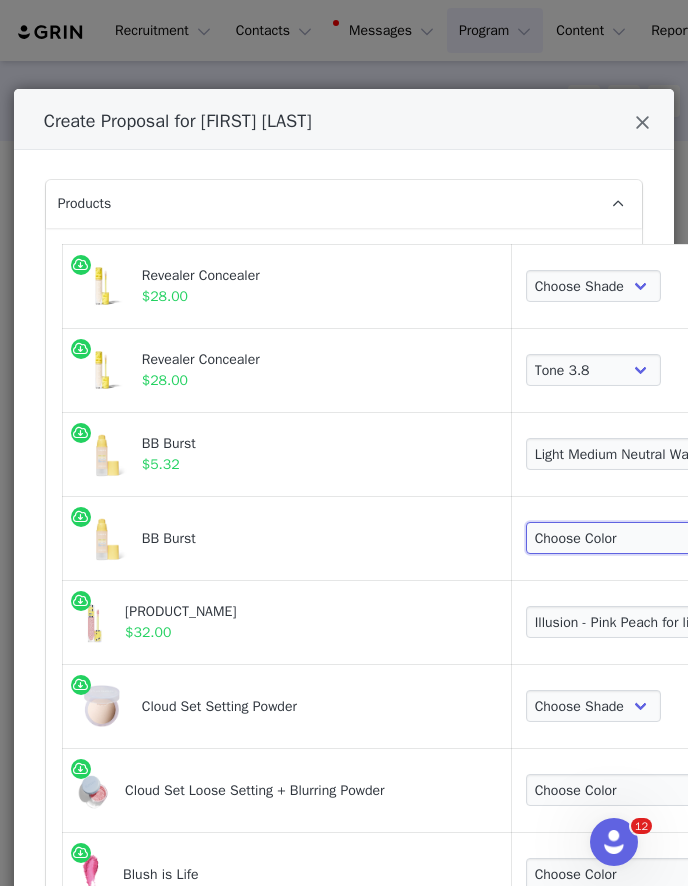 click on "Choose Color  [TONE] [TONE] [NUMBER]   [TONE] [TONE] [NUMBER]   [TONE] [TONE] [NUMBER]   [TONE] [TONE] [NUMBER]   [TONE] [TONE] [NUMBER] [TONE]   [TONE] [TONE] [NUMBER] [TONE]   [TONE] [TONE] [NUMBER] [TONE]   [TONE] [TONE] [NUMBER] [TONE]   [TONE] [TONE] [NUMBER]   [TONE] [TONE] [NUMBER]   [TONE] [TONE] [NUMBER]   [TONE] [TONE] [NUMBER]   [TONE] [TONE] [NUMBER]   [TONE] [TONE] [NUMBER]   [TONE] [TONE] [NUMBER]   [TONE] [TONE] [NUMBER]   [TONE] [TONE] [NUMBER]   [TONE] [TONE] [NUMBER]   [TONE] [TONE] [NUMBER]   [TONE] [TONE] [NUMBER]   [TONE] [TONE] [NUMBER]   [TONE] [TONE] [NUMBER]   [TONE] [TONE] [NUMBER]   [TONE] [TONE] [NUMBER]   [TONE] [TONE] [NUMBER]   [TONE] [TONE] [NUMBER]   [TONE] [TONE] [NUMBER]   [TONE] [TONE] [NUMBER]   [TONE] [TONE] [NUMBER]   [TONE] [TONE] [NUMBER]   [TONE] [TONE] [NUMBER]   [TONE] [TONE] [NUMBER]   [TONE] [TONE] [NUMBER]   [TONE] [TONE] [NUMBER]   [TONE] [TONE] [NUMBER]   [TONE] [TONE] [NUMBER]   [TONE] [TONE] [NUMBER]" at bounding box center [644, 538] 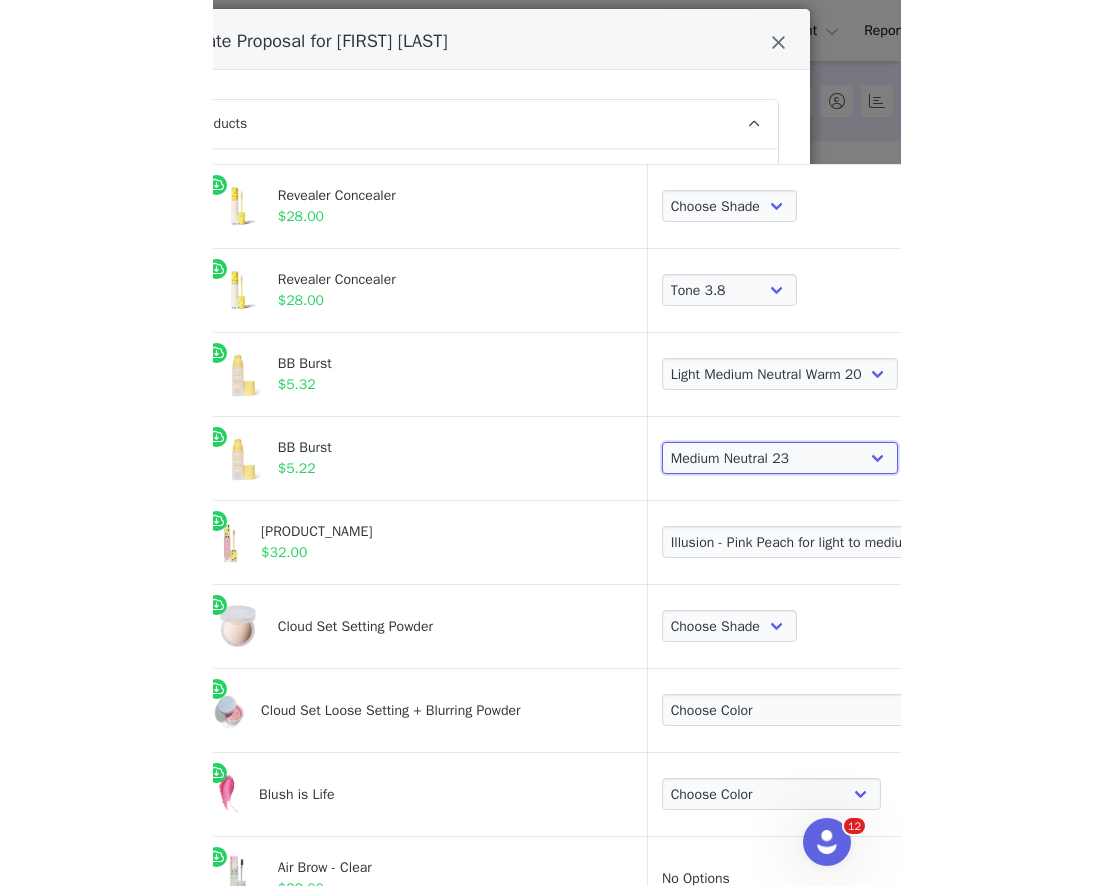 scroll, scrollTop: 81, scrollLeft: 82, axis: both 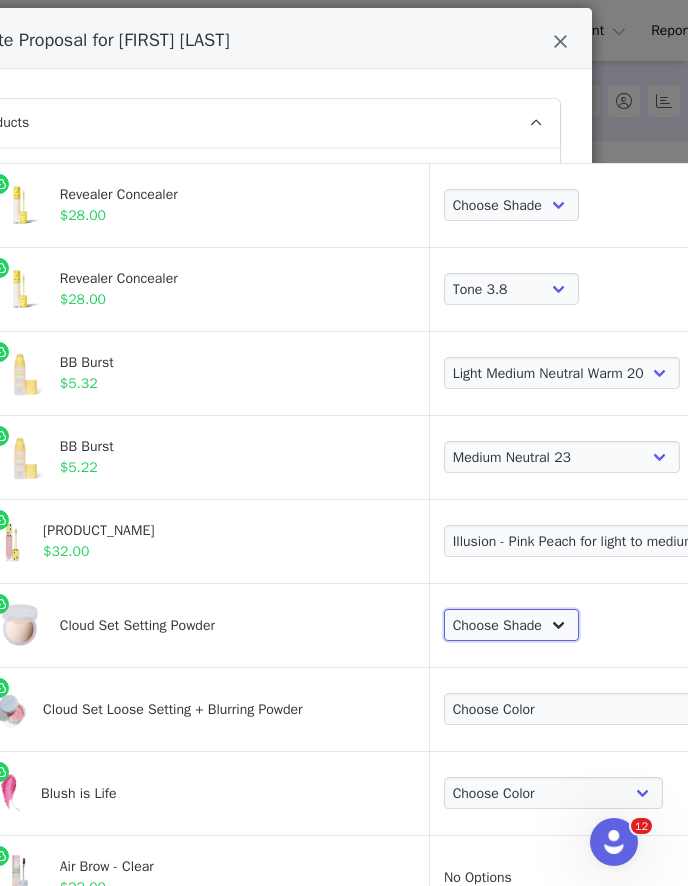 click on "Choose Shade  Airy   Breezy   Feathery   Comfy   Cushiony   Pillowy   Softly   Silky   Velvety   Dreamy" at bounding box center [511, 625] 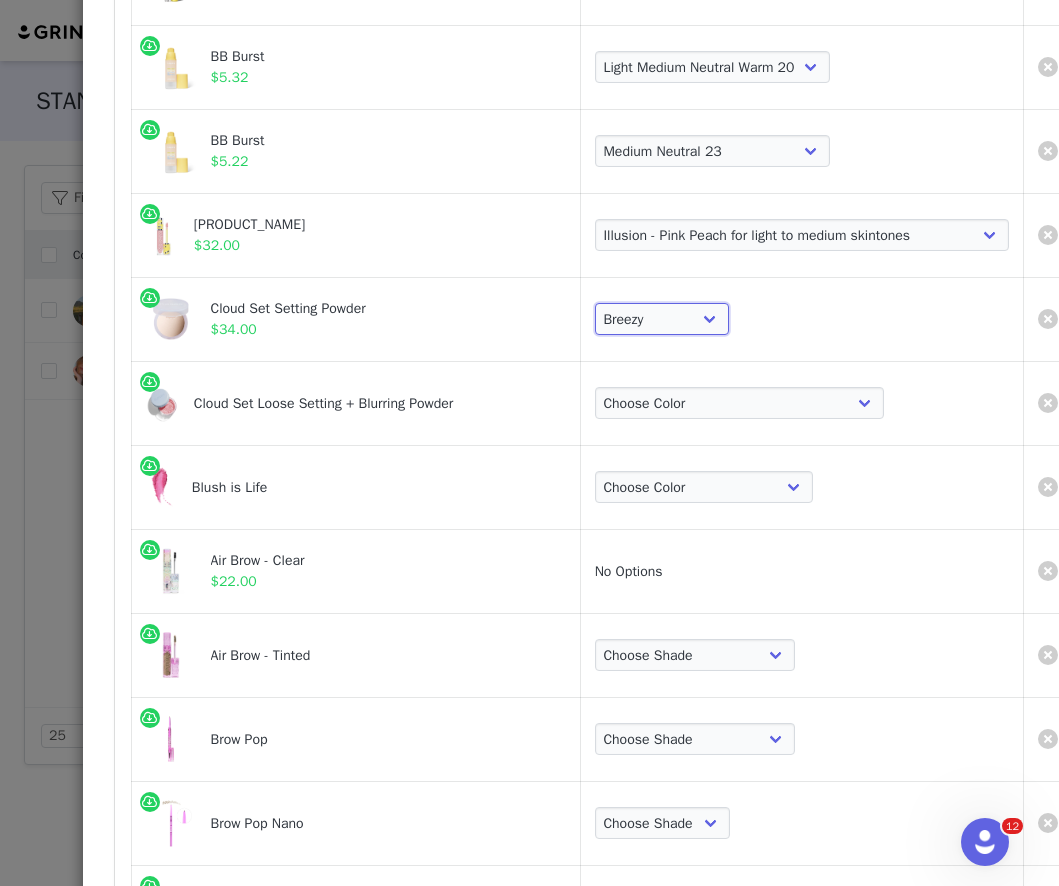 scroll, scrollTop: 397, scrollLeft: 22, axis: both 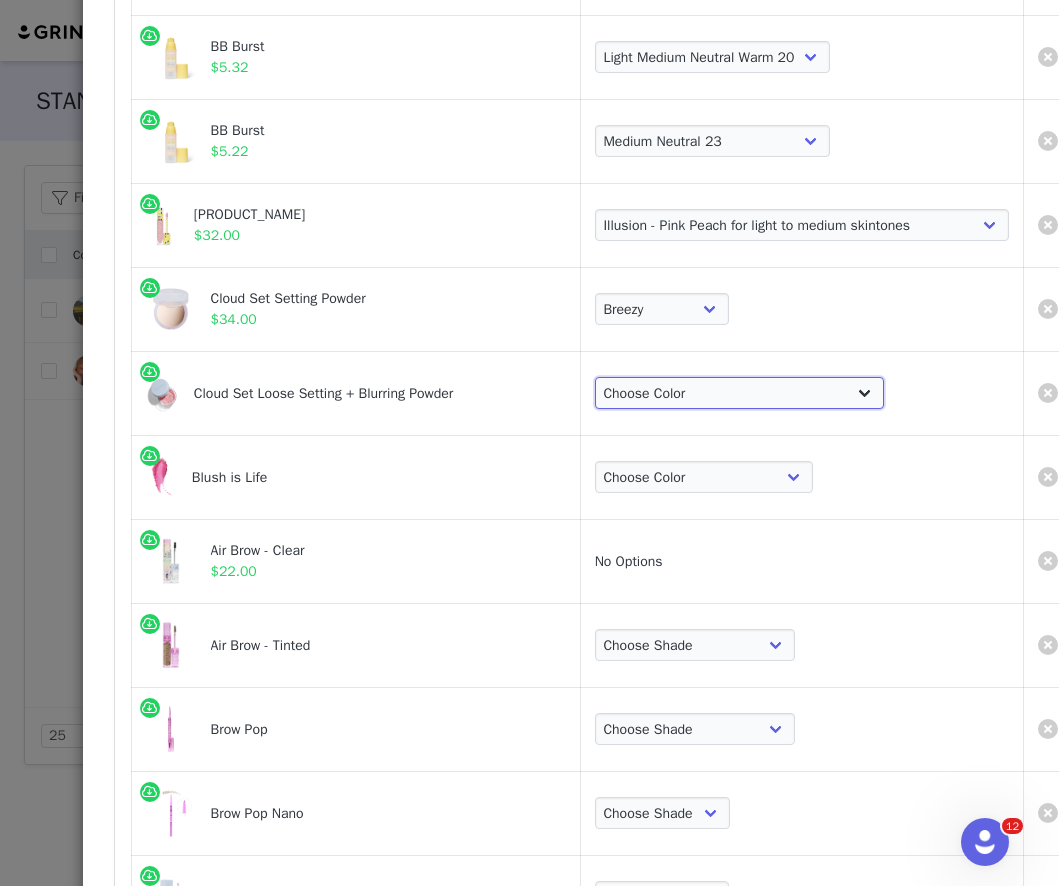 click on "Choose Color  [SHADE]   [SHADE]   [SHADE]   [SHADE]" at bounding box center [740, 393] 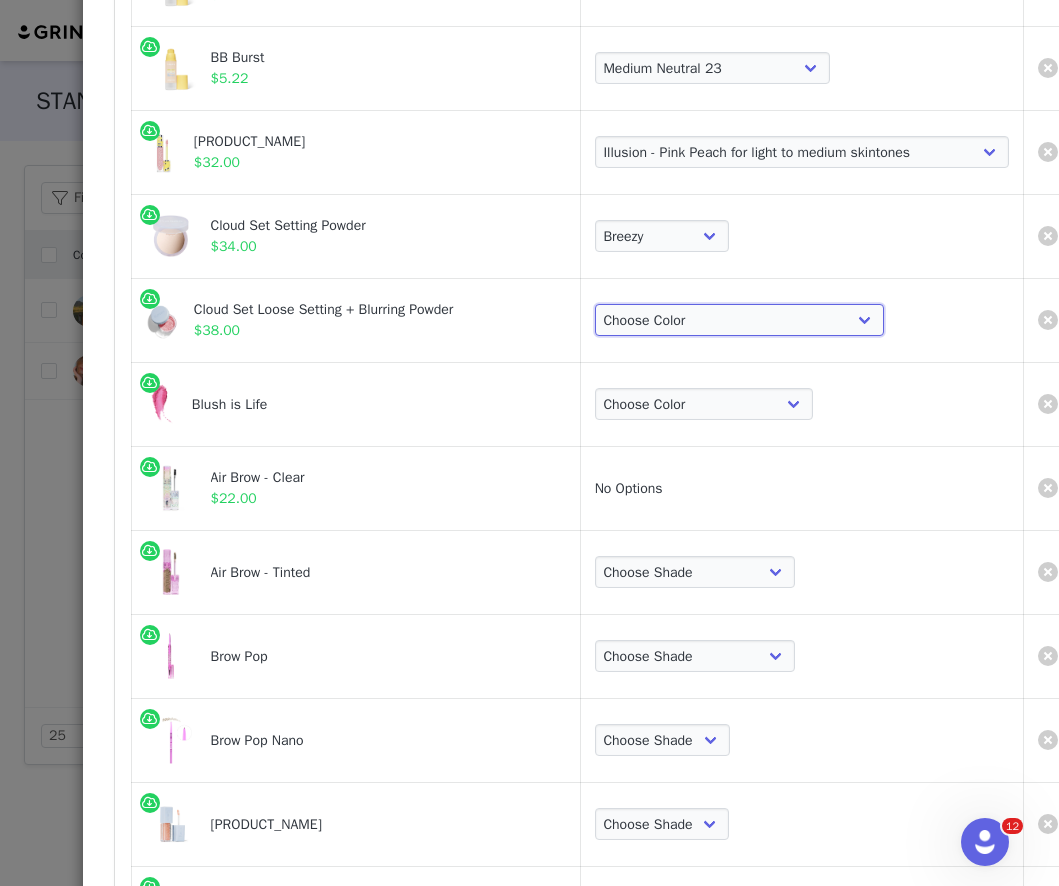 scroll, scrollTop: 472, scrollLeft: 22, axis: both 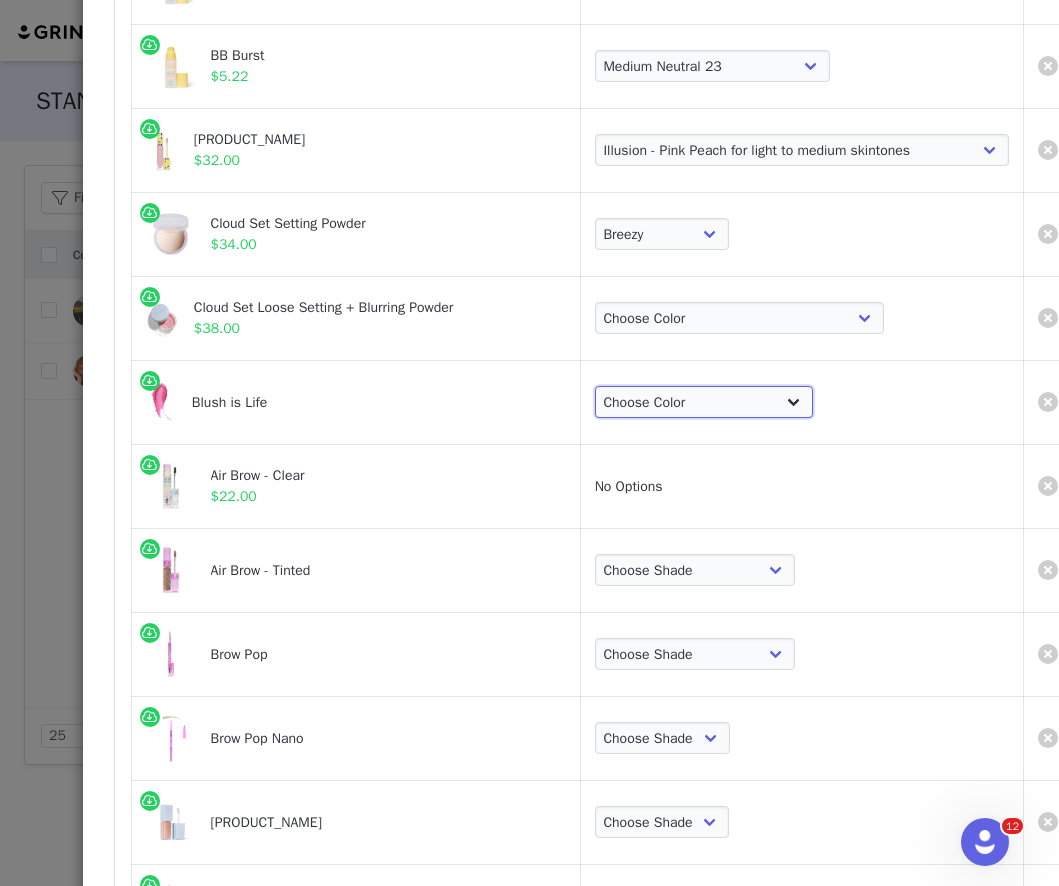 click on "Choose Color  Butterflies - Cool Baby Pink   Blissed - Warm Peachy Pink   Euphoria - Cool Pinky Mauve   Dreamland - Rosy Bronze   Hype - Warm Poppy Pink   Swoon - Pink Brown Mauve   Thrill - Vibrant Blood Orange   Adrenaline - Hot Fuchsia   Wavelength - Warm peach   Chills - Cool vibrant berry   Heartbeat - Vibrant red" at bounding box center [704, 402] 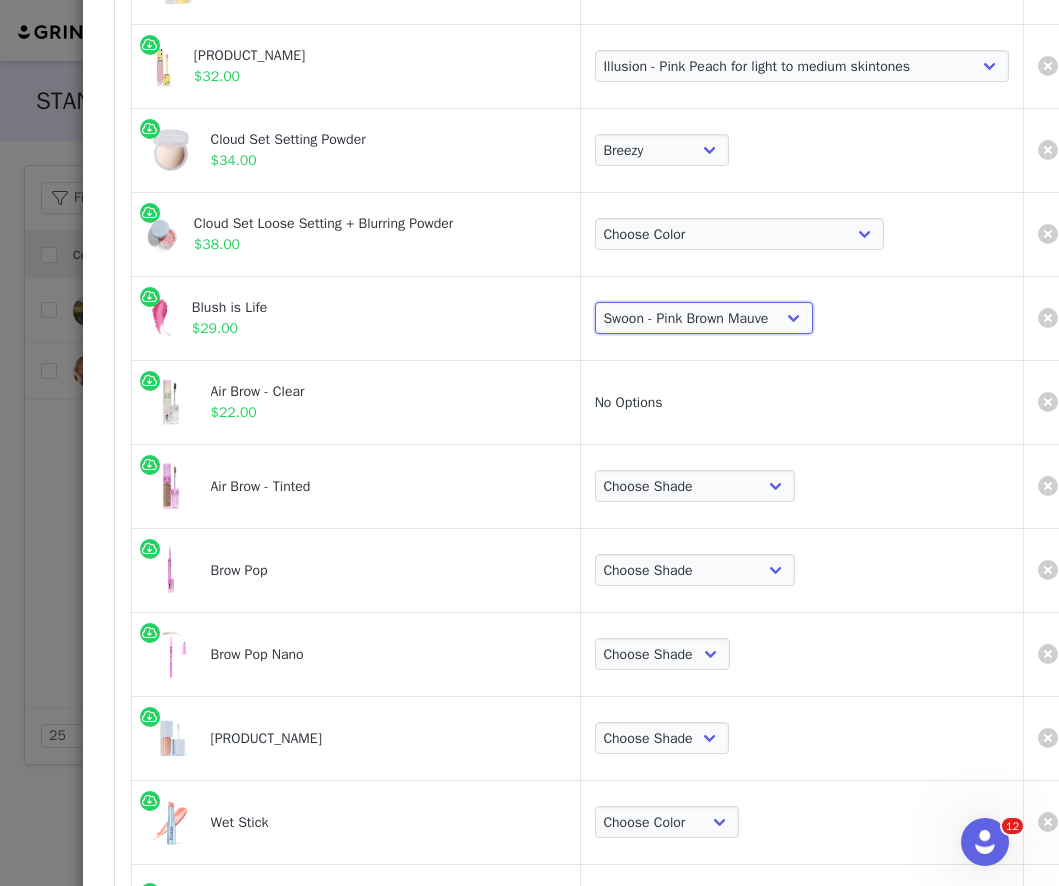 scroll, scrollTop: 572, scrollLeft: 22, axis: both 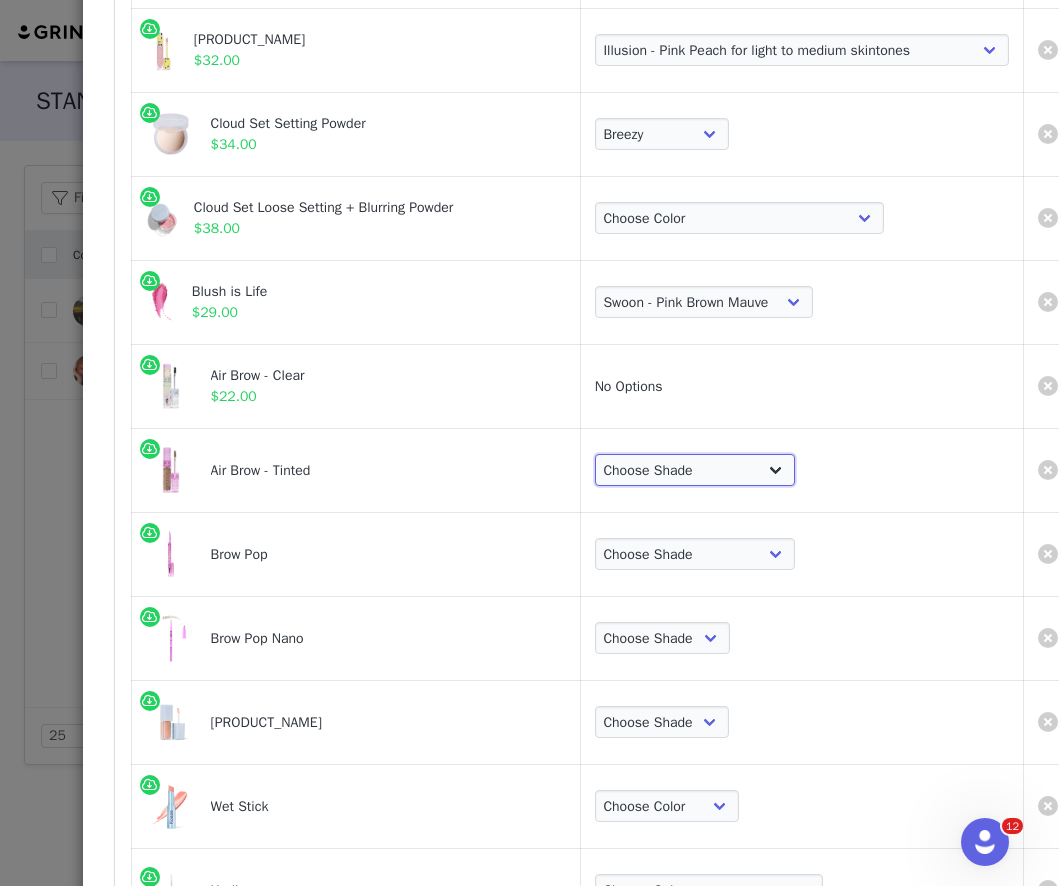 click on "Choose Shade  Taupe   Honey Blonde   Soft Brown   Auburn   Medium Chocolate Brown   Medium Brown   Dark Brown   Brown Black   Black   Grey" at bounding box center (695, 470) 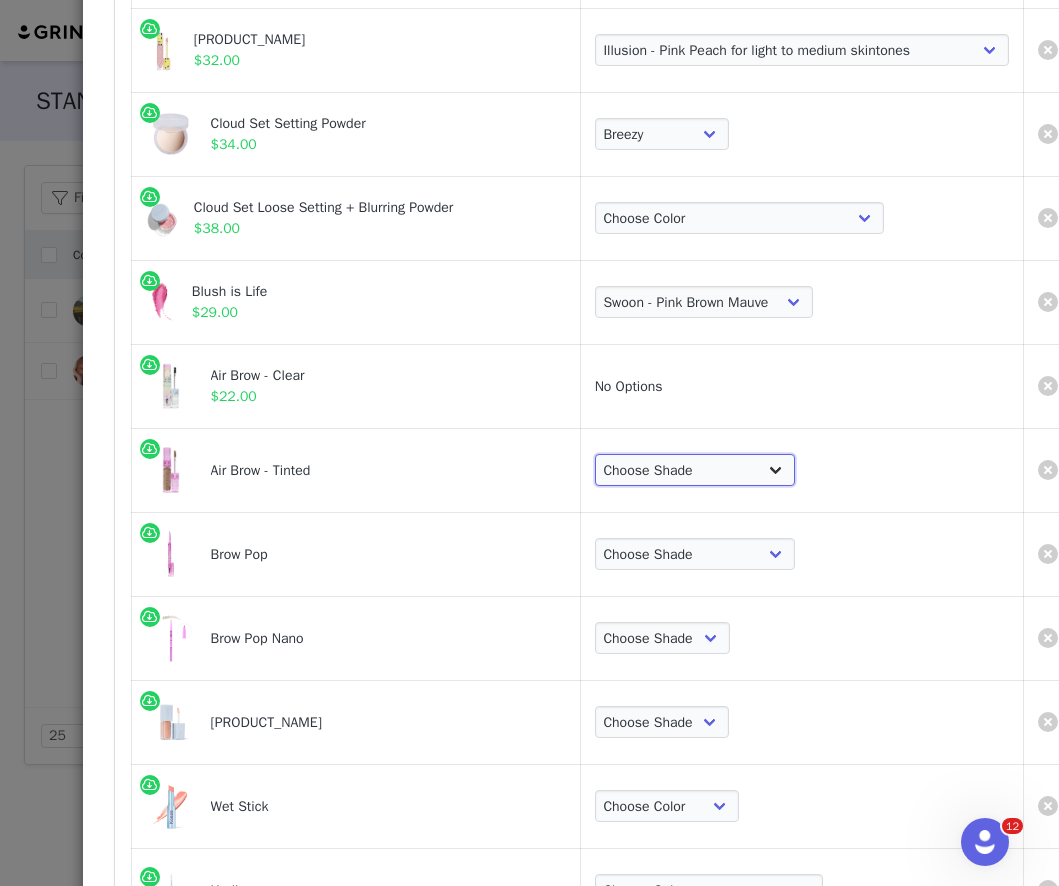 click on "Choose Shade  Taupe   Honey Blonde   Soft Brown   Auburn   Medium Chocolate Brown   Medium Brown   Dark Brown   Brown Black   Black   Grey" at bounding box center (695, 470) 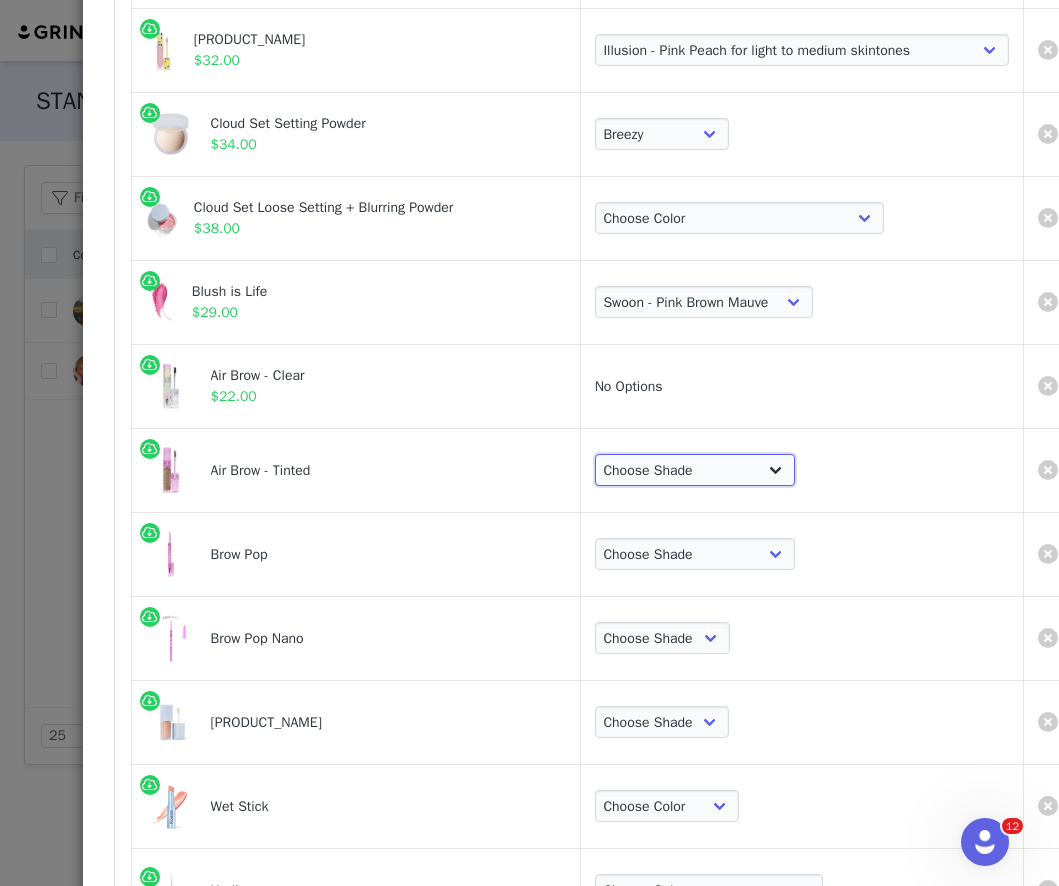 select on "[NUMBER]" 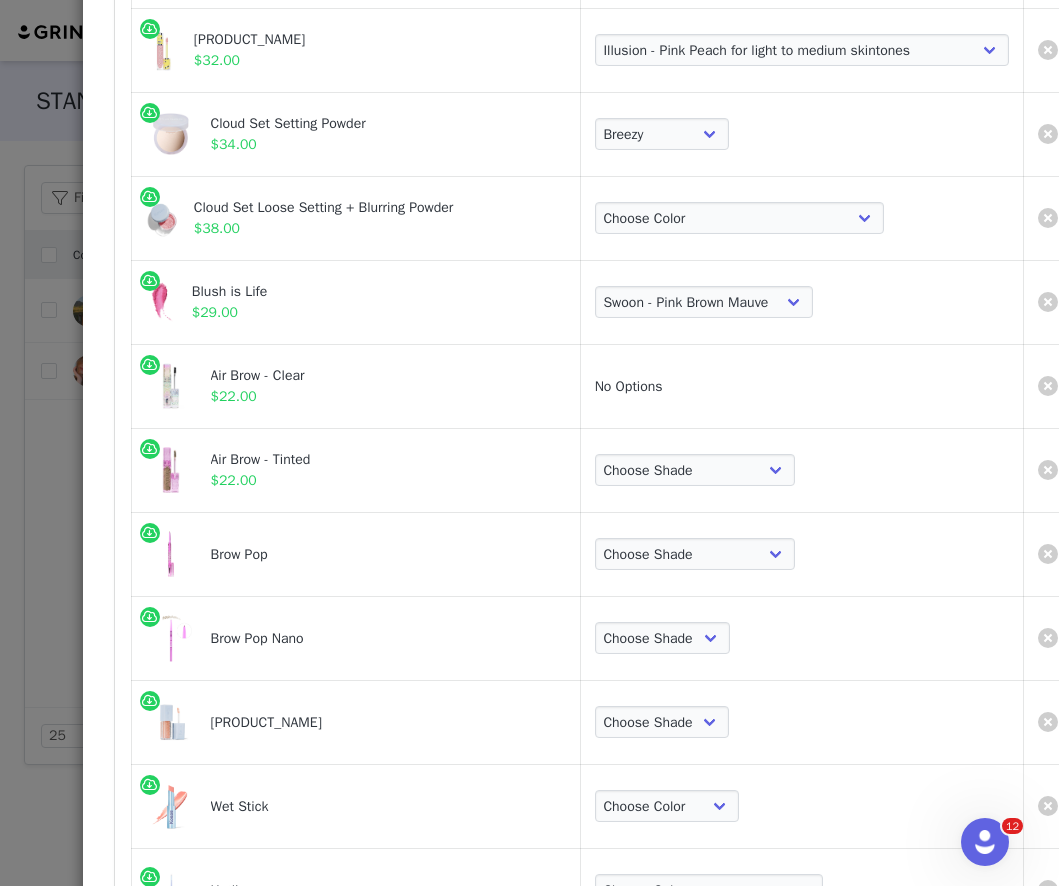click on "Create Proposal for Alexandra McCormick Products Revealer Concealer $28.00 Choose Shade  Tone 0.5   Tone 0.7   Tone 01   Tone 1.5   Tone 02   Tone 2.3   Tone 2.5   Tone 2.6   Tone 03   Tone 3.2   Tone 3.5   Tone 3.6   Tone 3.8   Tone 04   Tone 4.5   Tone 05   Tone 5.3   Tone 5.5   Tone 5.8   Tone 06   Tone 6.2   Tone 6.3   Tone 6.5   Tone 6.8   Tone 07   Tone 7.3   Tone 7.5   Tone 7.8   Tone 08   Tone 8.1   Tone 8.2   Tone 8.5   Tone 8.7   Tone 8.8   Tone 9.1   Tone 9.5   Tone 10   Tone 10.5  Revealer Concealer $28.00 Choose Shade  Tone 0.5   Tone 0.7   Tone 01   Tone 1.5   Tone 02   Tone 2.3   Tone 2.5   Tone 2.6   Tone 03   Tone 3.2   Tone 3.5   Tone 3.6   Tone 3.8   Tone 04   Tone 4.5   Tone 05   Tone 5.3   Tone 5.5   Tone 5.8   Tone 06   Tone 6.2   Tone 6.3   Tone 6.5   Tone 6.8   Tone 07   Tone 7.3   Tone 7.5   Tone 7.8   Tone 08   Tone 8.1   Tone 8.2   Tone 8.5   Tone 8.7   Tone 8.8   Tone 9.1   Tone 9.5   Tone 10   Tone 10.5  BB Burst $5.32 Choose Color  Very Light Neutral 10   Very Light Cool 11" at bounding box center [529, 443] 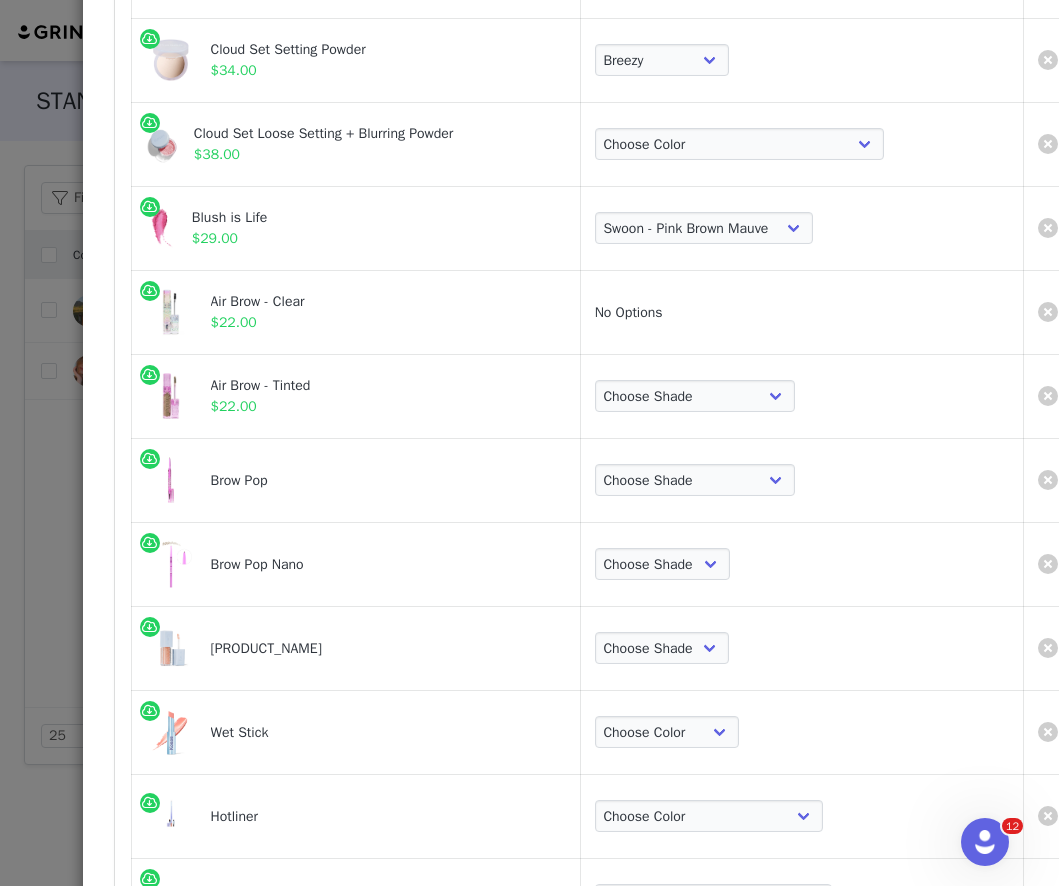 scroll, scrollTop: 670, scrollLeft: 22, axis: both 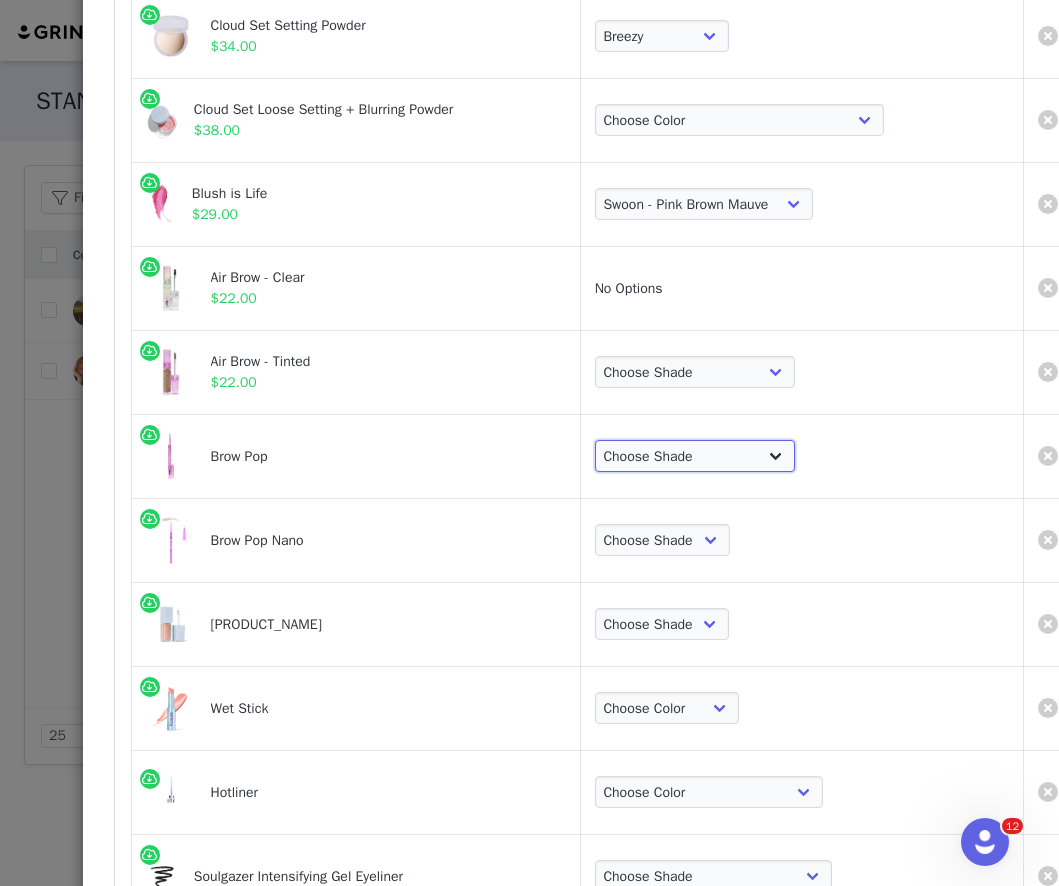 click on "Choose Shade  Taupe   Honey Blonde   Soft Brown   Auburn   Medium Chocolate Brown   Medium Brown   Dark Brown   Brown Black   Black   Grey" at bounding box center (695, 456) 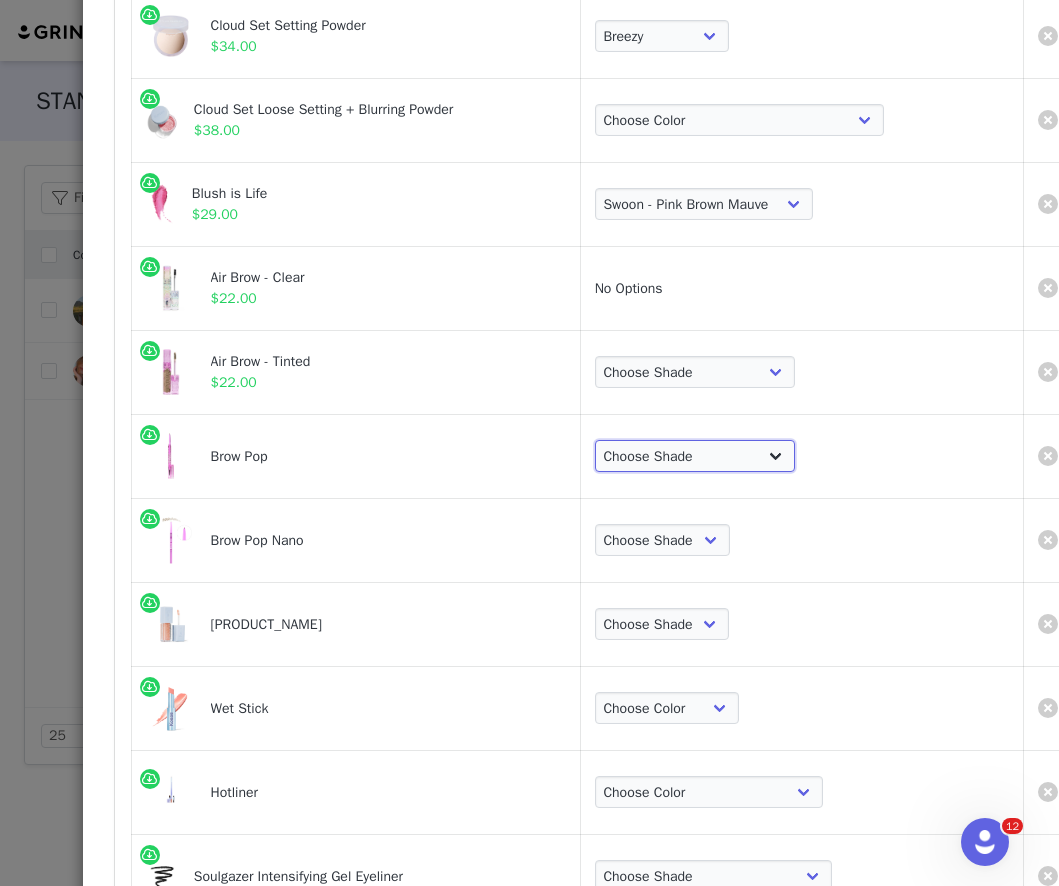 select on "[NUMBER]" 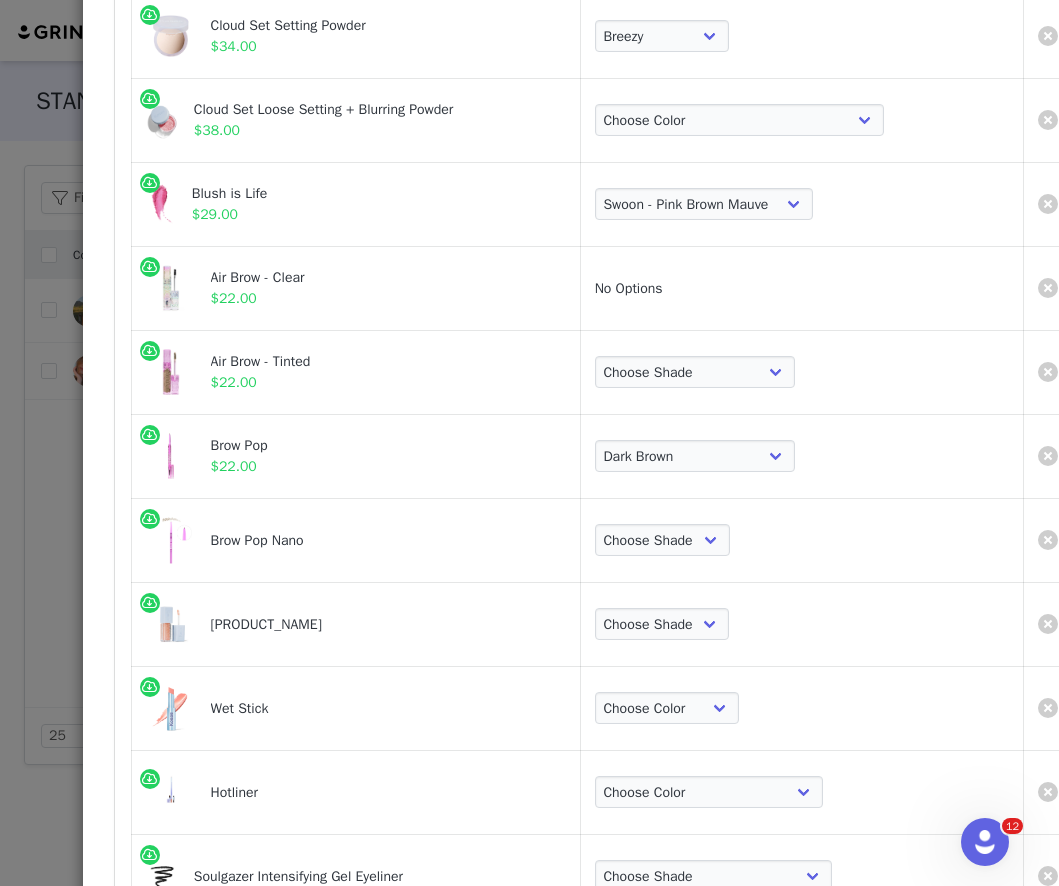 click on "Choose Shade  [SHADE]   [SHADE]   [SHADE]   [SHADE]   [SHADE]   [SHADE]" at bounding box center (802, 540) 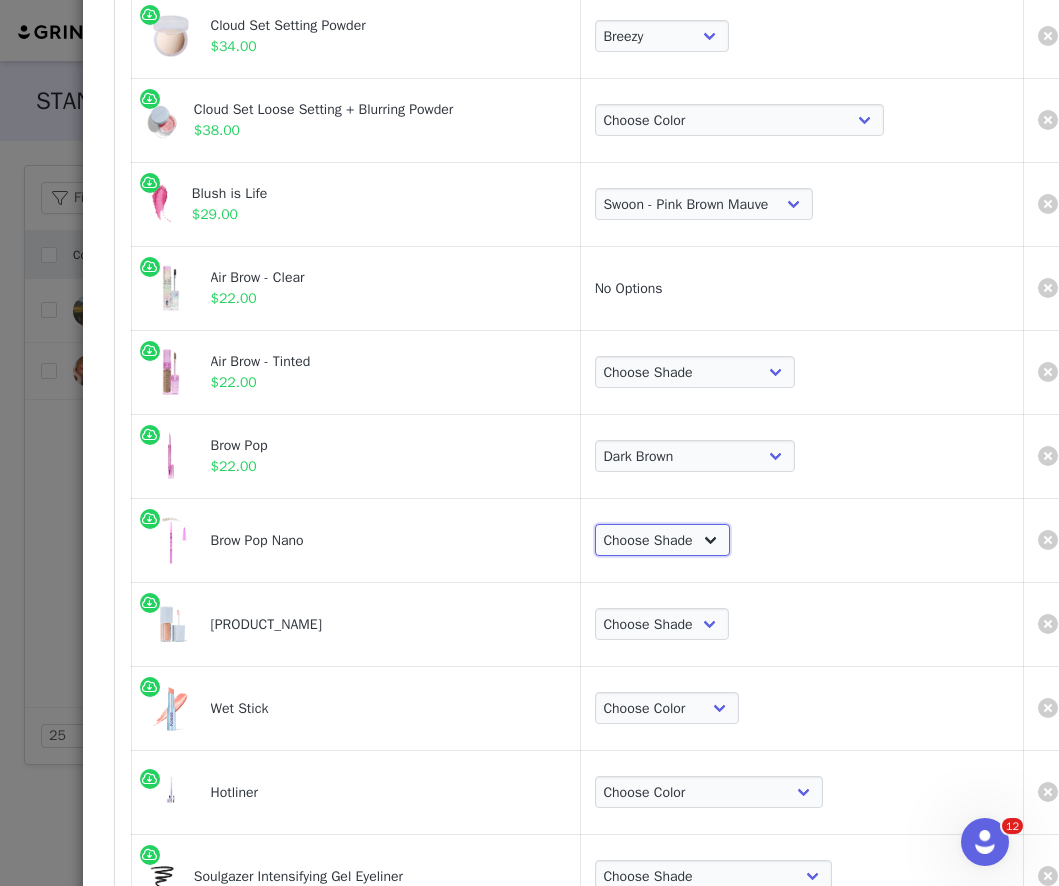 click on "Choose Shade  [SHADE]   [SHADE]   [SHADE]   [SHADE]   [SHADE]   [SHADE]" at bounding box center [663, 540] 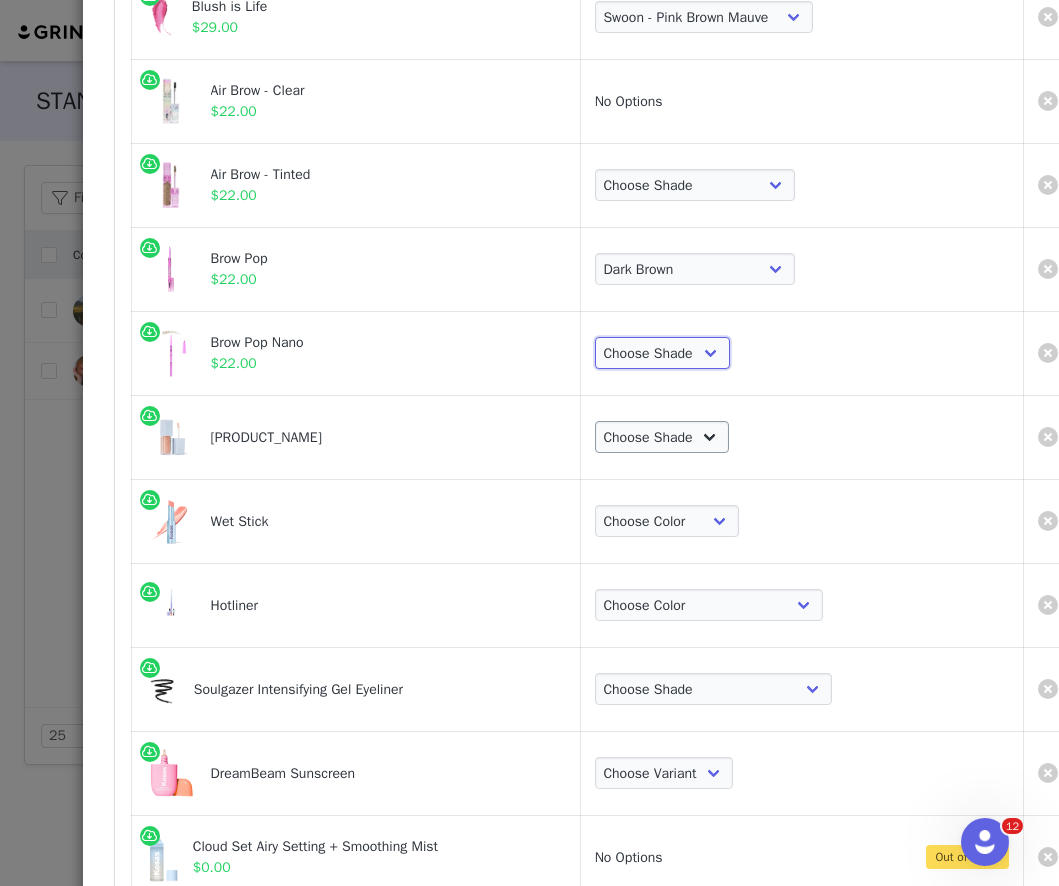 scroll, scrollTop: 872, scrollLeft: 22, axis: both 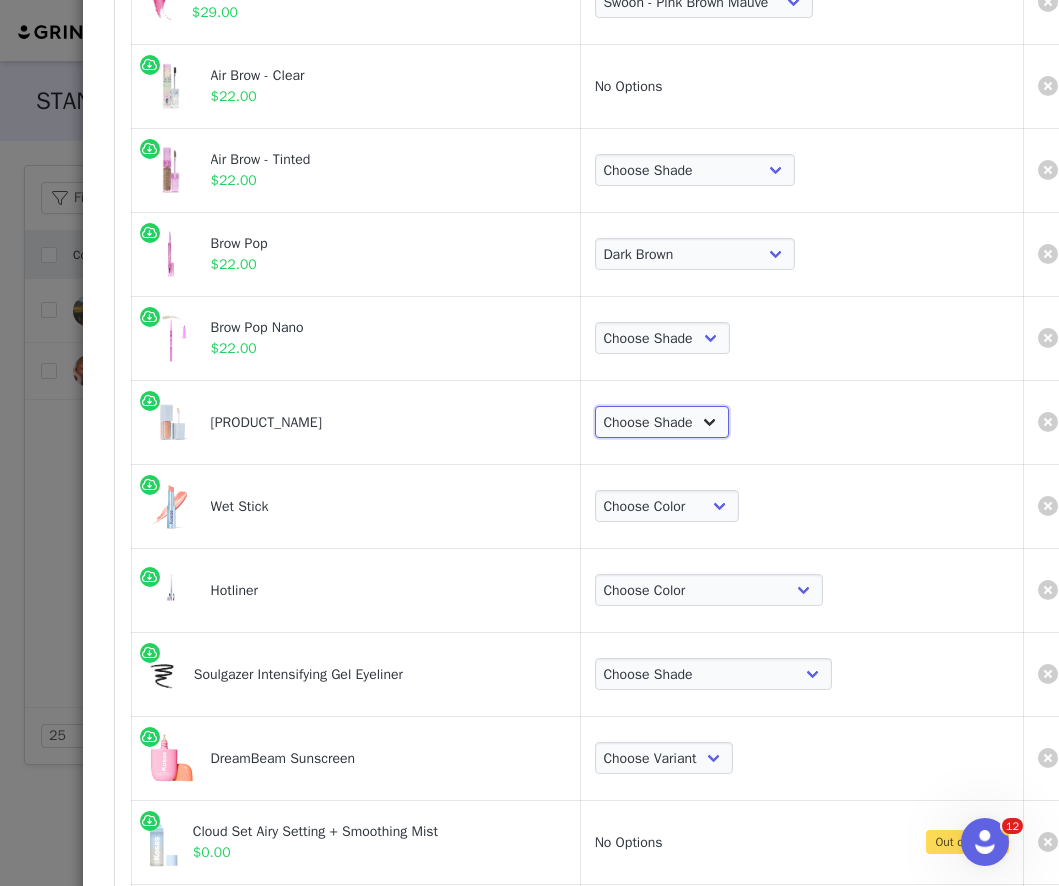click on "Choose Shade  [SHADE]   [SHADE]   [SHADE]   [SHADE]   [SHADE]   [SHADE]   [SHADE]   [SHADE]   [SHADE]   [SHADE]   [SHADE]   [SHADE]   [SHADE]   [SHADE]" at bounding box center (662, 422) 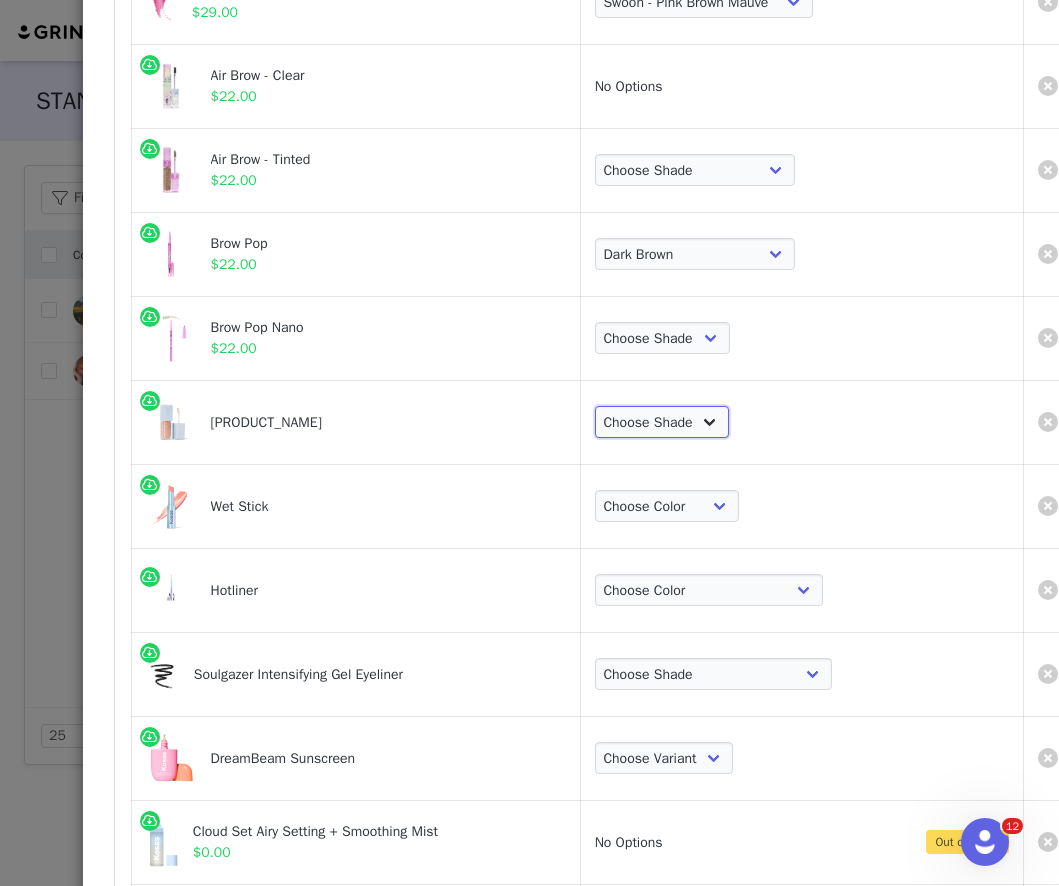 select on "7588672" 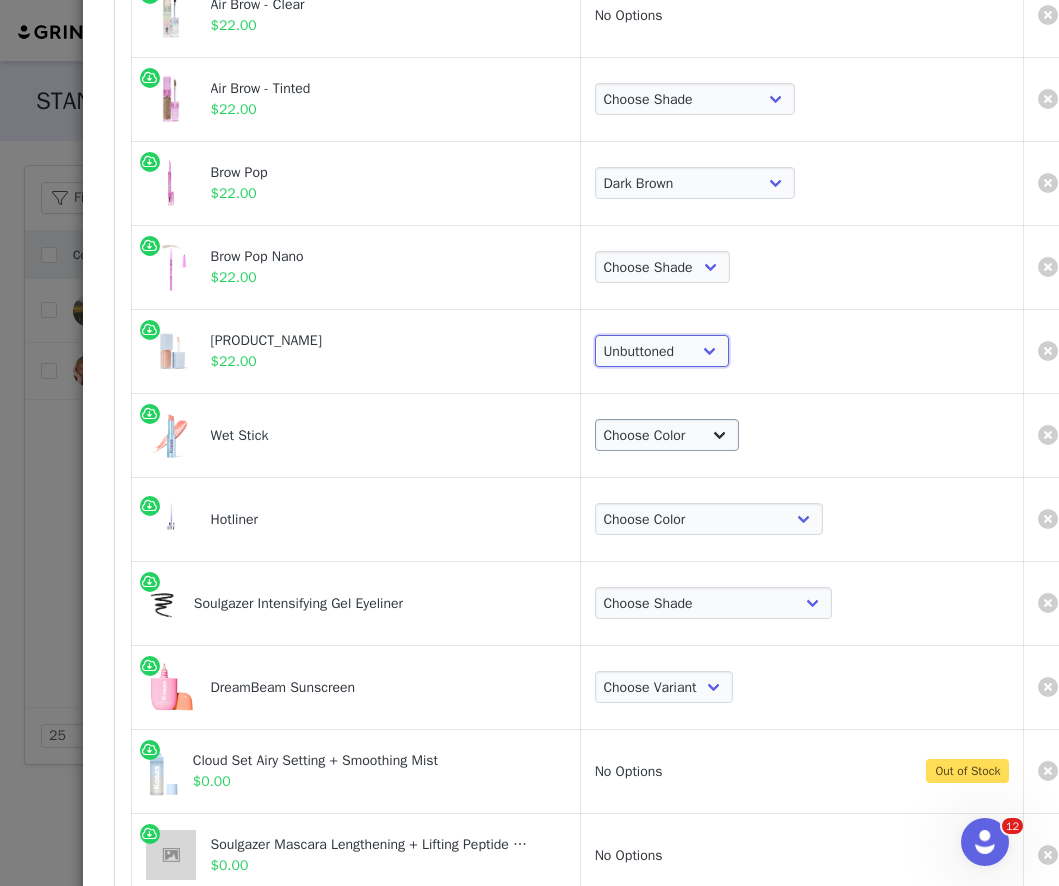 scroll, scrollTop: 958, scrollLeft: 22, axis: both 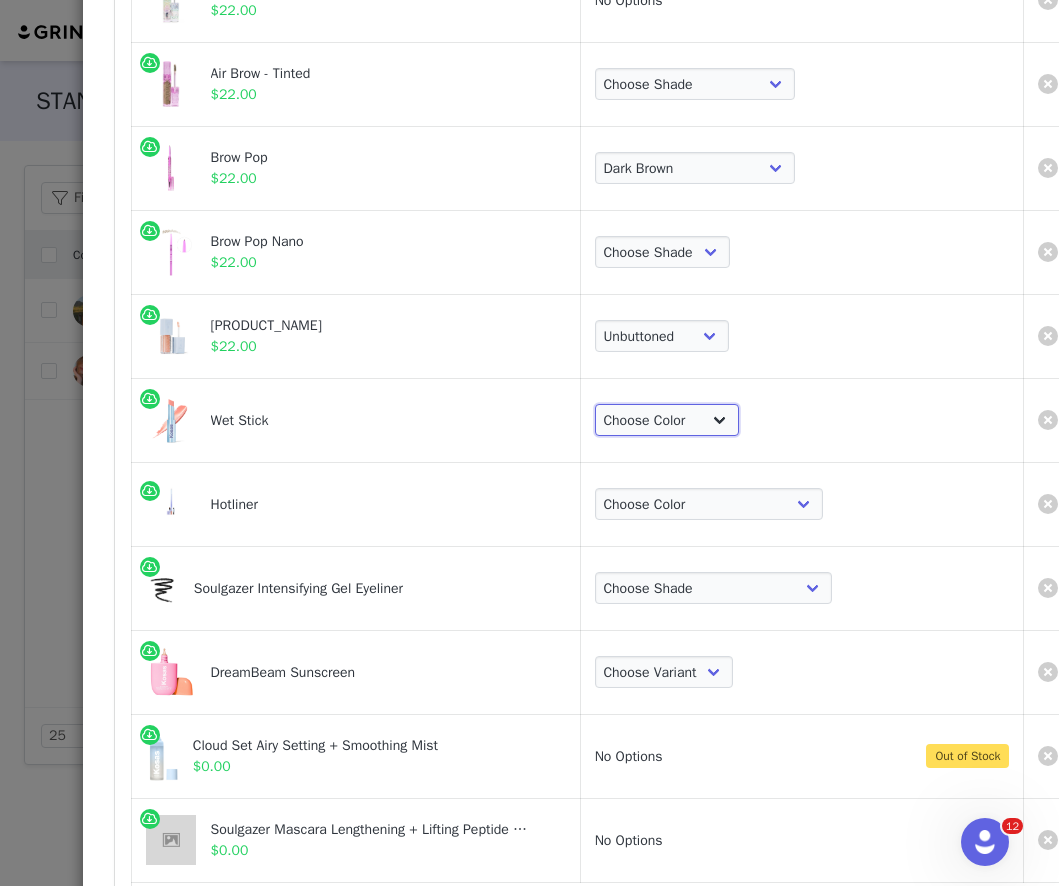 click on "Choose Color  [SHADE]   [SHADE]   [SHADE]   [SHADE]   [SHADE]   [SHADE]   [SHADE]   [SHADE]   [SHADE]   [SHADE]   [SHADE]   [SHADE]" at bounding box center (667, 420) 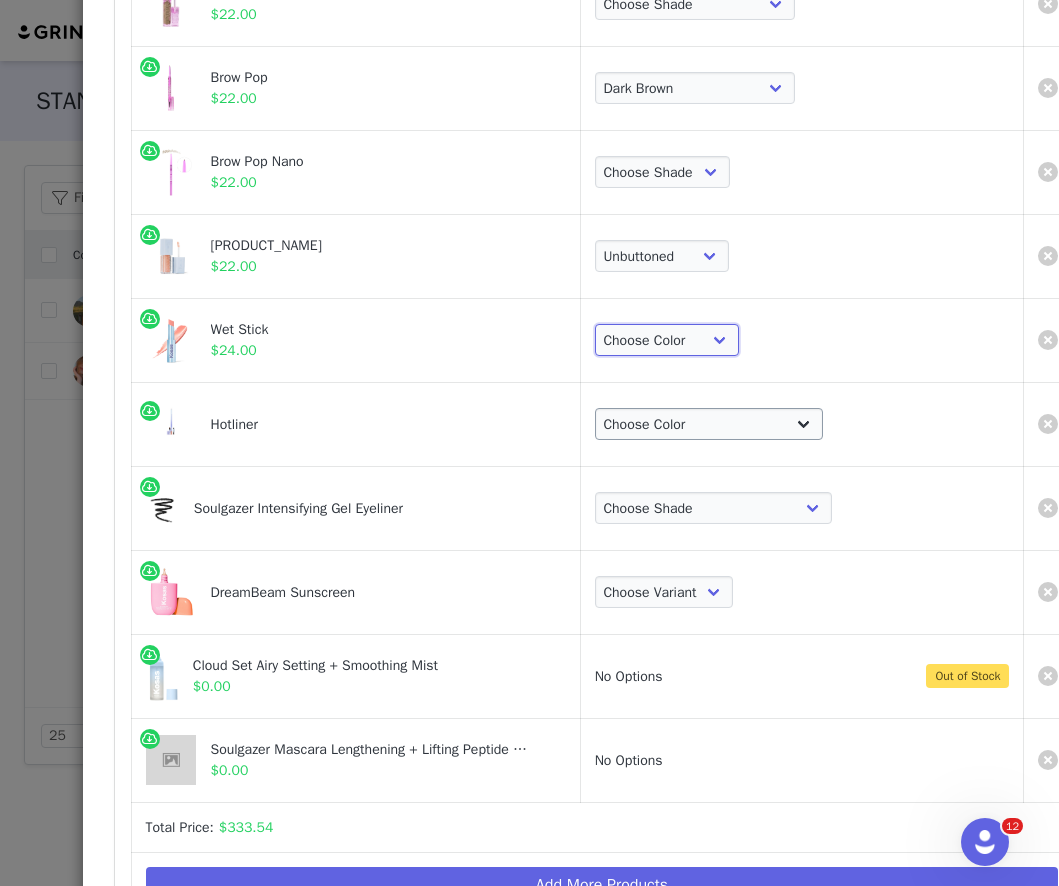 scroll, scrollTop: 1050, scrollLeft: 22, axis: both 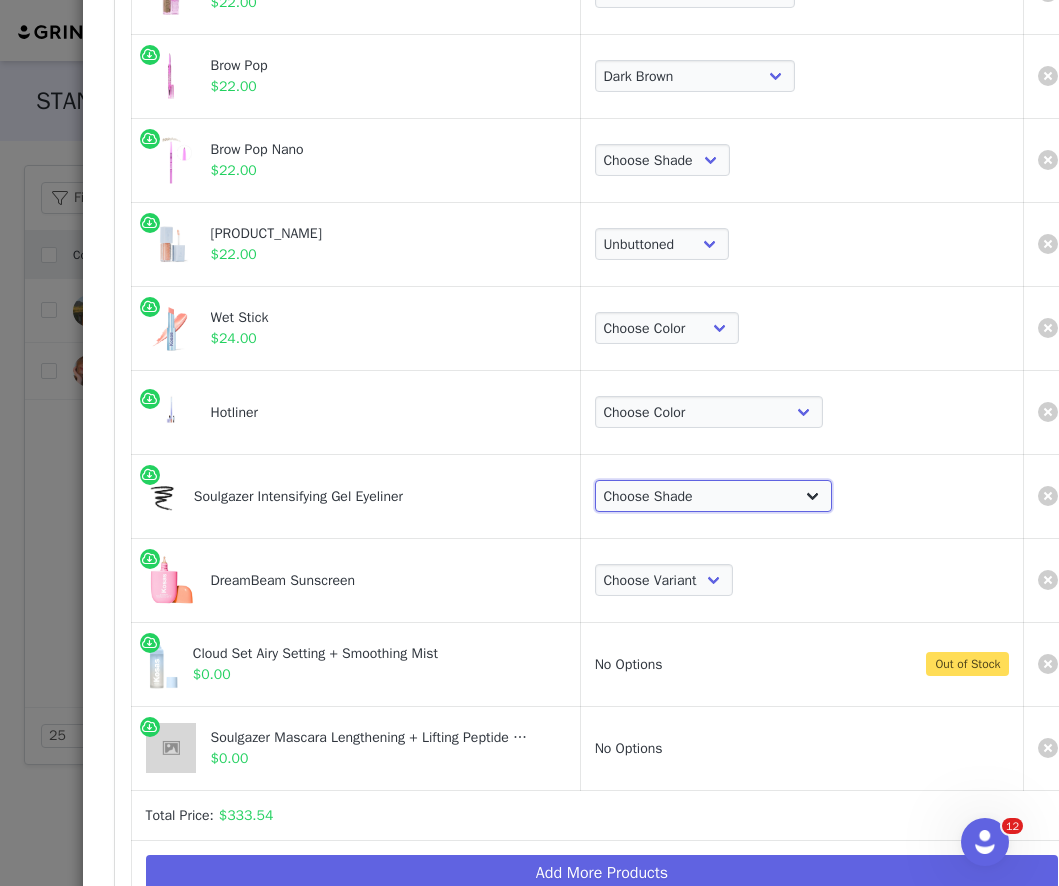 click on "Choose Shade  Hypnotize - intense black matte   Mesmerize - soft lilac matte   Bewitch - night violet satin   Cosmic - deep aqua satin   Eternal - emerald green satin   Enigma - blackened blue satin   Depth - warm brown matte   Allure - dark brown matte   Orbit - smokey gray matte   Gravitate - creamy beige matte" at bounding box center [714, 496] 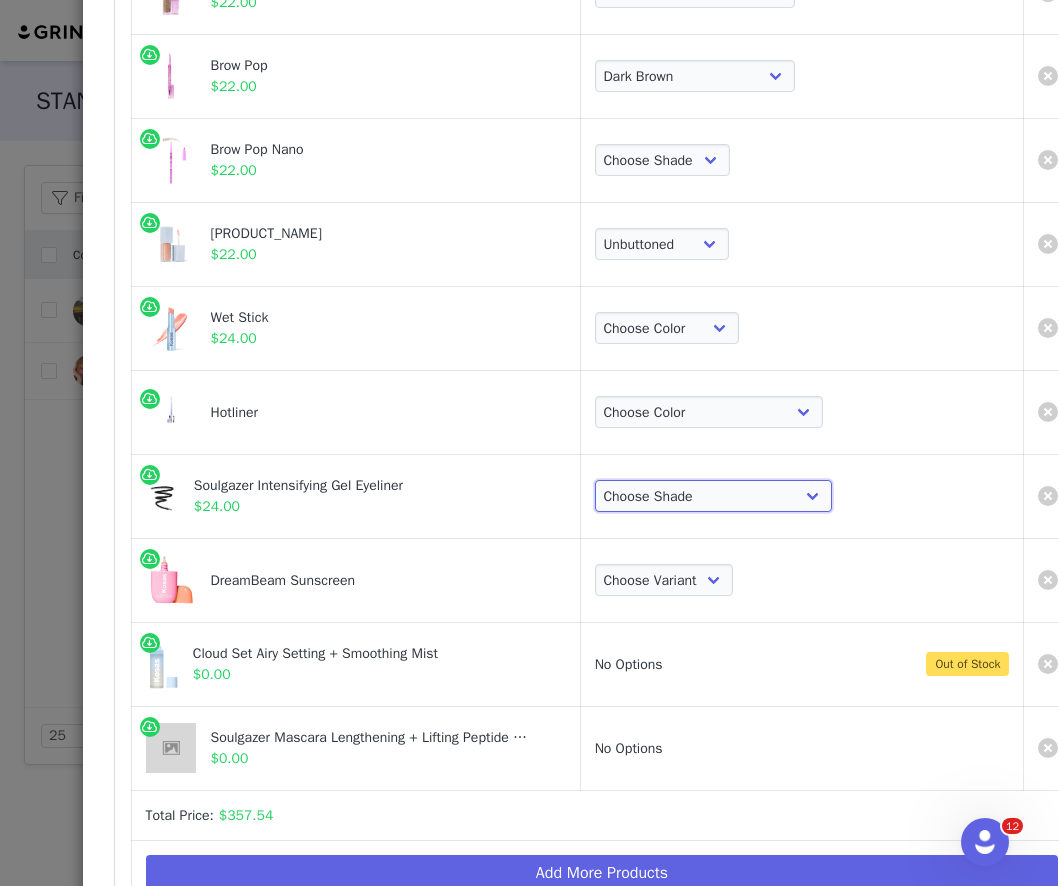 scroll, scrollTop: 1094, scrollLeft: 22, axis: both 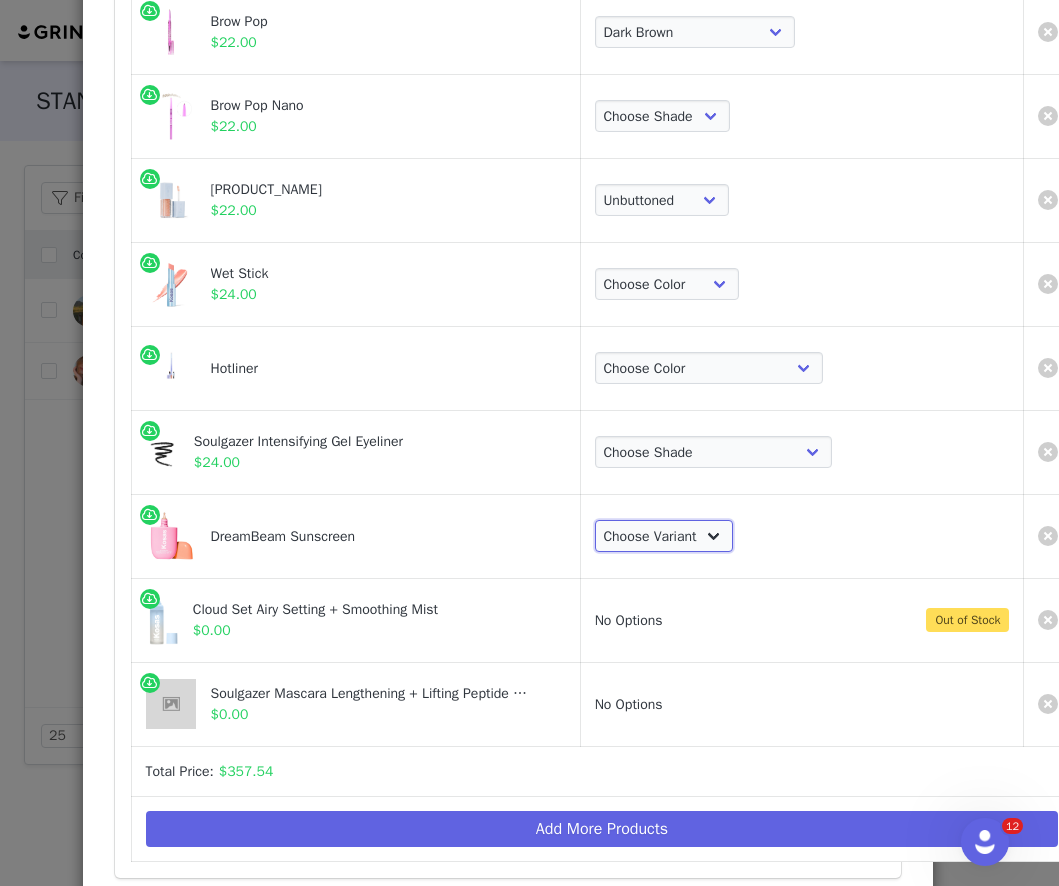 click on "Choose Variant  Original   Sunlit" at bounding box center (664, 536) 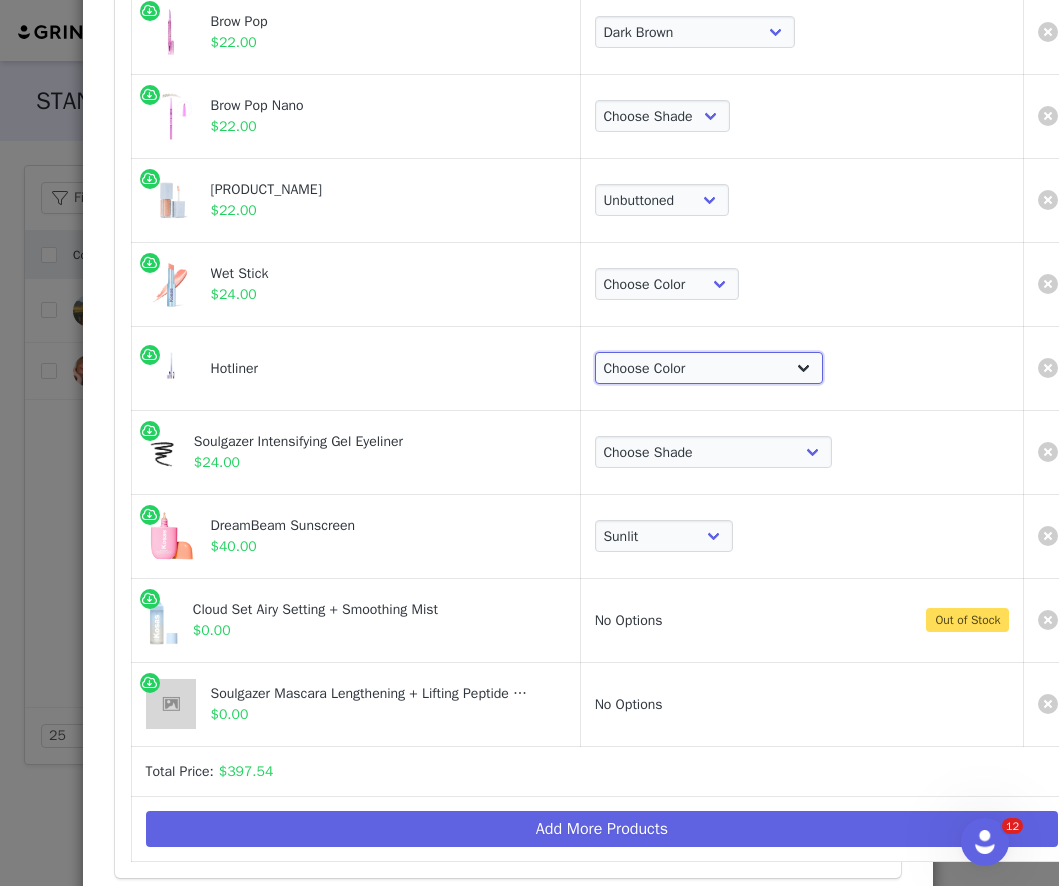 click on "Choose Color  [NUMBER] - [TONE] [TONE]   [USERNAME] - [TONE] [TONE]   [USERNAME] - [TONE] [TONE]   [USERNAME] - [TONE] [TONE]   [USERNAME] - [TONE] [TONE]" at bounding box center [709, 368] 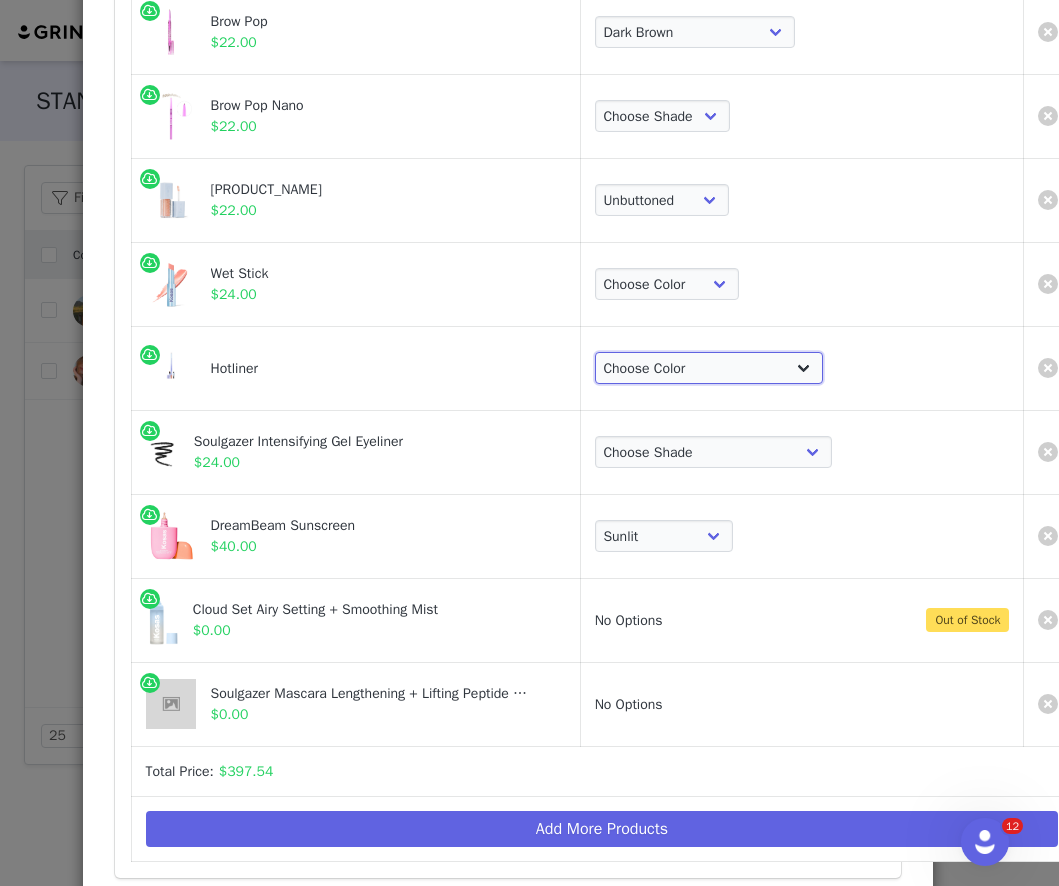 select on "[NUMBER]" 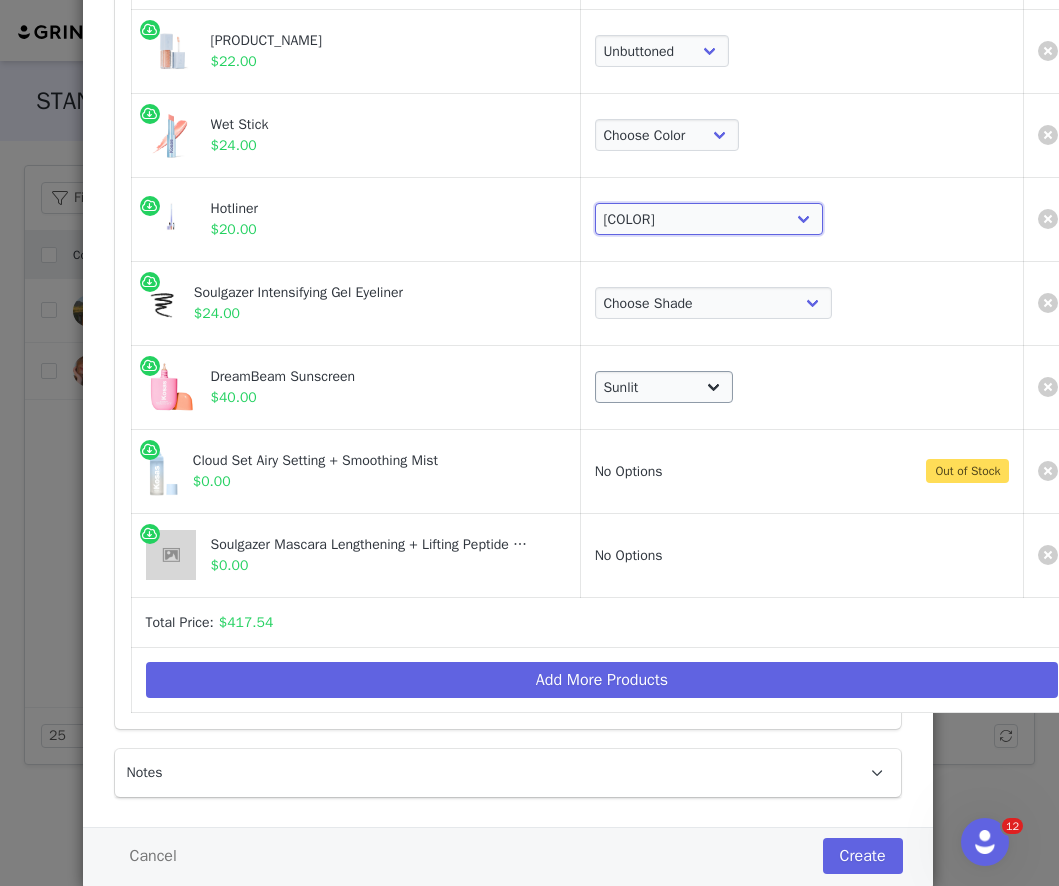 scroll, scrollTop: 1295, scrollLeft: 22, axis: both 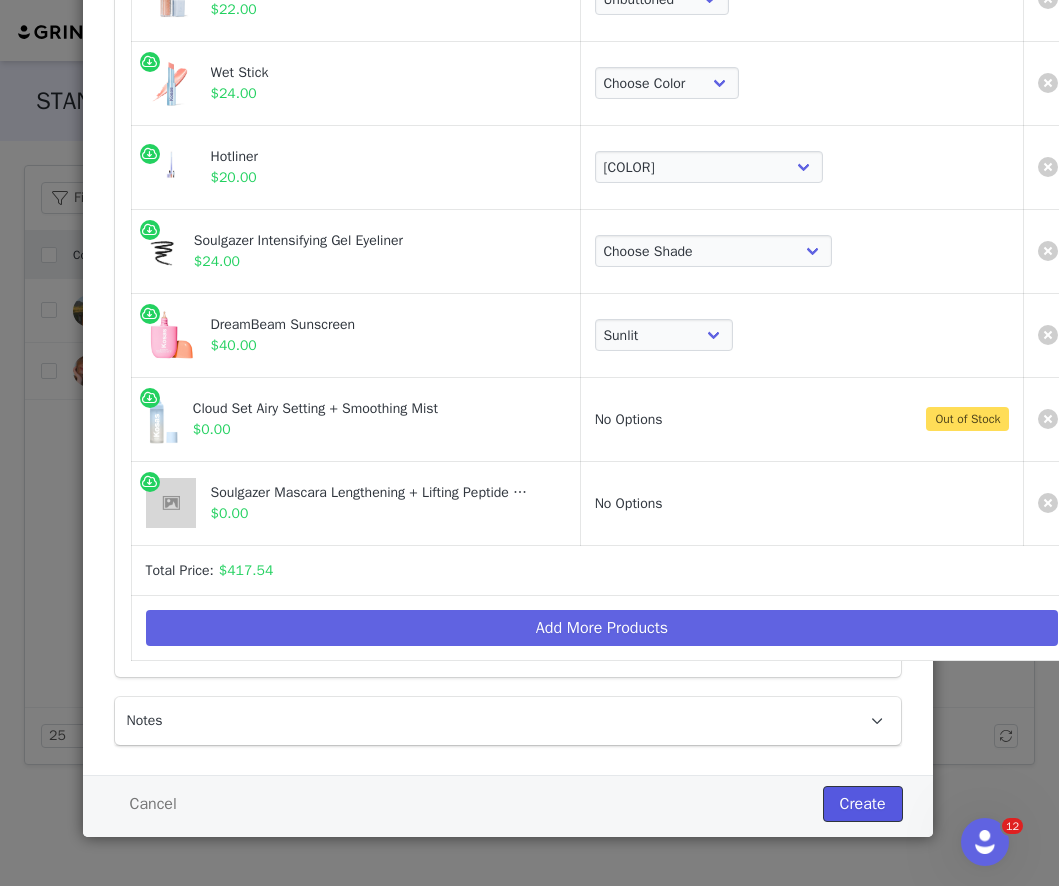 click on "Create" at bounding box center (863, 804) 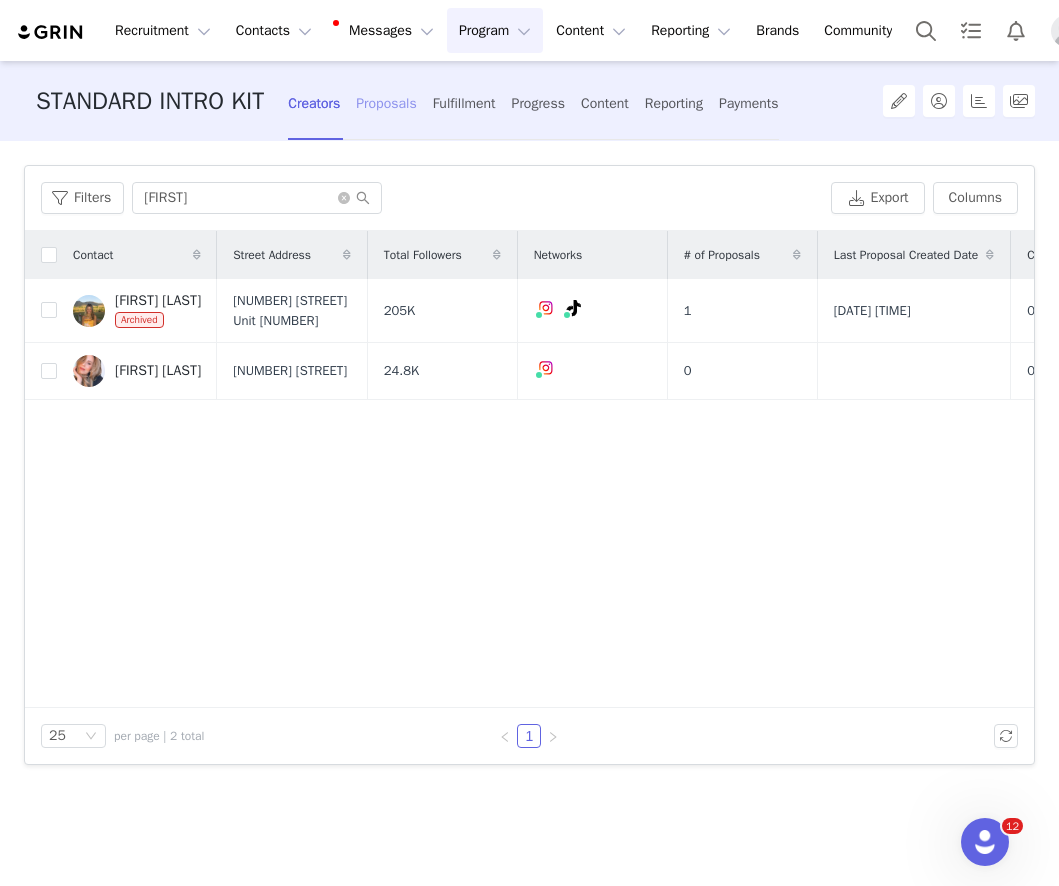 click on "Proposals" at bounding box center [386, 103] 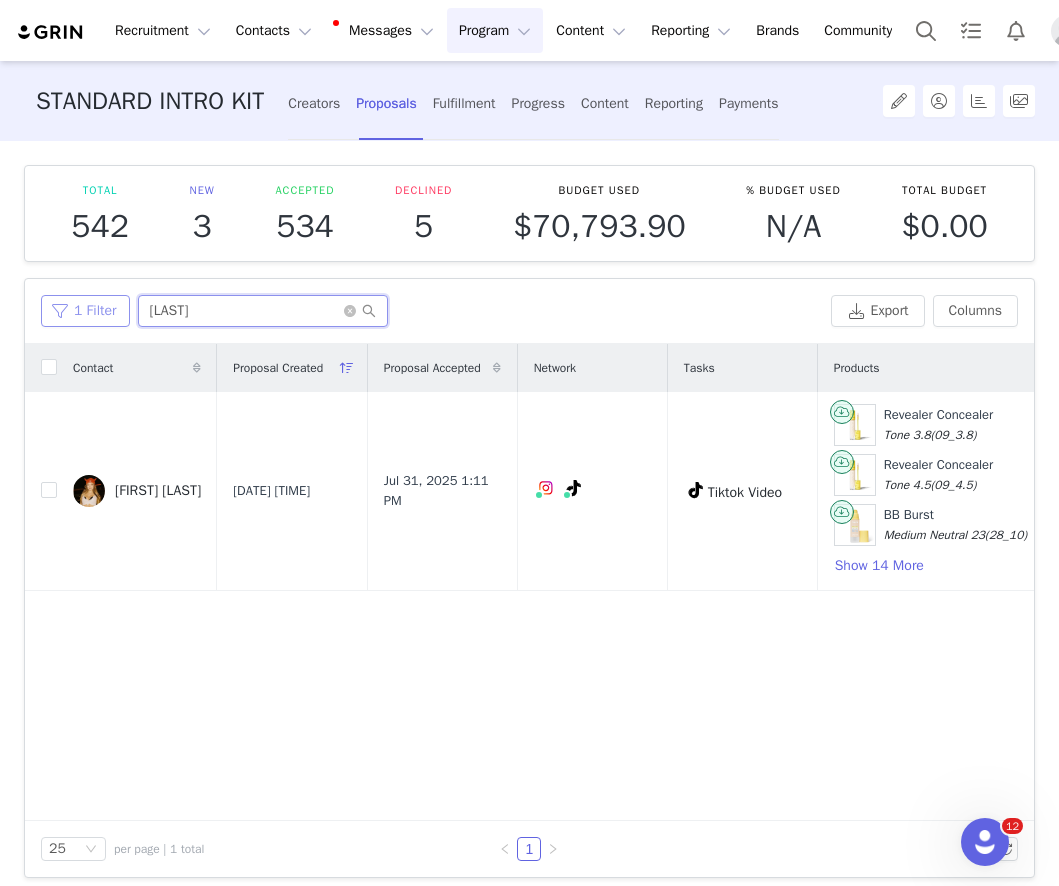 drag, startPoint x: 197, startPoint y: 314, endPoint x: 115, endPoint y: 314, distance: 82 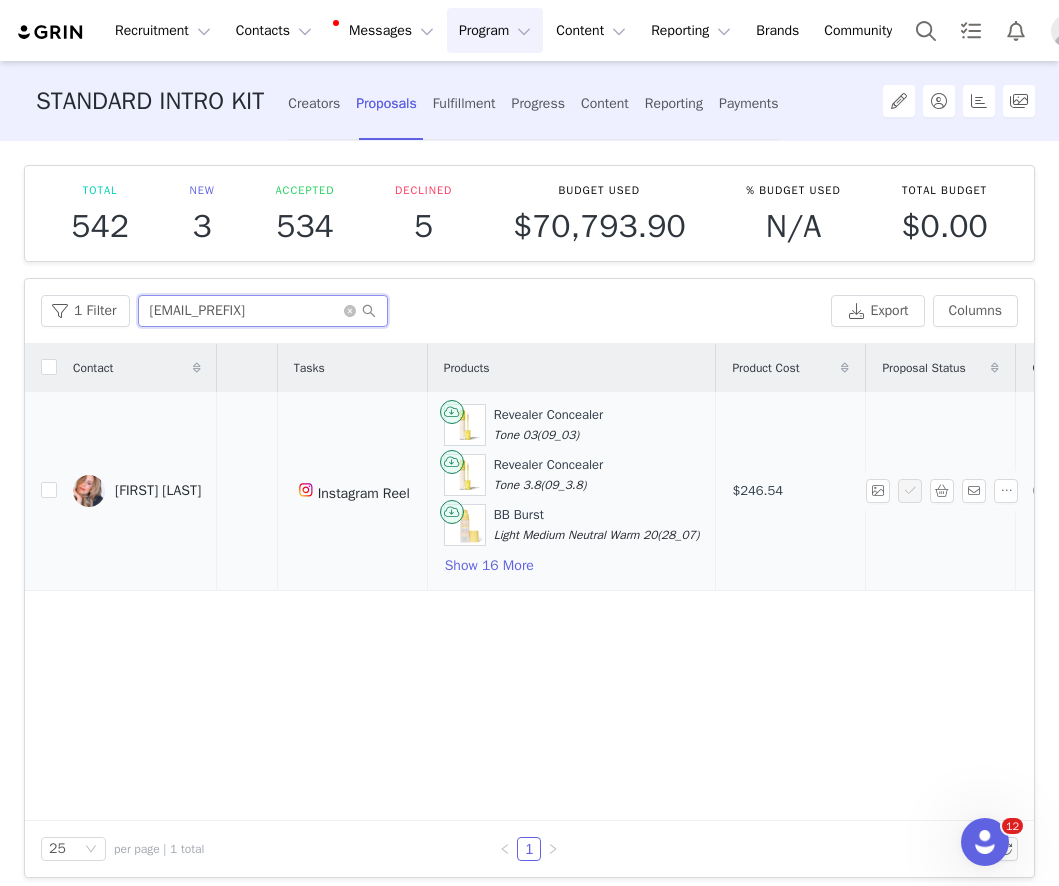 scroll, scrollTop: 0, scrollLeft: 400, axis: horizontal 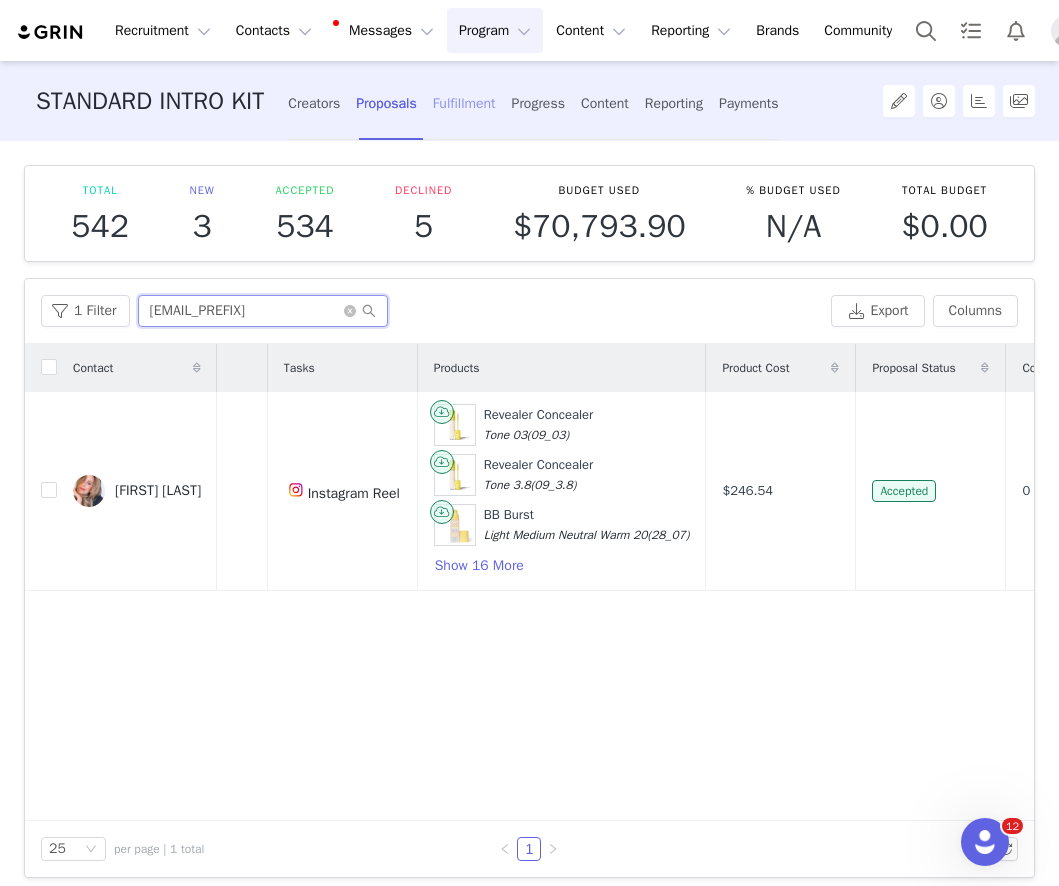 type on "alexandra mcc" 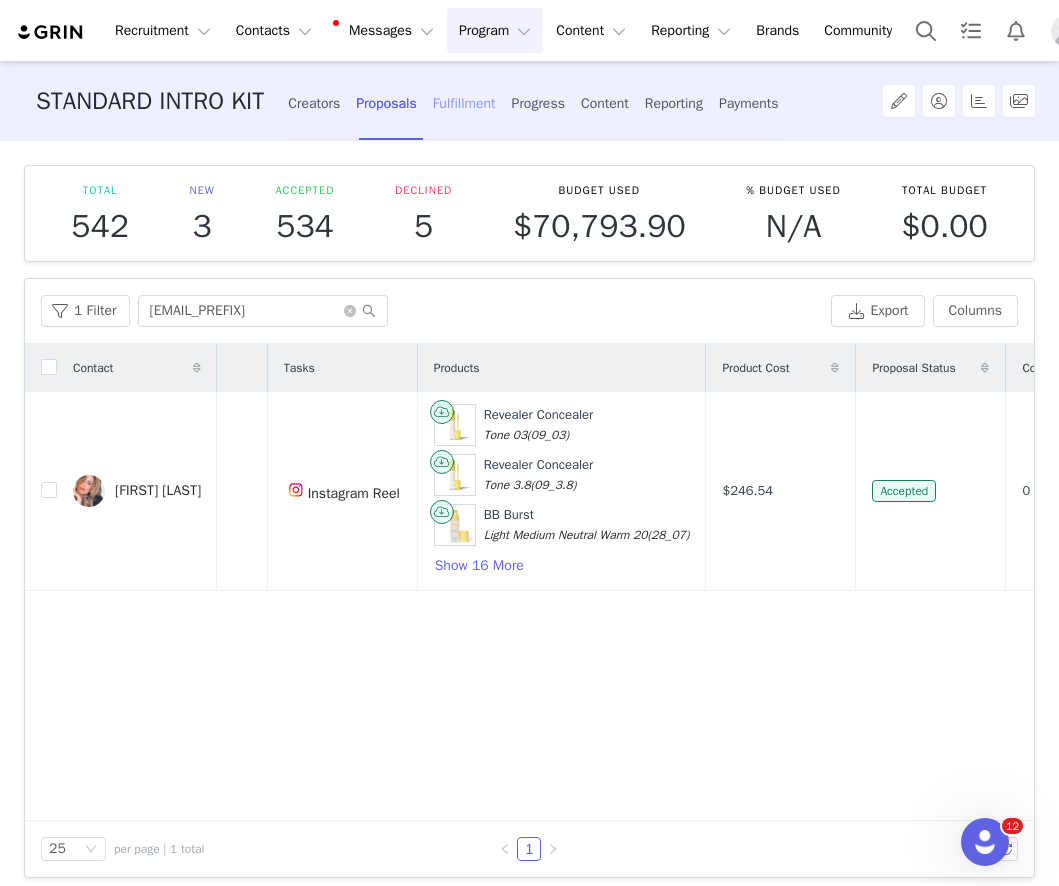 click on "Fulfillment" at bounding box center (464, 103) 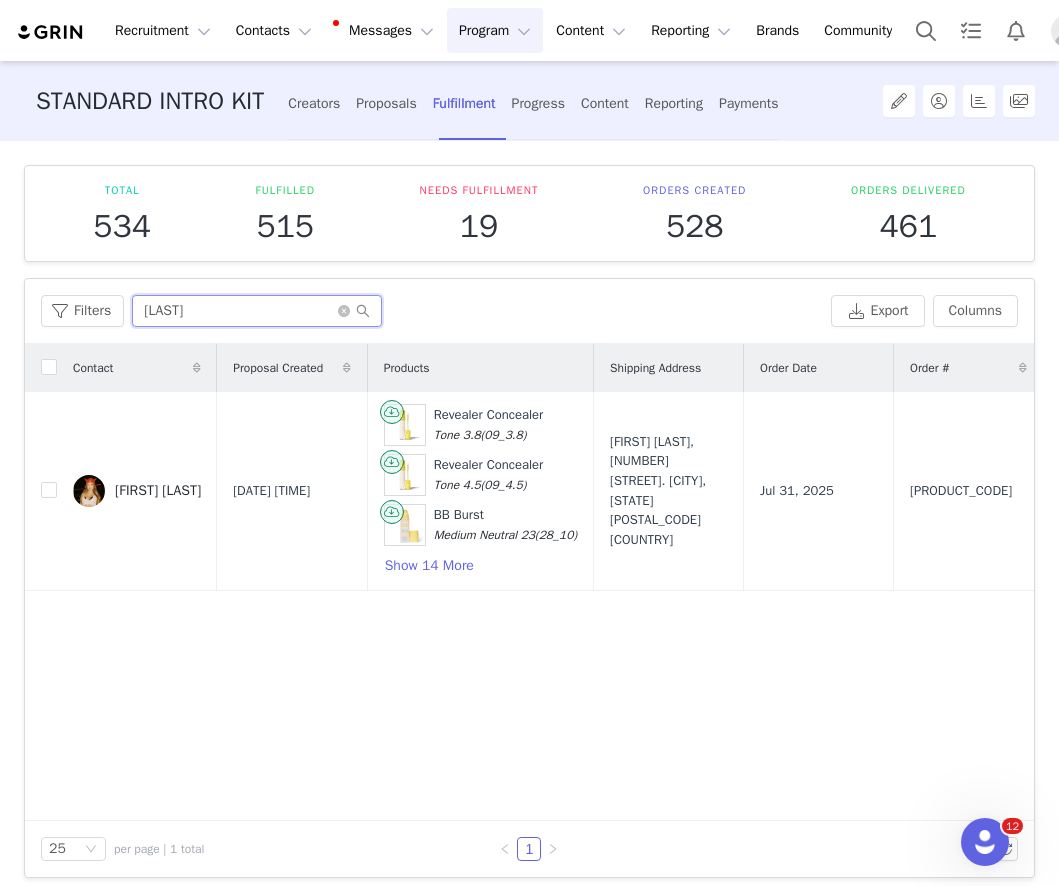 drag, startPoint x: 221, startPoint y: 317, endPoint x: 136, endPoint y: 317, distance: 85 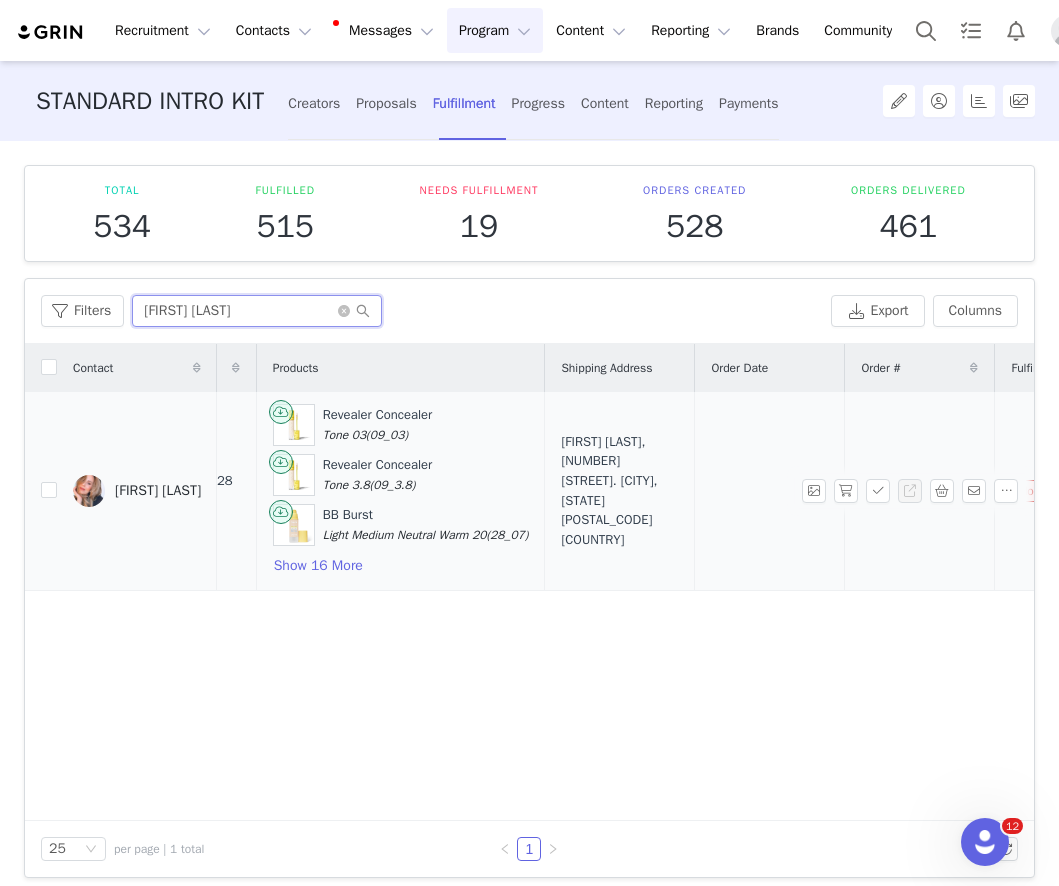 scroll, scrollTop: 0, scrollLeft: 88, axis: horizontal 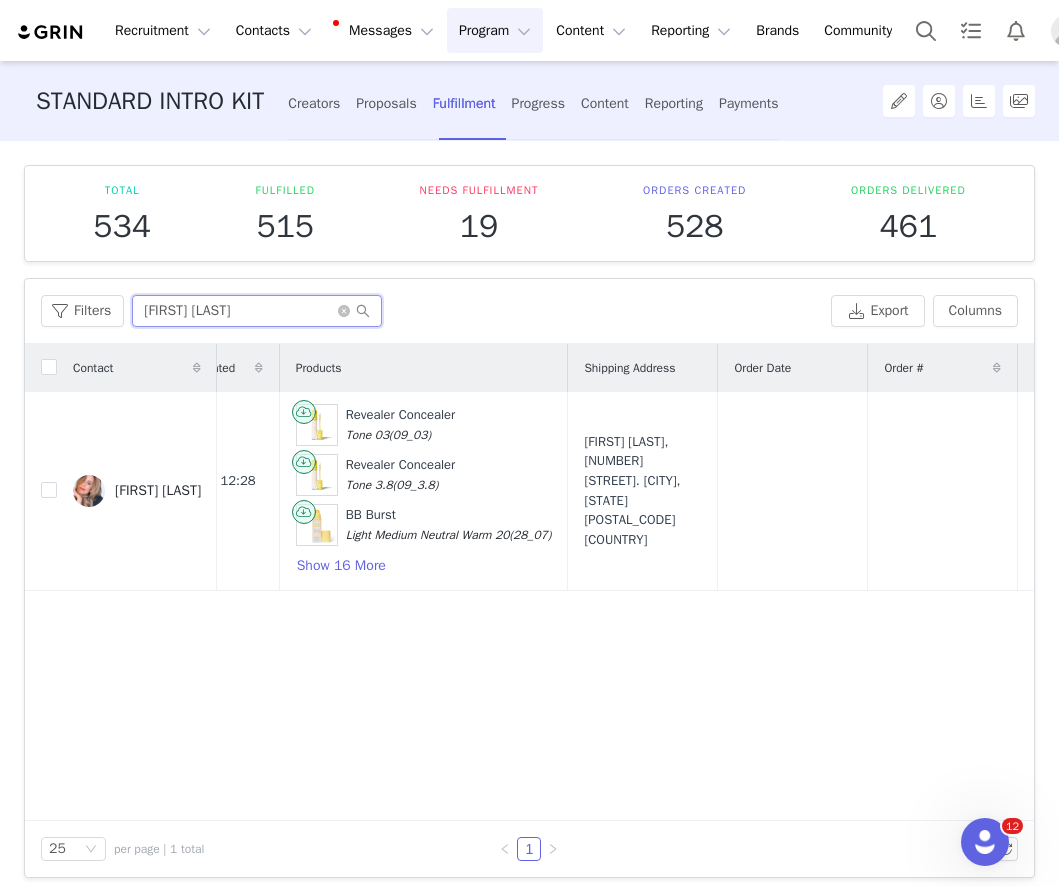 type on "alexandra mccorm" 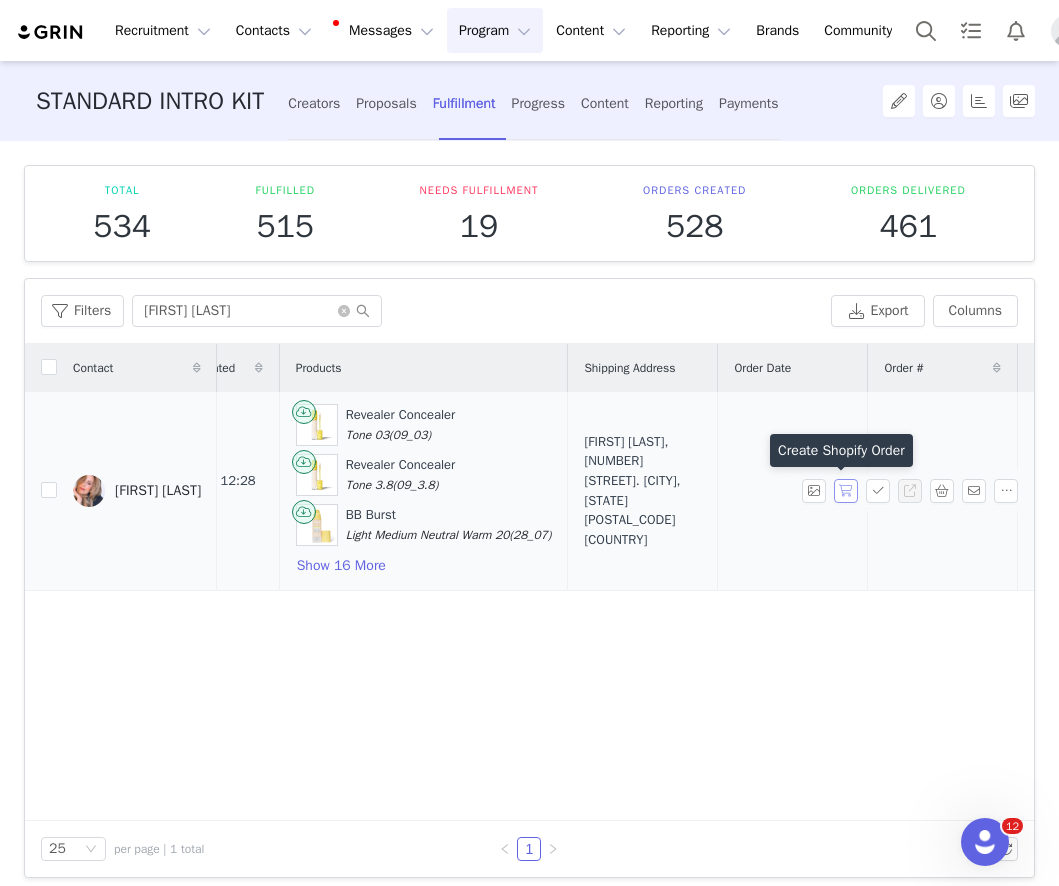 click at bounding box center (846, 491) 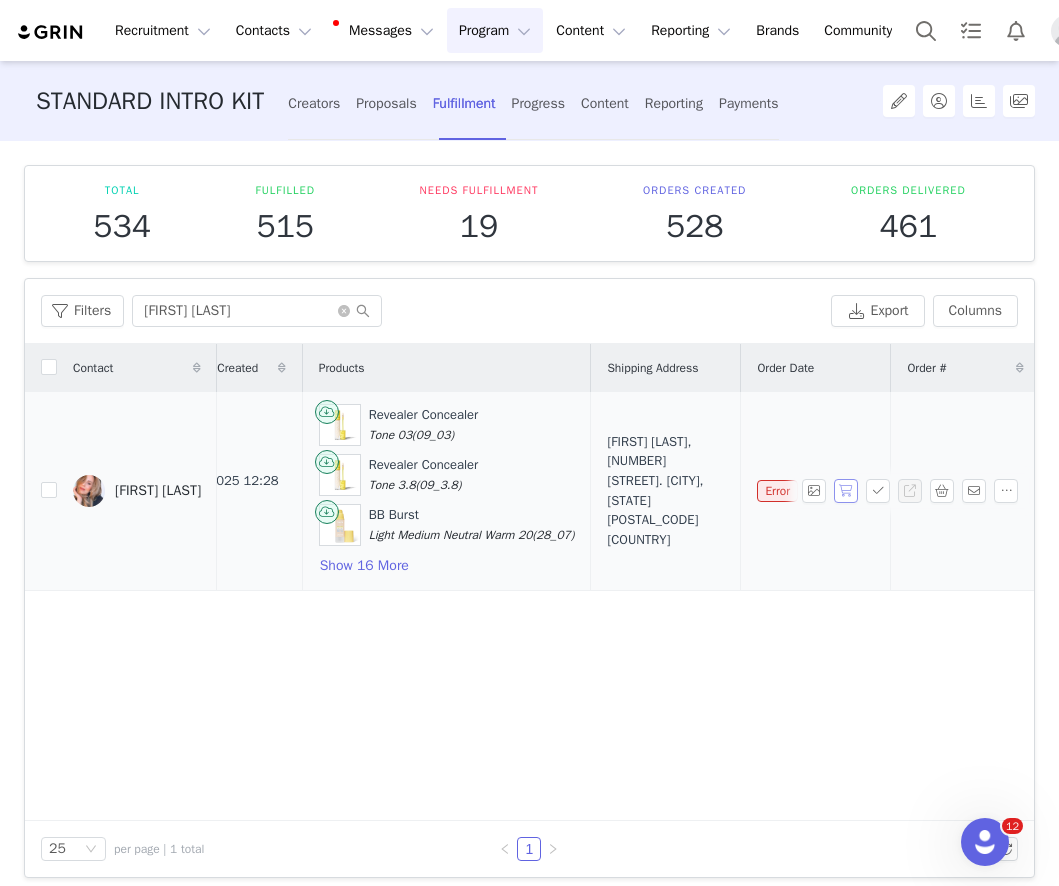scroll, scrollTop: 0, scrollLeft: 0, axis: both 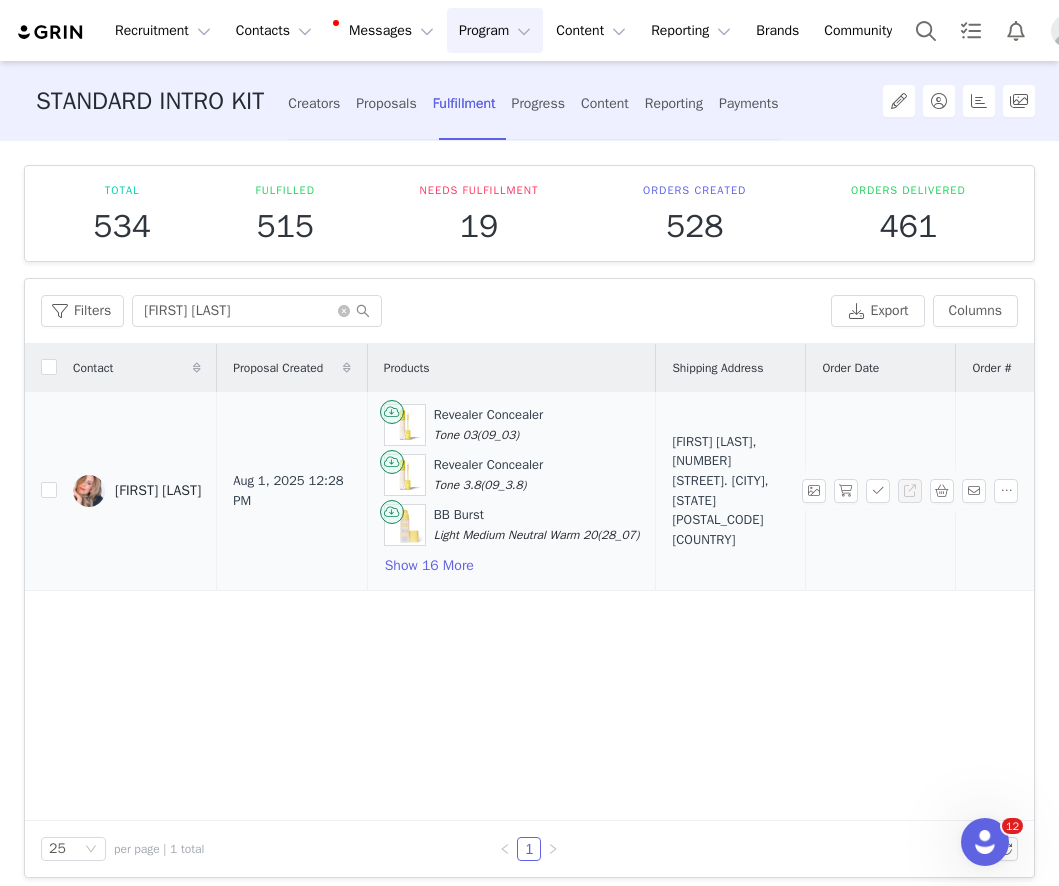 click on "Alexandra McCormick" at bounding box center (158, 491) 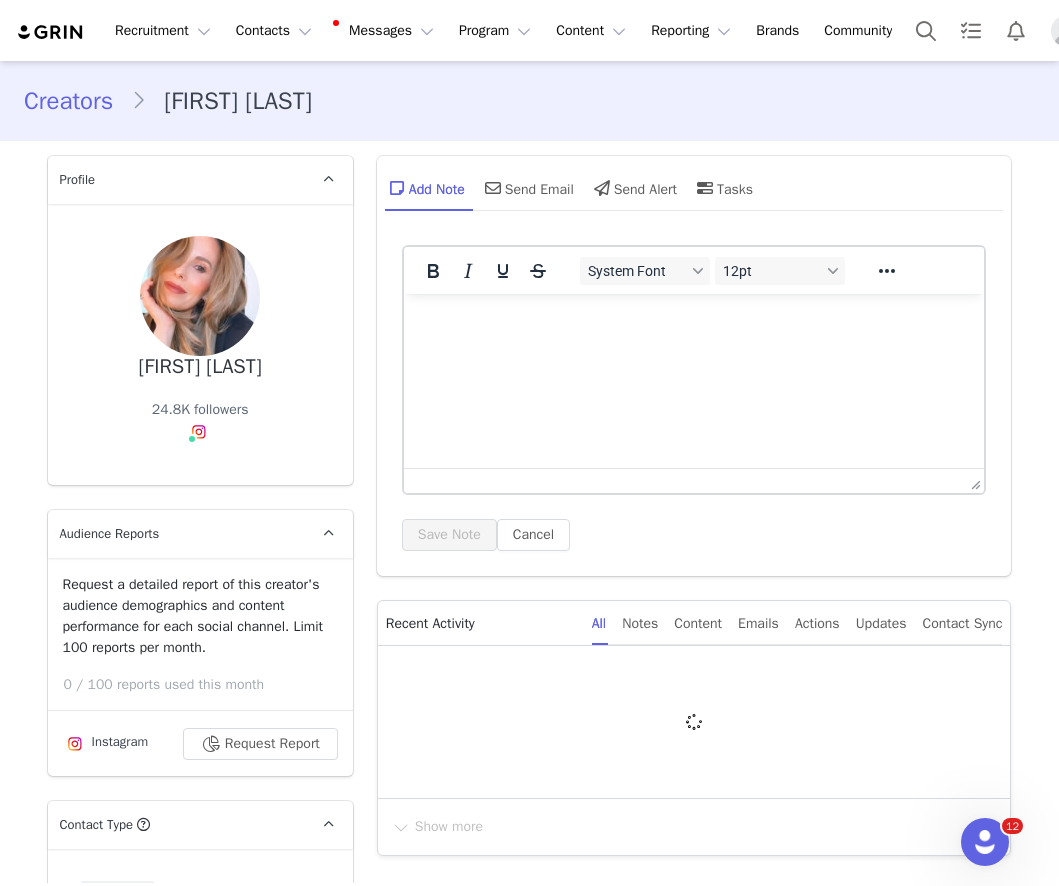 scroll, scrollTop: 0, scrollLeft: 0, axis: both 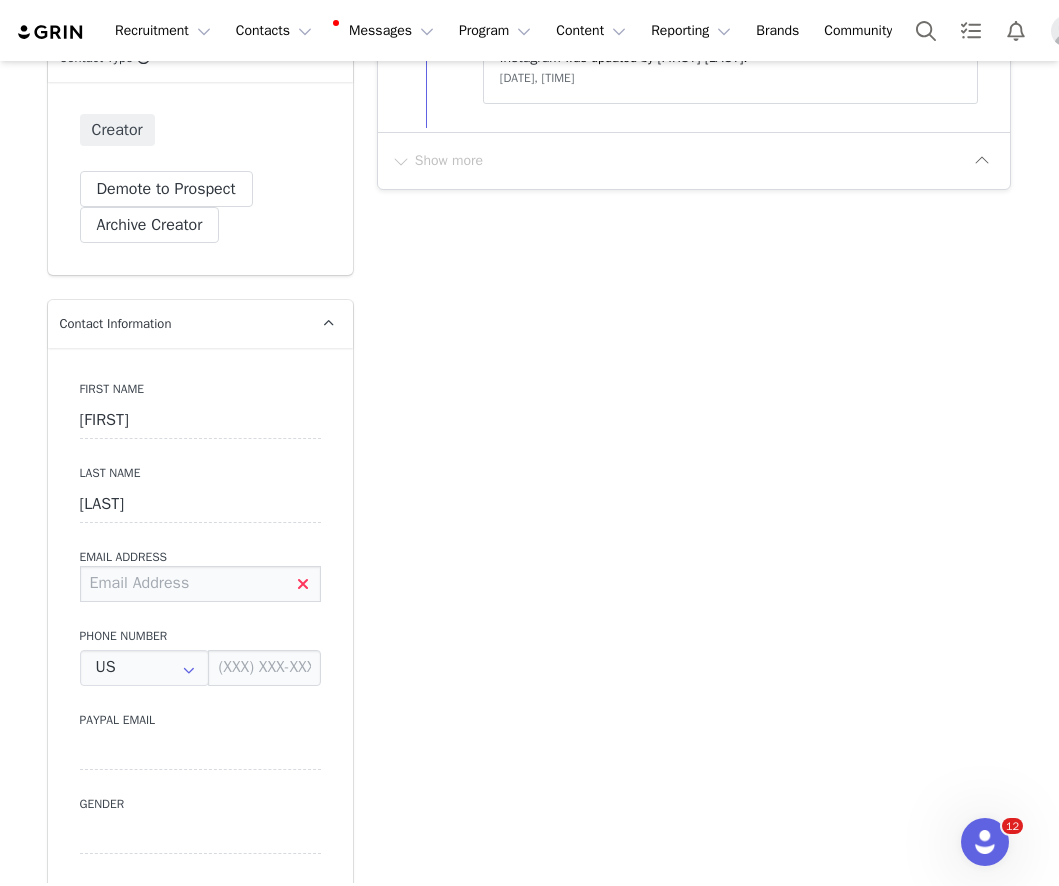 click at bounding box center (200, 584) 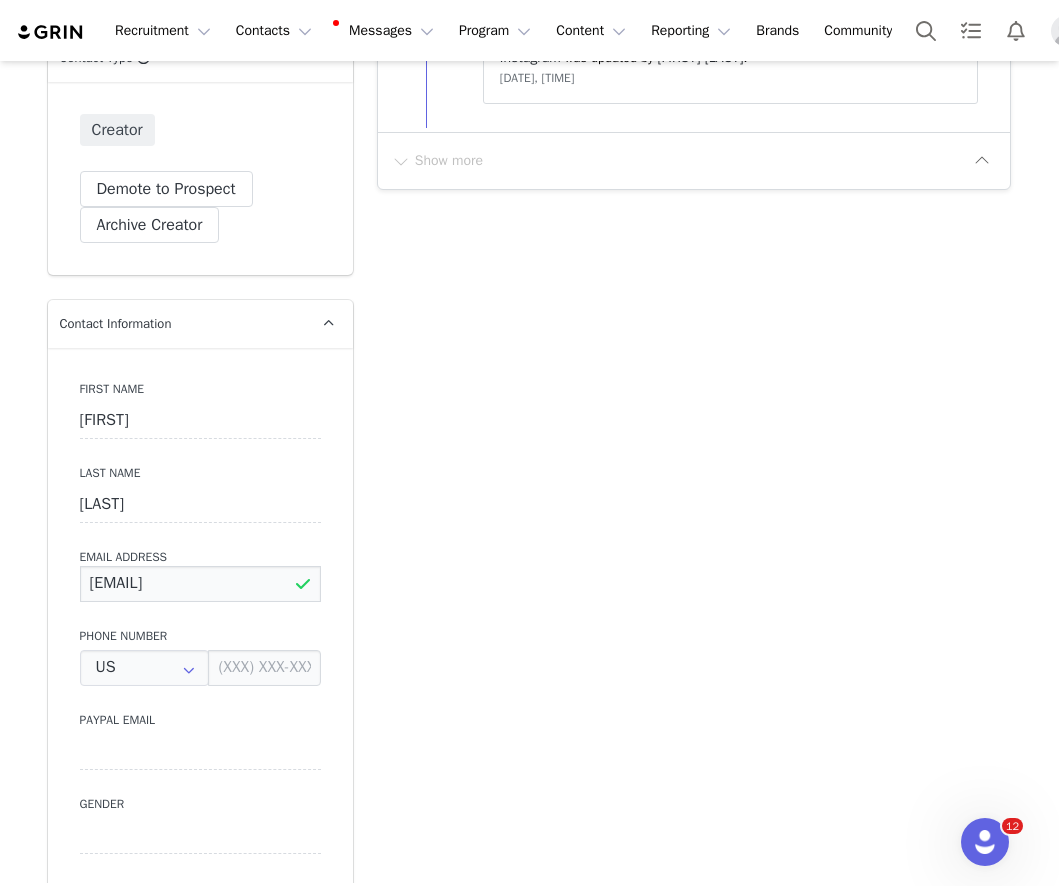 scroll, scrollTop: 0, scrollLeft: 52, axis: horizontal 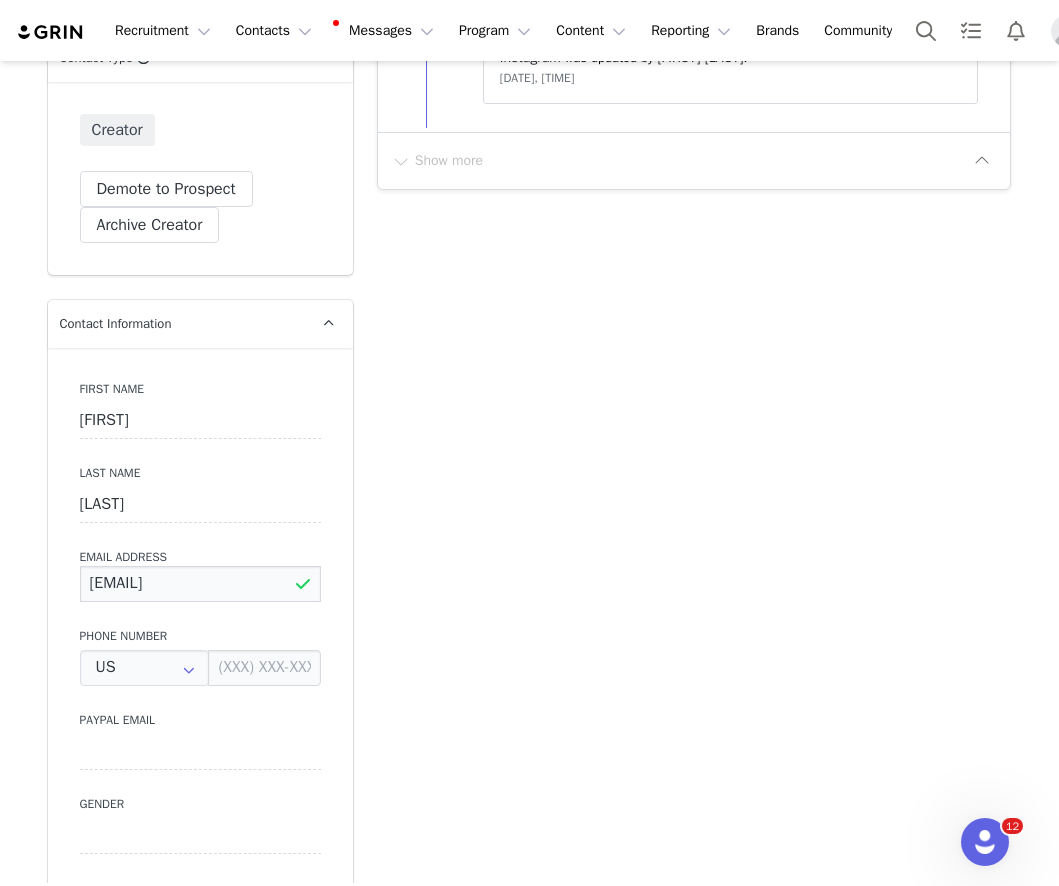 type on "alexandra.mccormick@kosas.com" 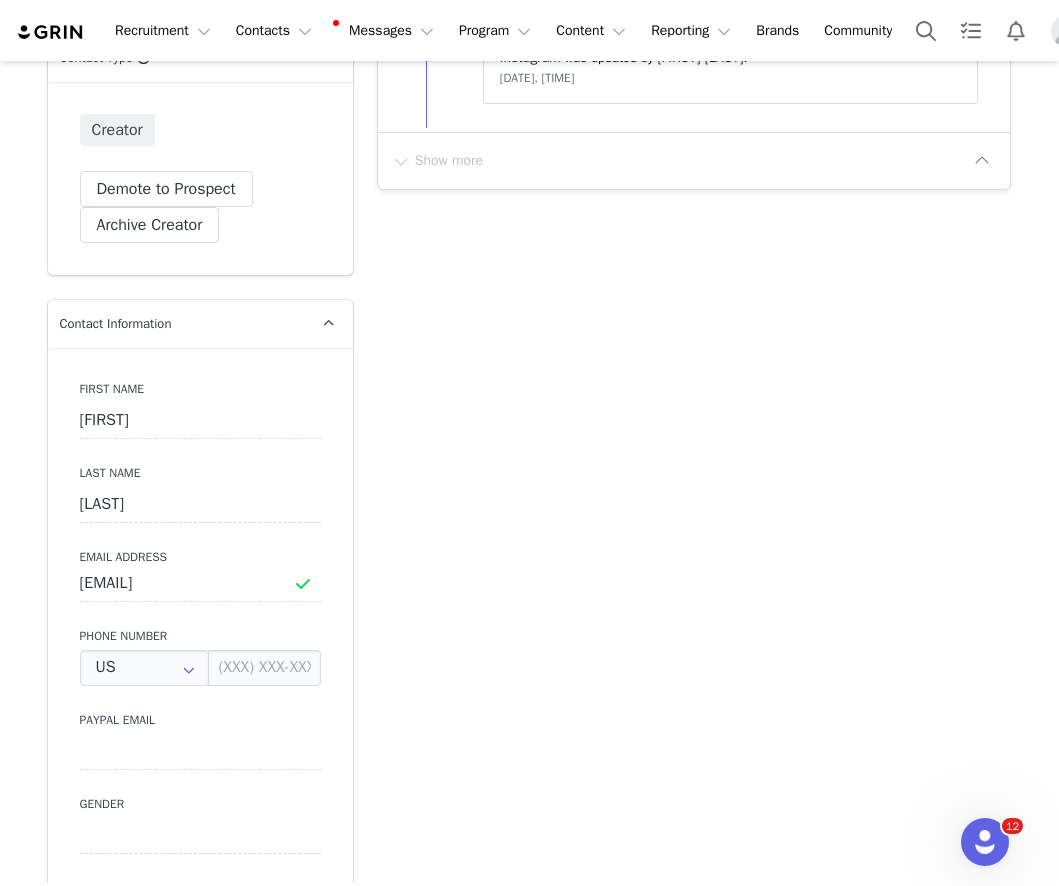 scroll, scrollTop: 0, scrollLeft: 0, axis: both 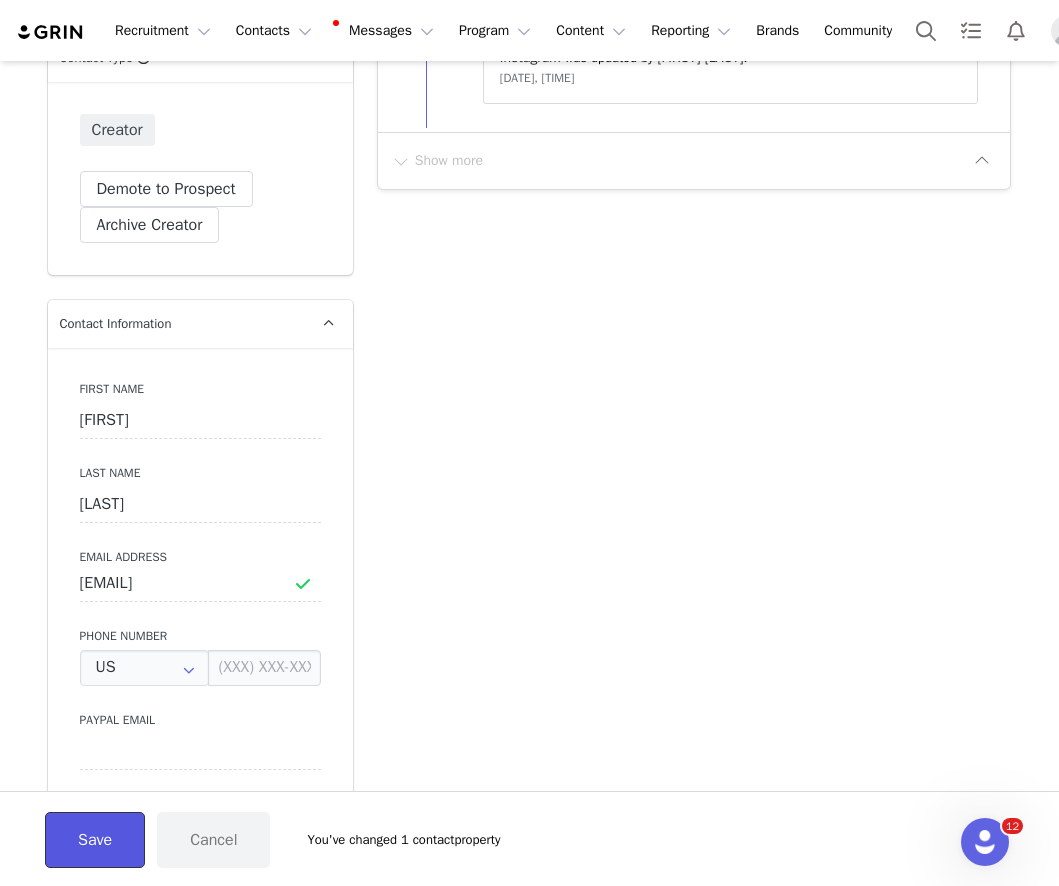 click on "Save" at bounding box center [95, 840] 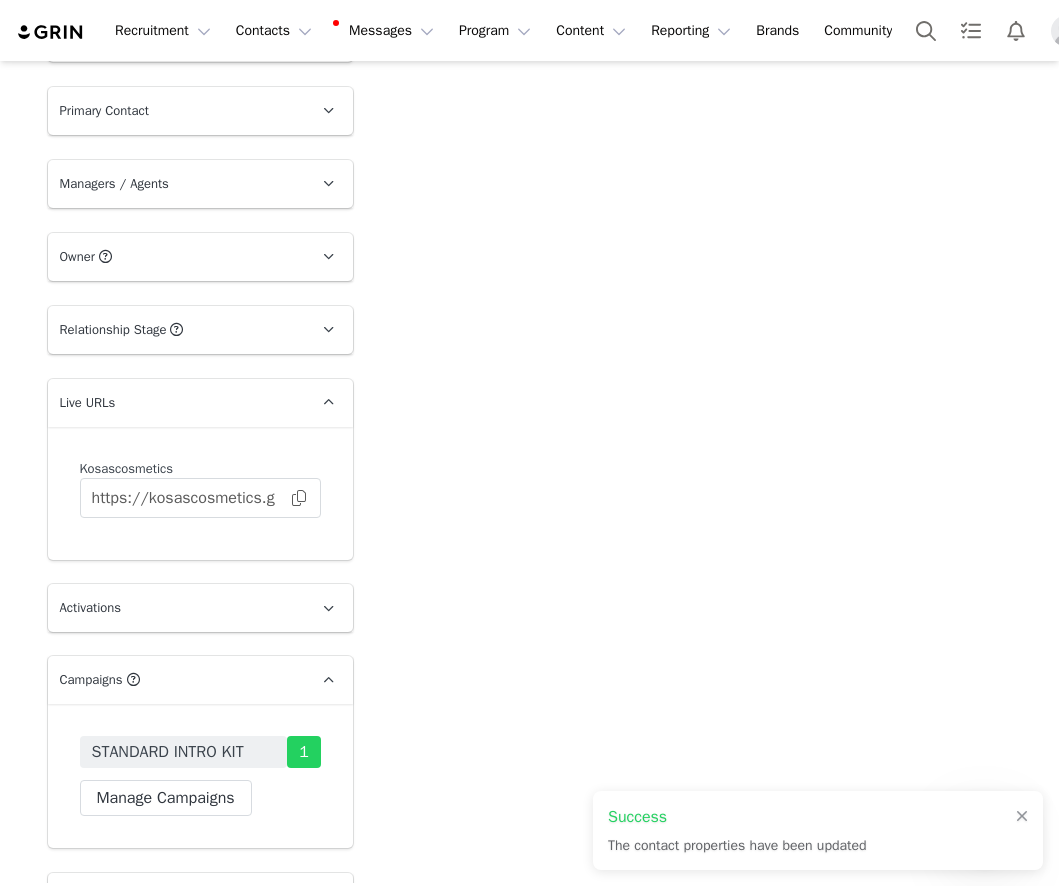 scroll, scrollTop: 3189, scrollLeft: 0, axis: vertical 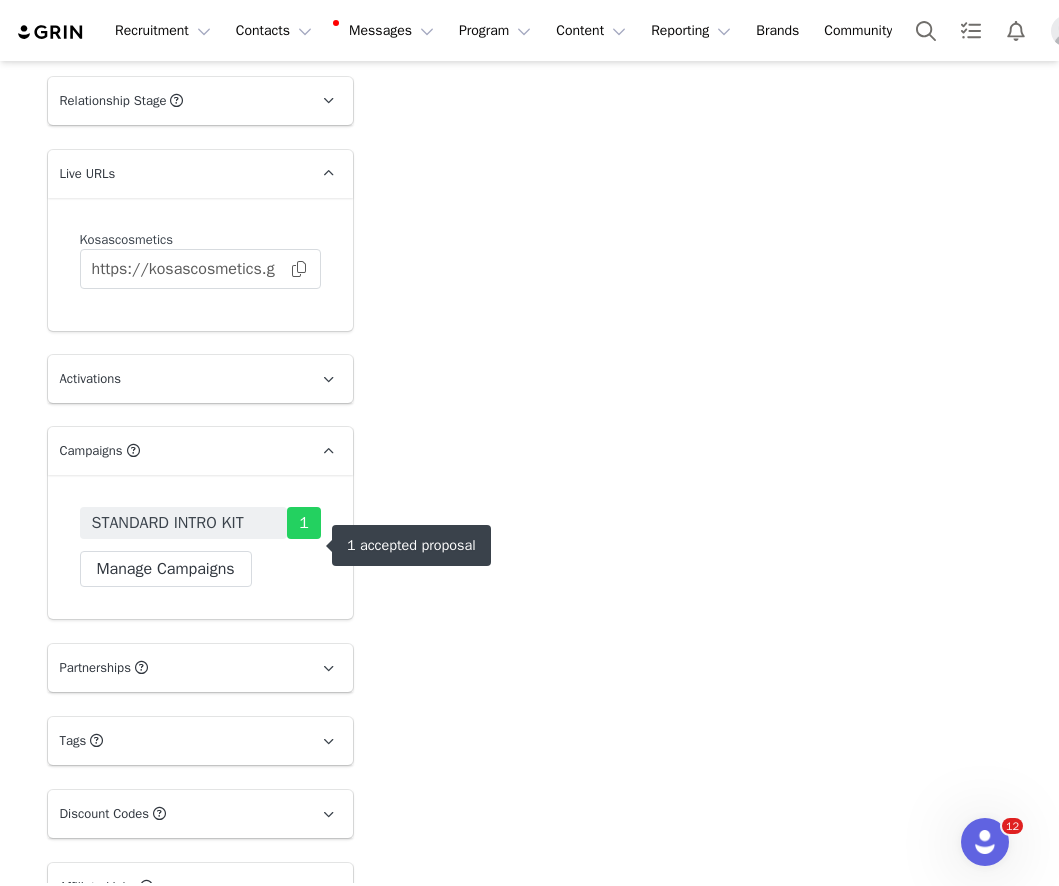 click on "1" at bounding box center [304, 523] 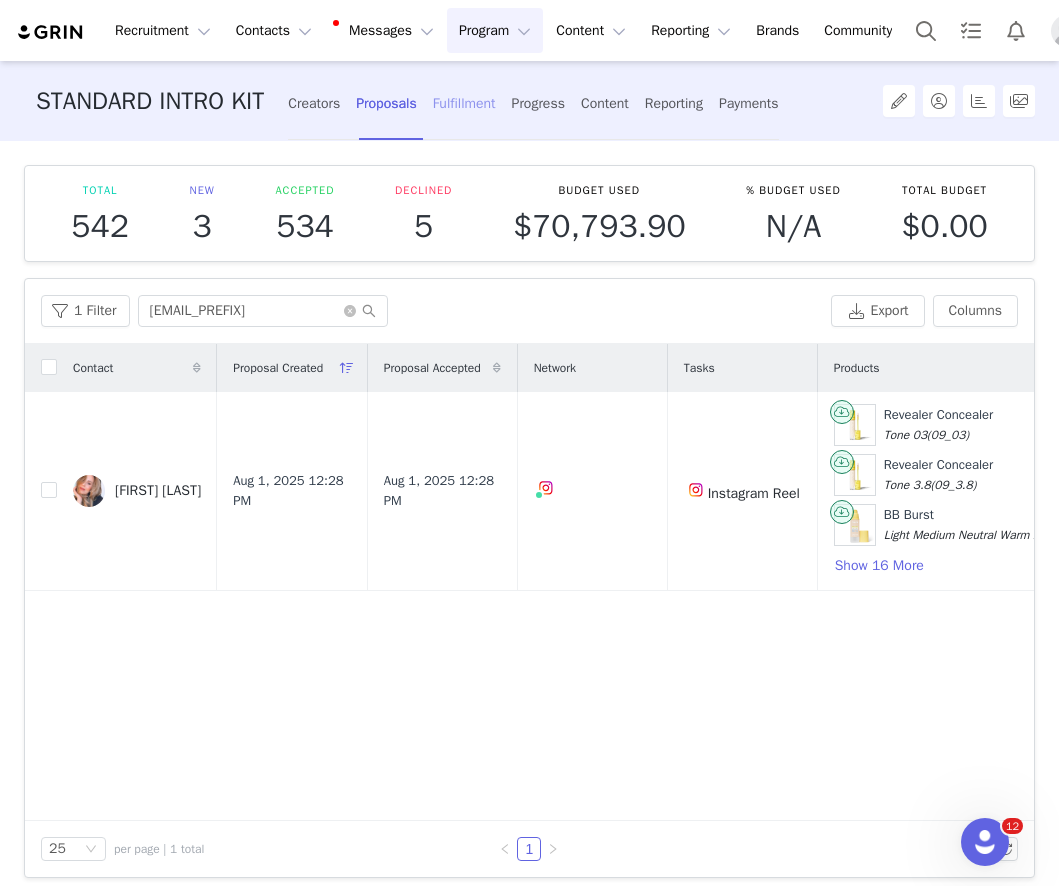 click on "Fulfillment" at bounding box center (464, 103) 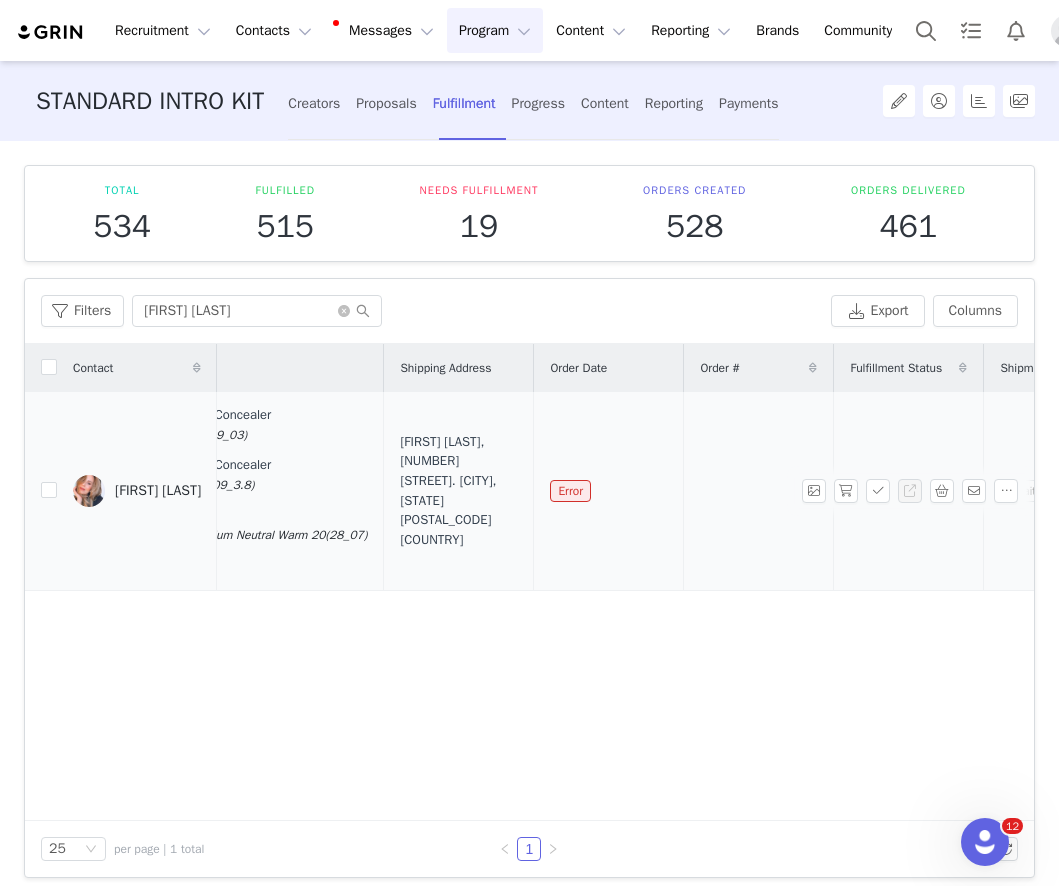 scroll, scrollTop: 0, scrollLeft: 495, axis: horizontal 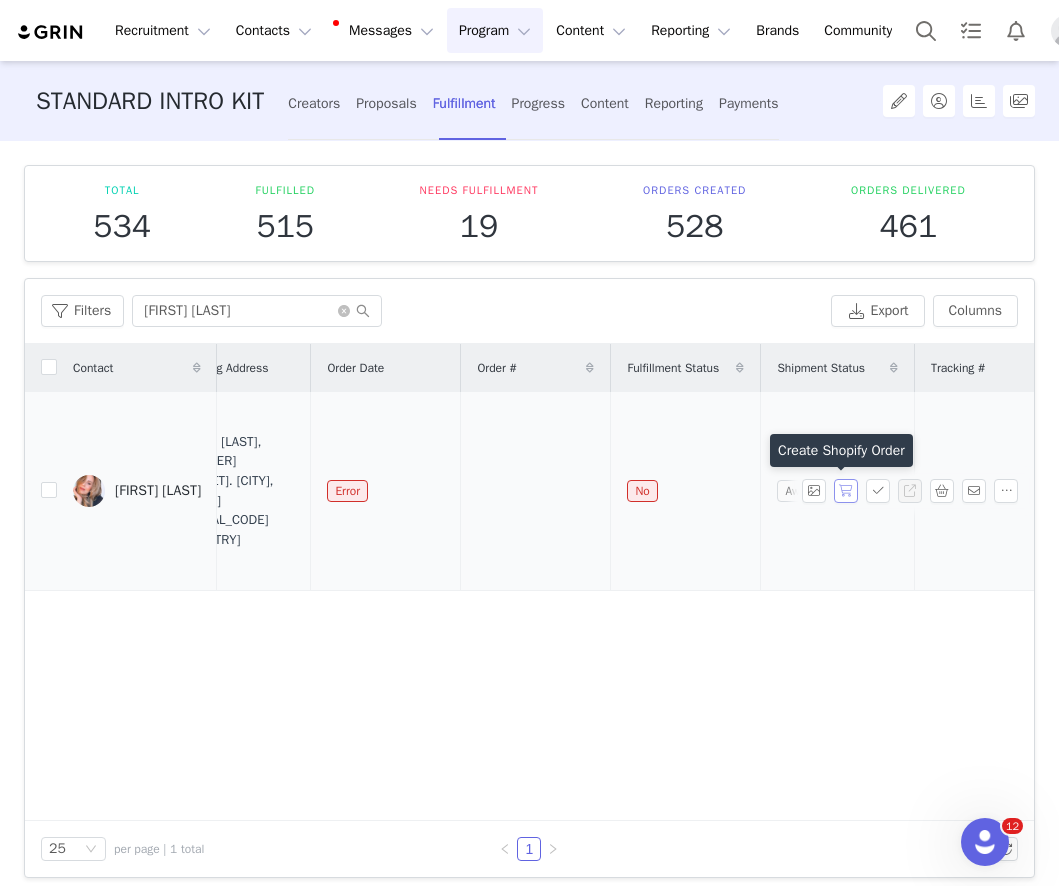 click at bounding box center (846, 491) 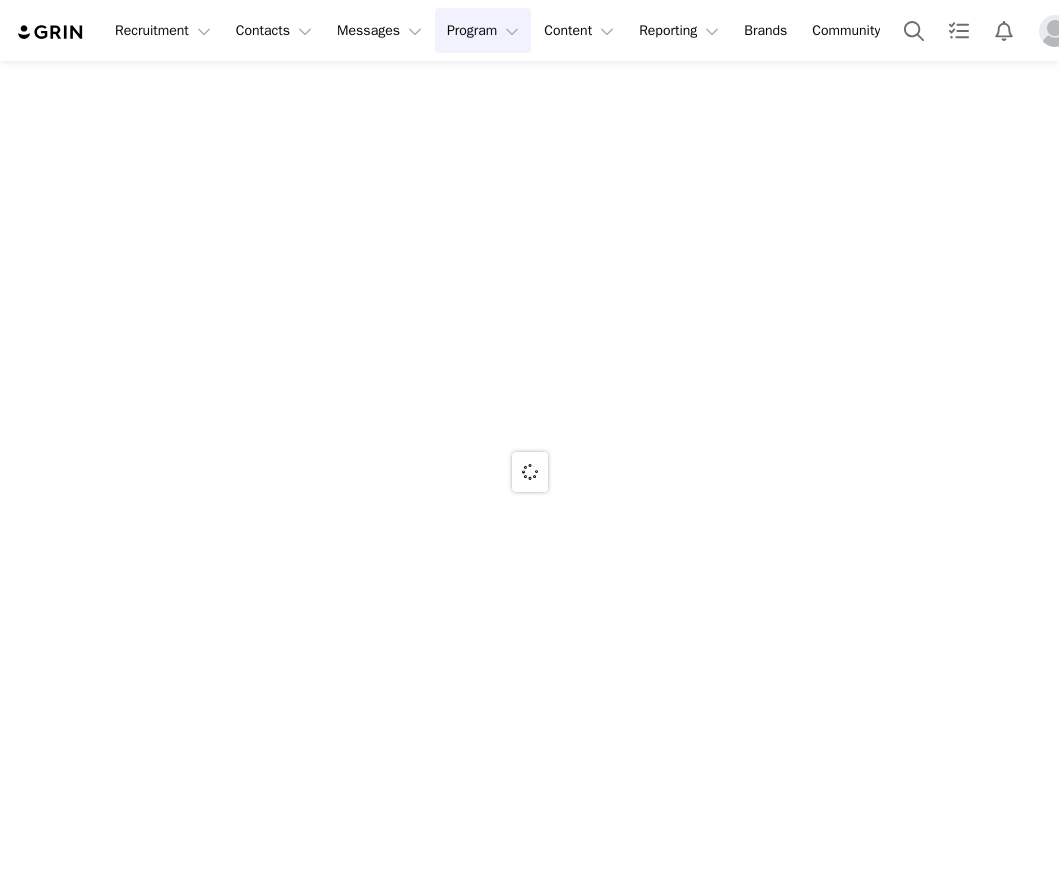 scroll, scrollTop: 0, scrollLeft: 0, axis: both 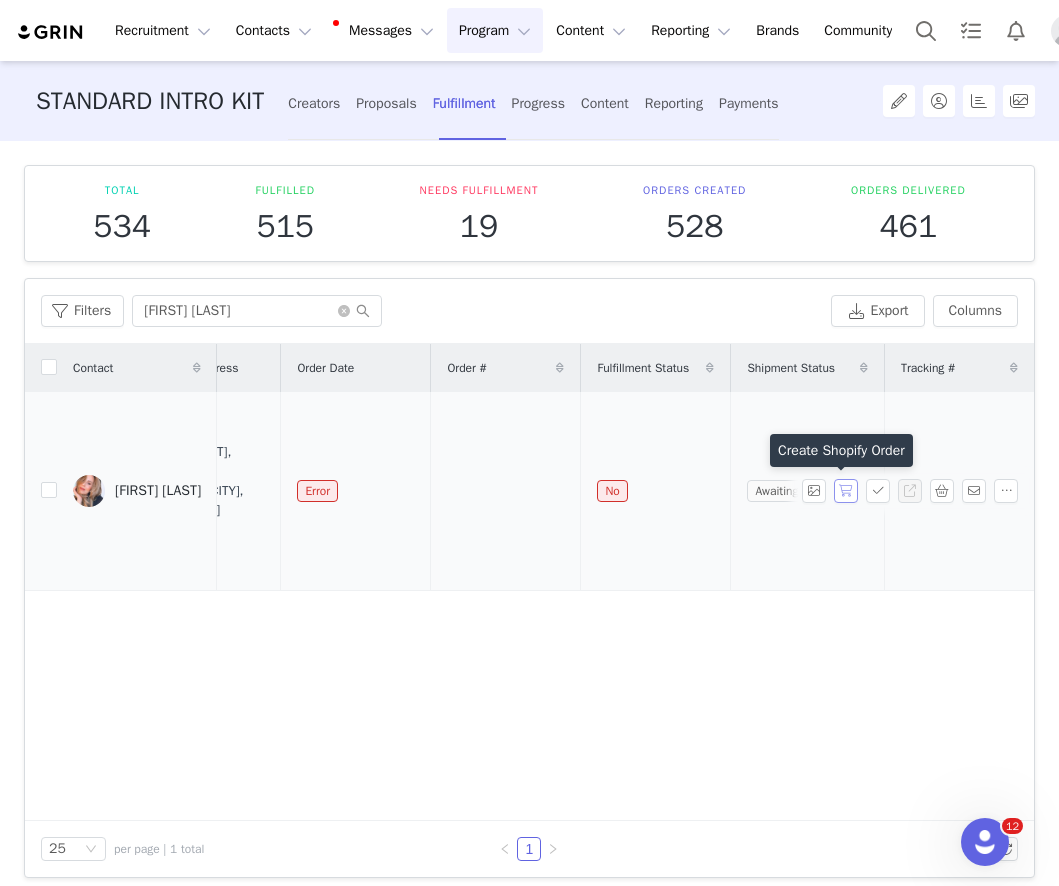 click at bounding box center (846, 491) 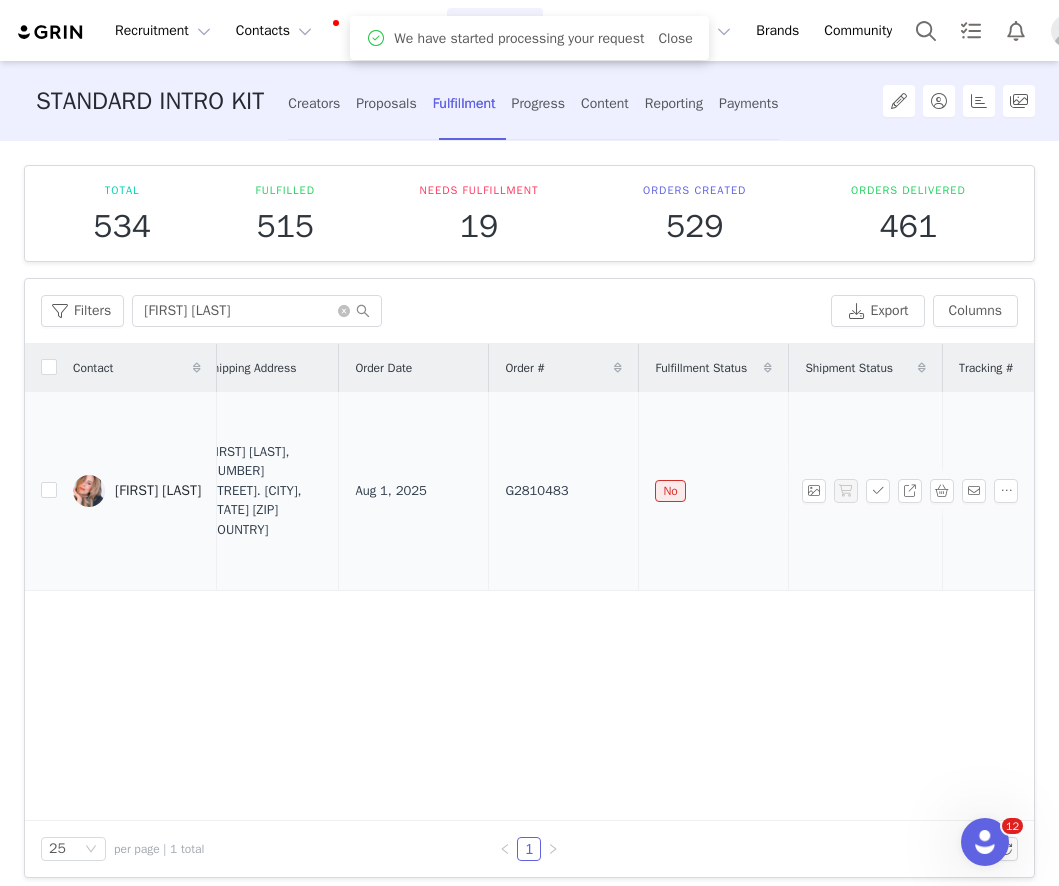 scroll, scrollTop: 0, scrollLeft: 548, axis: horizontal 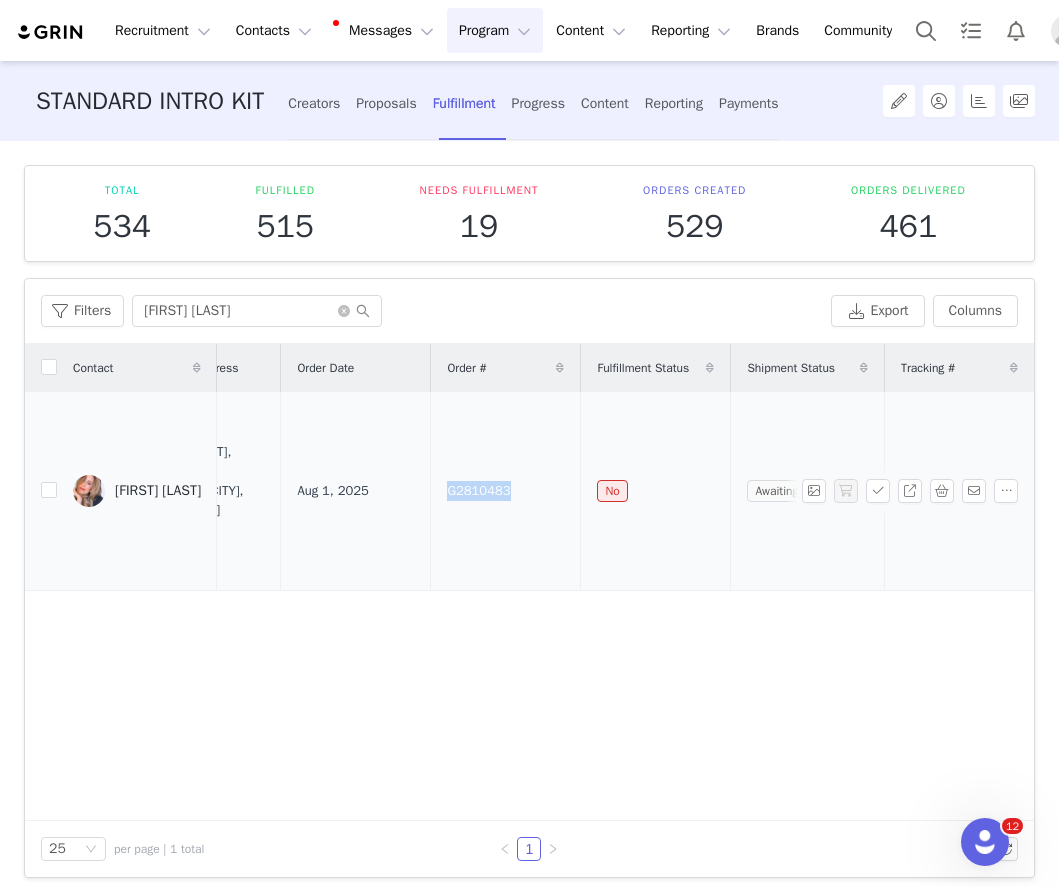 drag, startPoint x: 507, startPoint y: 488, endPoint x: 590, endPoint y: 488, distance: 83 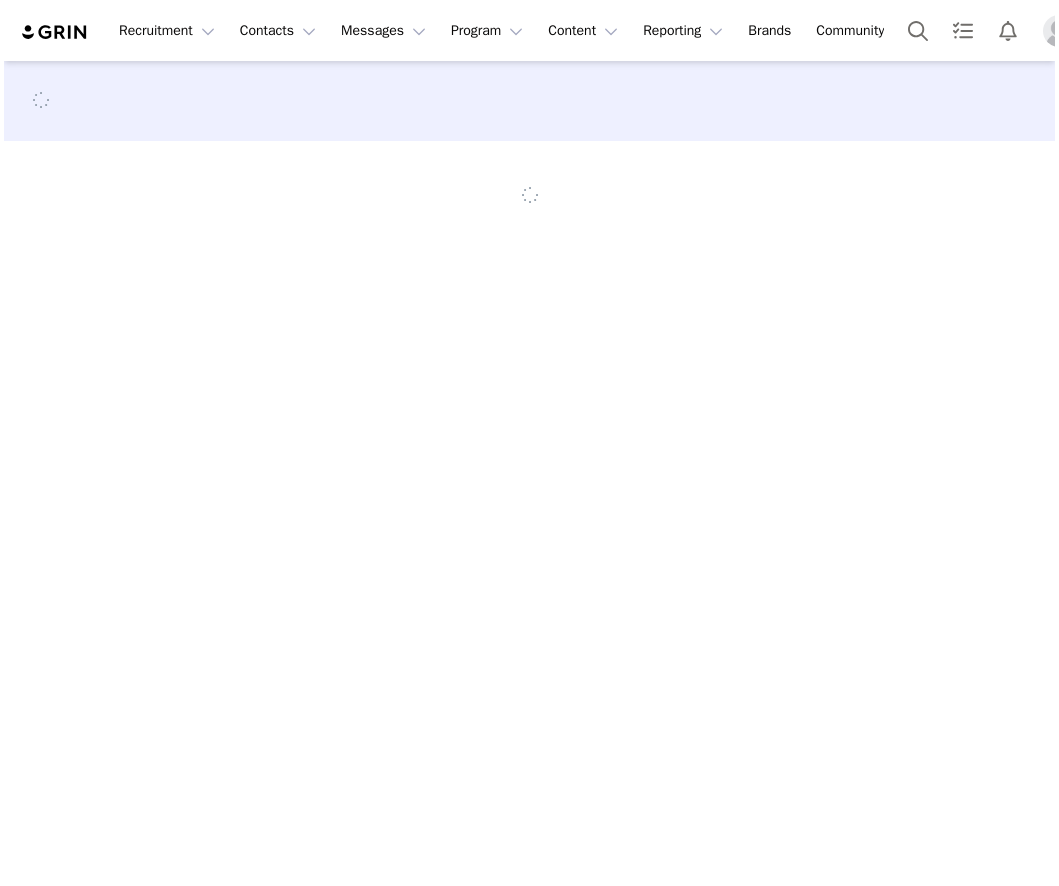 scroll, scrollTop: 0, scrollLeft: 0, axis: both 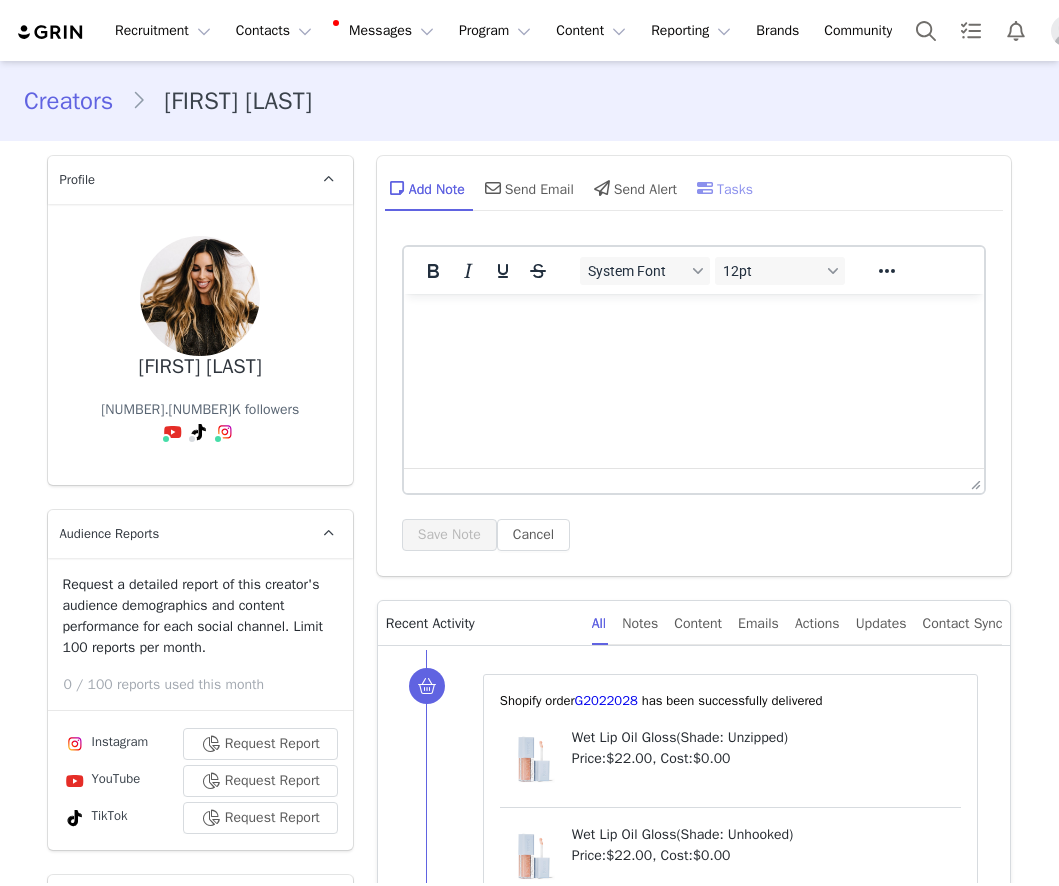 type on "+1 (United States)" 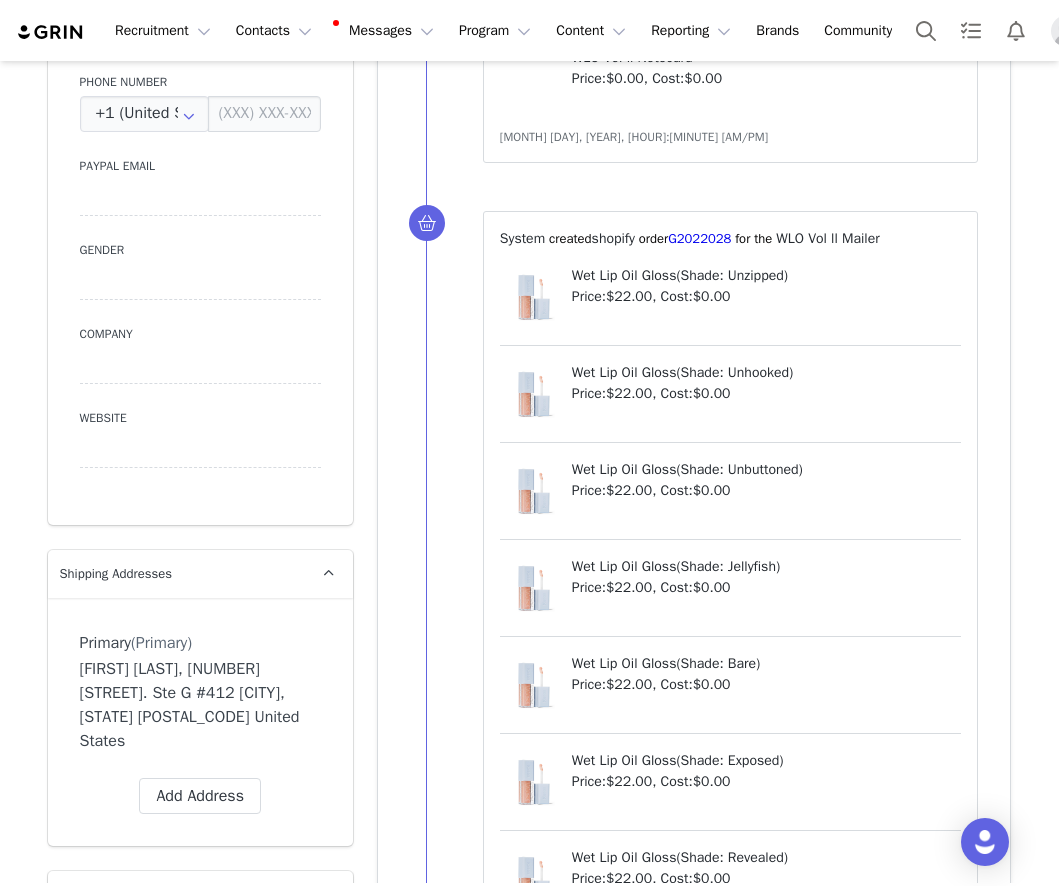 scroll, scrollTop: 1822, scrollLeft: 0, axis: vertical 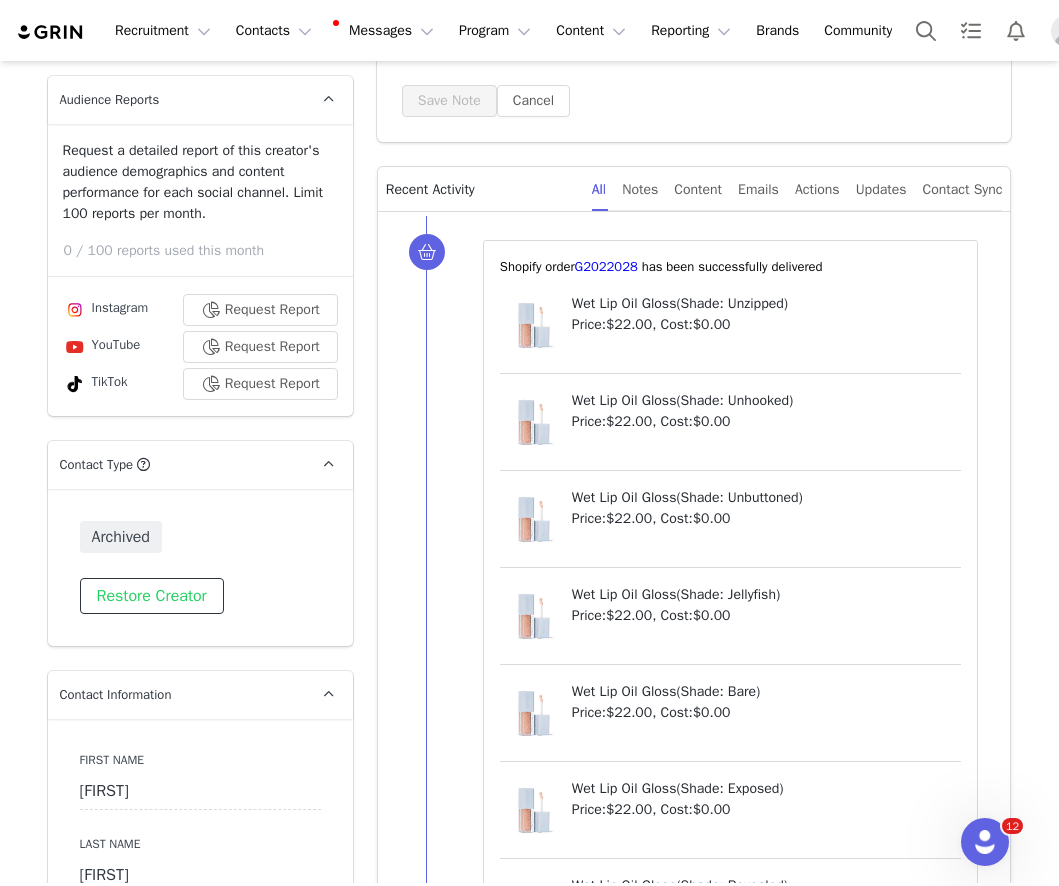 click on "Restore Creator" at bounding box center (152, 596) 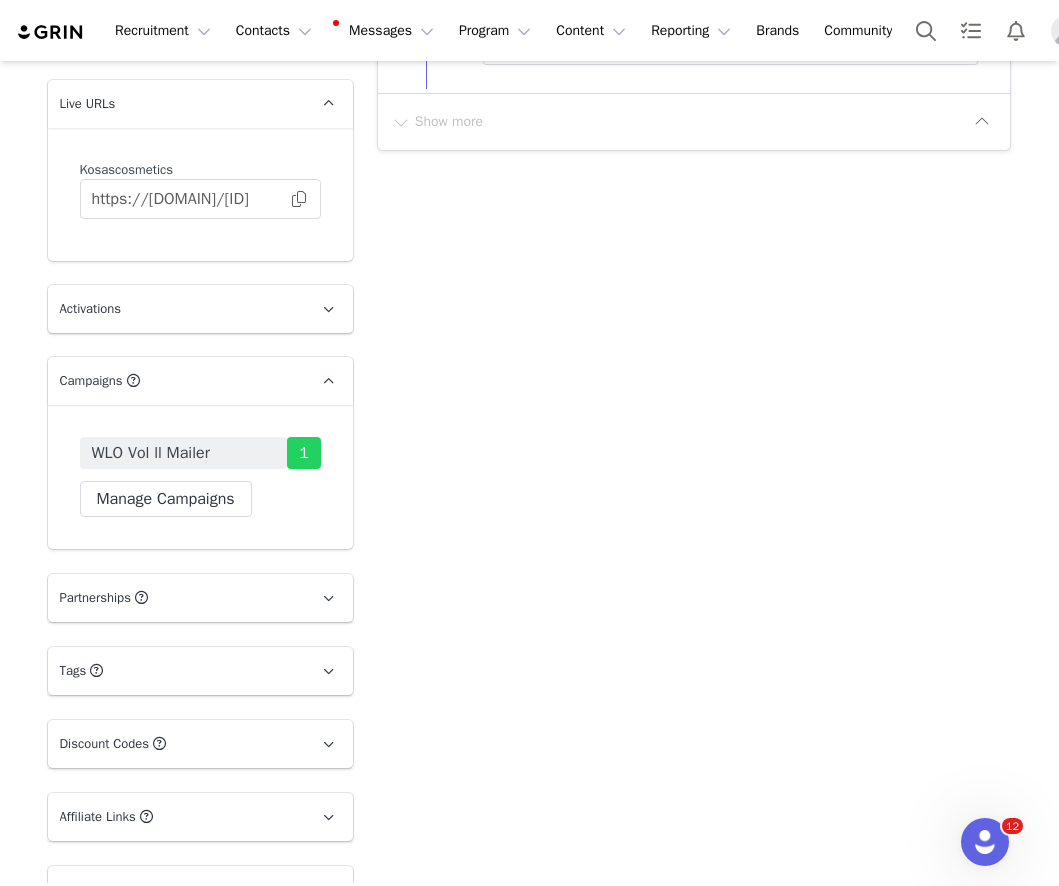 scroll, scrollTop: 3369, scrollLeft: 0, axis: vertical 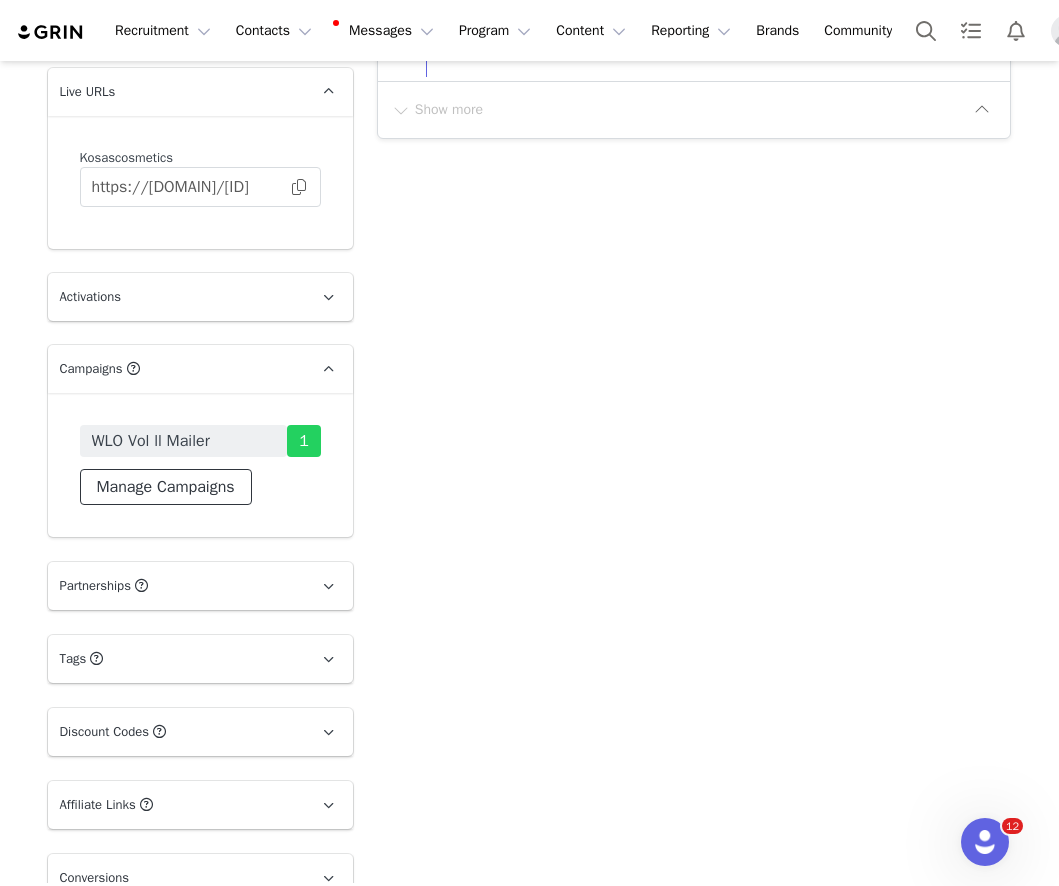 click on "Manage Campaigns" at bounding box center (166, 487) 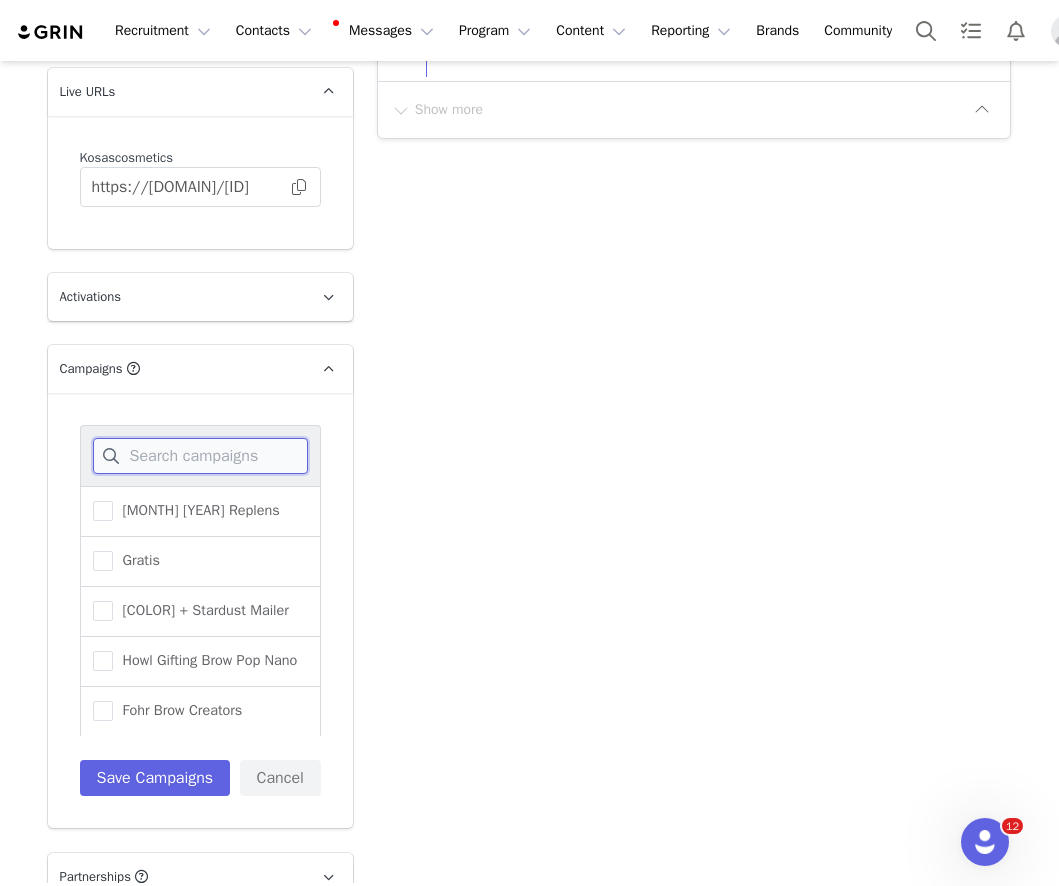 click at bounding box center [200, 456] 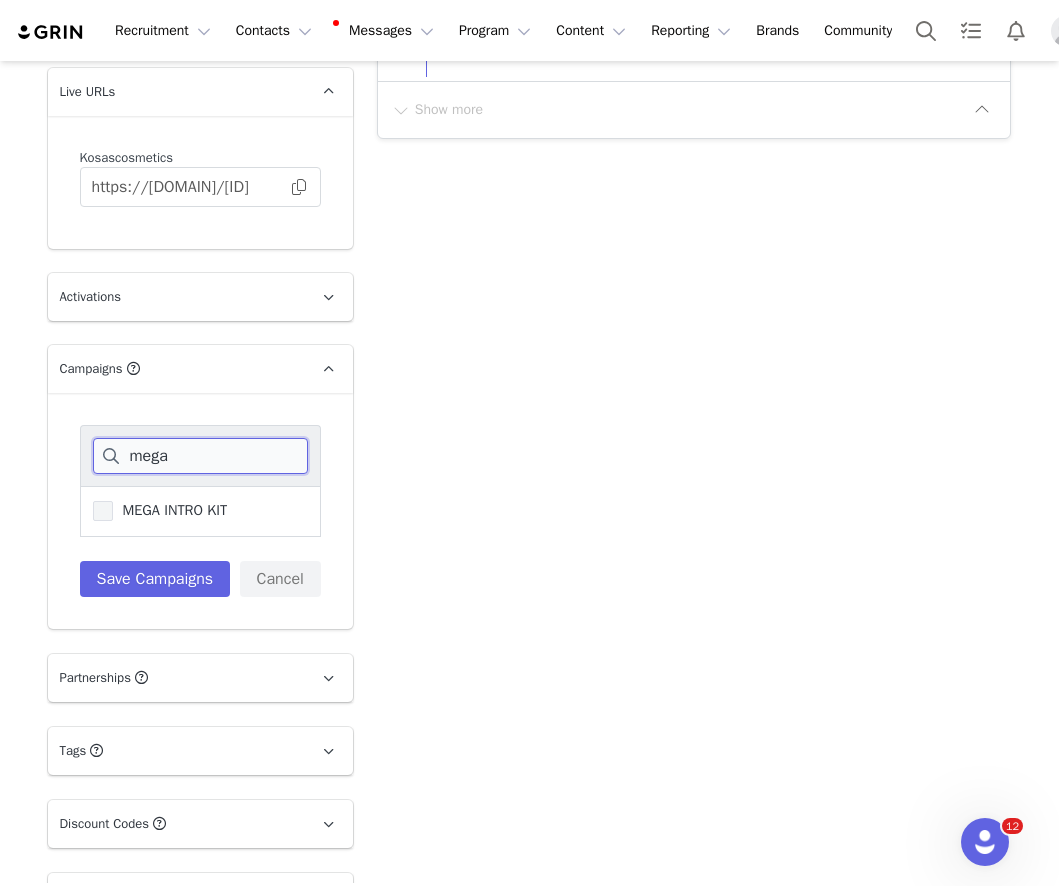 type on "mega" 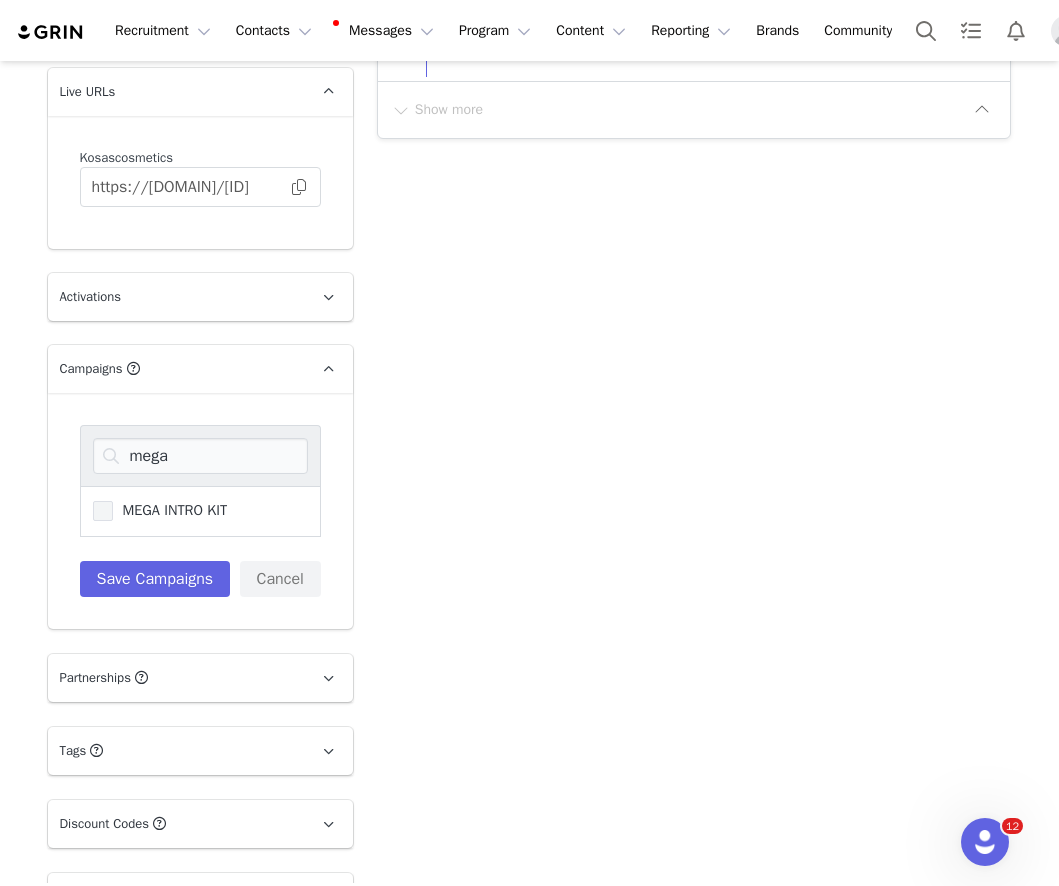 click on "MEGA INTRO KIT" at bounding box center (170, 510) 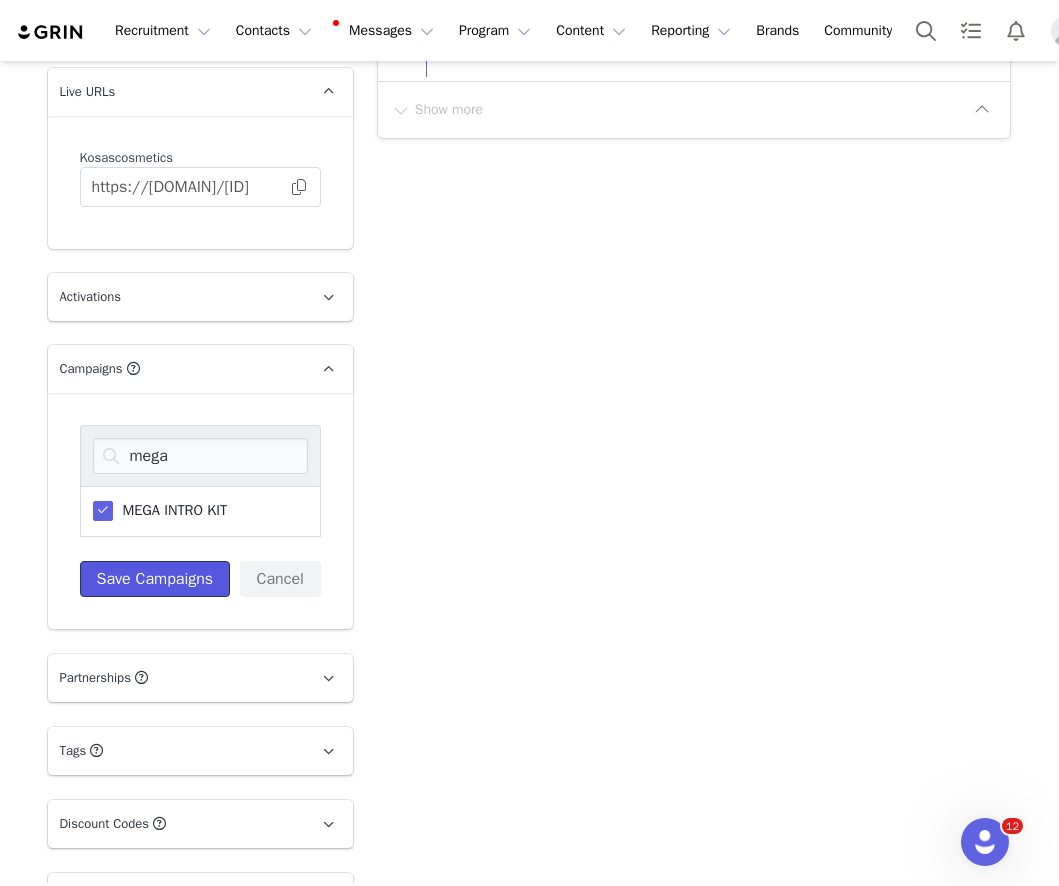 click on "Save Campaigns" at bounding box center [155, 579] 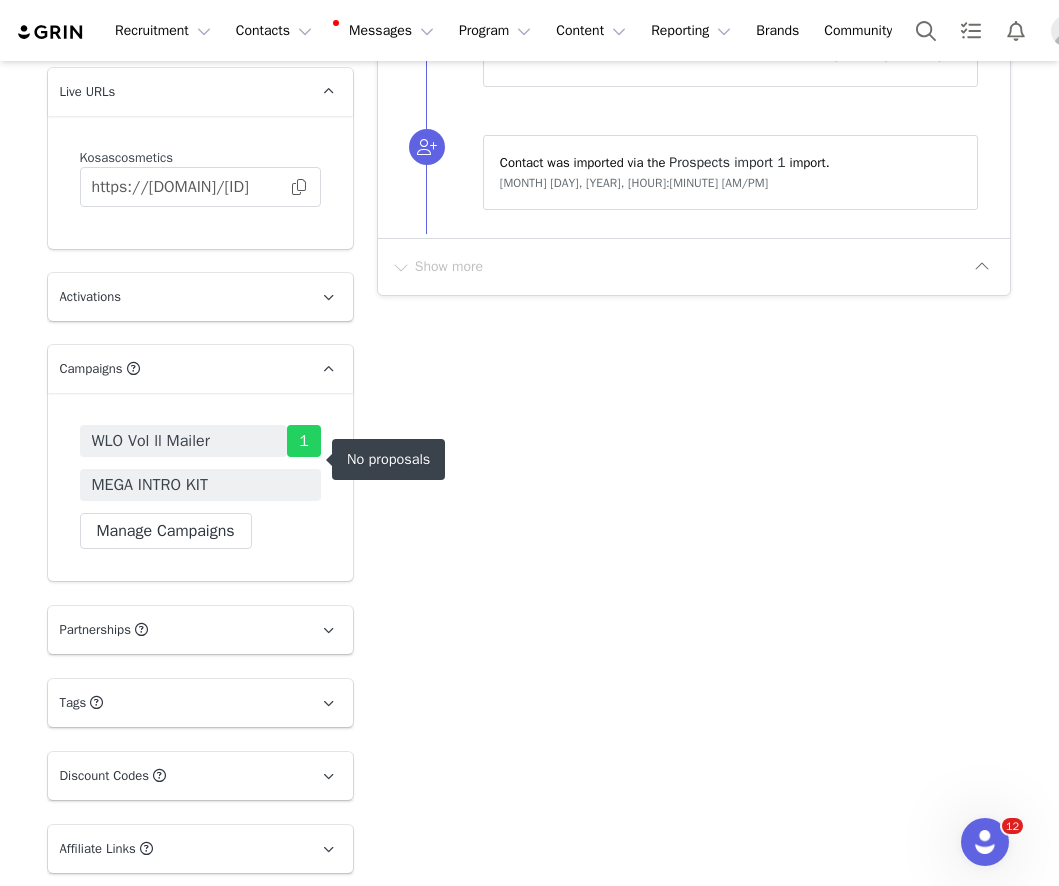 click on "MEGA INTRO KIT" at bounding box center [150, 485] 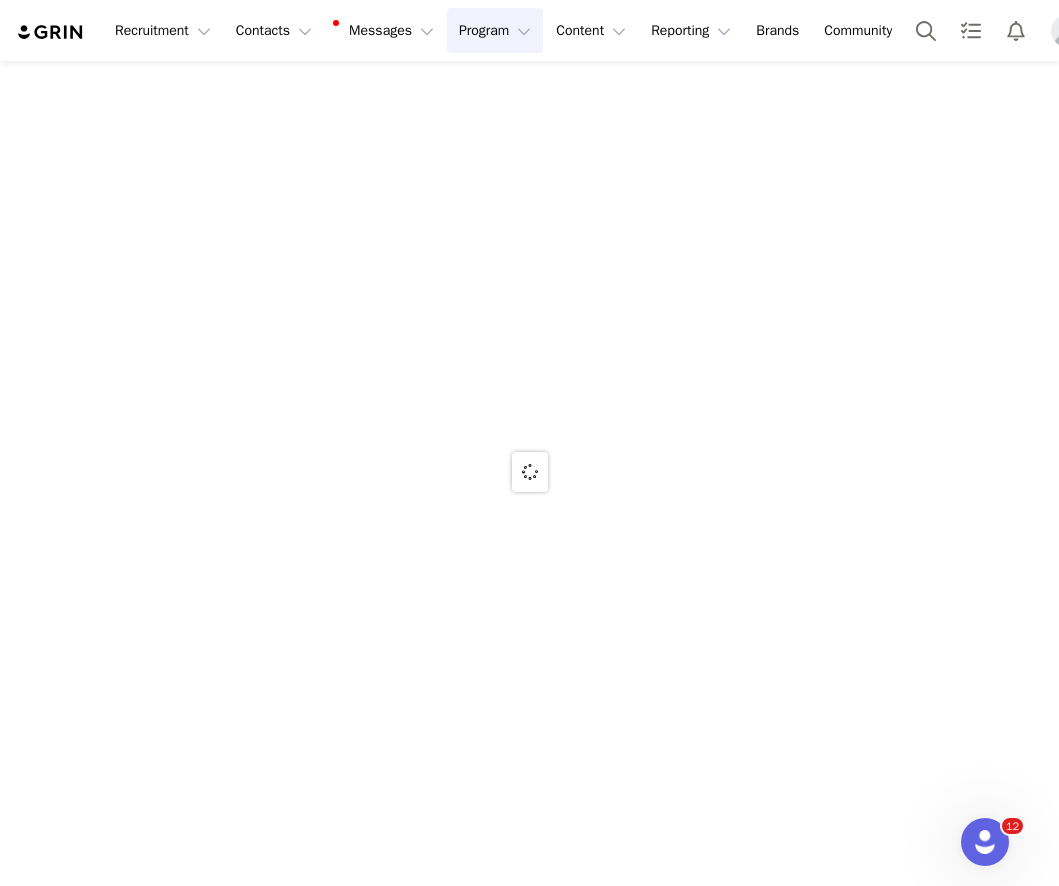 scroll, scrollTop: 0, scrollLeft: 0, axis: both 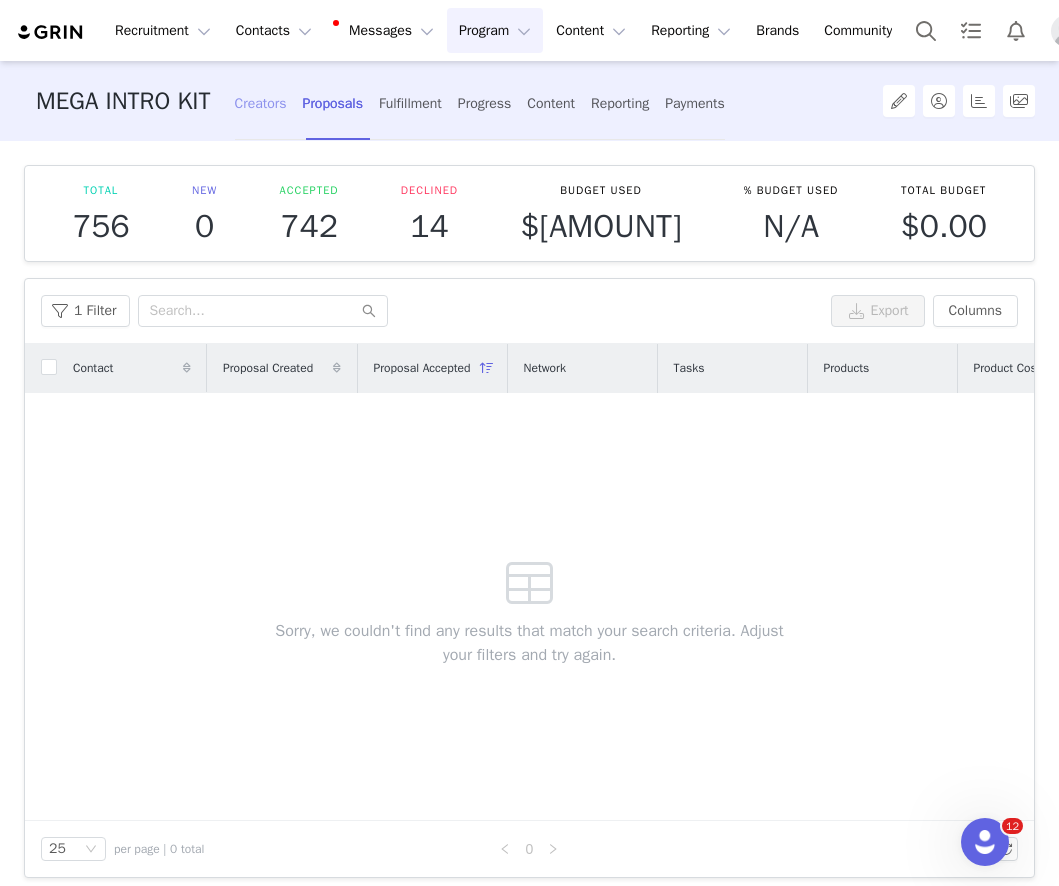 click on "Creators" at bounding box center [261, 103] 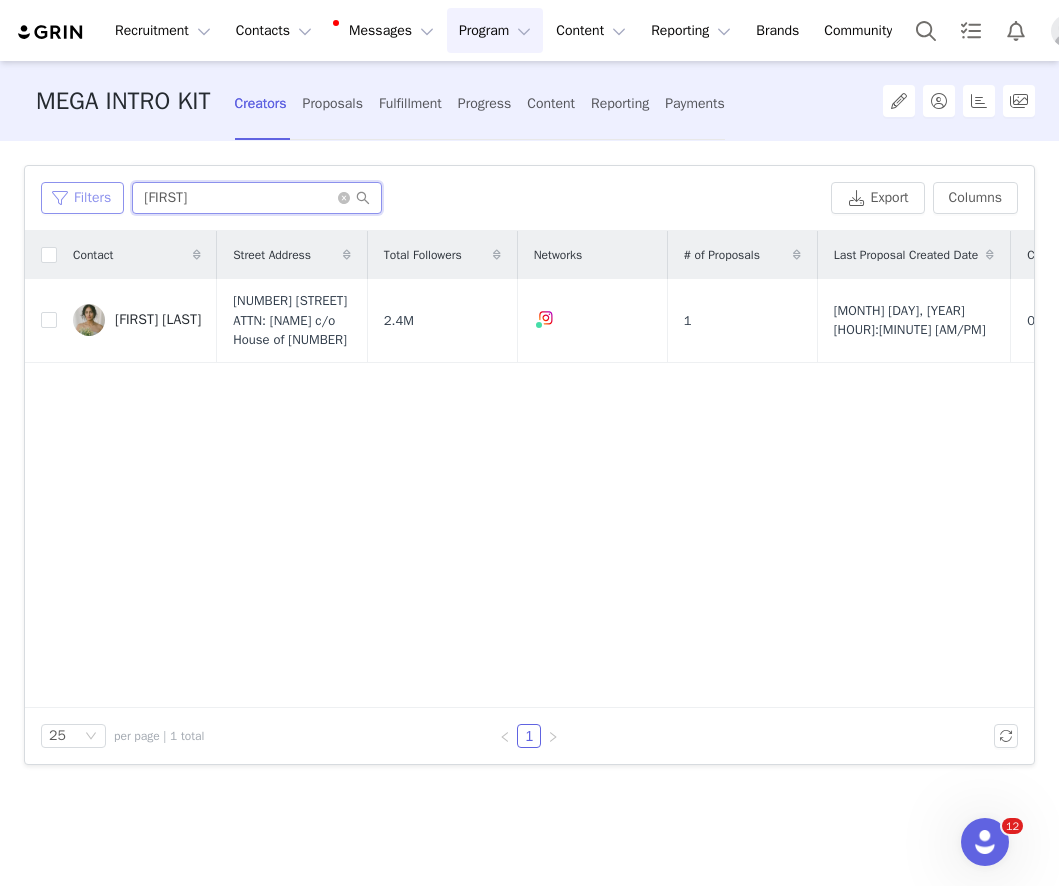 drag, startPoint x: 193, startPoint y: 200, endPoint x: 105, endPoint y: 200, distance: 88 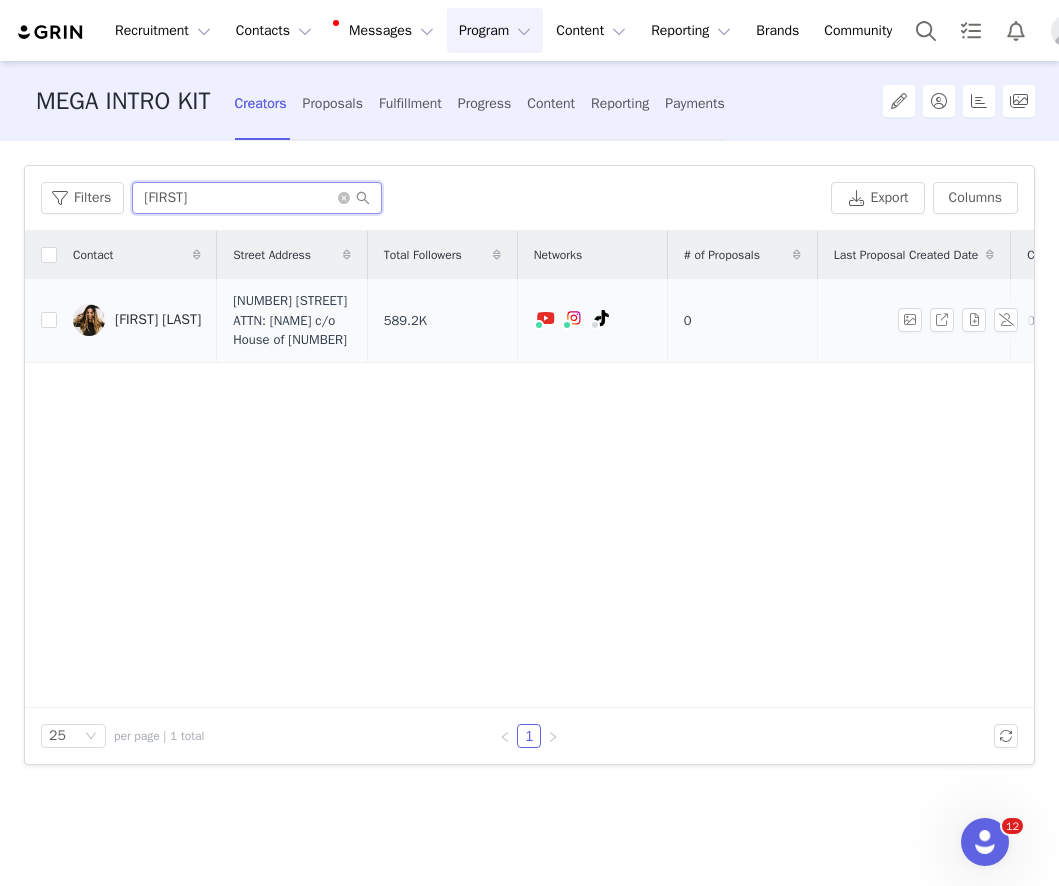 type on "[USERNAME]" 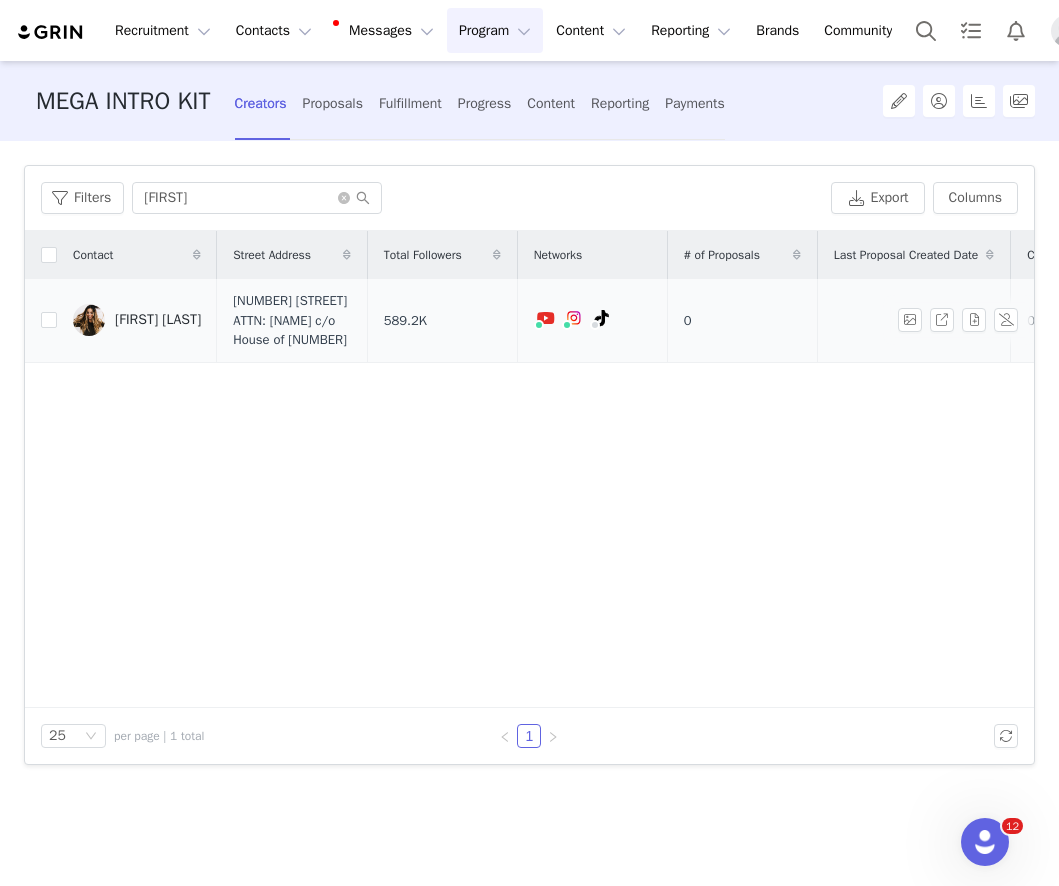 click on "[FIRST] [LAST]" at bounding box center (158, 320) 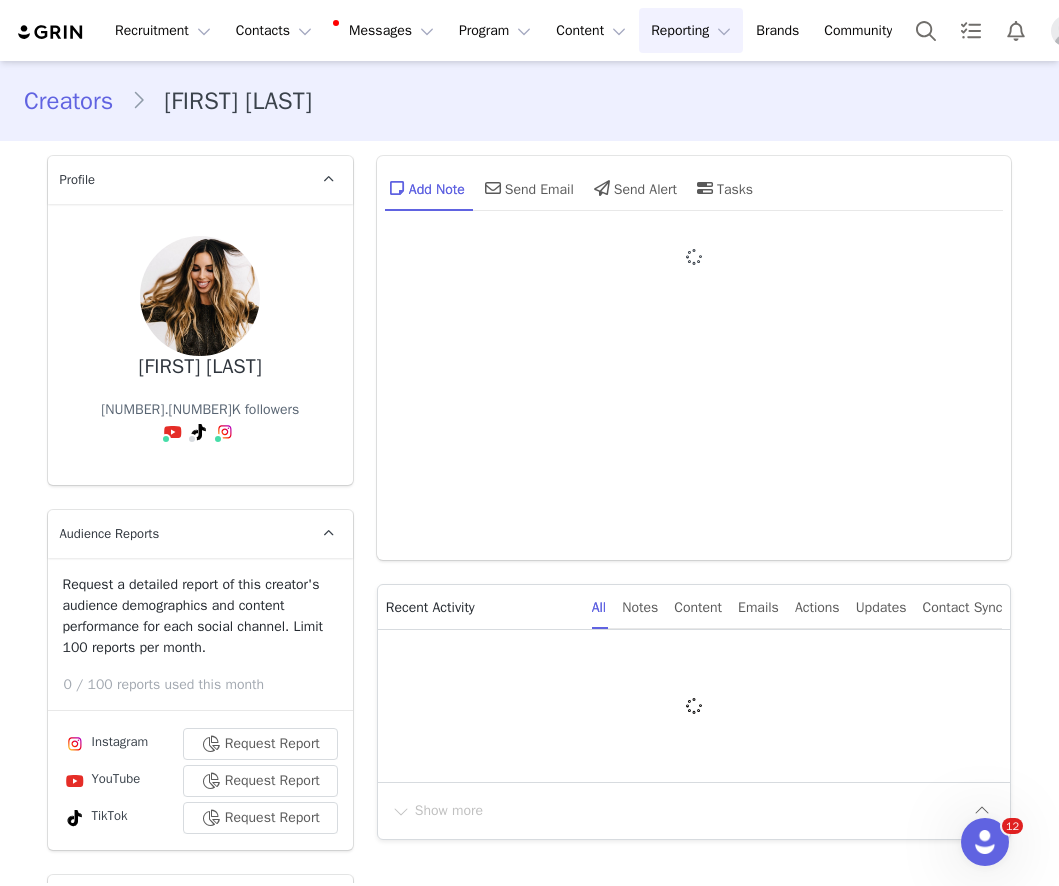 type on "+1 (United States)" 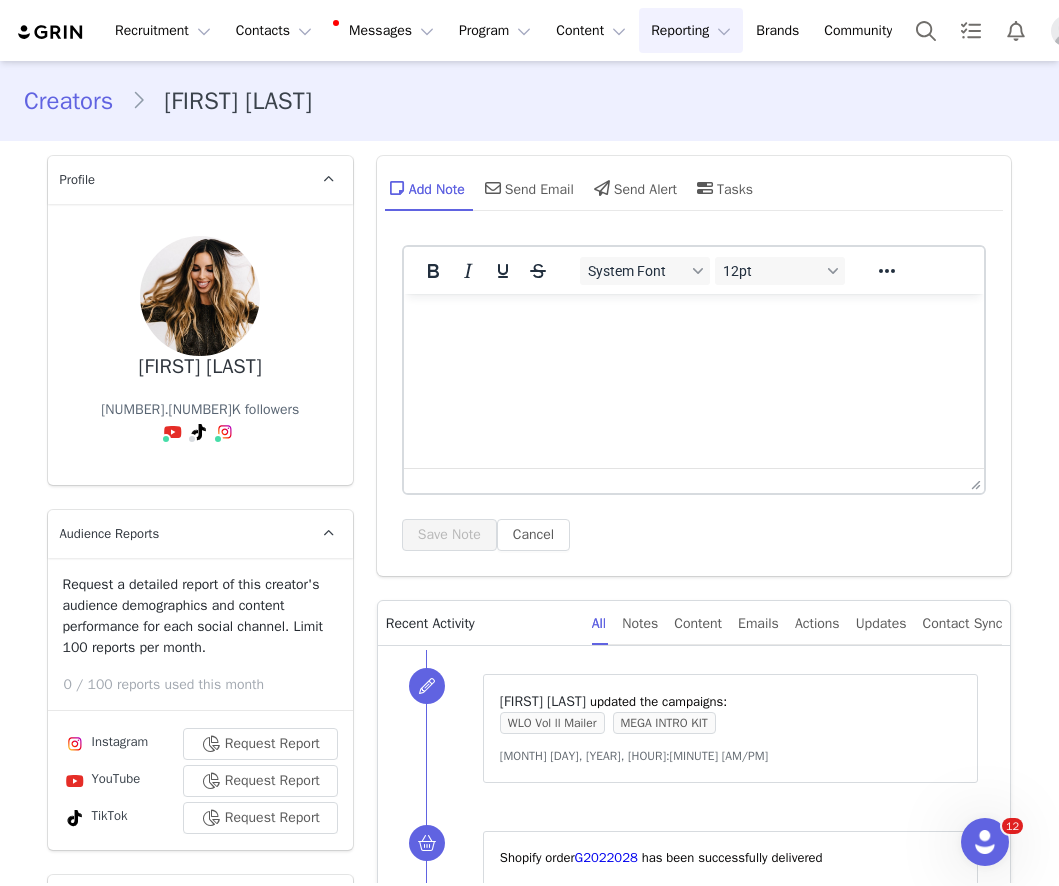 scroll, scrollTop: 0, scrollLeft: 0, axis: both 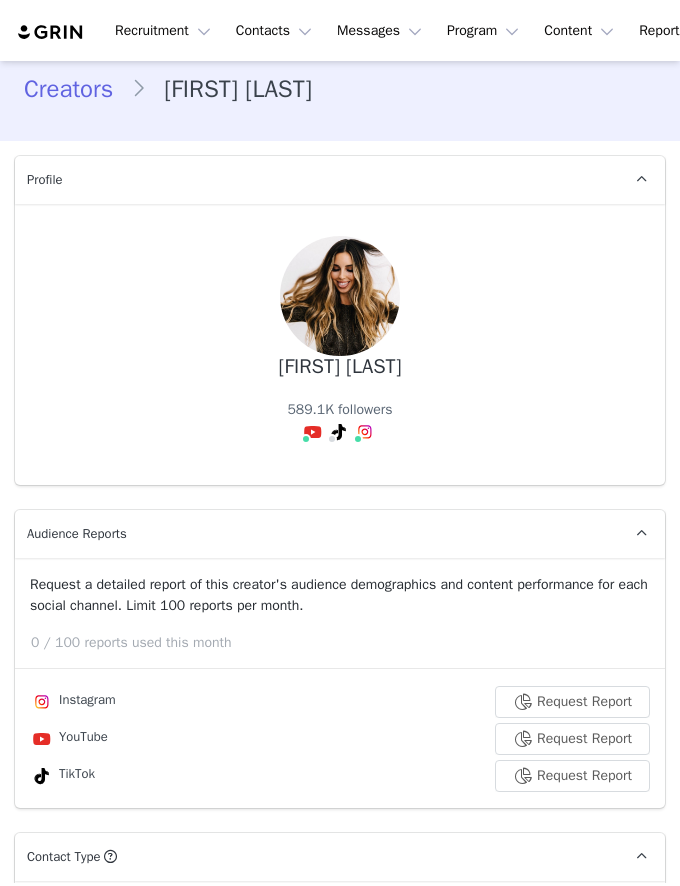 type on "+1 (United States)" 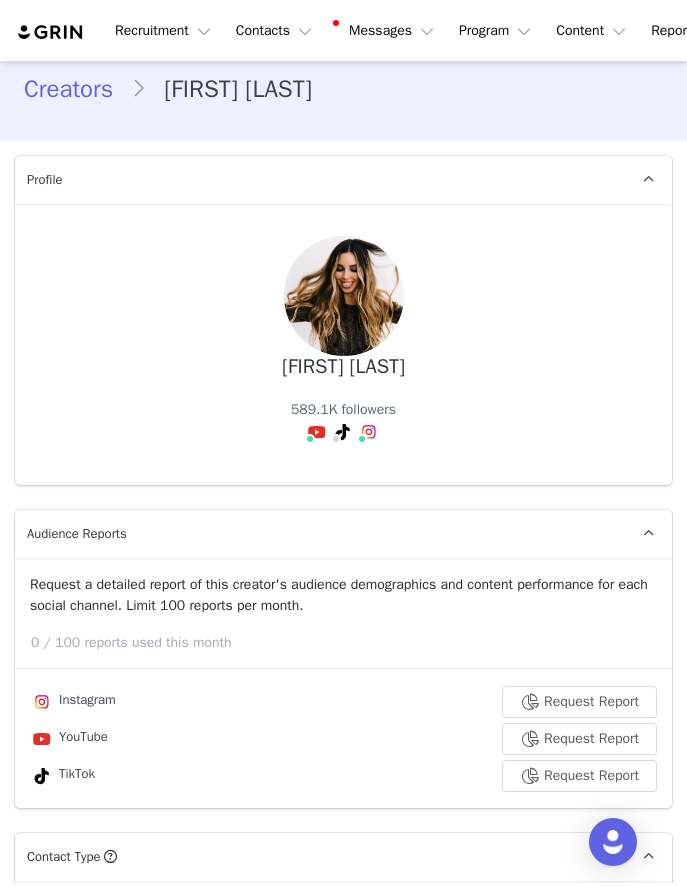 type on "Primary" 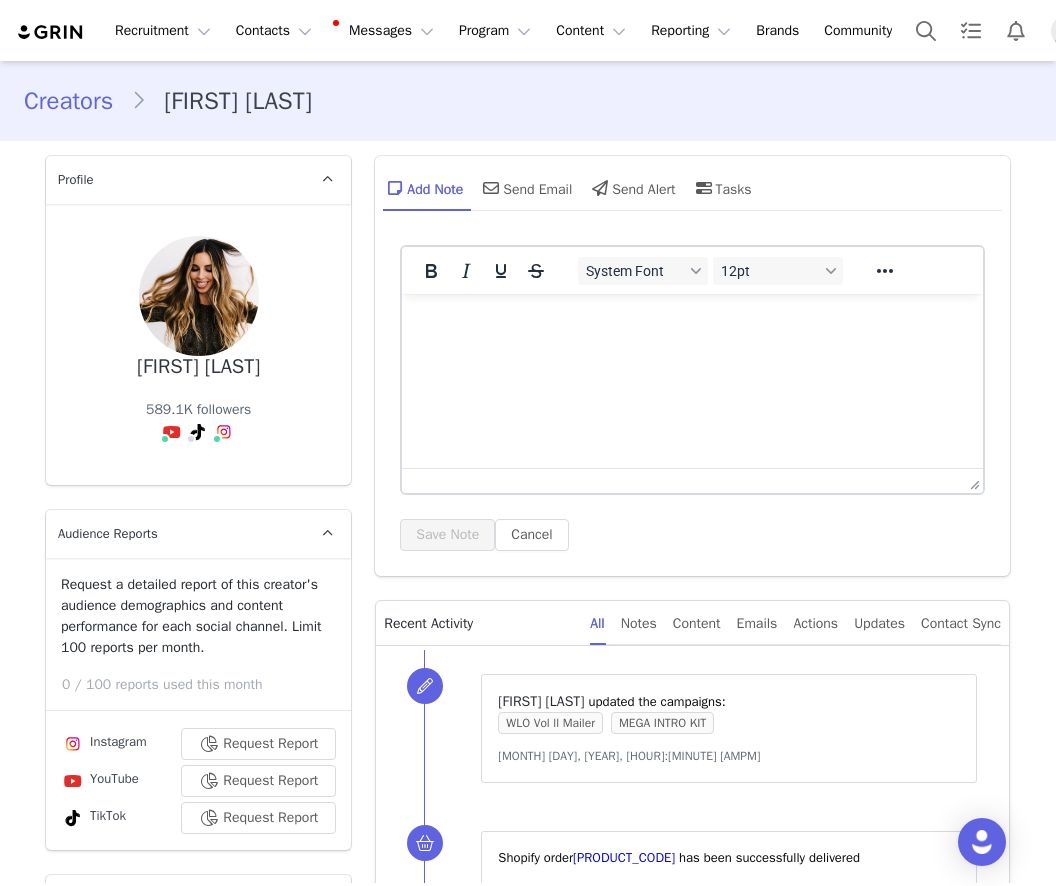 select on "[object Object]" 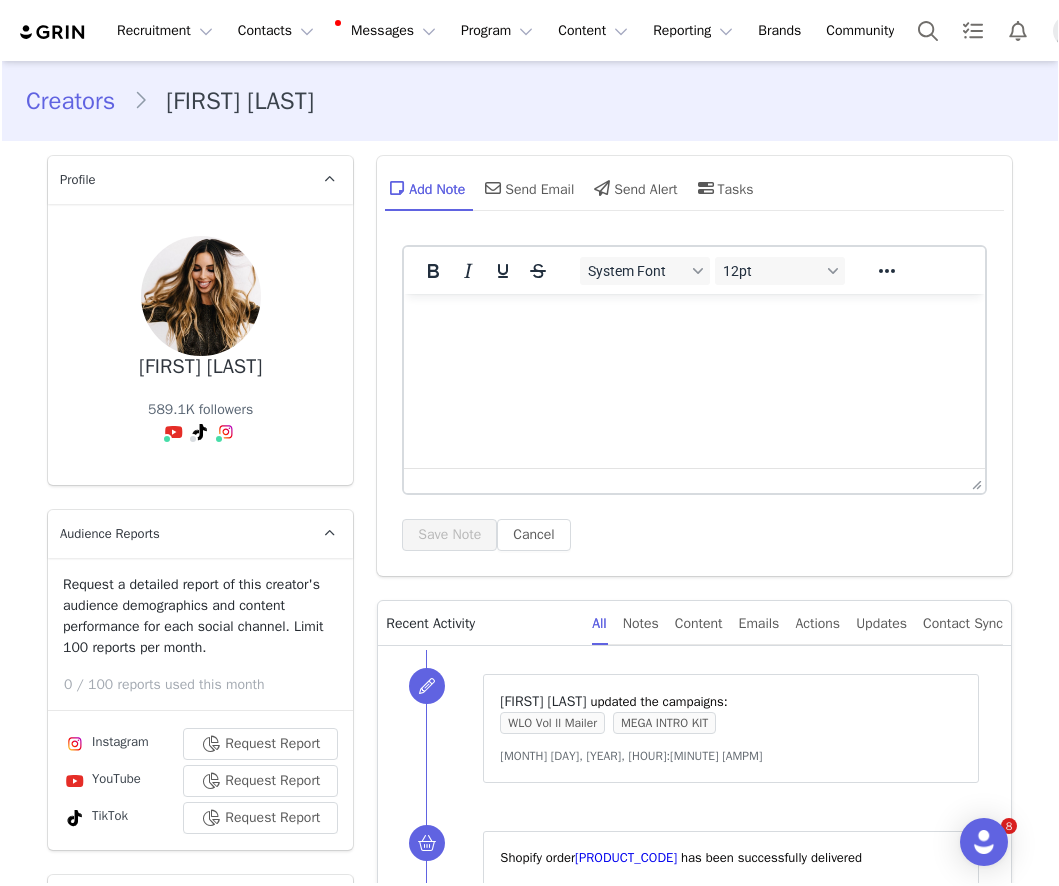 scroll, scrollTop: 0, scrollLeft: 0, axis: both 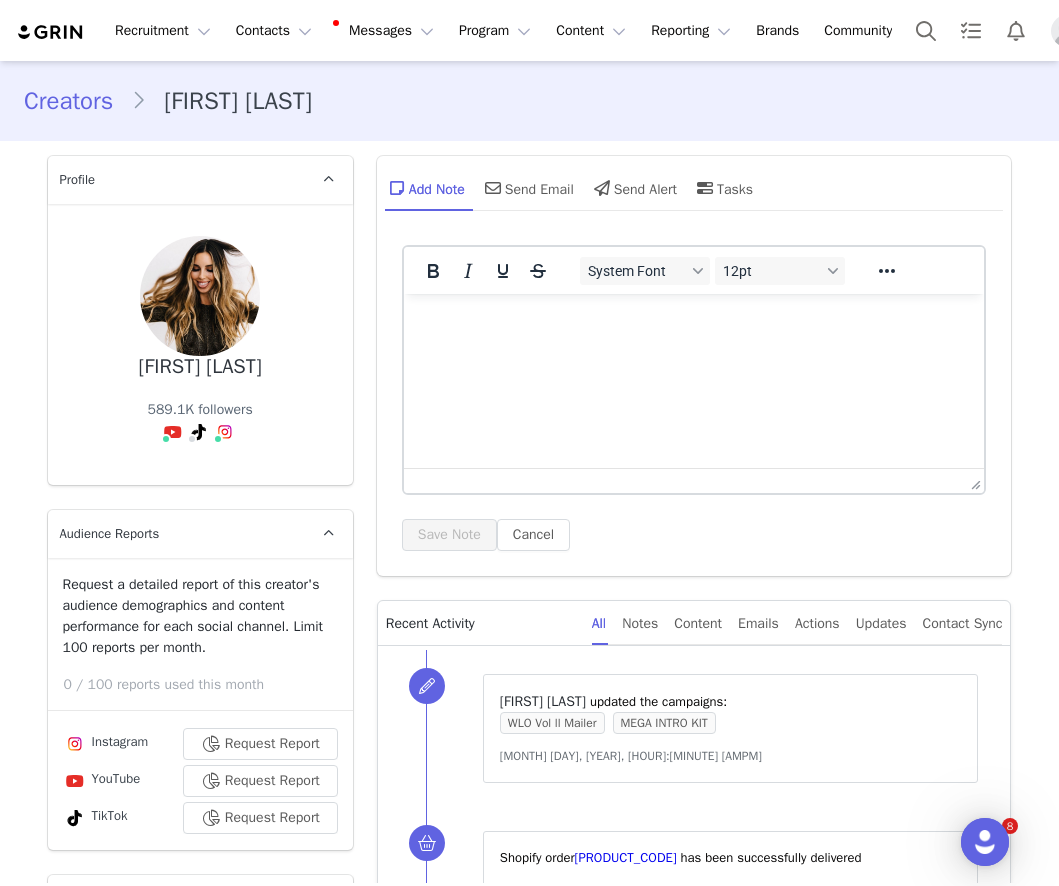 select on "[object Object]" 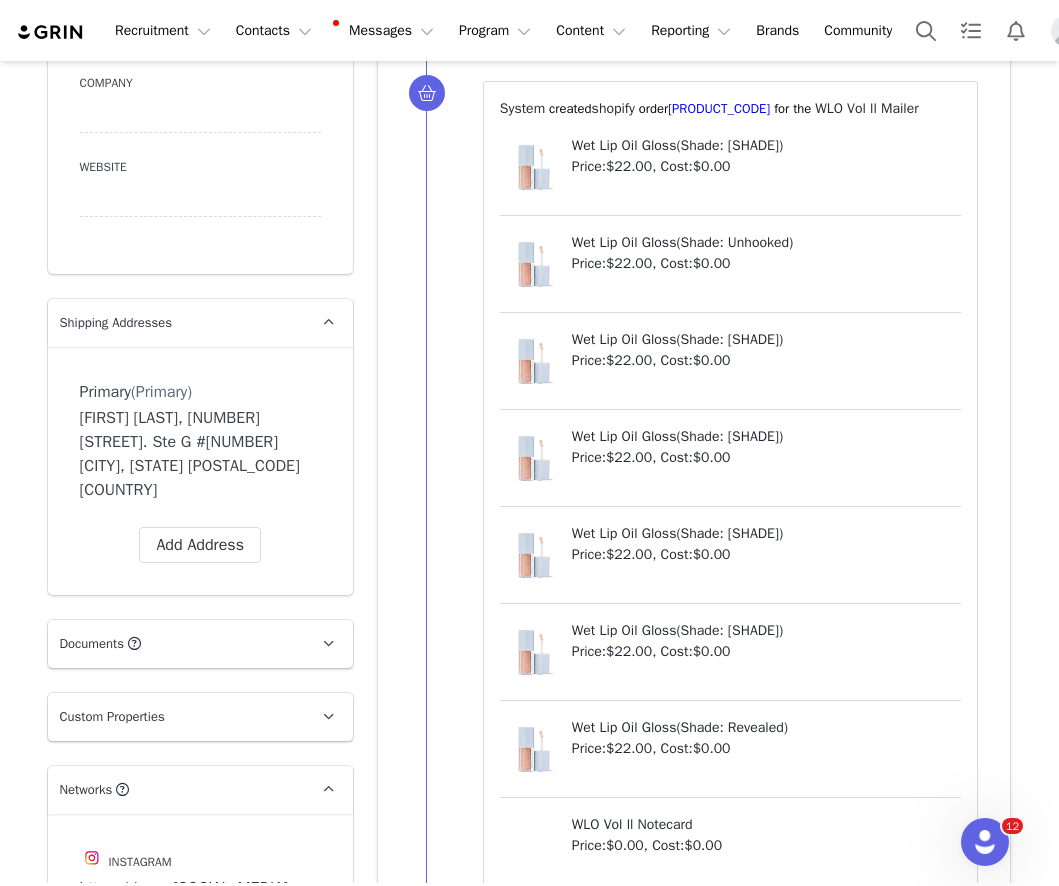 scroll, scrollTop: 1725, scrollLeft: 0, axis: vertical 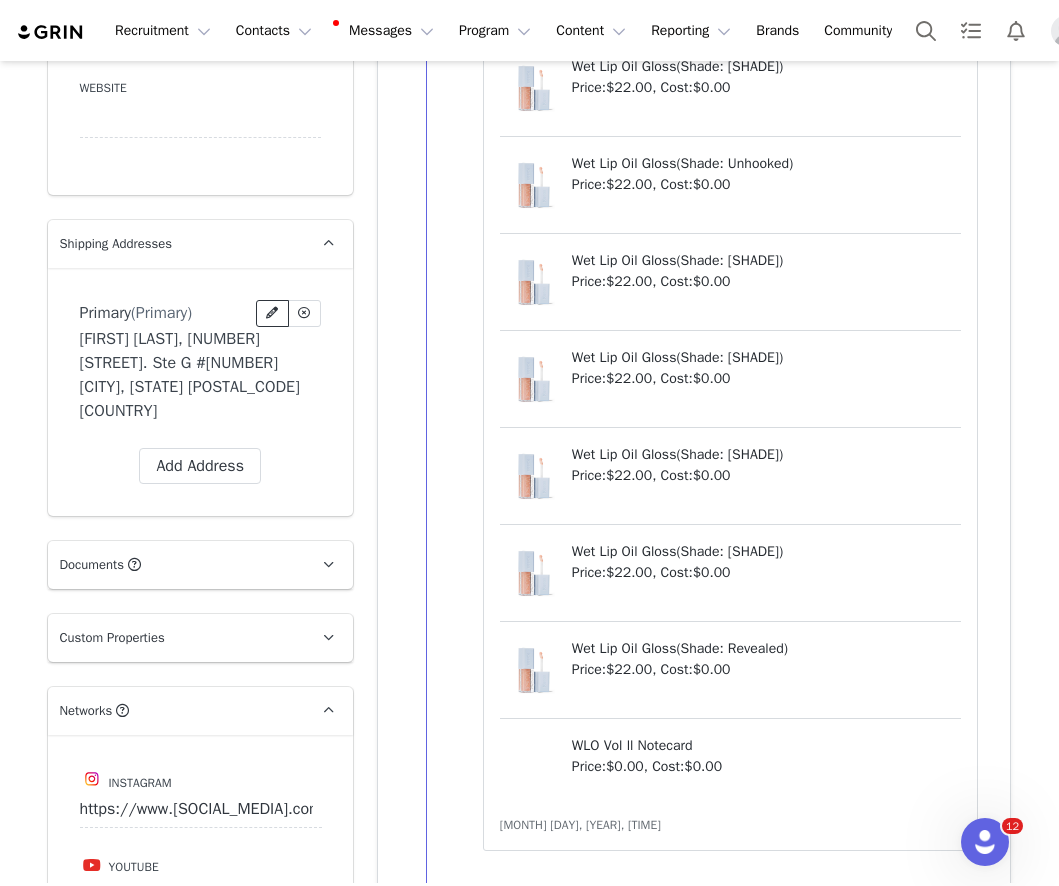 click at bounding box center (272, 313) 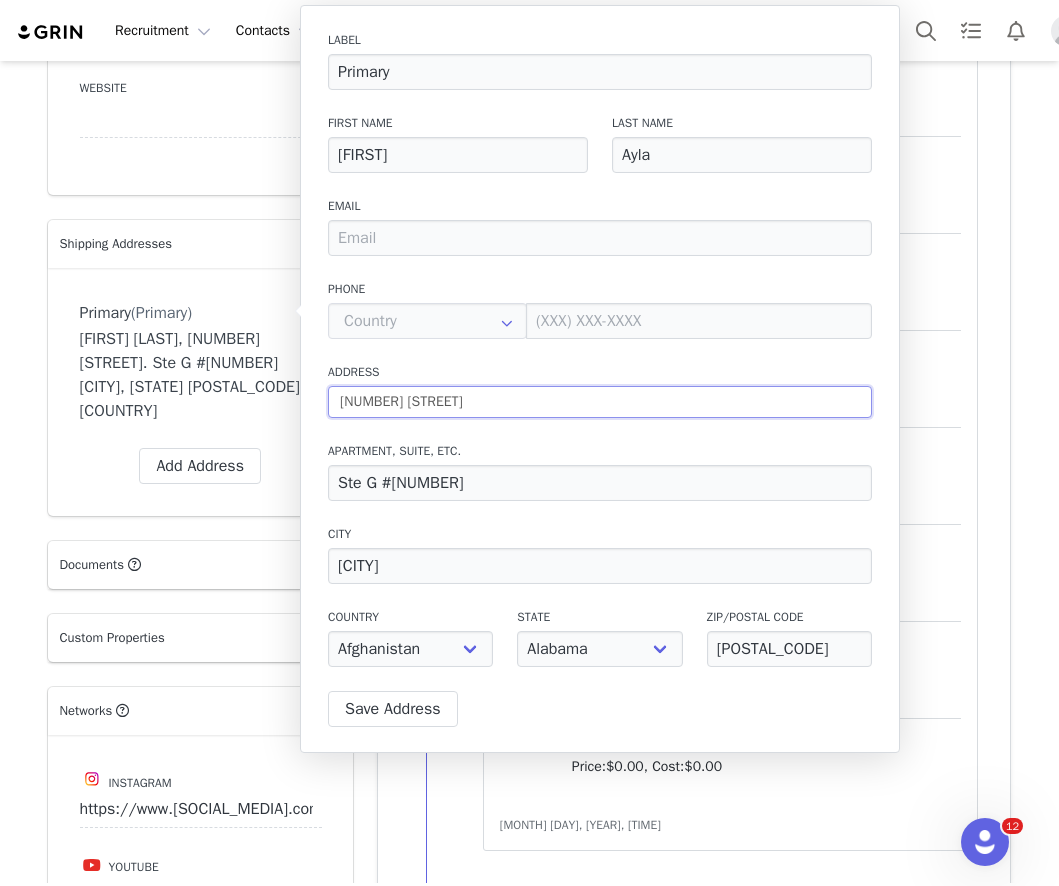 drag, startPoint x: 484, startPoint y: 404, endPoint x: 321, endPoint y: 404, distance: 163 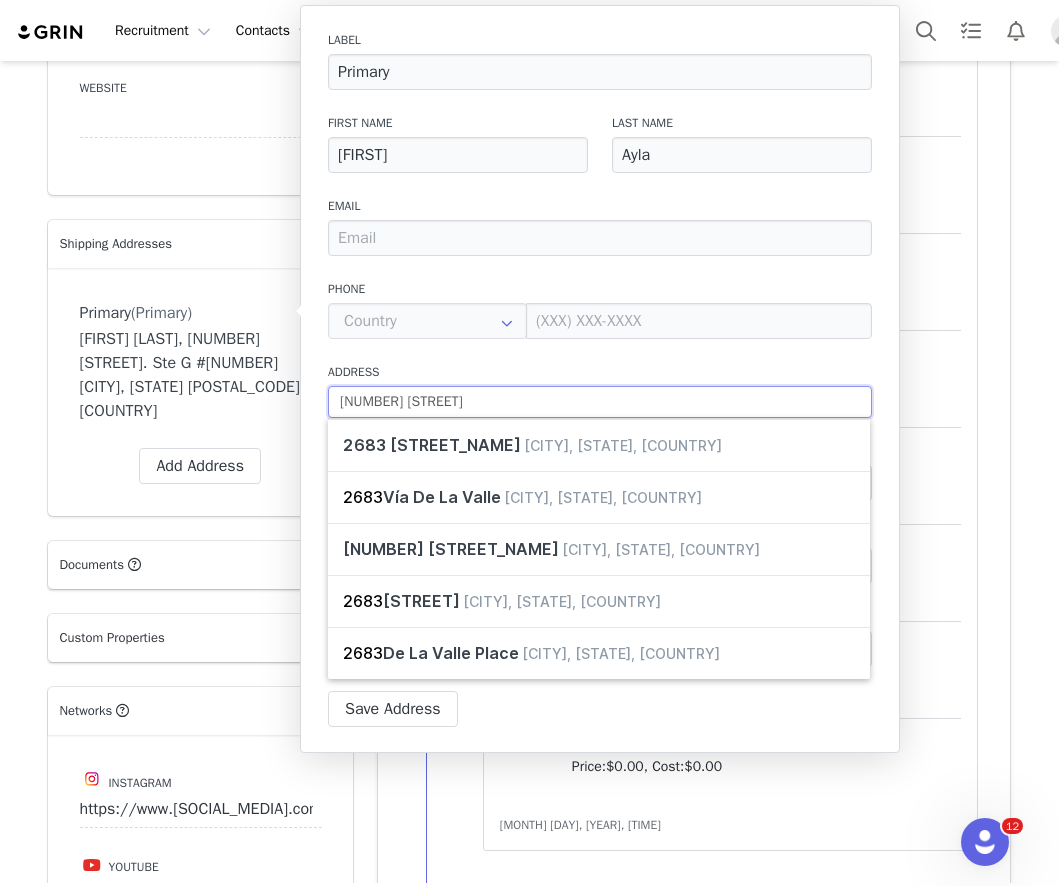 type 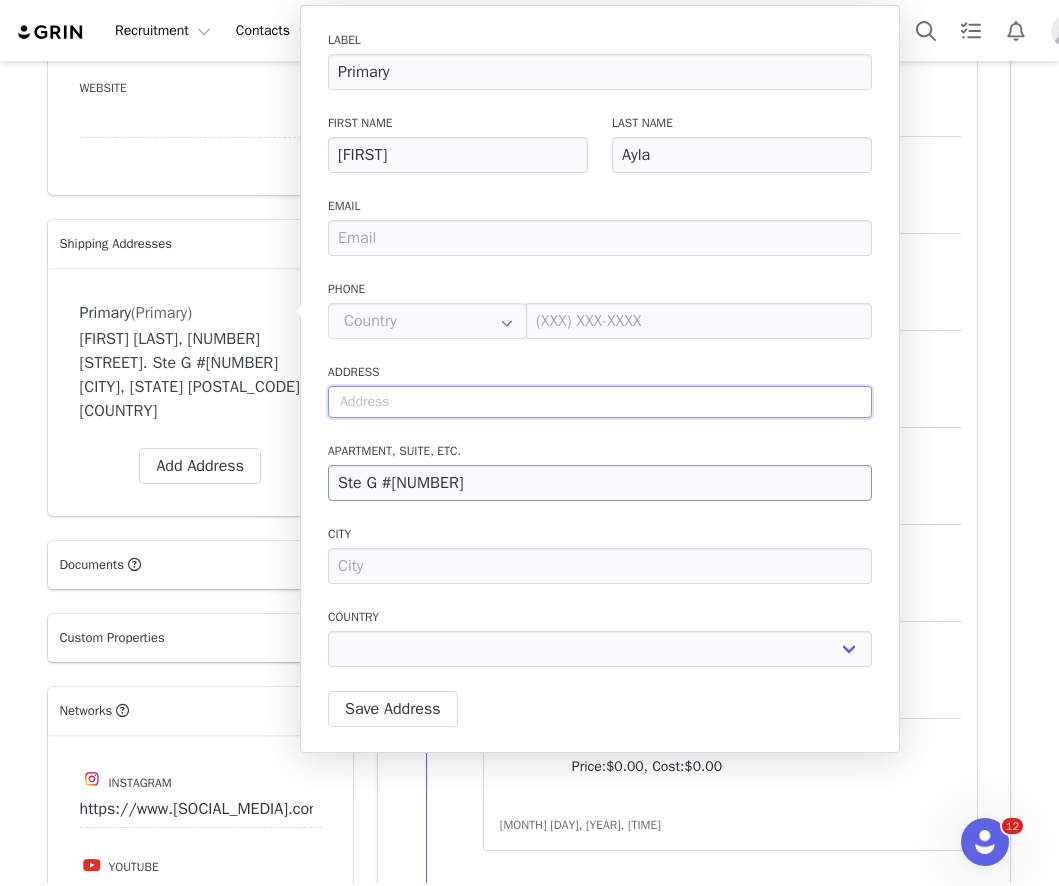 type 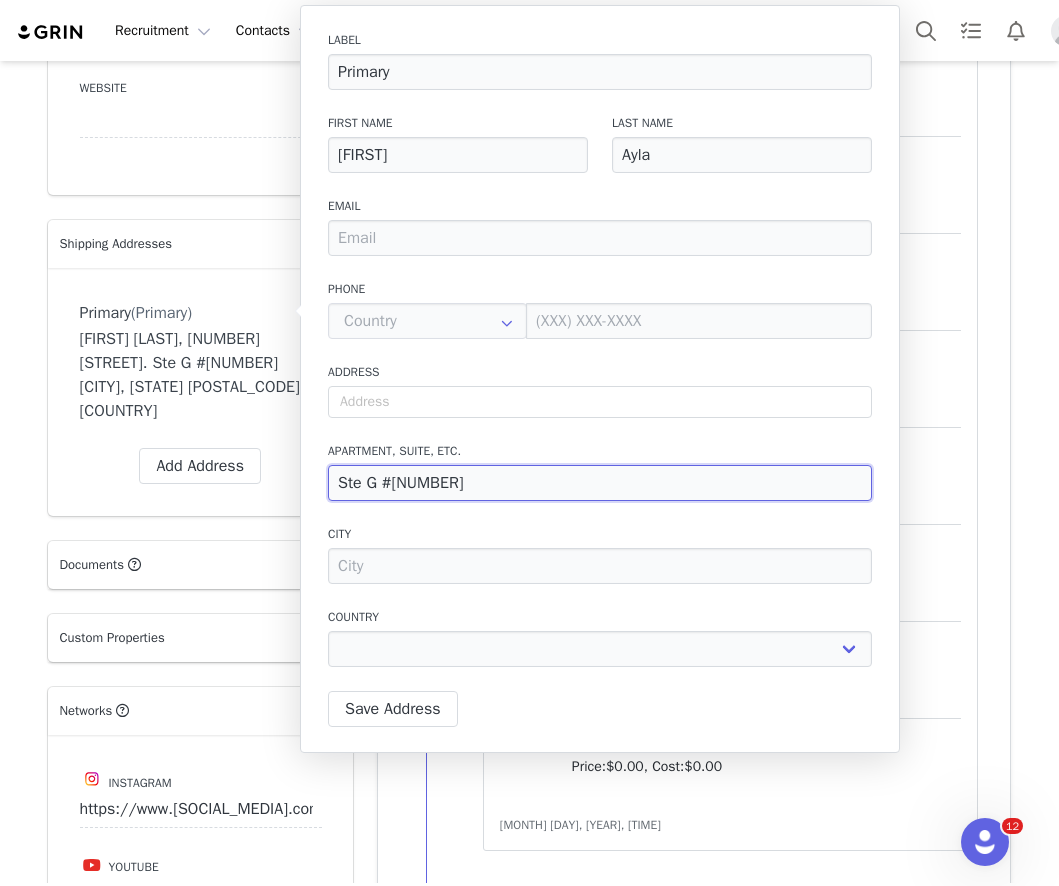 drag, startPoint x: 430, startPoint y: 484, endPoint x: 261, endPoint y: 484, distance: 169 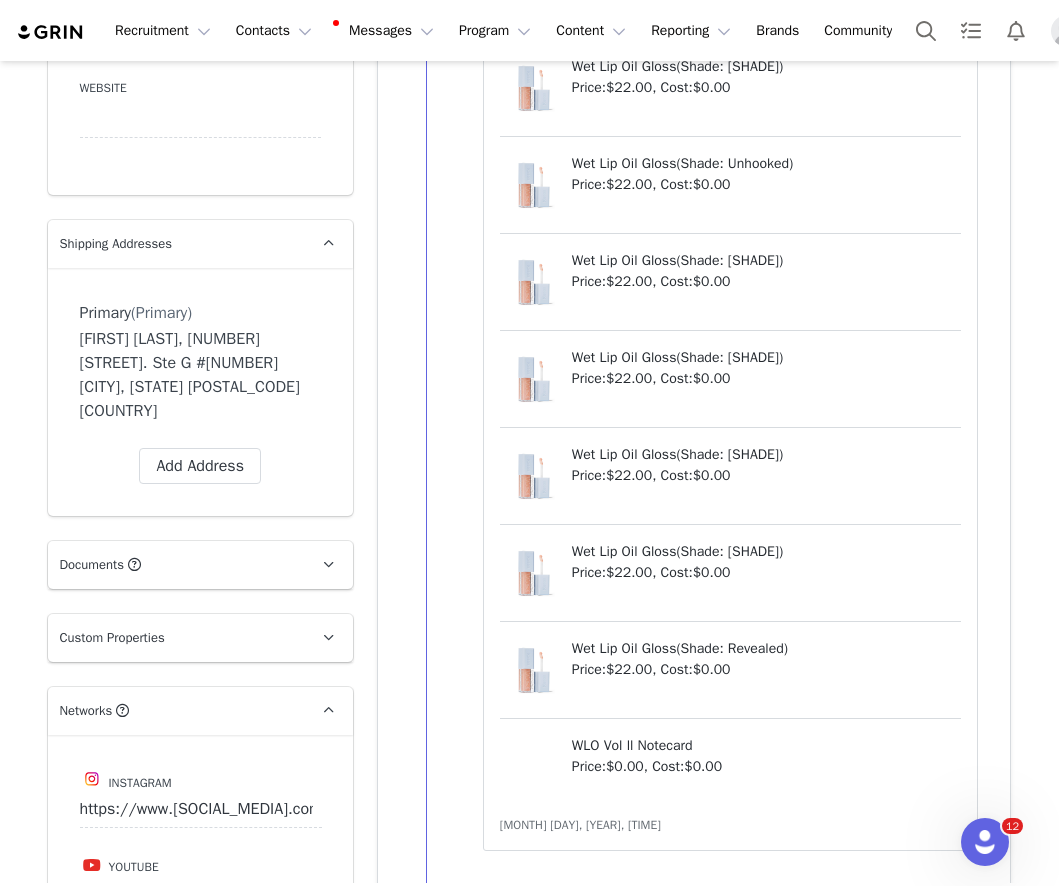 click on "[FIRST] [LAST], [NUMBER] [STREET]. Ste G #[NUMBER] [CITY], [STATE] [POSTAL_CODE] [COUNTRY]" at bounding box center (200, 375) 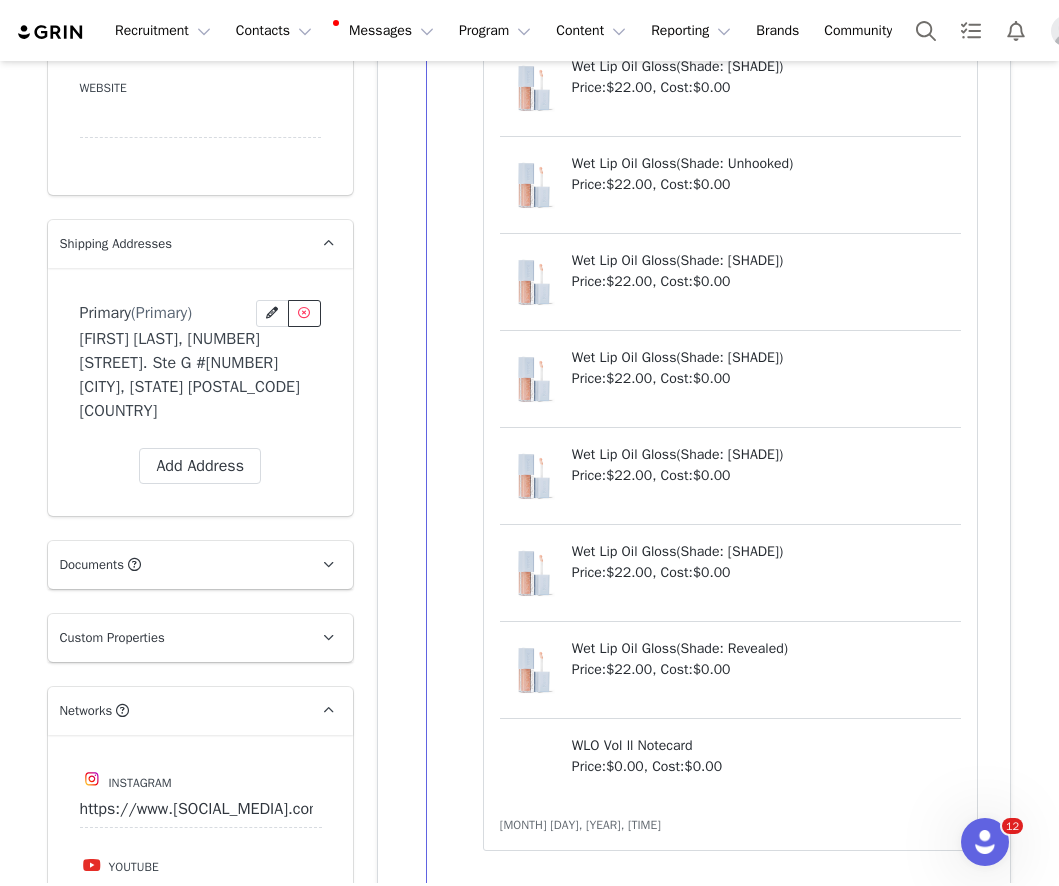 click at bounding box center (304, 313) 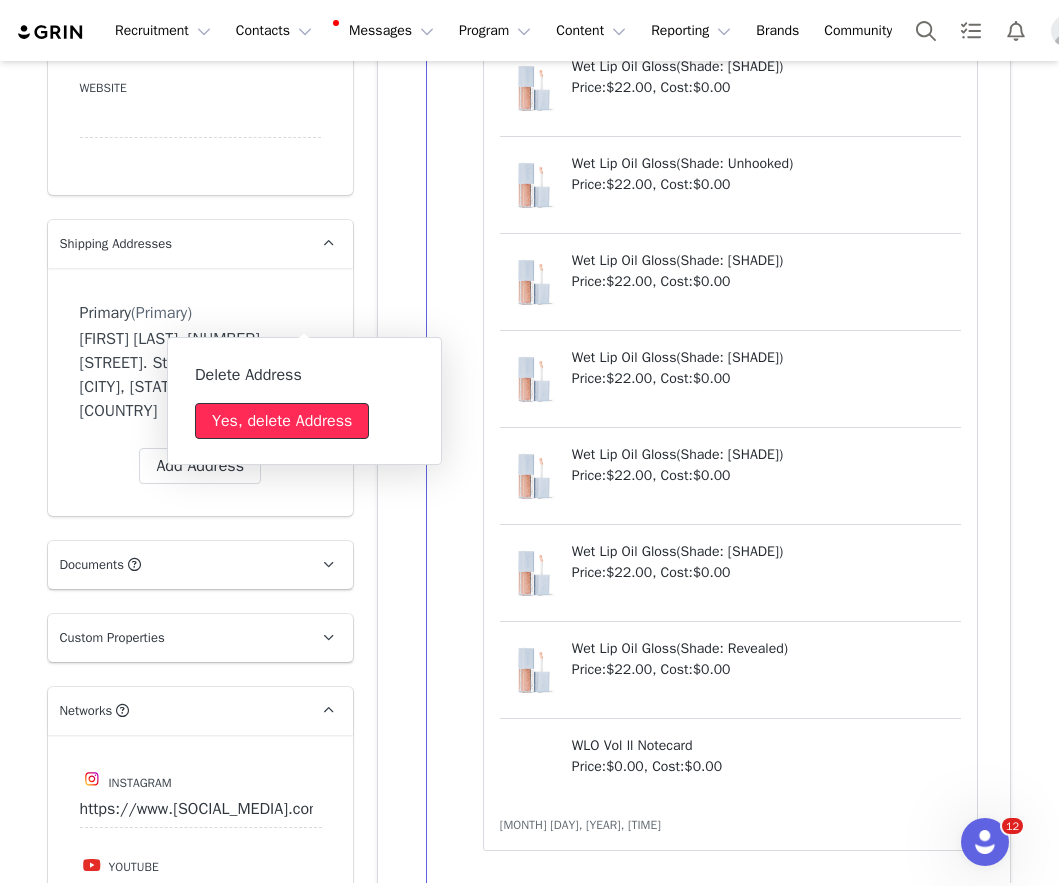 click on "Yes, delete Address" at bounding box center (282, 421) 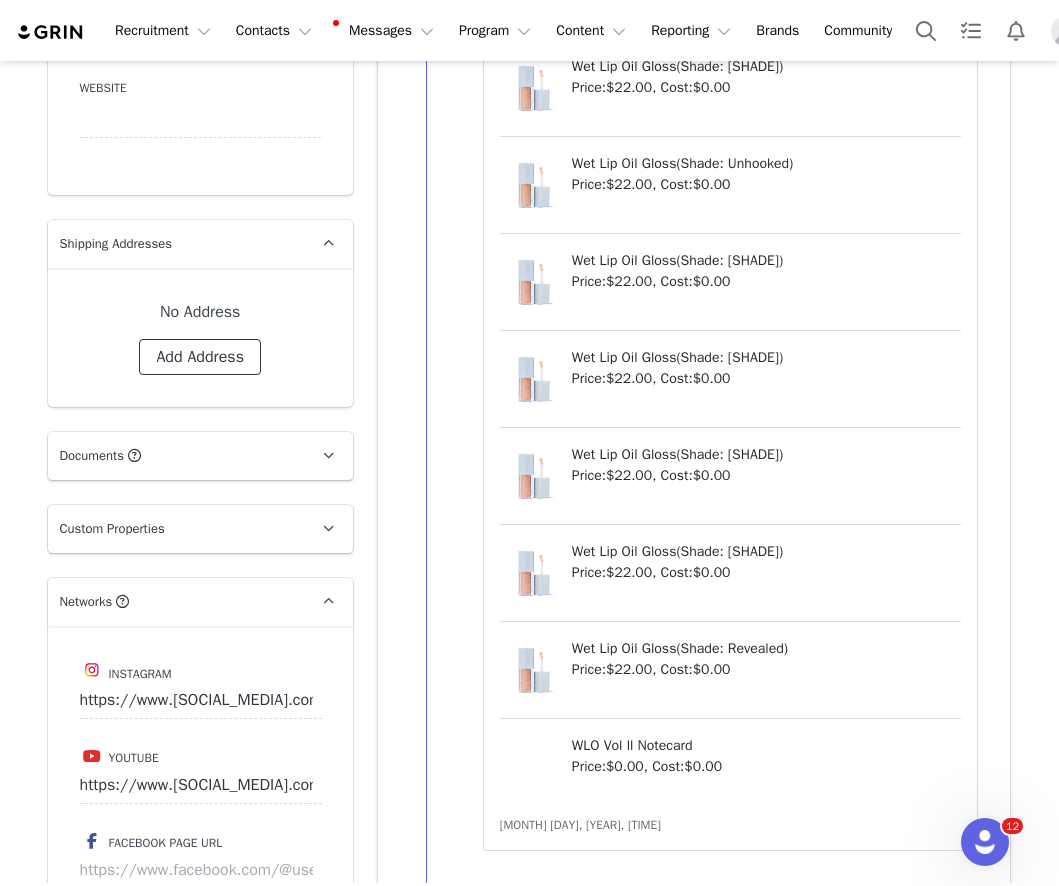 click on "Add Address" at bounding box center [200, 357] 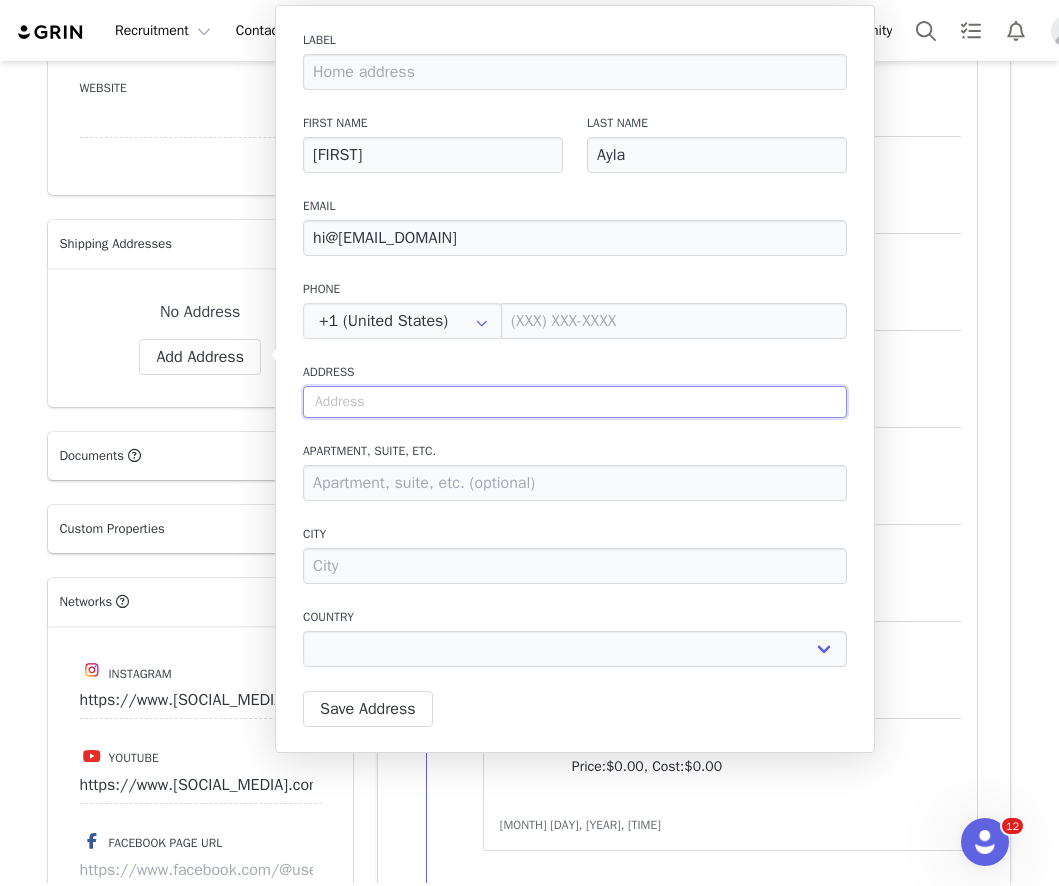 click at bounding box center (575, 402) 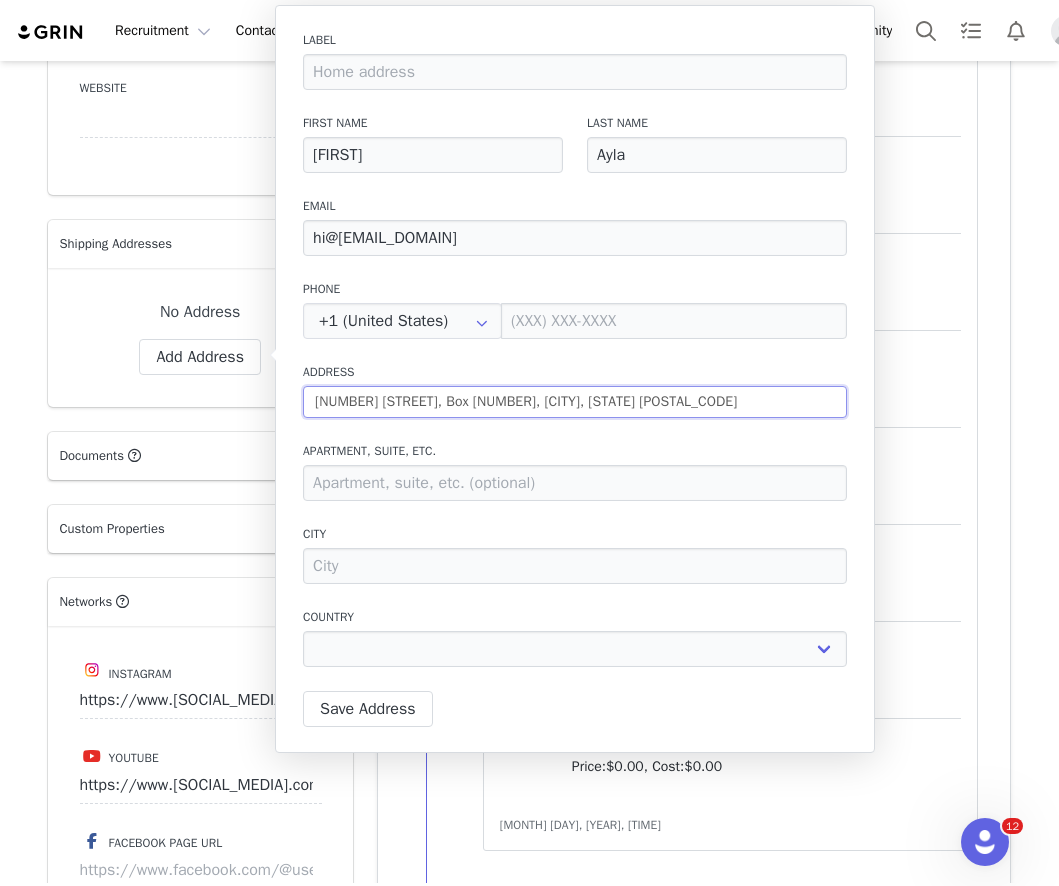 select 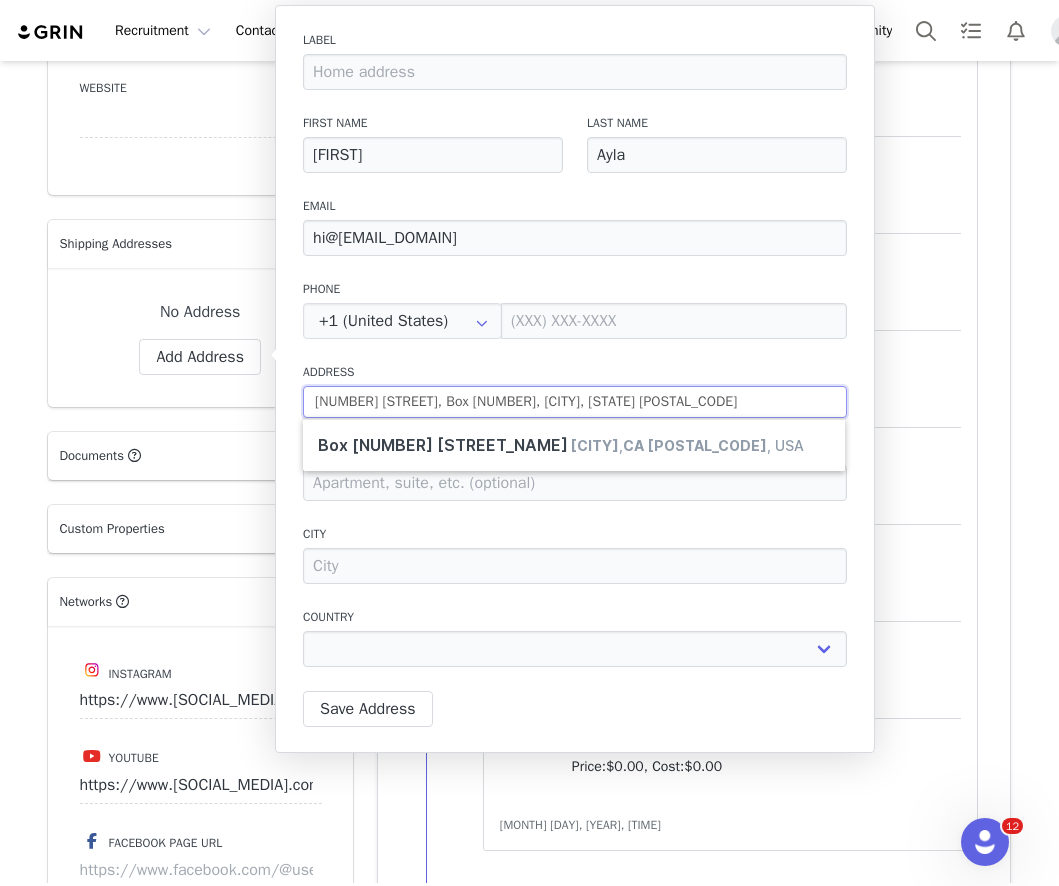 click on "[NUMBER] [STREET], Box [NUMBER], [CITY], [STATE] [POSTAL_CODE]" at bounding box center [575, 402] 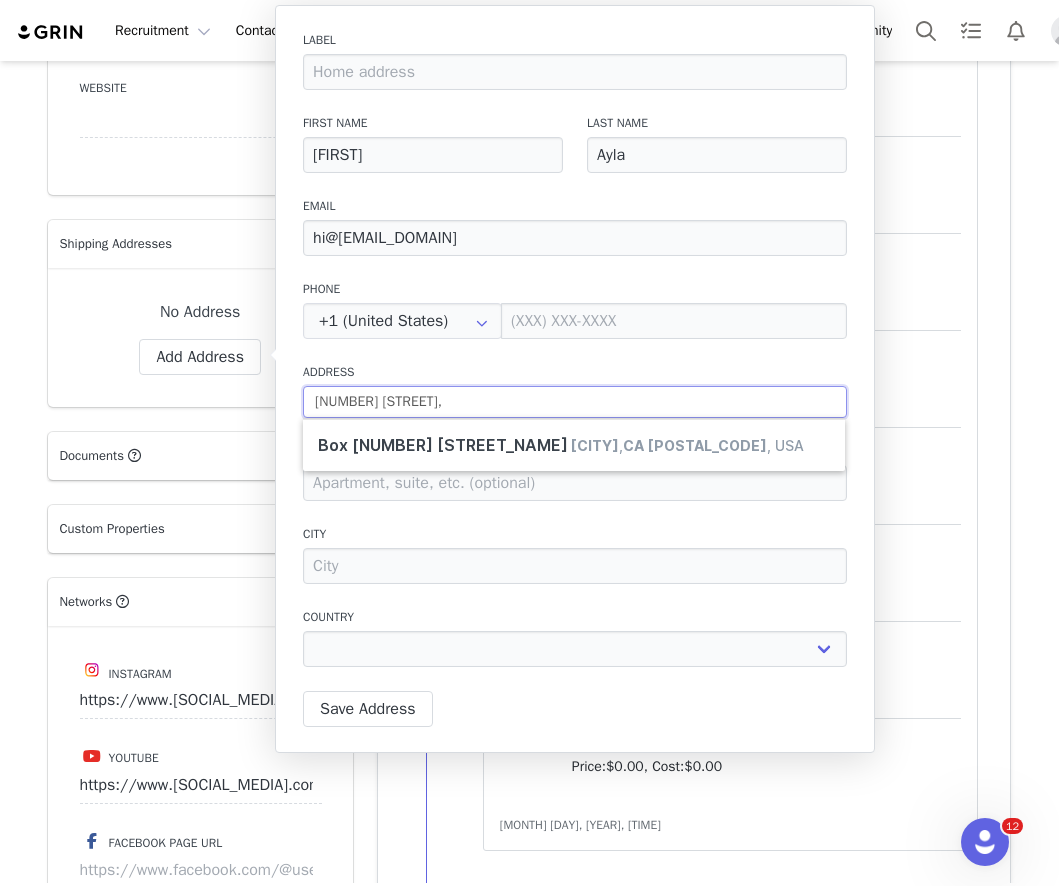 type on "[NUMBER] [STREET]," 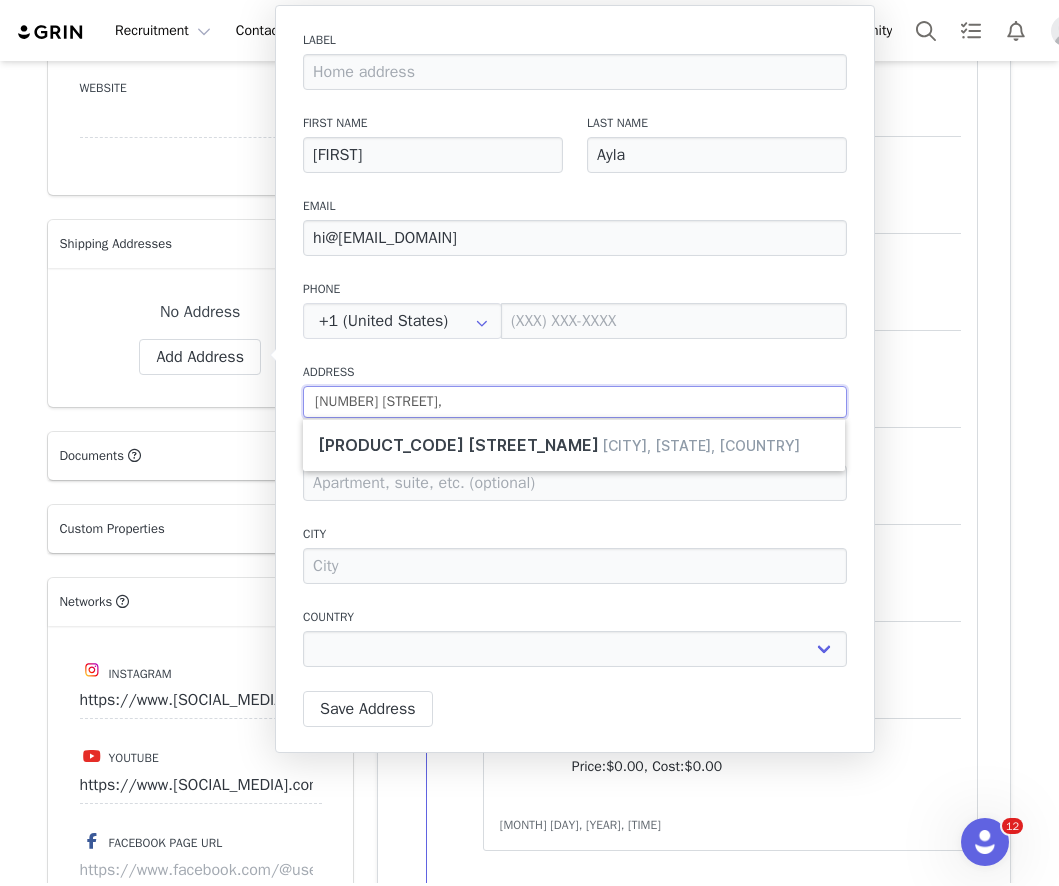 type on "[NUMBER] [STREET_NAME]." 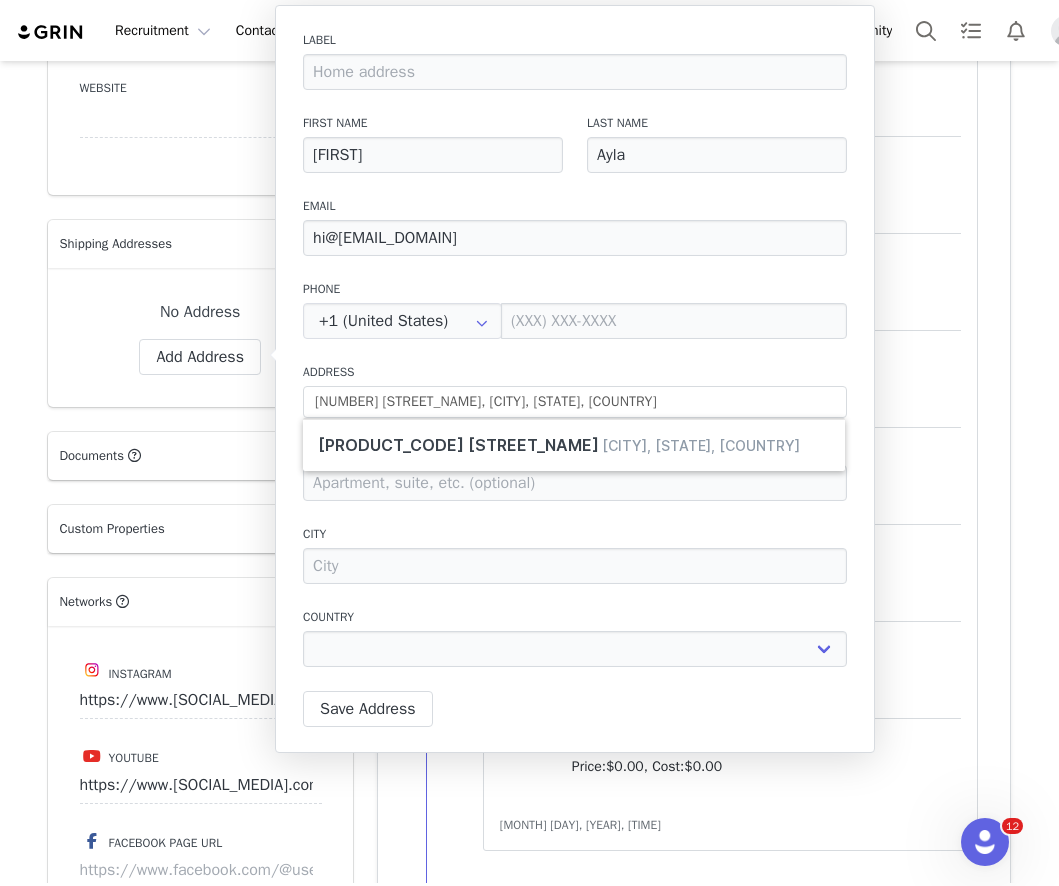 type on "[NUMBER] [STREET]" 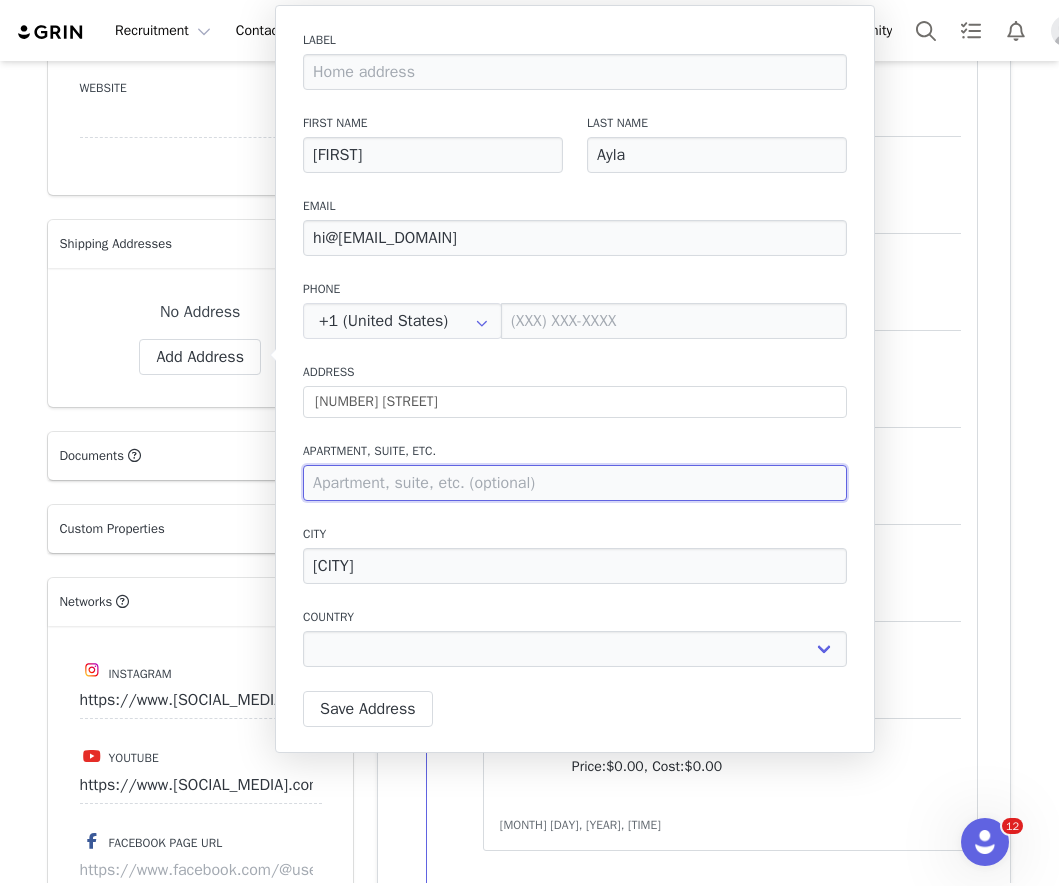 click at bounding box center (575, 483) 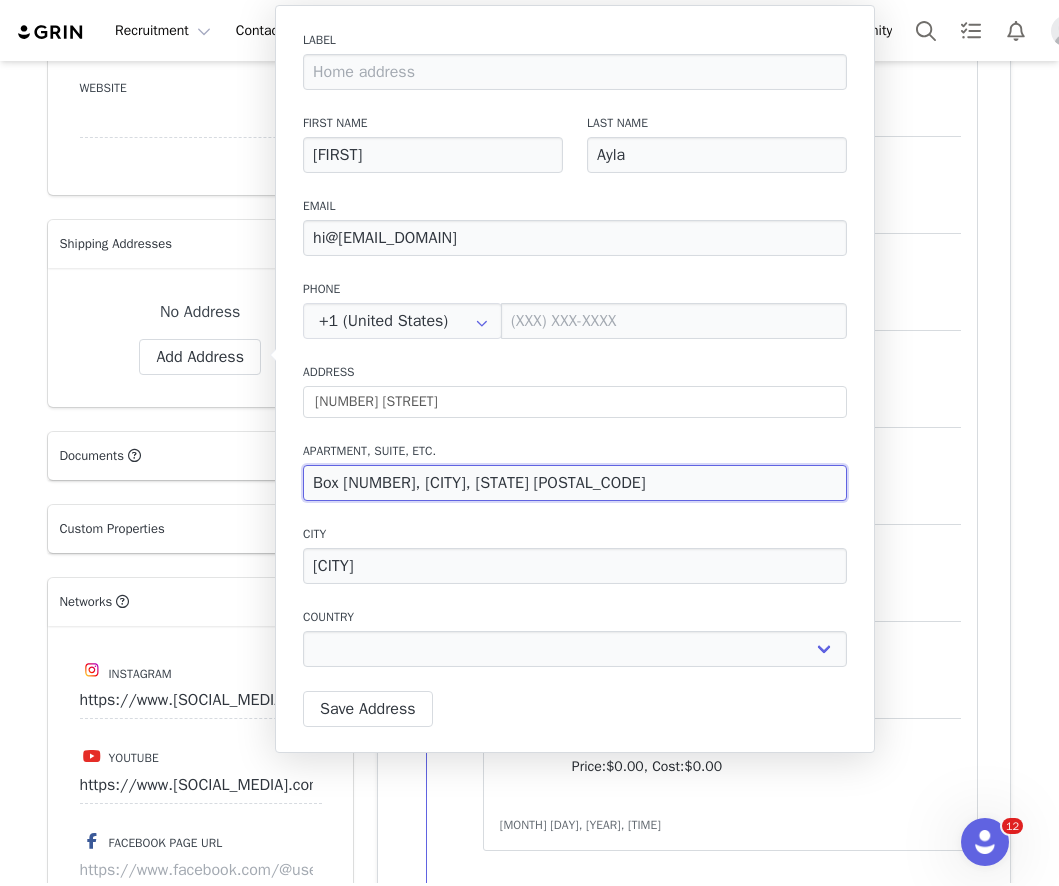 click on "Box [NUMBER], [CITY], [STATE] [POSTAL_CODE]" at bounding box center (575, 483) 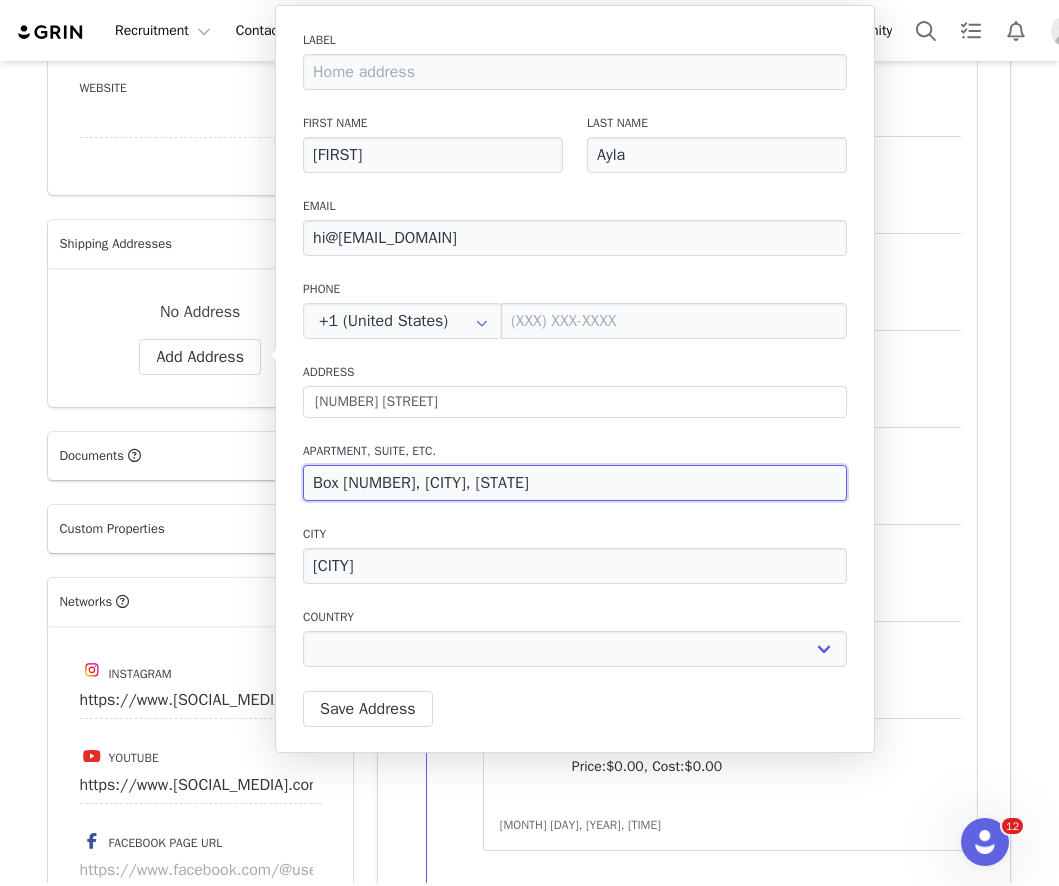 type on "Box [NUMBER], [CITY], [STATE]" 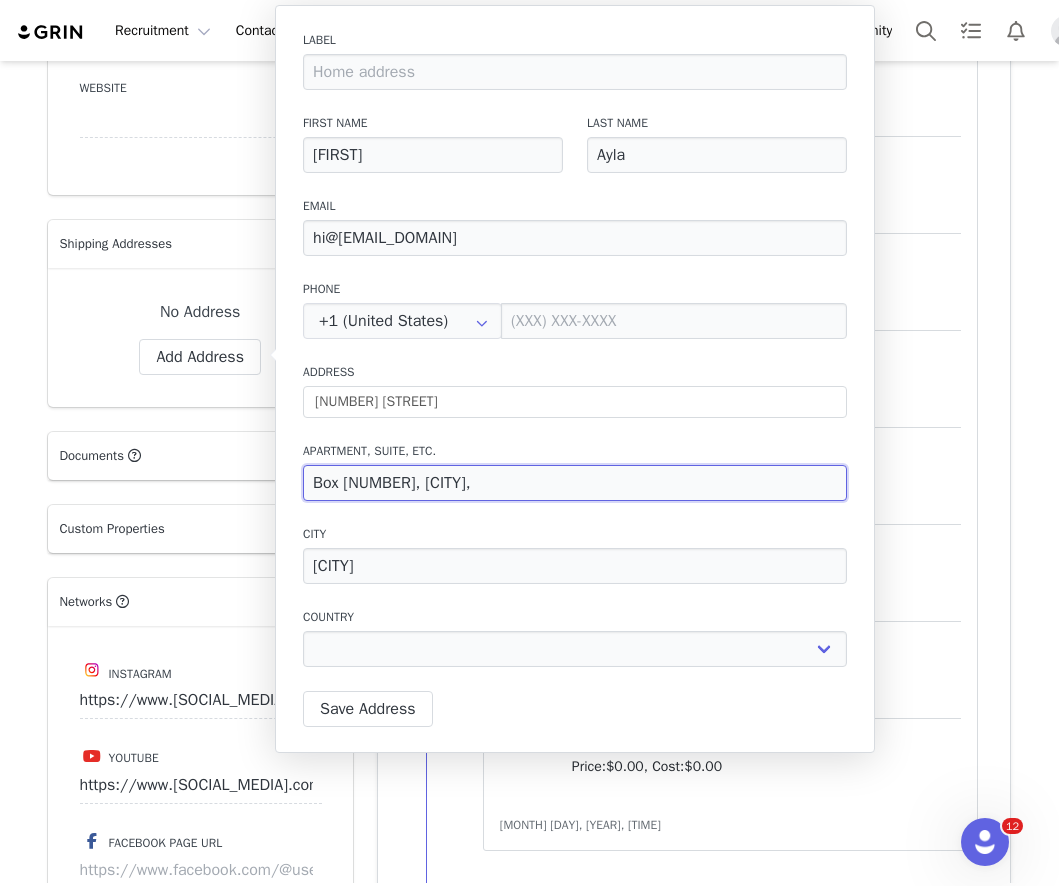 type on "Box [NUMBER], [CITY]," 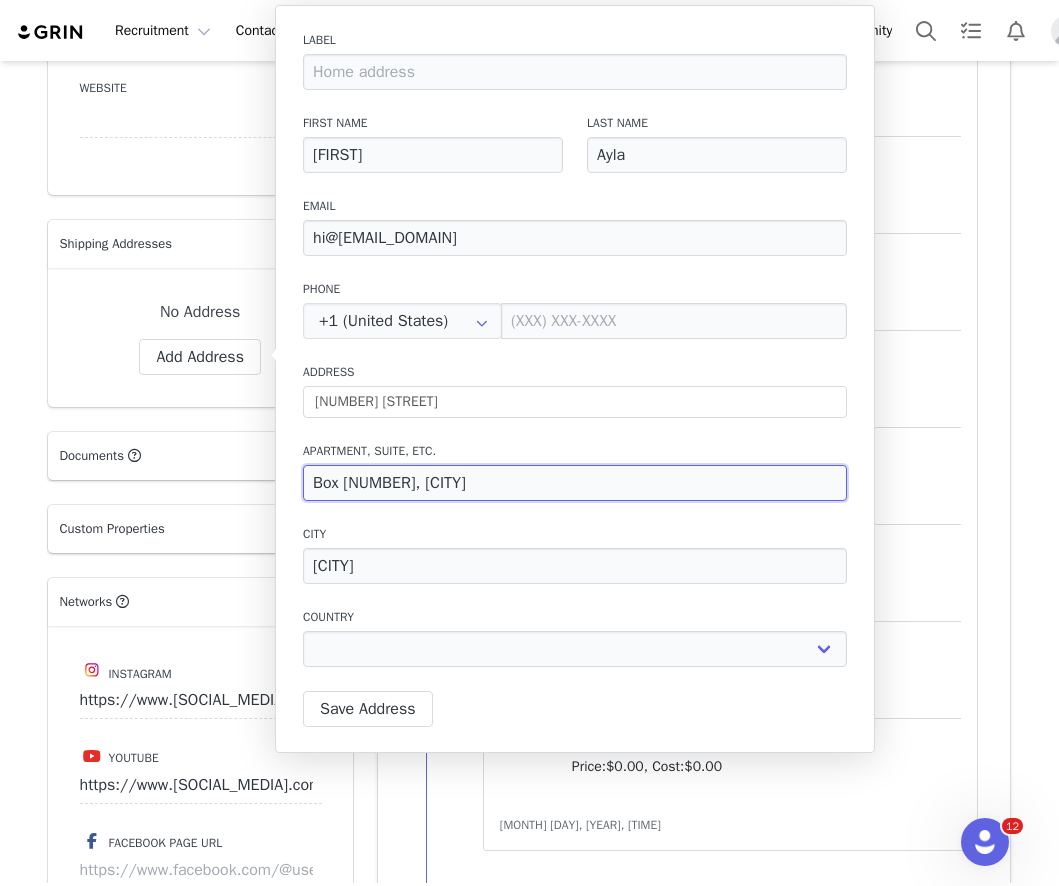 type on "Box 1928, San Dieg" 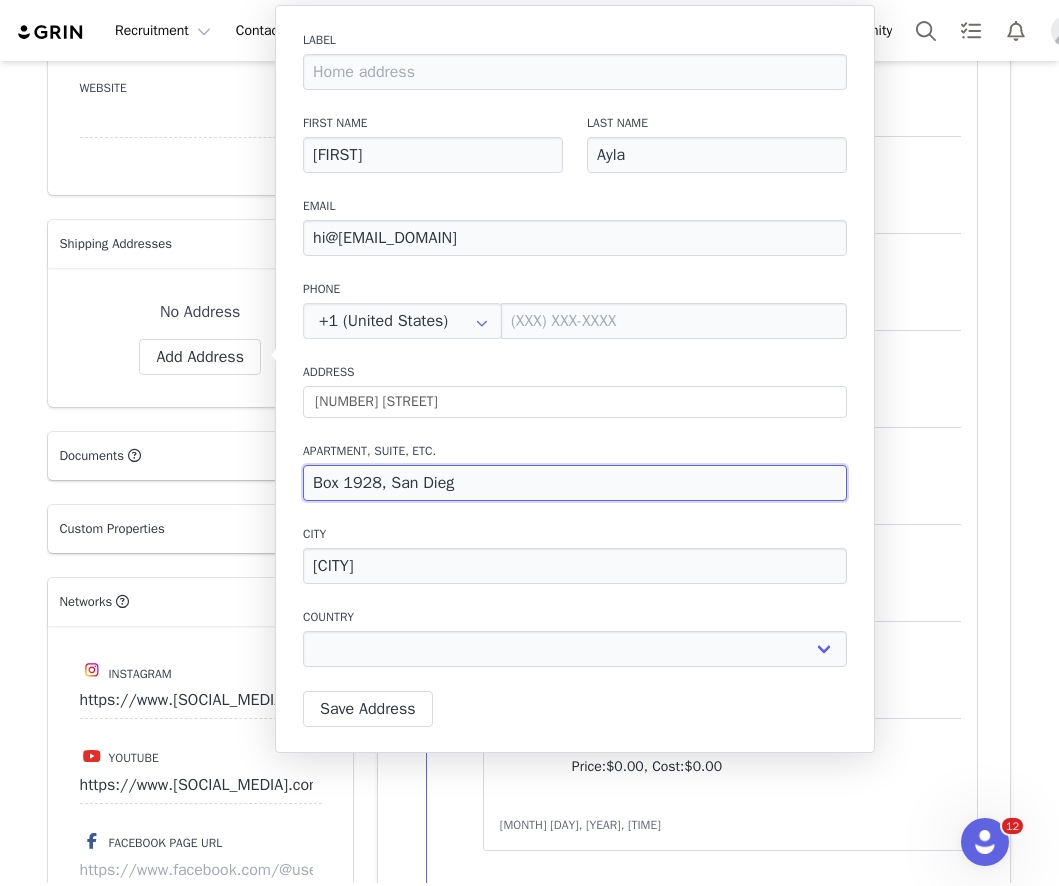 type on "Box [NUMBER], [CITY]" 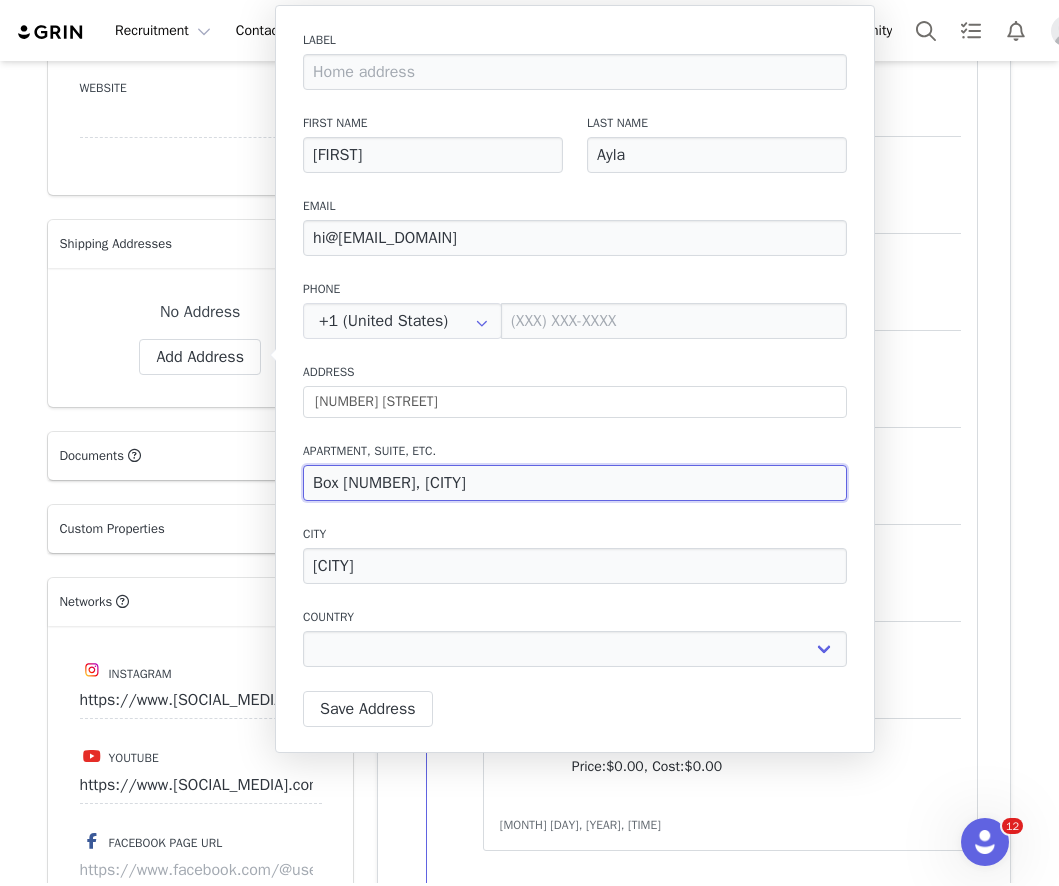 type on "Box [NUMBER], [CITY]" 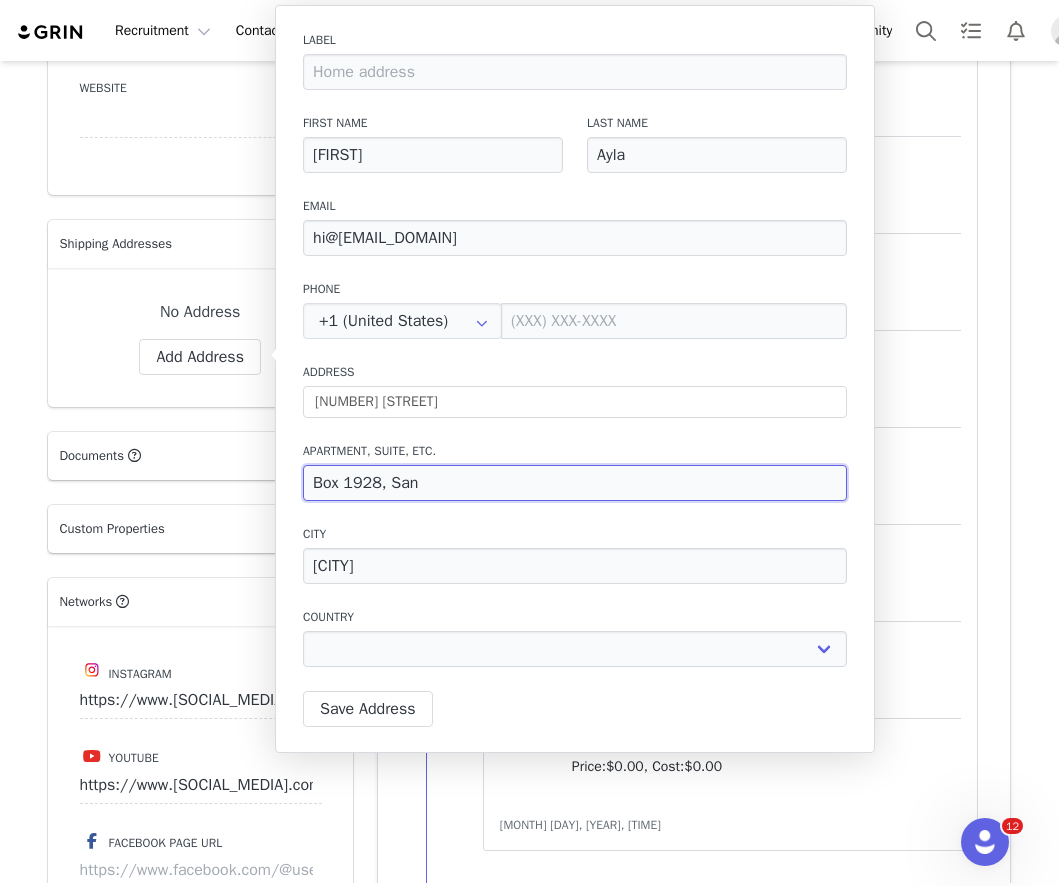 type on "Box 1928, San" 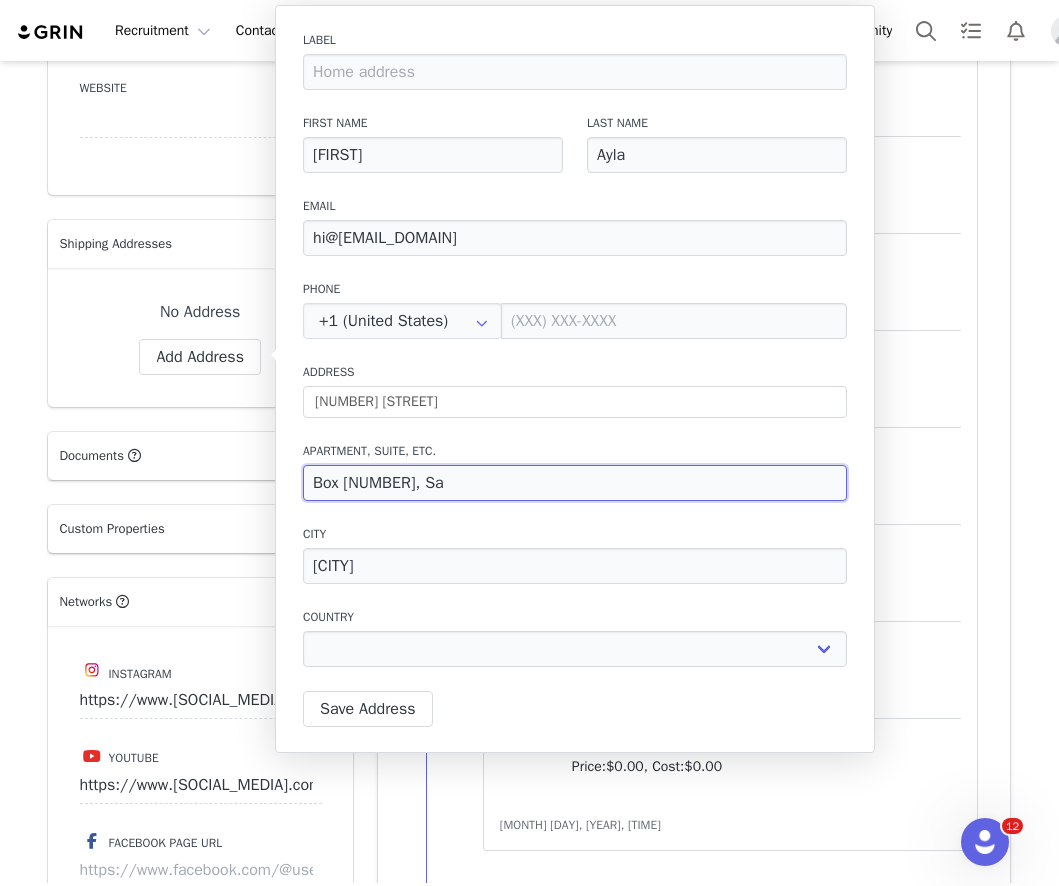 type on "Box [NUMBER], [CITY]" 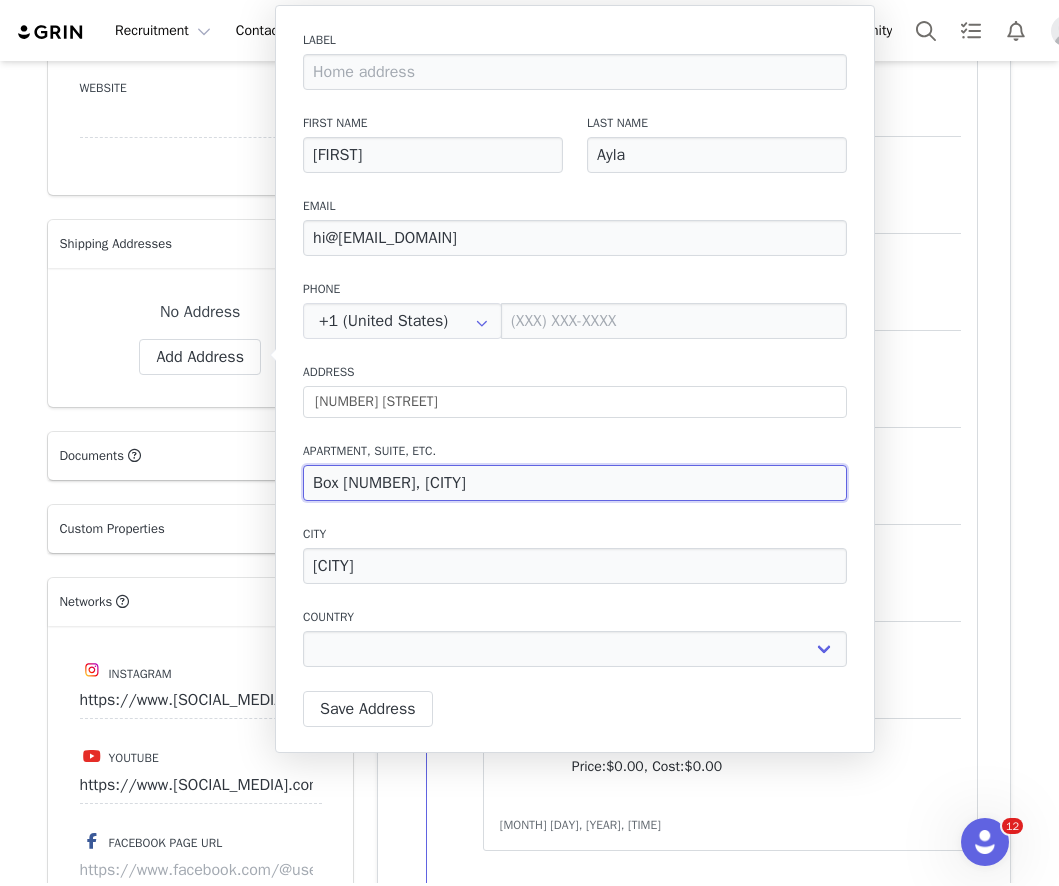 type on "Box [NUMBER]," 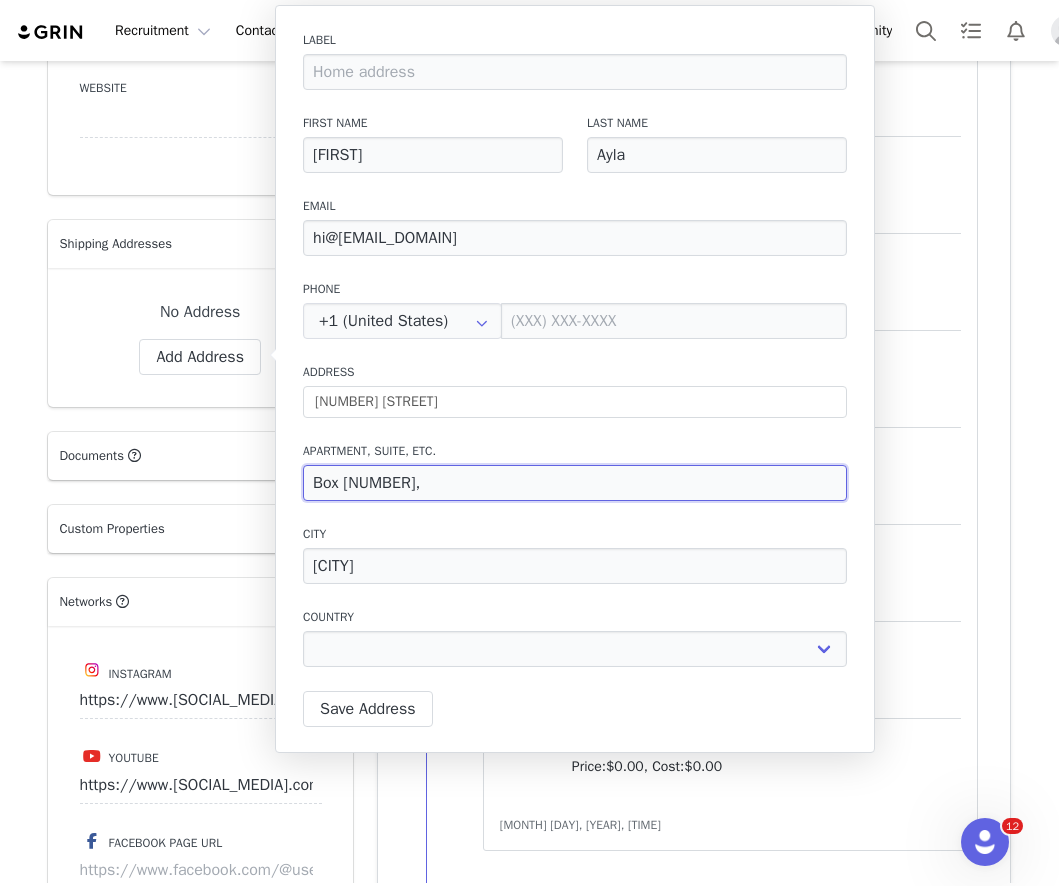 select 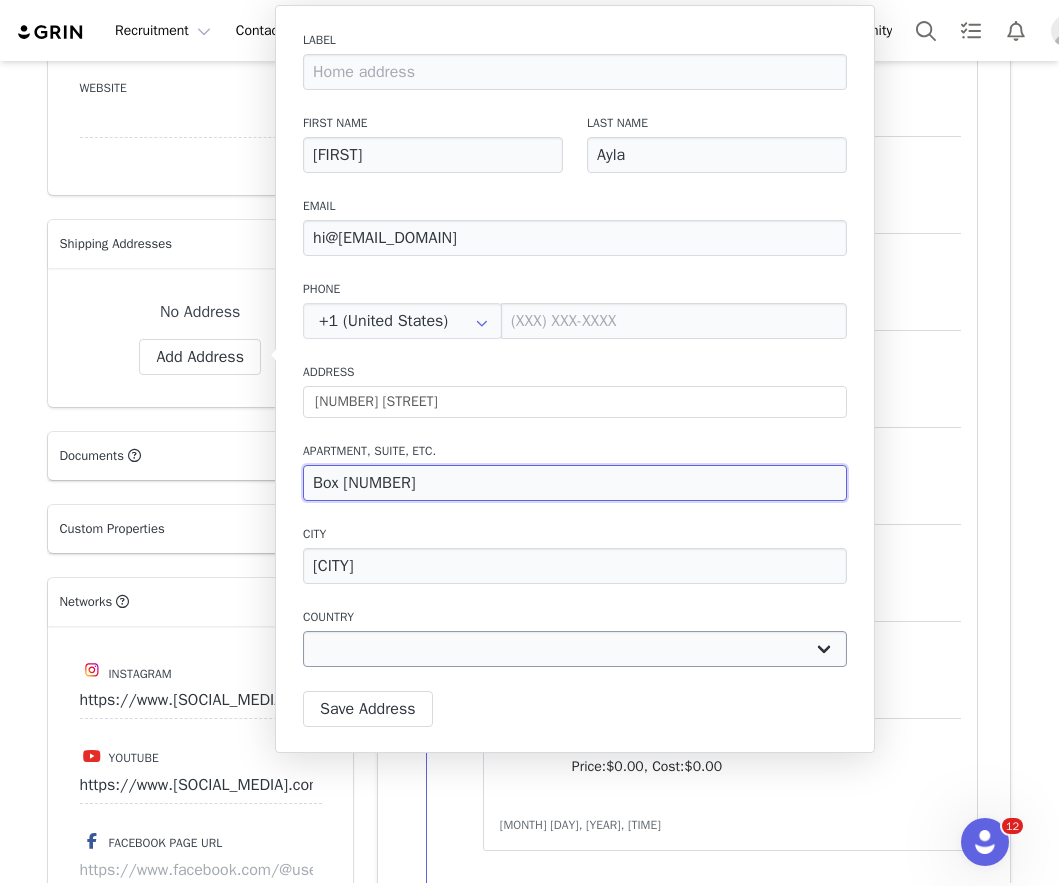 type on "Box [NUMBER]" 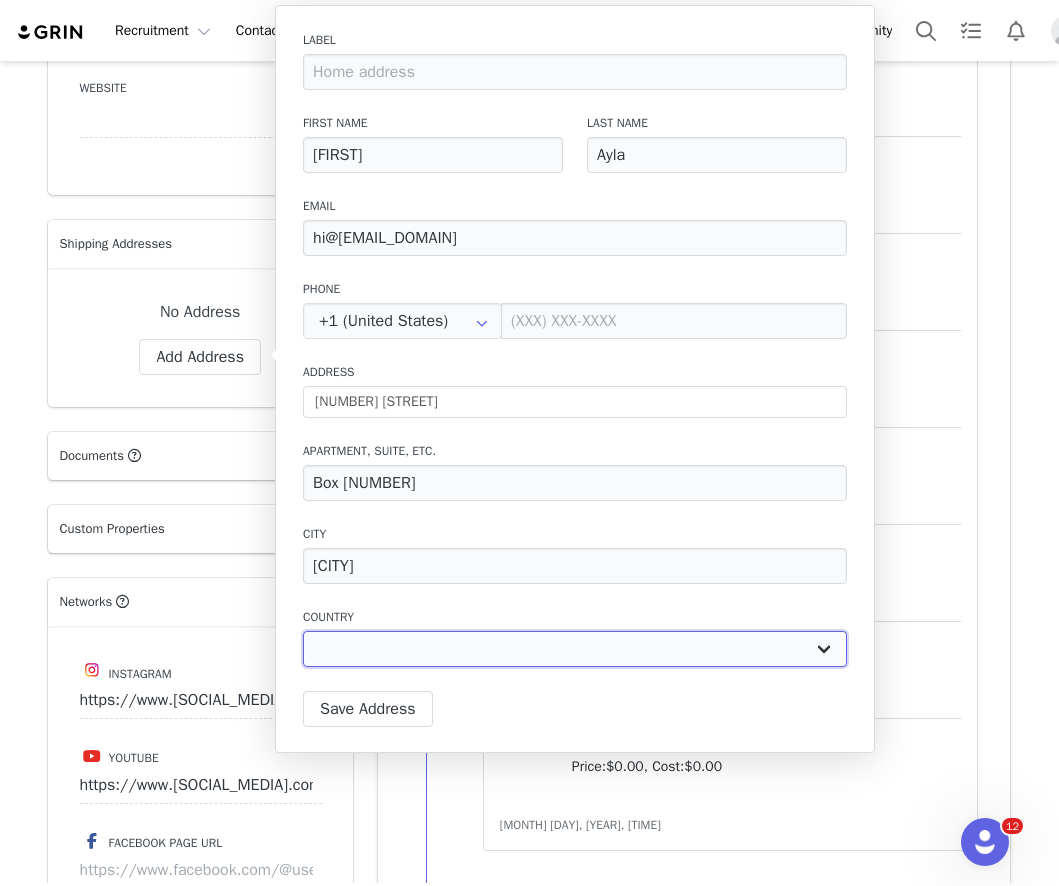 click on "Afghanistan   Aland Islands   Albania   Algeria   Andorra   Angola   Anguilla   Antigua And Barbuda   Argentina   Armenia   Aruba   Australia   Austria   Azerbaijan   Bahamas   Bahrain   Bangladesh   Barbados   Belarus   Belgium   Belize   Benin   Bermuda   Bhutan   Bolivia   Bonaire, Sint Eustatius and Saba   Bosnia And Herzegovina   Botswana   Bouvet Island   Brazil   Brunei   Bulgaria   Burkina Faso   Burundi   Cambodia   Canada   Cape Verde   Cayman Islands   Central African Republic   Chad   Chile   China   Christmas Island   Cocos (Keeling) Islands   Colombia   Comoros   Congo   Congo, The Democratic Republic Of The   Cook Islands   Costa Rica   Côte d'Ivoire   Croatia   Cuba   Curaçao   Cyprus   Czech Republic   Denmark   Djibouti   Dominica   Dominican Republic   Ecuador   Egypt   El Salvador   Eritrea   Estonia   Ethiopia   Falkland Islands (Malvinas)   Faroe Islands   Fiji   Finland   France   French Guiana   French Polynesia   French Southern Territories   Gabon   Gambia   Georgia   Germany" at bounding box center (575, 649) 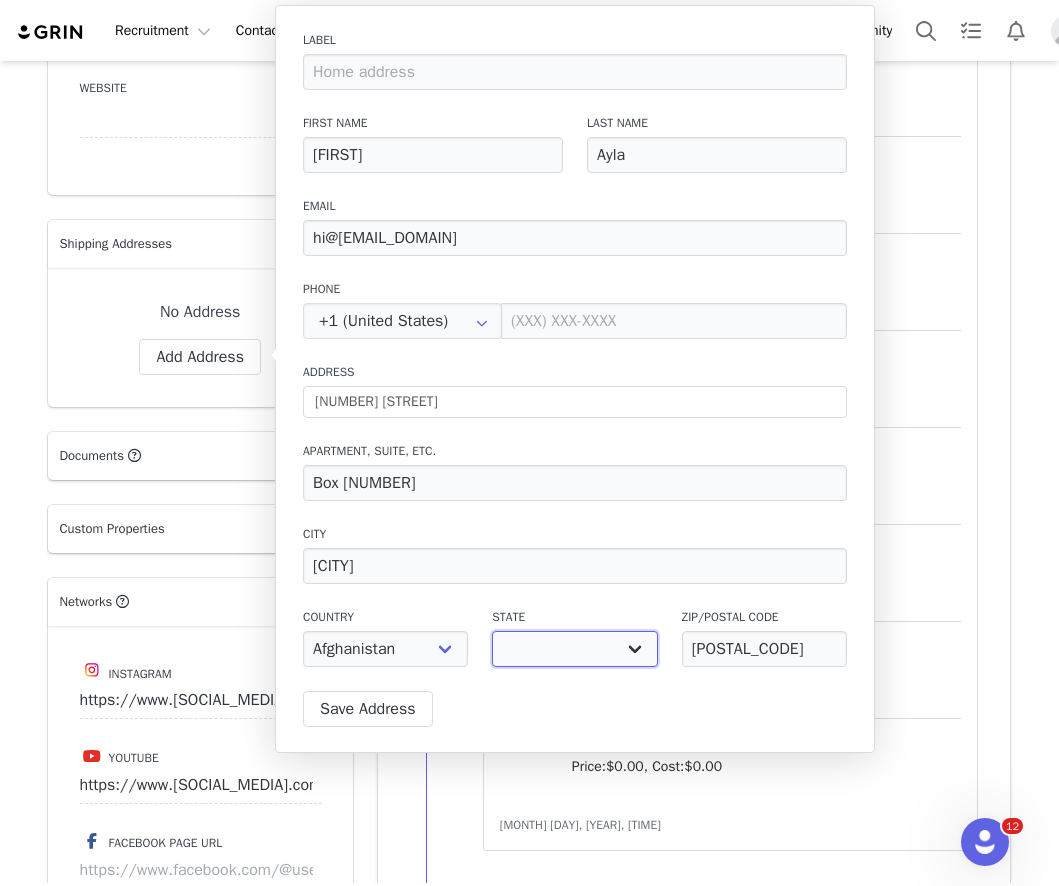 click on "Alabama   Alaska   American Samoa   Arizona   Arkansas   Armed Forces Americas   Armed Forces Europe   Armed Forces Pacific   California   Colorado   Connecticut   Delaware   District of Columbia   Federated States of Micronesia   Florida   Georgia   Guam   Hawaii   Idaho   Illinois   Indiana   Iowa   Kansas   Kentucky   Louisiana   Maine   Marshall Islands   Maryland   Massachusetts   Michigan   Minnesota   Mississippi   Missouri   Montana   Nebraska   Nevada   New Hampshire   New Jersey   New Mexico   New York   North Carolina   North Dakota   Northern Mariana Islands   Ohio   Oklahoma   Oregon   Palau   Pennsylvania   Puerto Rico   Rhode Island   South Carolina   South Dakota   Tennessee   Texas   Utah   Vermont   Virgin Islands   Virginia   Washington   West Virginia   Wisconsin   Wyoming" at bounding box center (574, 649) 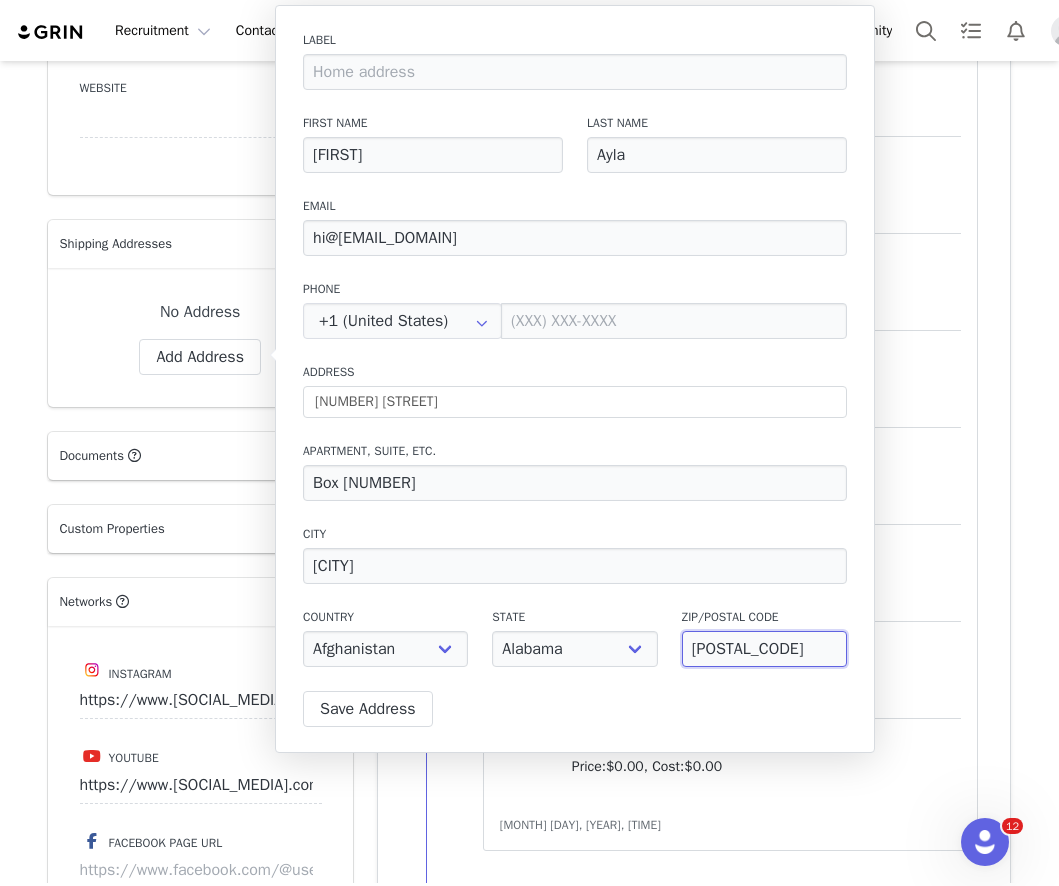 drag, startPoint x: 758, startPoint y: 650, endPoint x: 675, endPoint y: 650, distance: 83 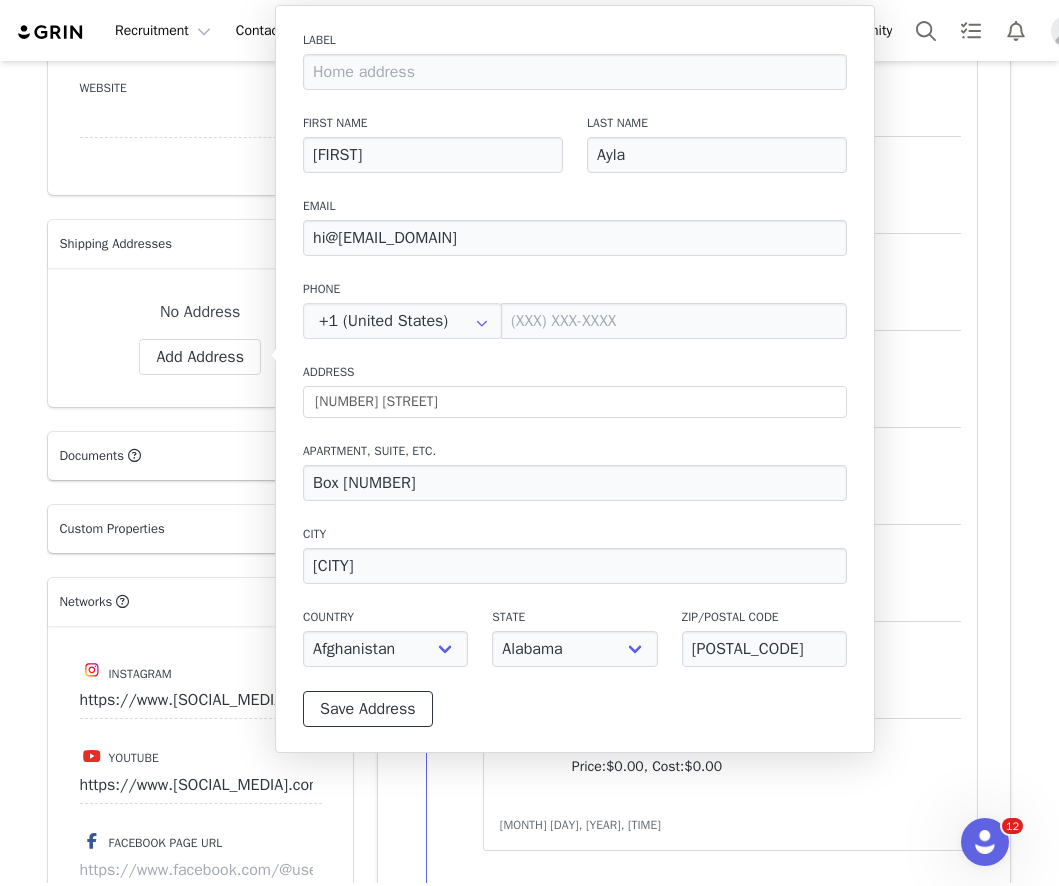 click on "Save Address" at bounding box center [368, 709] 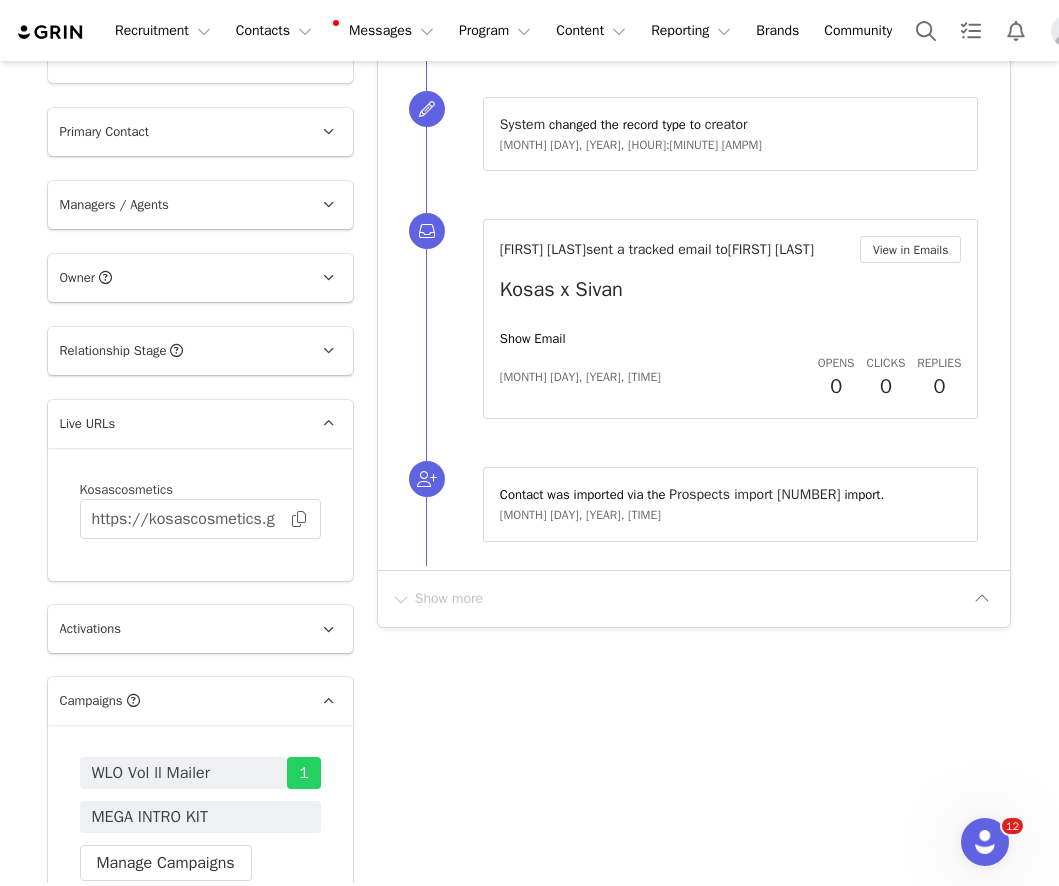 scroll, scrollTop: 3195, scrollLeft: 0, axis: vertical 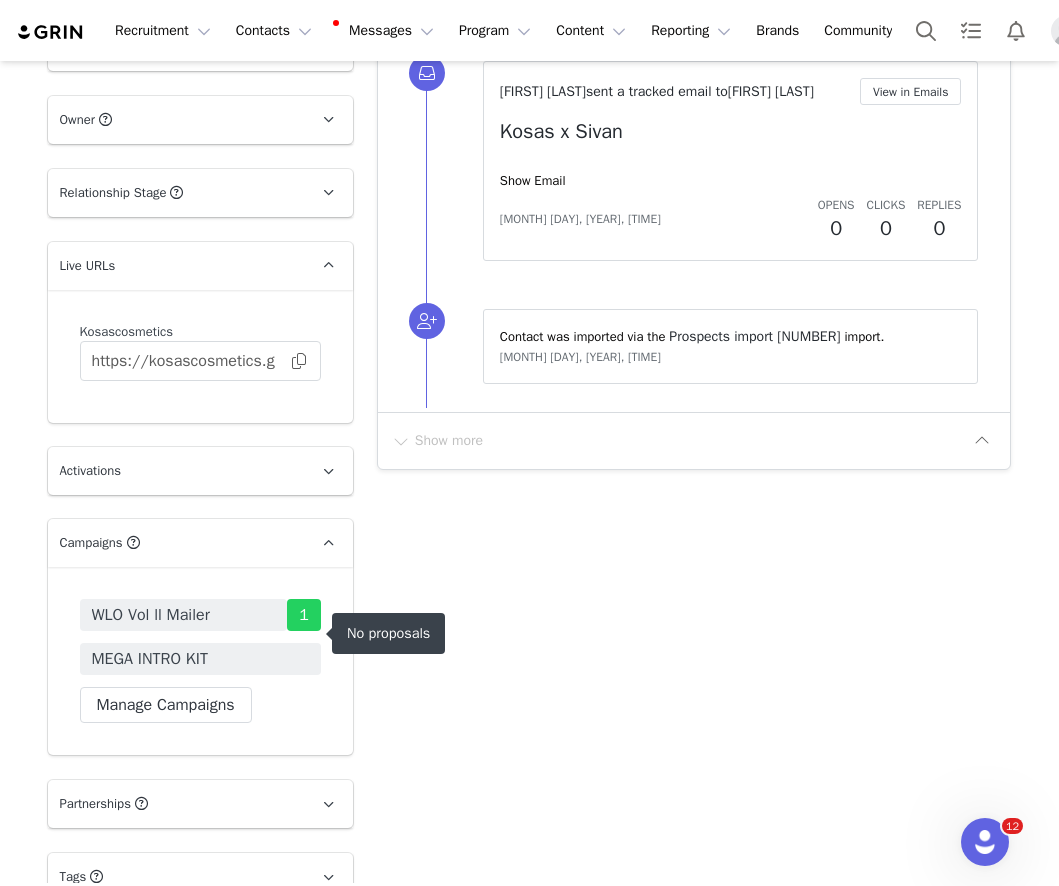 click on "MEGA INTRO KIT" at bounding box center [150, 659] 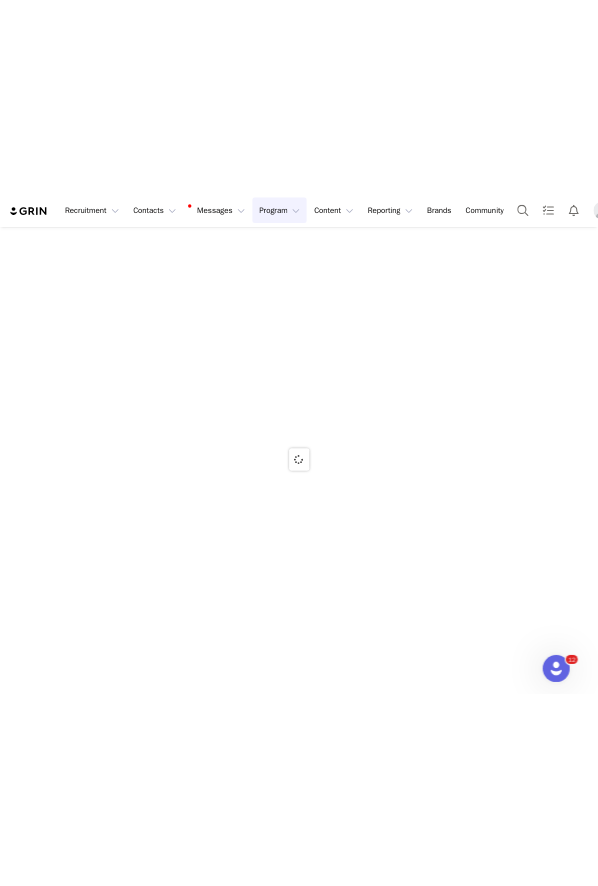 scroll, scrollTop: 0, scrollLeft: 0, axis: both 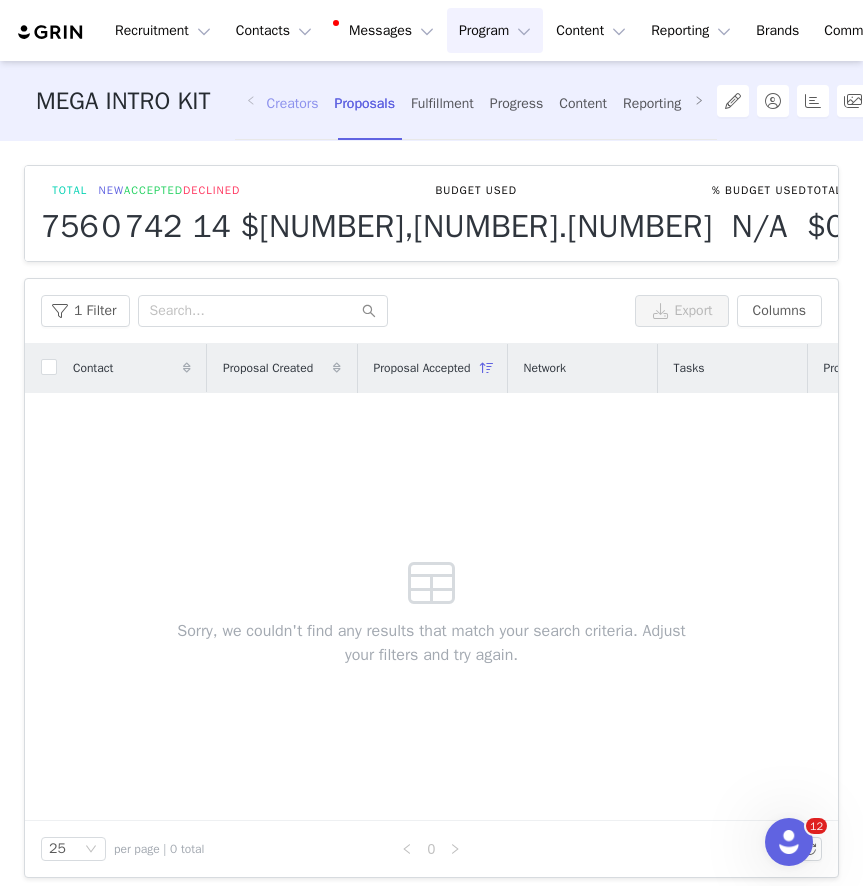 click on "Creators" at bounding box center (293, 103) 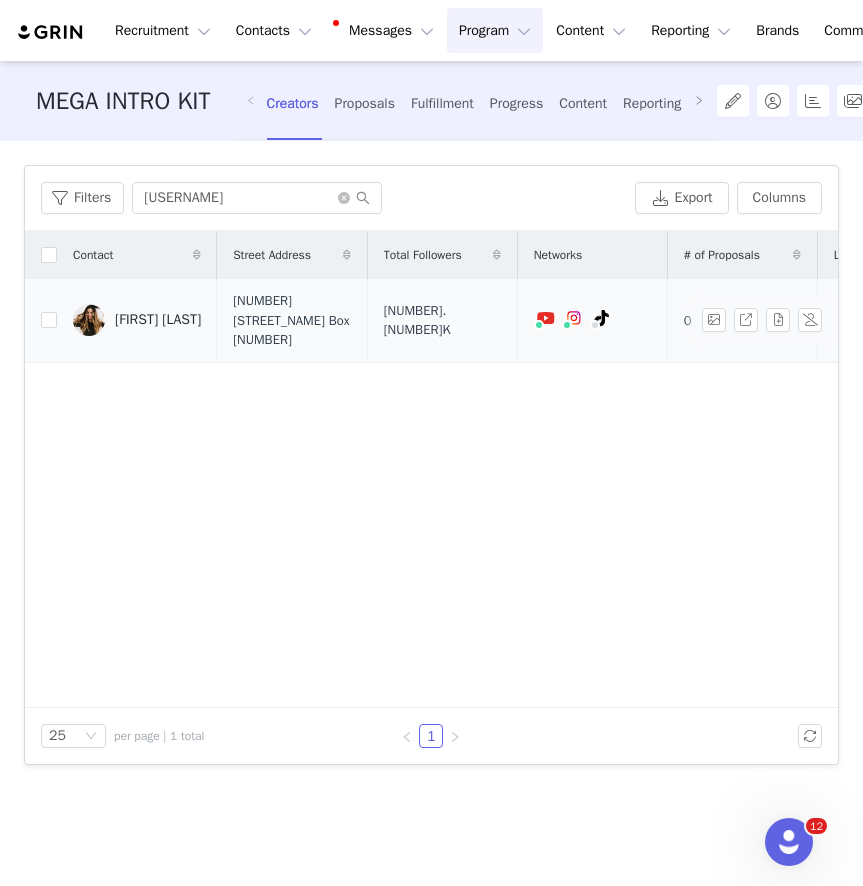 click on "[NUMBER] [STREET_NAME] Box [NUMBER]" at bounding box center [292, 320] 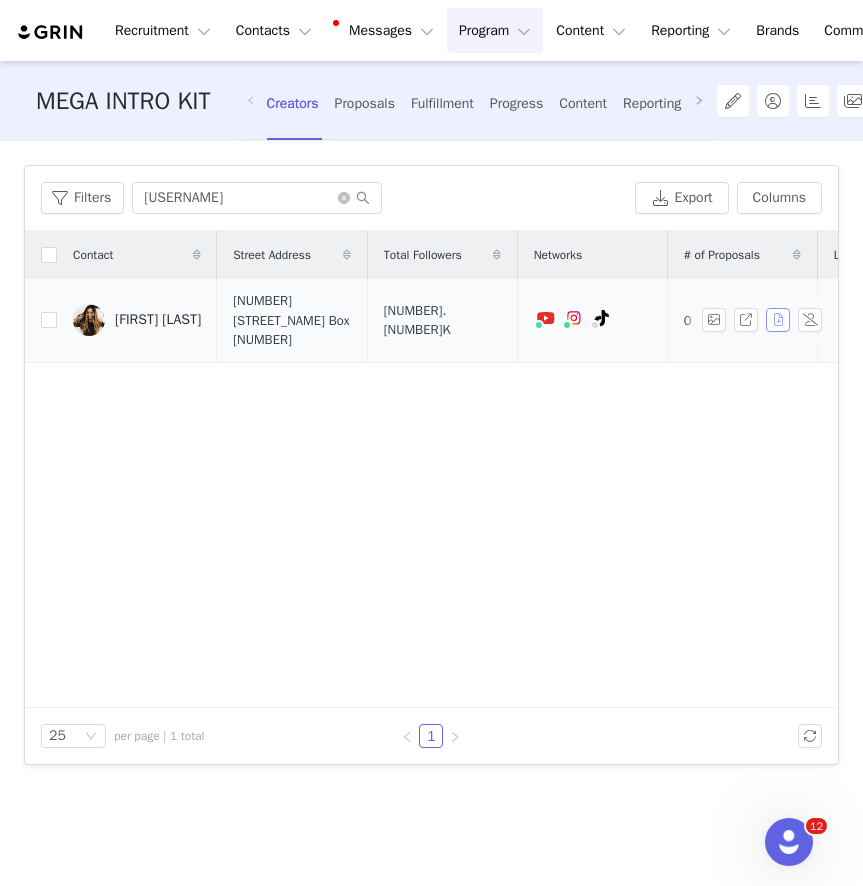 click at bounding box center [778, 320] 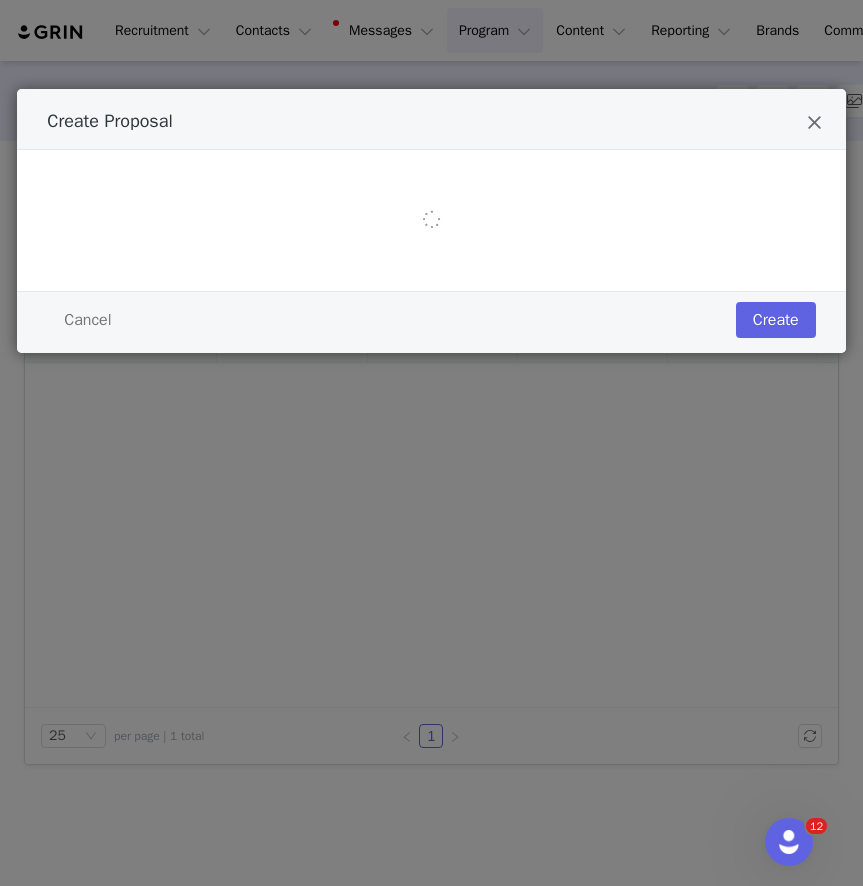 select on "[NUMBER]" 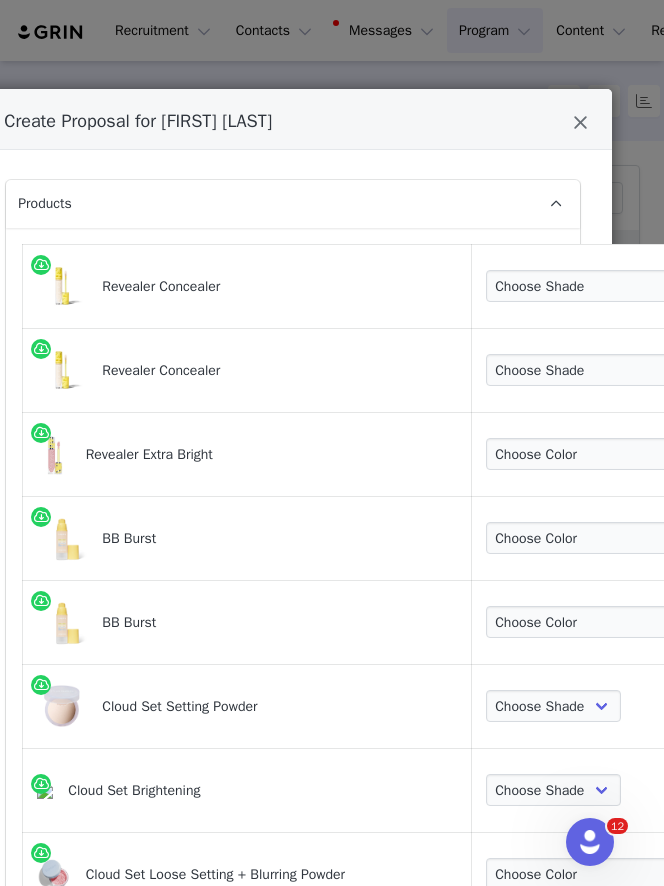 scroll, scrollTop: 0, scrollLeft: 43, axis: horizontal 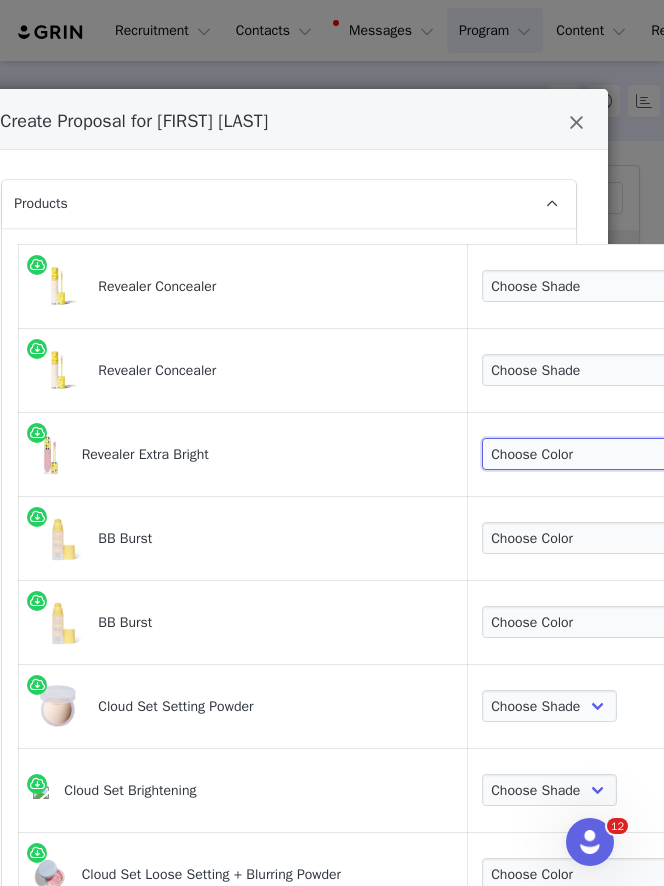 click on "Choose Color  [SHADE] [TONE] [TONE] [NUMBER]   [SHADE] - [TONE] [TONE] [NUMBER]   [SHADE] - [TONE] [TONE] [NUMBER]   [SHADE] - [TONE] [TONE] [NUMBER]   [SHADE] - [TONE] [TONE] [NUMBER]" at bounding box center (688, 454) 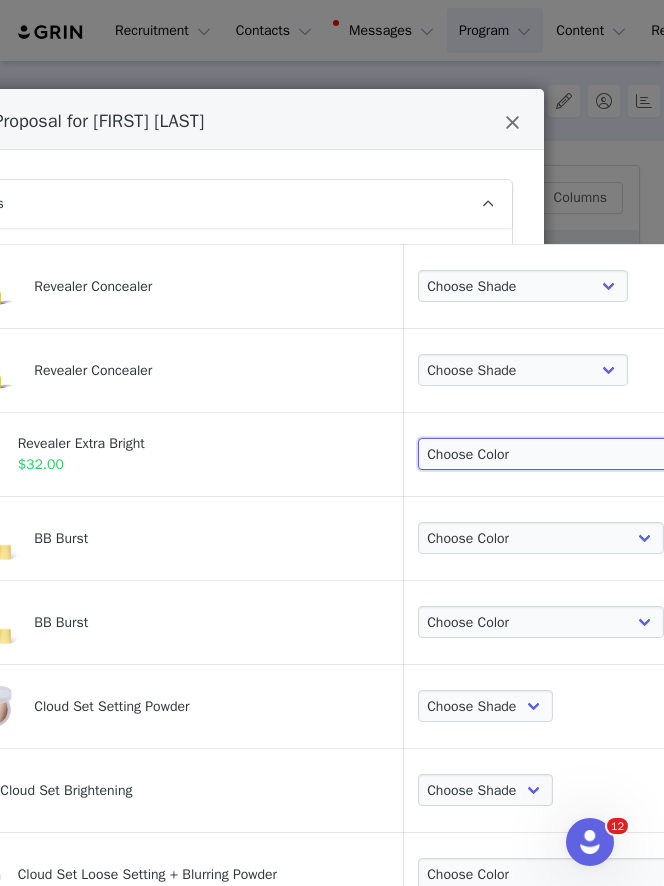 scroll, scrollTop: 0, scrollLeft: 114, axis: horizontal 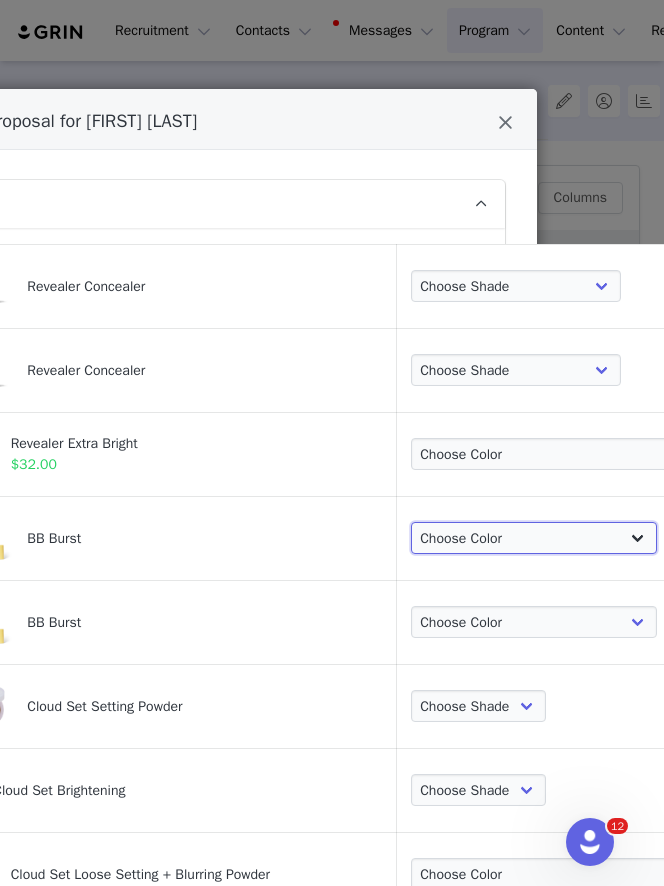 click on "Choose Color  [TONE] [TONE] [NUMBER]   [TONE] [TONE] [NUMBER]   [TONE] [TONE] [NUMBER]   [TONE] [TONE] [NUMBER]   [TONE] [TONE] [NUMBER] [TONE]   [TONE] [TONE] [NUMBER] [TONE]   [TONE] [TONE] [NUMBER] [TONE]   [TONE] [TONE] [NUMBER] [TONE]   [TONE] [TONE] [NUMBER]   [TONE] [TONE] [NUMBER]   [TONE] [TONE] [NUMBER]   [TONE] [TONE] [NUMBER]   [TONE] [TONE] [NUMBER]   [TONE] [TONE] [NUMBER]   [TONE] [TONE] [NUMBER]   [TONE] [TONE] [NUMBER]   [TONE] [TONE] [NUMBER]   [TONE] [TONE] [NUMBER]   [TONE] [TONE] [NUMBER]   [TONE] [TONE] [NUMBER]   [TONE] [TONE] [NUMBER]   [TONE] [TONE] [NUMBER]   [TONE] [TONE] [NUMBER]   [TONE] [TONE] [NUMBER]   [TONE] [TONE] [NUMBER]   [TONE] [TONE] [NUMBER]   [TONE] [TONE] [NUMBER]   [TONE] [TONE] [NUMBER]   [TONE] [TONE] [NUMBER]   [TONE] [TONE] [NUMBER]   [TONE] [TONE] [NUMBER]   [TONE] [TONE] [NUMBER]   [TONE] [TONE] [NUMBER]   [TONE] [TONE] [NUMBER]   [TONE] [TONE] [NUMBER]   [TONE] [TONE] [NUMBER]   [TONE] [TONE] [NUMBER]" at bounding box center (534, 538) 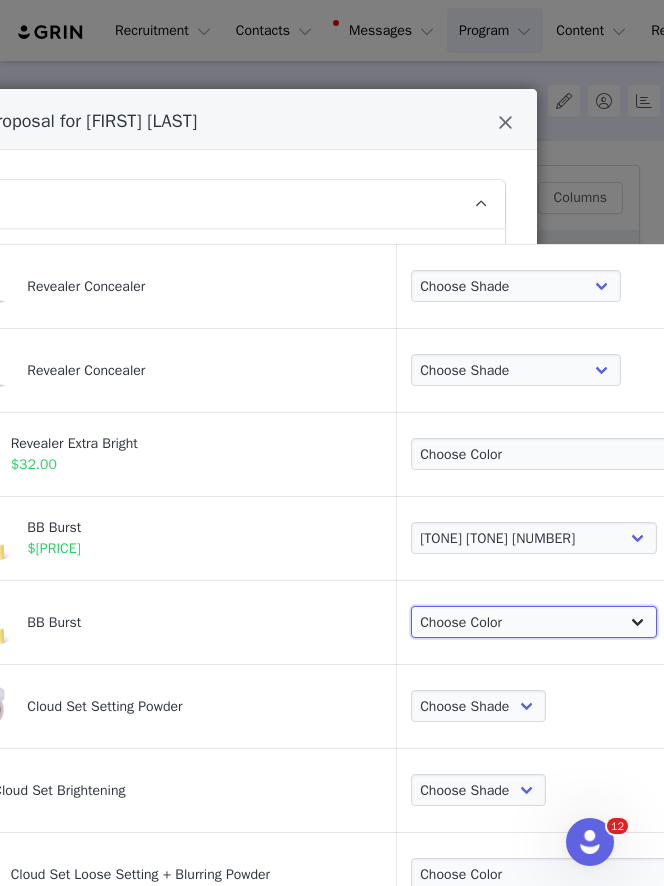 click on "Choose Color  [TONE] [TONE] [NUMBER]   [TONE] [TONE] [NUMBER]   [TONE] [TONE] [NUMBER]   [TONE] [TONE] [NUMBER]   [TONE] [TONE] [NUMBER] [TONE]   [TONE] [TONE] [NUMBER] [TONE]   [TONE] [TONE] [NUMBER] [TONE]   [TONE] [TONE] [NUMBER] [TONE]   [TONE] [TONE] [NUMBER]   [TONE] [TONE] [NUMBER]   [TONE] [TONE] [NUMBER]   [TONE] [TONE] [NUMBER]   [TONE] [TONE] [NUMBER]   [TONE] [TONE] [NUMBER]   [TONE] [TONE] [NUMBER]   [TONE] [TONE] [NUMBER]   [TONE] [TONE] [NUMBER]   [TONE] [TONE] [NUMBER]   [TONE] [TONE] [NUMBER]   [TONE] [TONE] [NUMBER]   [TONE] [TONE] [NUMBER]   [TONE] [TONE] [NUMBER]   [TONE] [TONE] [NUMBER]   [TONE] [TONE] [NUMBER]   [TONE] [TONE] [NUMBER]   [TONE] [TONE] [NUMBER]   [TONE] [TONE] [NUMBER]   [TONE] [TONE] [NUMBER]   [TONE] [TONE] [NUMBER]   [TONE] [TONE] [NUMBER]   [TONE] [TONE] [NUMBER]   [TONE] [TONE] [NUMBER]   [TONE] [TONE] [NUMBER]   [TONE] [TONE] [NUMBER]   [TONE] [TONE] [NUMBER]   [TONE] [TONE] [NUMBER]   [TONE] [TONE] [NUMBER]" at bounding box center [534, 622] 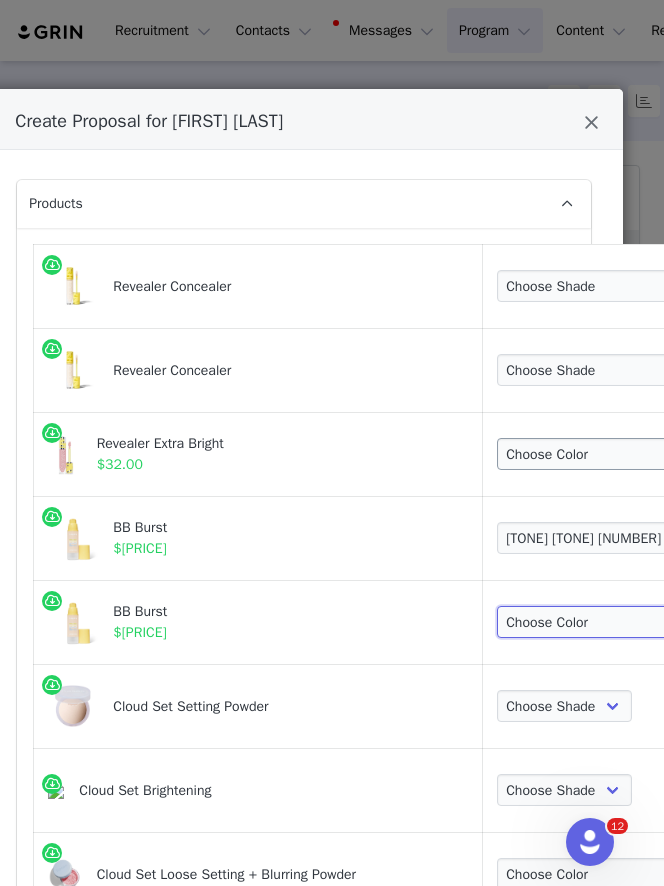 scroll, scrollTop: 0, scrollLeft: 4, axis: horizontal 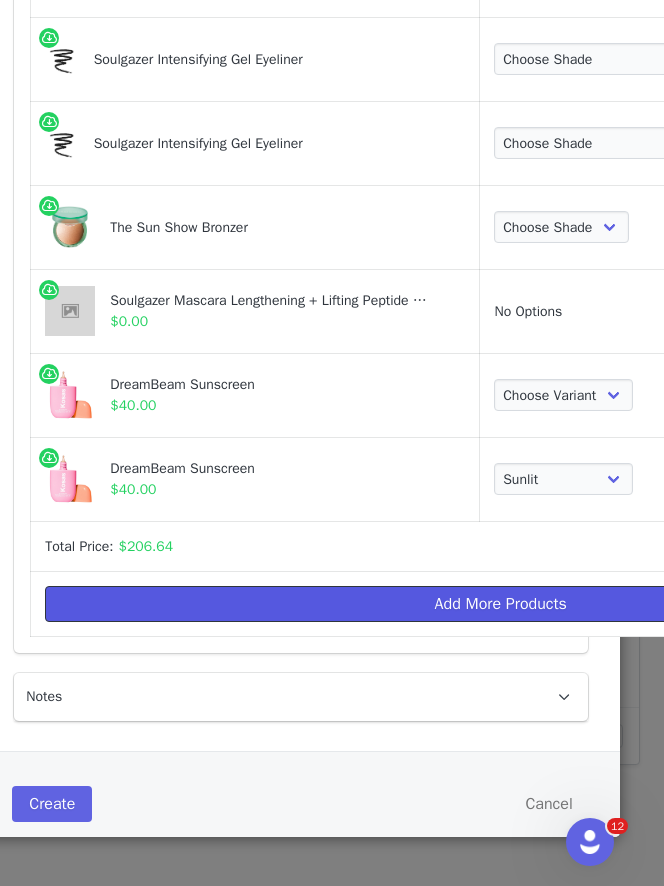 click on "Add More Products" at bounding box center [500, 604] 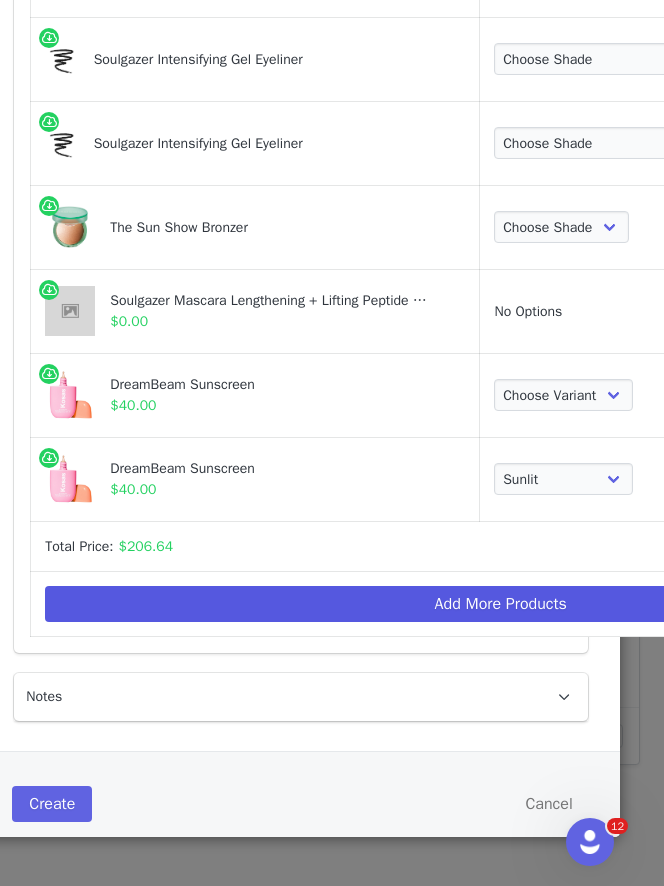 scroll, scrollTop: 0, scrollLeft: 0, axis: both 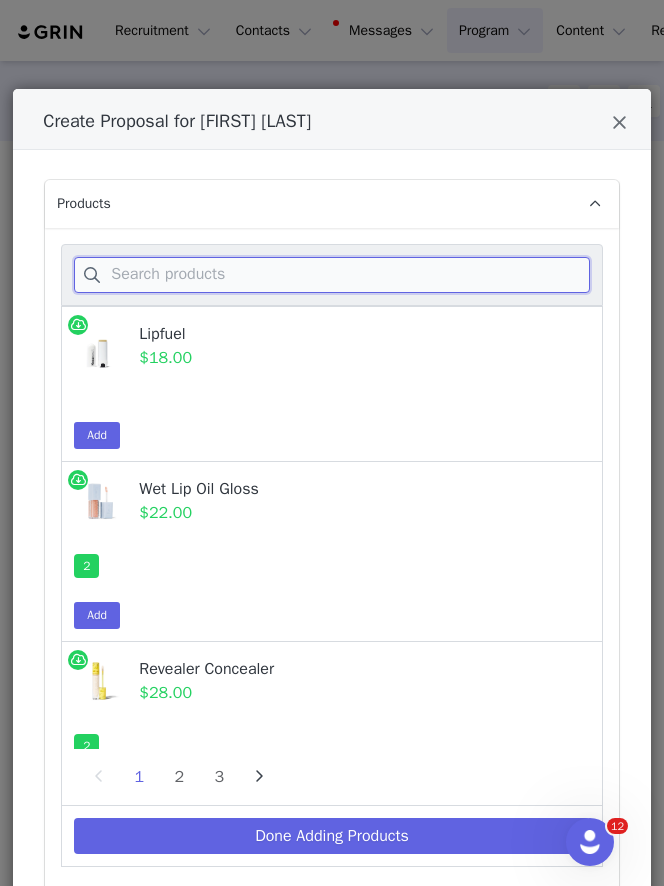 click at bounding box center [331, 275] 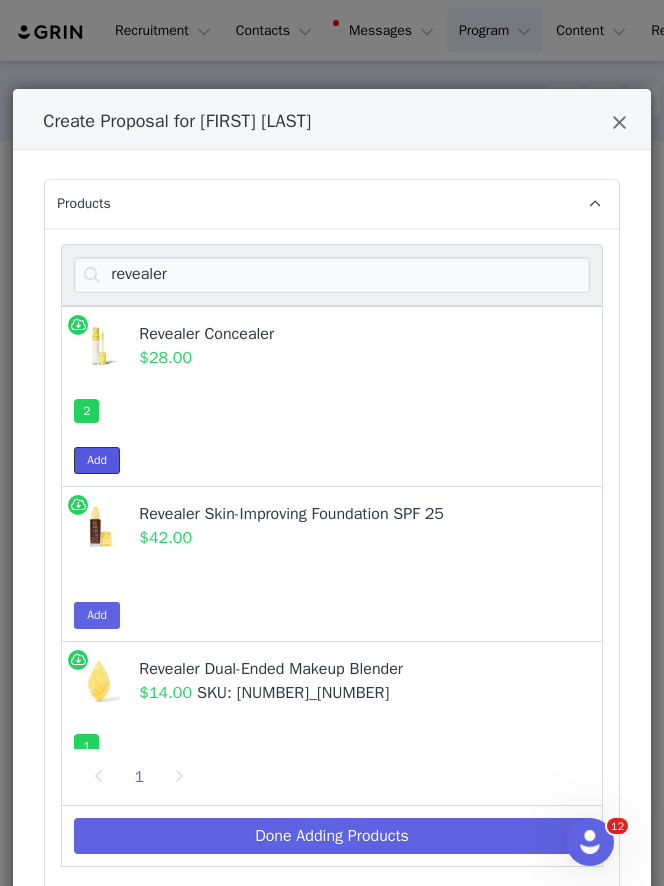 click on "Add" at bounding box center [97, 460] 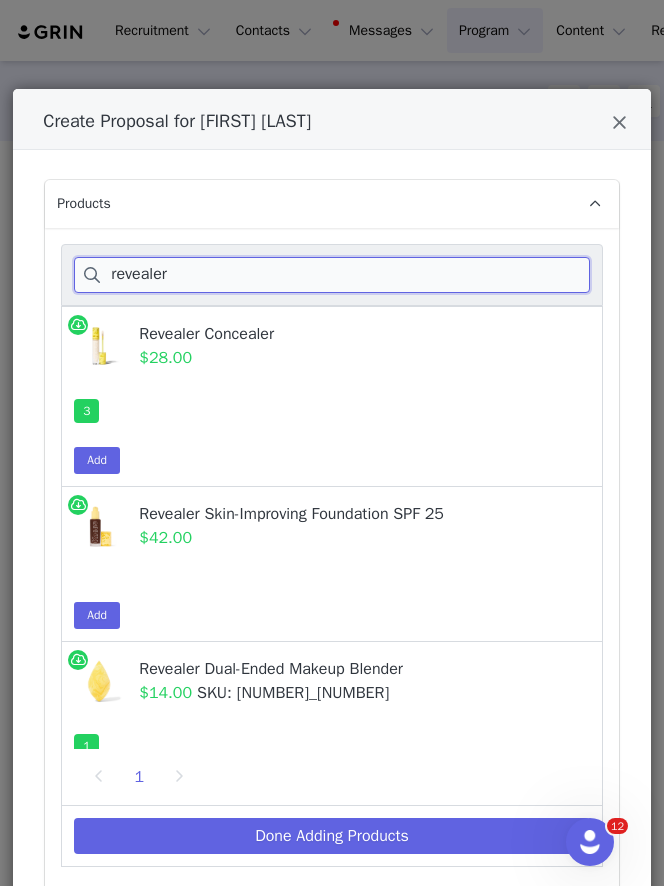 drag, startPoint x: 195, startPoint y: 271, endPoint x: 97, endPoint y: 271, distance: 98 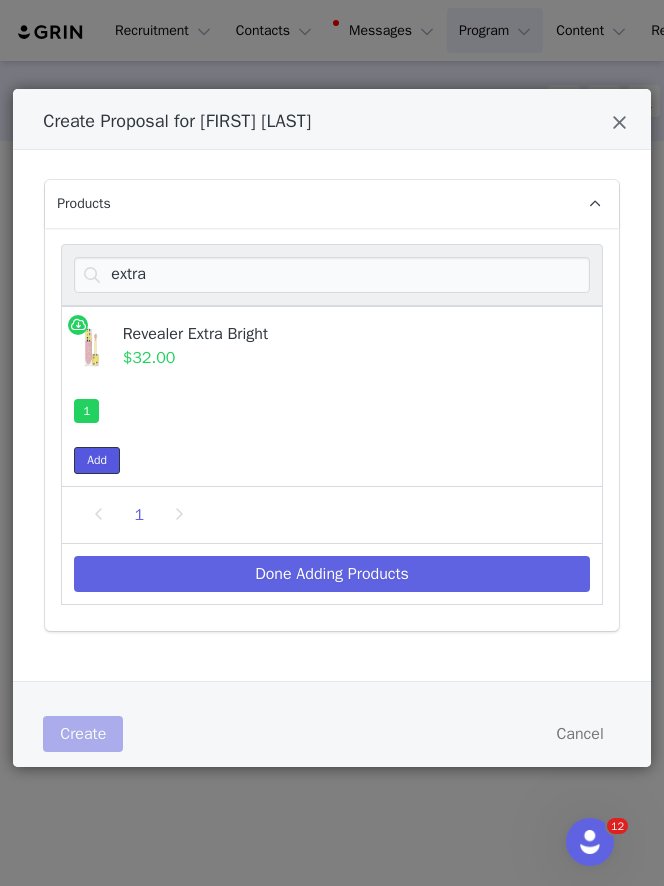 click on "Add" at bounding box center (97, 460) 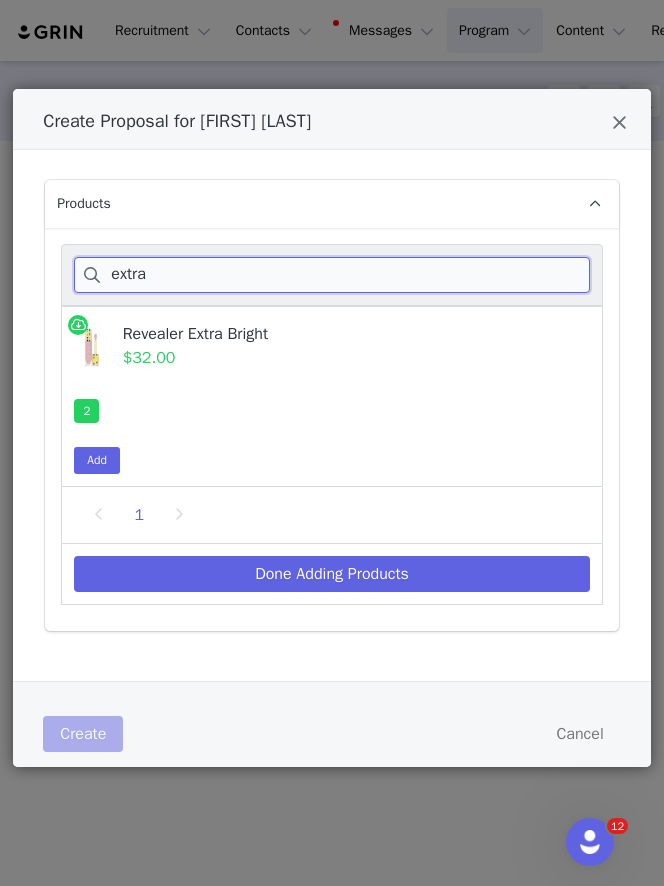 drag, startPoint x: 156, startPoint y: 278, endPoint x: 105, endPoint y: 278, distance: 51 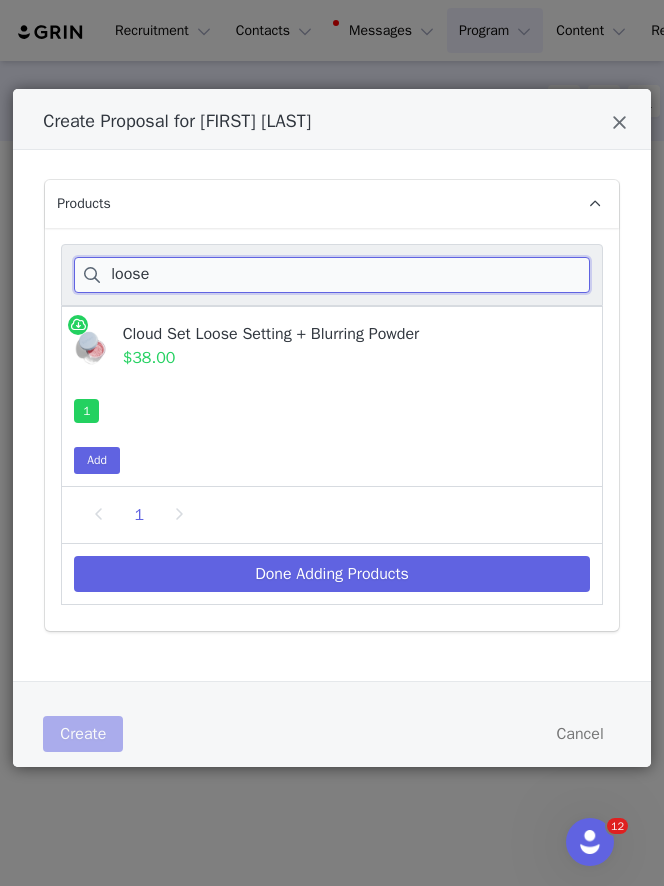 drag, startPoint x: 138, startPoint y: 272, endPoint x: 102, endPoint y: 272, distance: 36 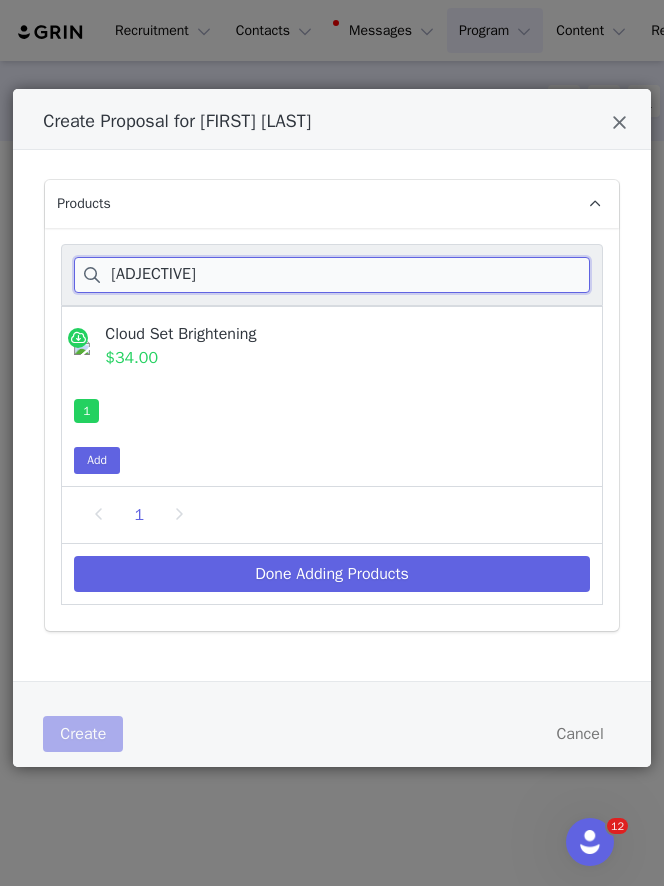 drag, startPoint x: 223, startPoint y: 272, endPoint x: 95, endPoint y: 272, distance: 128 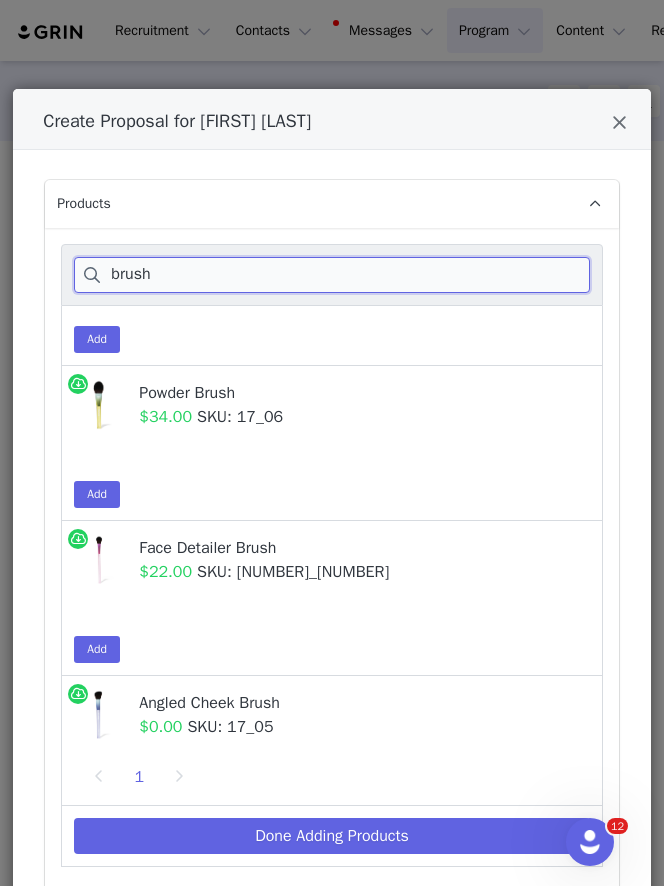 scroll, scrollTop: 116, scrollLeft: 0, axis: vertical 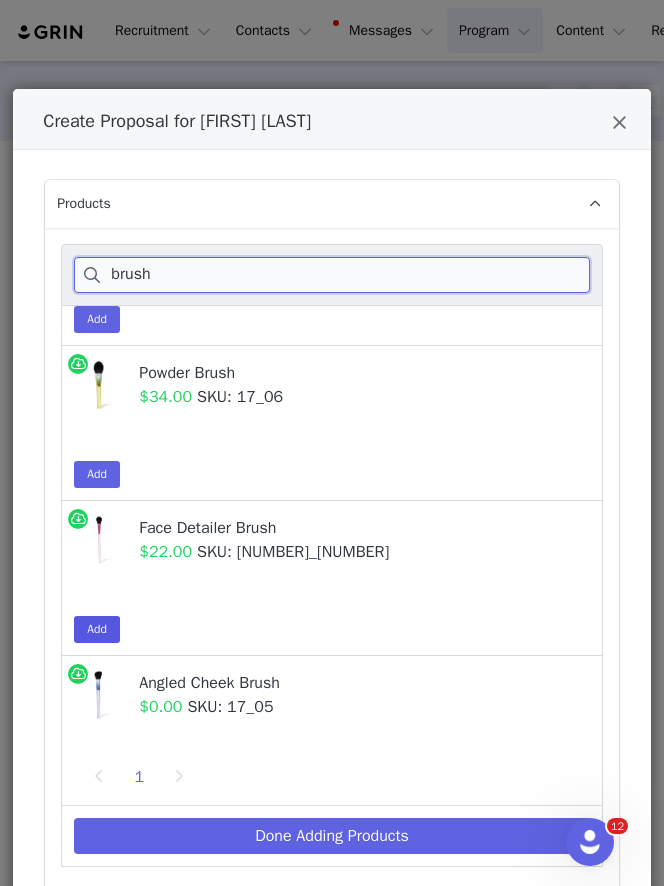 type on "brush" 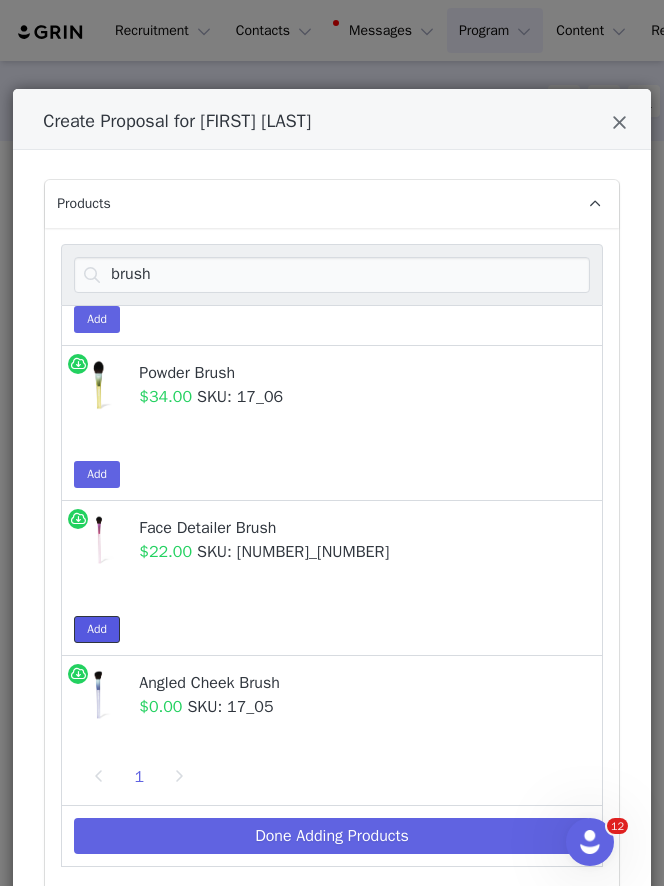 click on "Add" at bounding box center (97, 629) 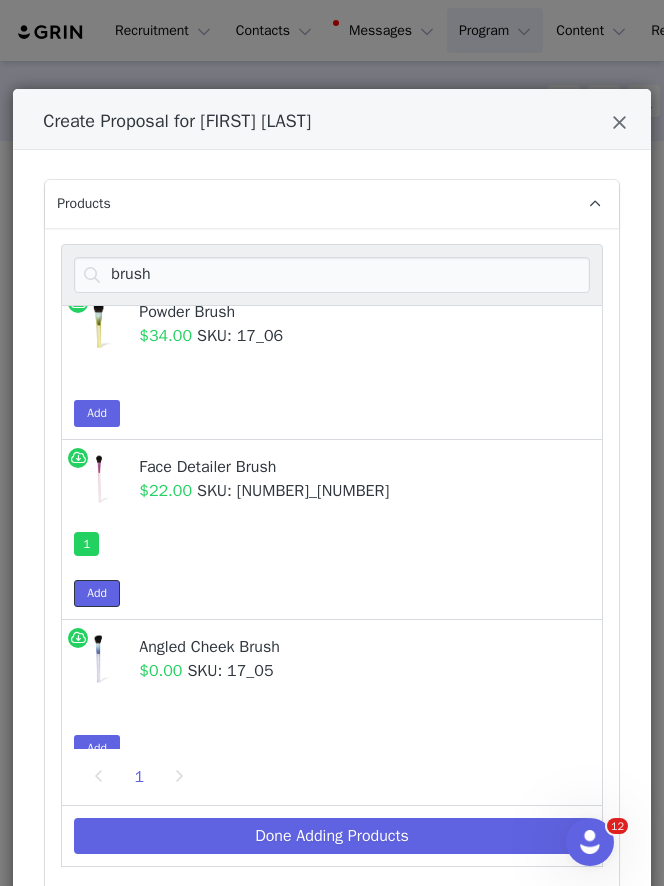 scroll, scrollTop: 0, scrollLeft: 0, axis: both 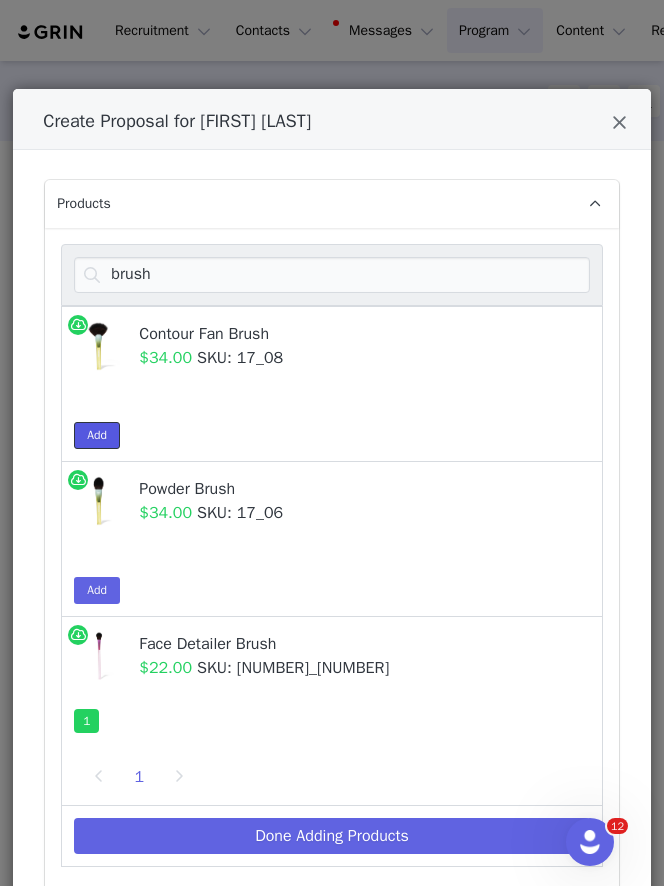 click on "Add" at bounding box center (97, 435) 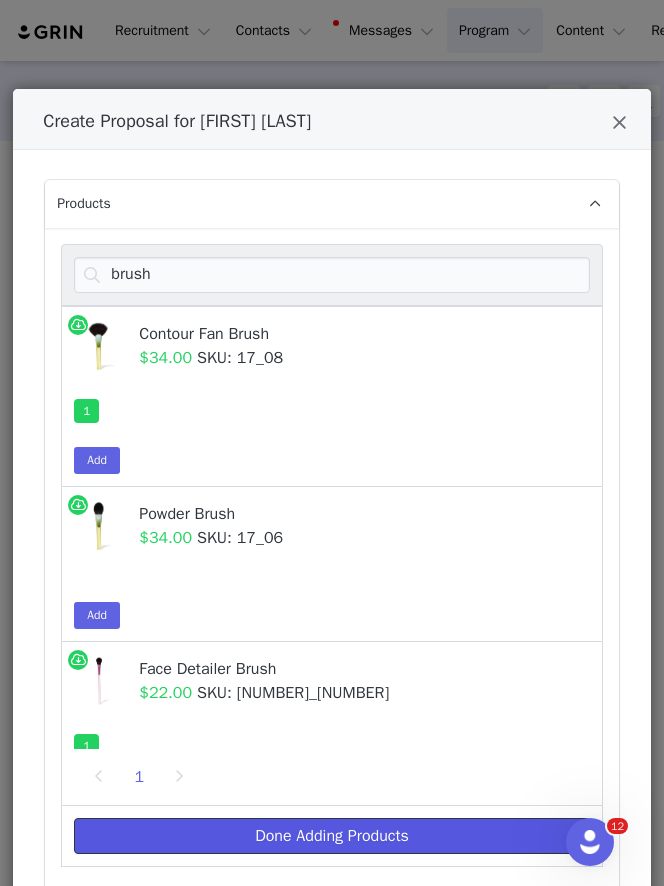 click on "Done Adding Products" at bounding box center [331, 836] 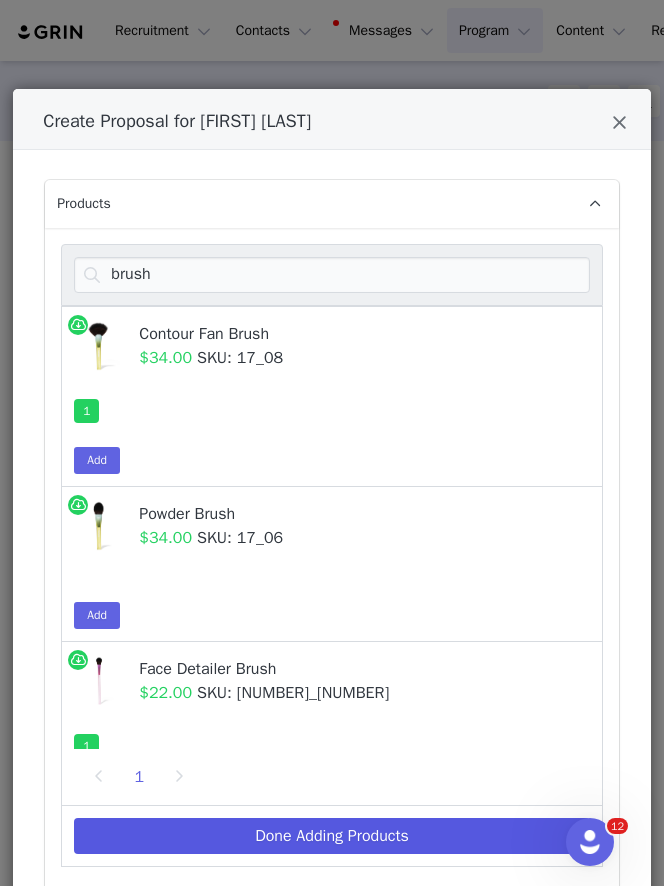 select on "[NUMBER]" 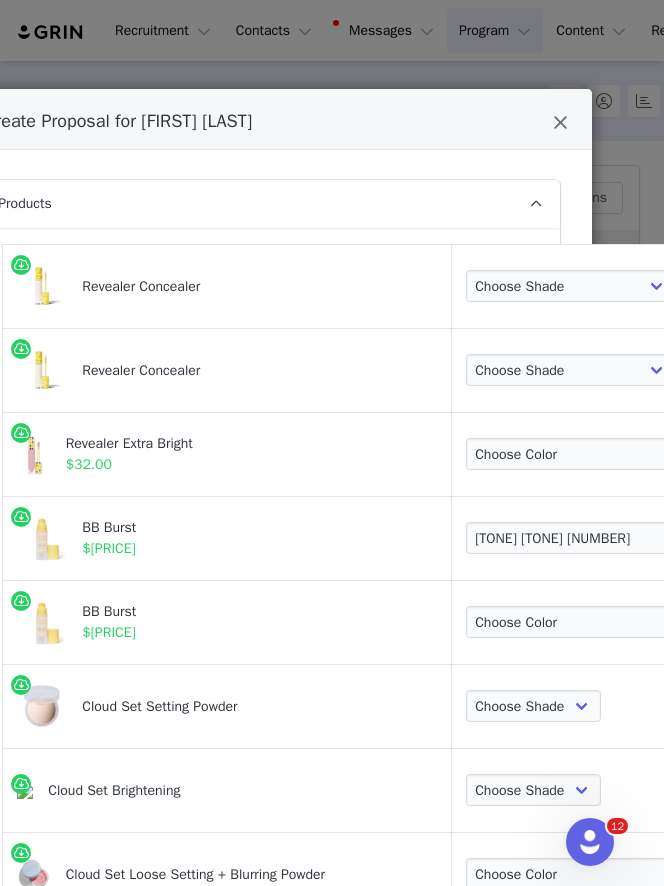 scroll, scrollTop: 0, scrollLeft: 60, axis: horizontal 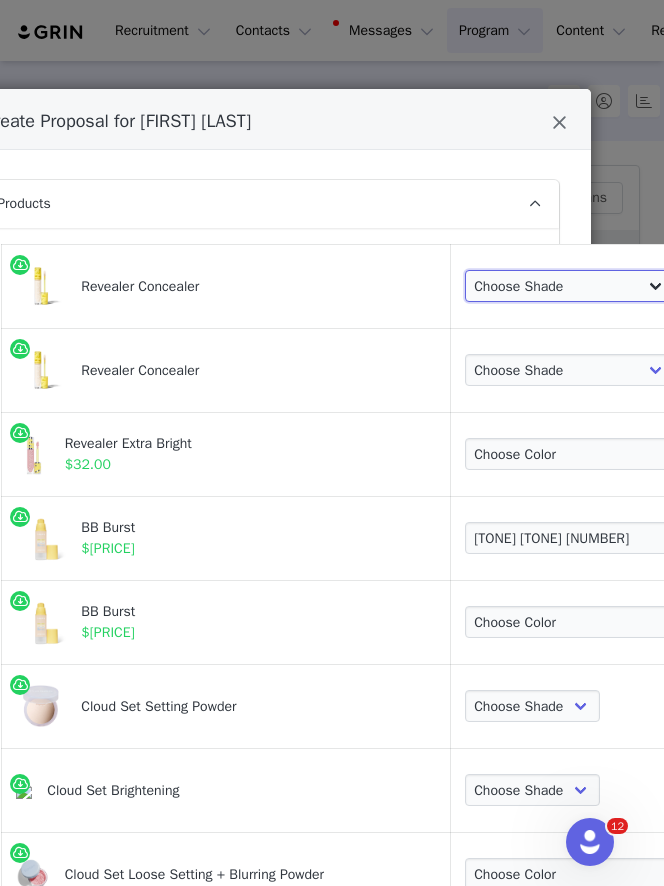 click on "Choose Shade  Tone [NUMBER].[NUMBER]   Tone [NUMBER].[NUMBER]   Tone [NUMBER]   Tone [NUMBER].[NUMBER]   Tone [NUMBER]   Tone [NUMBER].[NUMBER]   Tone [NUMBER].[NUMBER]   Tone [NUMBER].[NUMBER]   Tone [NUMBER]   Tone [NUMBER].[NUMBER]   Tone [NUMBER].[NUMBER]   Tone [NUMBER].[NUMBER]   Tone [NUMBER].[NUMBER]   Tone [NUMBER]   Tone [NUMBER].[NUMBER]   Tone [NUMBER]   Tone [NUMBER].[NUMBER]   Tone [NUMBER].[NUMBER]   Tone [NUMBER].[NUMBER]   Tone [NUMBER]   Tone [NUMBER].[NUMBER]   Tone [NUMBER].[NUMBER]   Tone [NUMBER].[NUMBER]   Tone [NUMBER].[NUMBER]   Tone [NUMBER]   Tone [NUMBER].[NUMBER]   Tone [NUMBER].[NUMBER]   Tone [NUMBER].[NUMBER]   Tone [NUMBER]   Tone [NUMBER].[NUMBER]   Tone [NUMBER].[NUMBER]   Tone [NUMBER].[NUMBER]   Tone [NUMBER].[NUMBER]   Tone [NUMBER].[NUMBER]   Tone [NUMBER].[NUMBER]   Tone [NUMBER].[NUMBER]   Tone [NUMBER].[NUMBER]   Tone [NUMBER]" at bounding box center (570, 286) 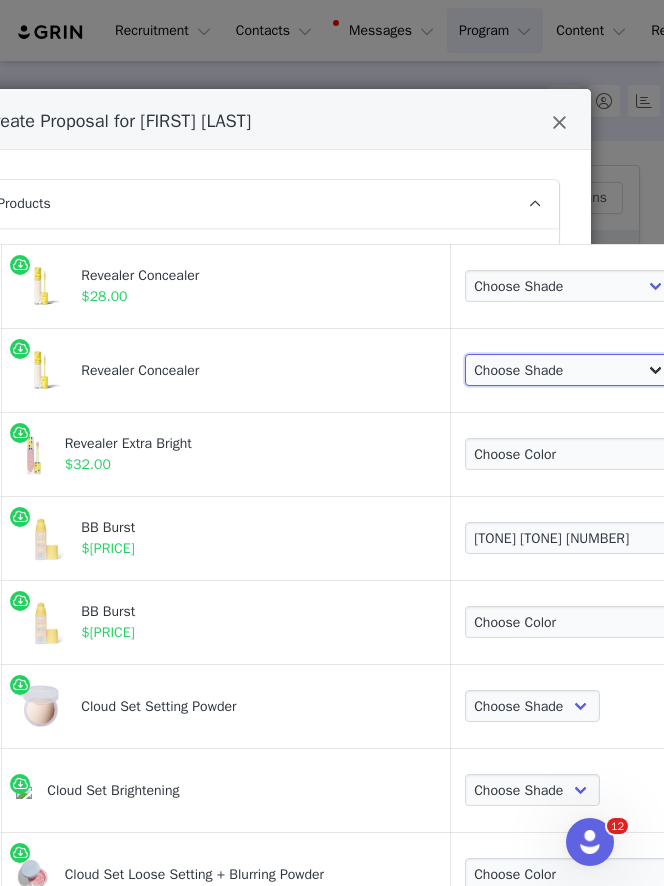 click on "Choose Shade  Tone [NUMBER].[NUMBER]   Tone [NUMBER].[NUMBER]   Tone [NUMBER]   Tone [NUMBER].[NUMBER]   Tone [NUMBER]   Tone [NUMBER].[NUMBER]   Tone [NUMBER].[NUMBER]   Tone [NUMBER].[NUMBER]   Tone [NUMBER]   Tone [NUMBER].[NUMBER]   Tone [NUMBER].[NUMBER]   Tone [NUMBER].[NUMBER]   Tone [NUMBER].[NUMBER]   Tone [NUMBER]   Tone [NUMBER].[NUMBER]   Tone [NUMBER]   Tone [NUMBER].[NUMBER]   Tone [NUMBER].[NUMBER]   Tone [NUMBER].[NUMBER]   Tone [NUMBER]   Tone [NUMBER].[NUMBER]   Tone [NUMBER].[NUMBER]   Tone [NUMBER].[NUMBER]   Tone [NUMBER].[NUMBER]   Tone [NUMBER]   Tone [NUMBER].[NUMBER]   Tone [NUMBER].[NUMBER]   Tone [NUMBER].[NUMBER]   Tone [NUMBER]   Tone [NUMBER].[NUMBER]   Tone [NUMBER].[NUMBER]   Tone [NUMBER].[NUMBER]   Tone [NUMBER].[NUMBER]   Tone [NUMBER].[NUMBER]   Tone [NUMBER].[NUMBER]   Tone [NUMBER].[NUMBER]   Tone [NUMBER].[NUMBER]   Tone [NUMBER]" at bounding box center (570, 370) 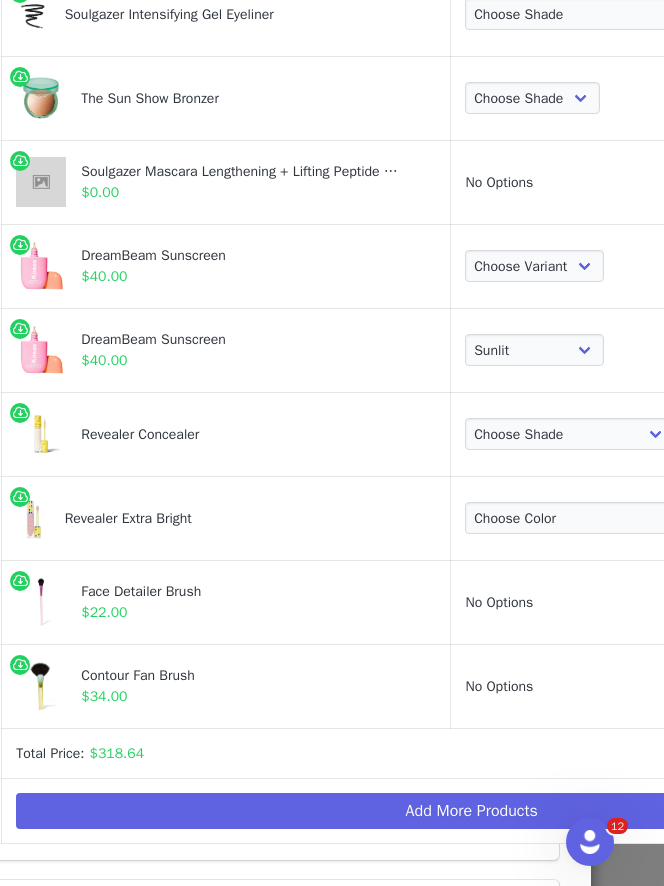 scroll, scrollTop: 2237, scrollLeft: 60, axis: both 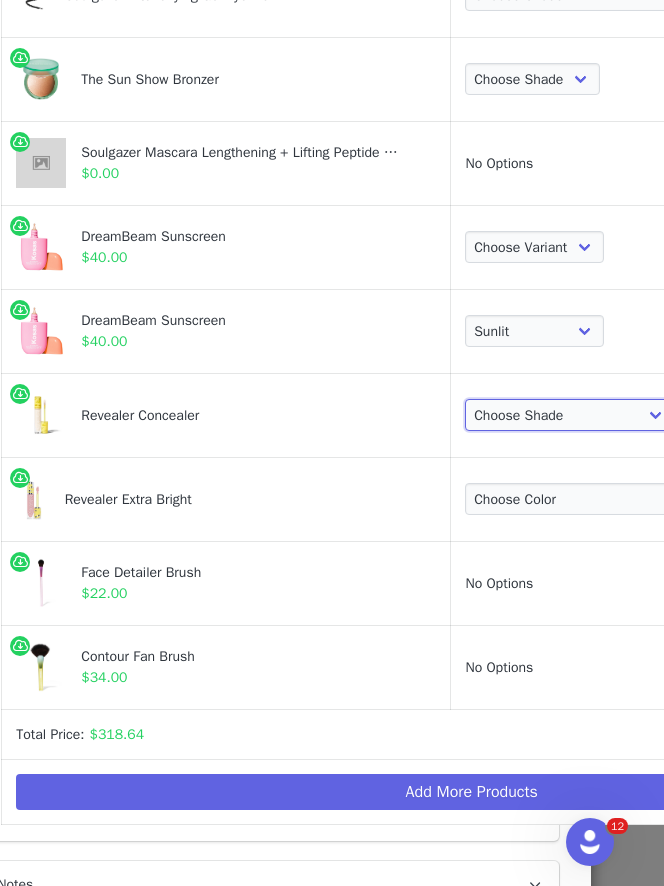 click on "Choose Shade  Tone [NUMBER].[NUMBER]   Tone [NUMBER].[NUMBER]   Tone [NUMBER]   Tone [NUMBER].[NUMBER]   Tone [NUMBER]   Tone [NUMBER].[NUMBER]   Tone [NUMBER].[NUMBER]   Tone [NUMBER].[NUMBER]   Tone [NUMBER]   Tone [NUMBER].[NUMBER]   Tone [NUMBER].[NUMBER]   Tone [NUMBER].[NUMBER]   Tone [NUMBER].[NUMBER]   Tone [NUMBER]   Tone [NUMBER].[NUMBER]   Tone [NUMBER]   Tone [NUMBER].[NUMBER]   Tone [NUMBER].[NUMBER]   Tone [NUMBER].[NUMBER]   Tone [NUMBER]   Tone [NUMBER].[NUMBER]   Tone [NUMBER].[NUMBER]   Tone [NUMBER].[NUMBER]   Tone [NUMBER].[NUMBER]   Tone [NUMBER]   Tone [NUMBER].[NUMBER]   Tone [NUMBER].[NUMBER]   Tone [NUMBER].[NUMBER]   Tone [NUMBER]   Tone [NUMBER].[NUMBER]   Tone [NUMBER].[NUMBER]   Tone [NUMBER].[NUMBER]   Tone [NUMBER].[NUMBER]   Tone [NUMBER].[NUMBER]   Tone [NUMBER].[NUMBER]   Tone [NUMBER].[NUMBER]   Tone [NUMBER].[NUMBER]   Tone [NUMBER]" at bounding box center [570, 415] 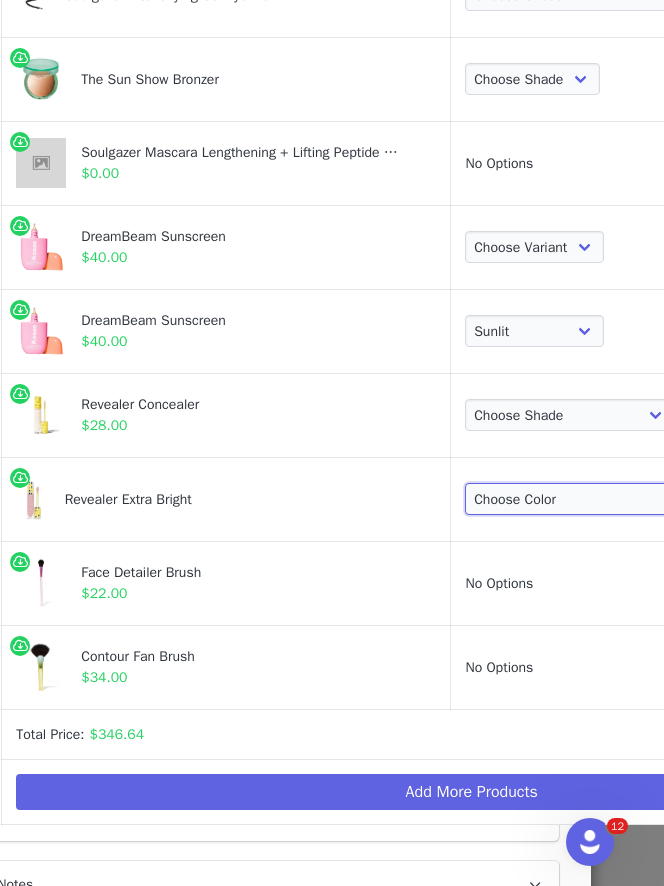 click on "Choose Color  [SHADE] [TONE] [TONE] [NUMBER]   [SHADE] - [TONE] [TONE] [NUMBER]   [SHADE] - [TONE] [TONE] [NUMBER]   [SHADE] - [TONE] [TONE] [NUMBER]   [SHADE] - [TONE] [TONE] [NUMBER]" at bounding box center [671, 499] 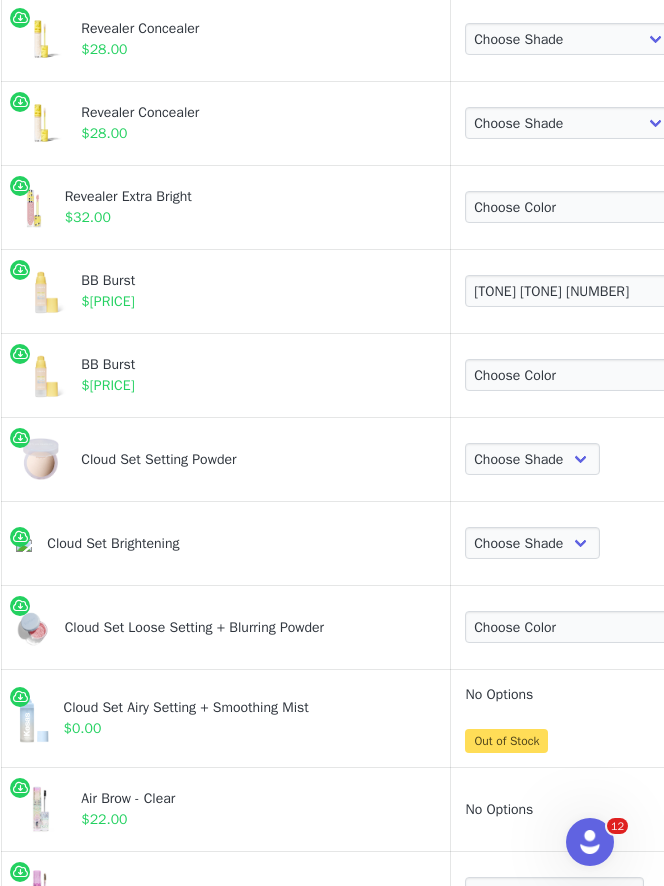 scroll, scrollTop: 259, scrollLeft: 60, axis: both 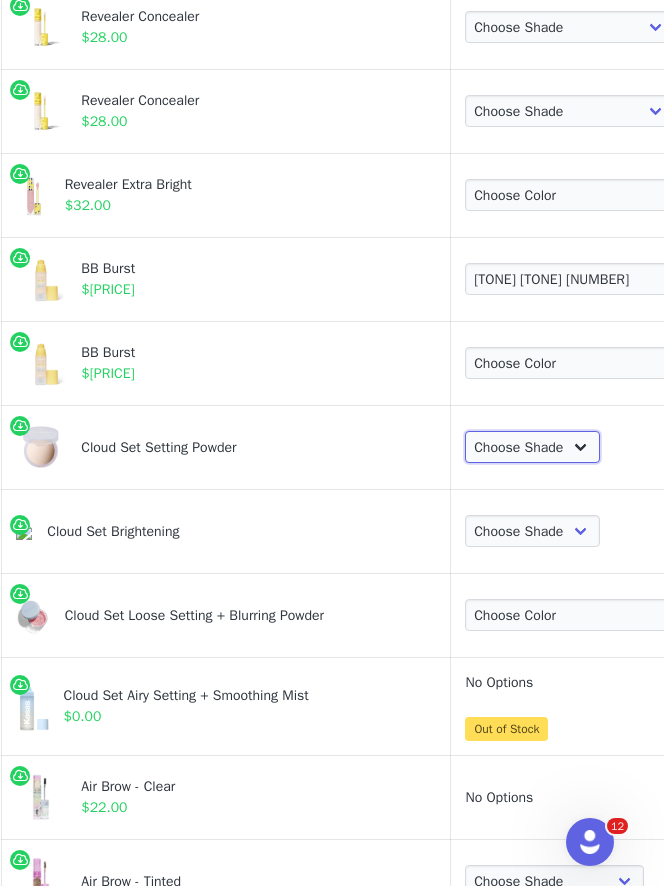 click on "Choose Shade  Airy   Breezy   Feathery   Comfy   Cushiony   Pillowy   Softly   Silky   Velvety   Dreamy" at bounding box center [532, 447] 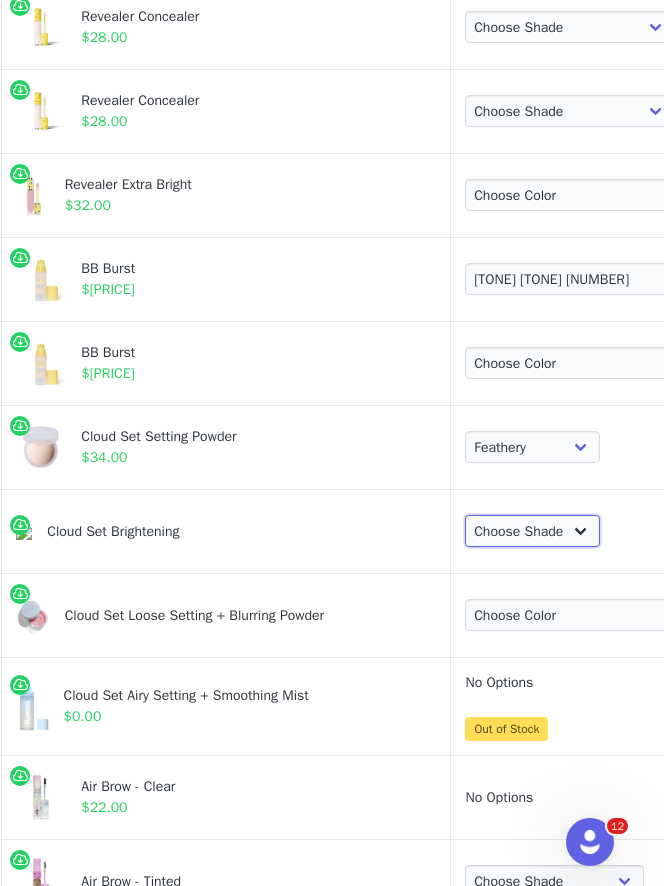 click on "Choose Shade  [SHADE]   [SHADE]   [SHADE]" at bounding box center (532, 531) 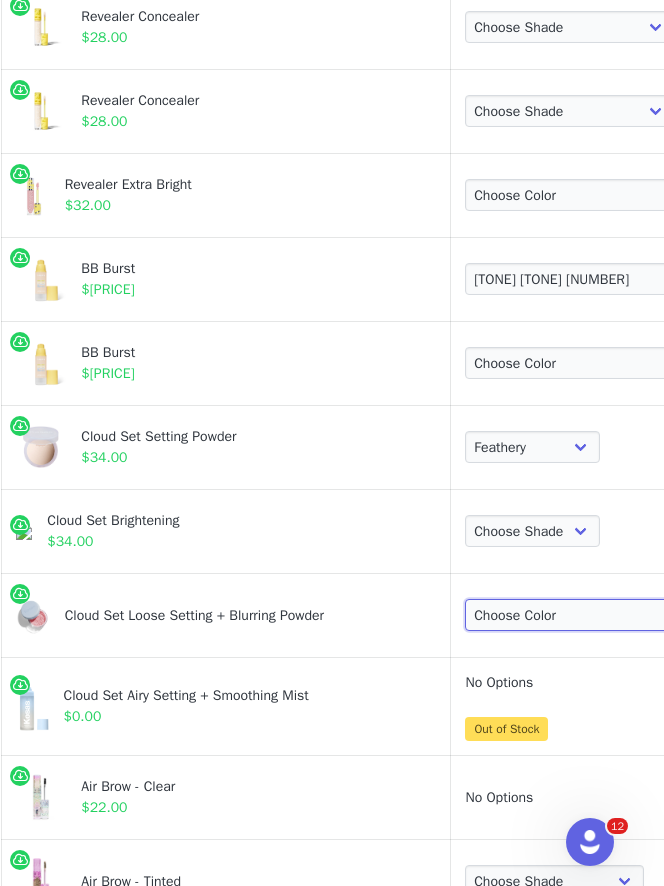 click on "Choose Color  [SHADE]   [SHADE]   [SHADE]   [SHADE]" at bounding box center [610, 615] 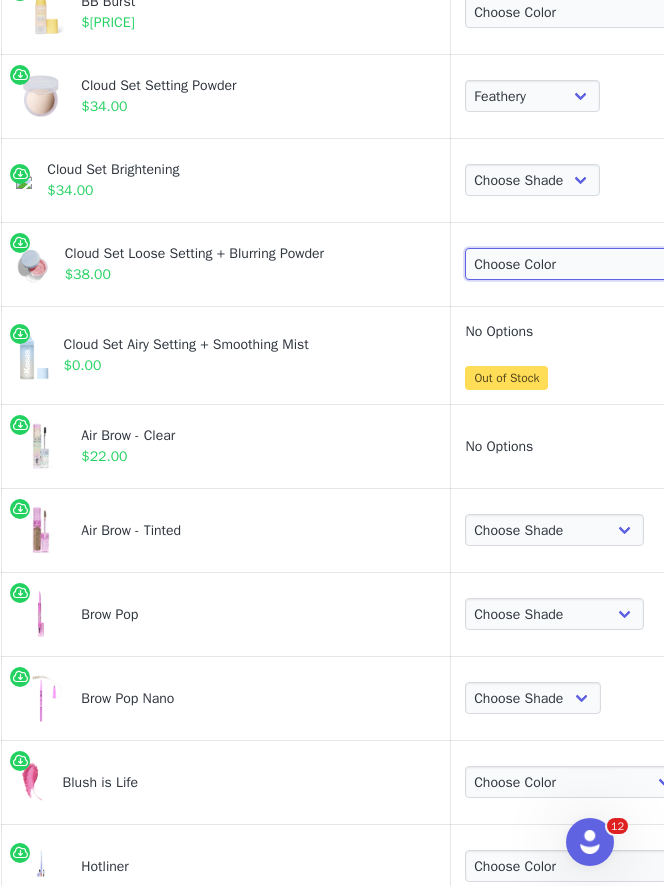 scroll, scrollTop: 611, scrollLeft: 60, axis: both 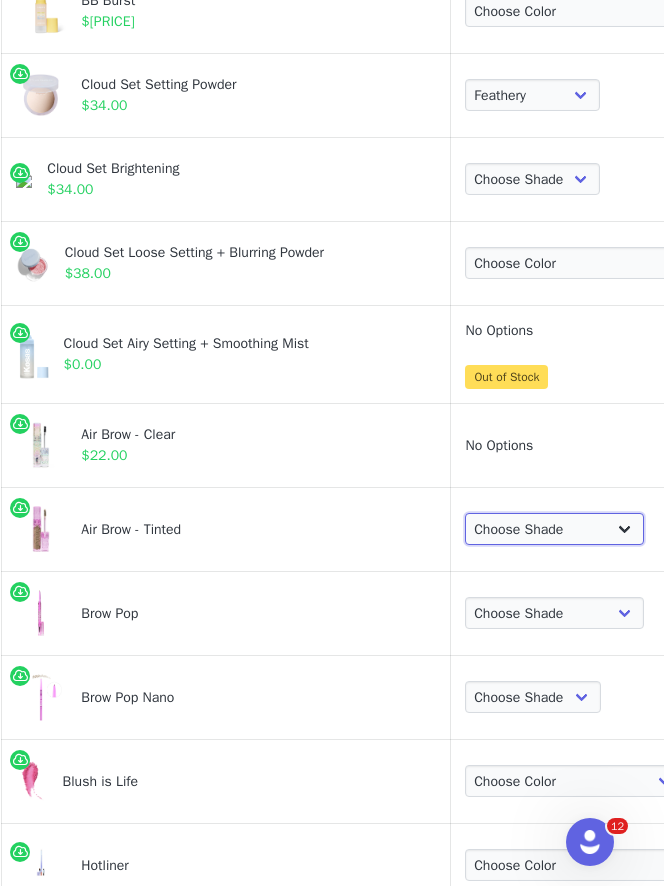 click on "Choose Shade  Taupe   Honey Blonde   Soft Brown   Auburn   Medium Chocolate Brown   Medium Brown   Dark Brown   Brown Black   Black   Grey" at bounding box center (554, 529) 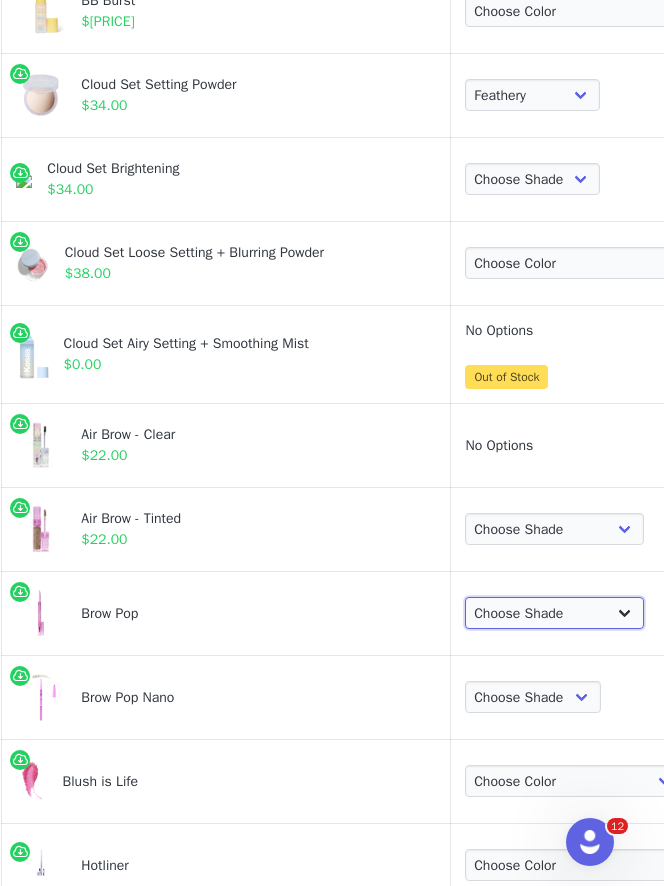 click on "Choose Shade  Taupe   Honey Blonde   Soft Brown   Auburn   Medium Chocolate Brown   Medium Brown   Dark Brown   Brown Black   Black   Grey" at bounding box center [554, 613] 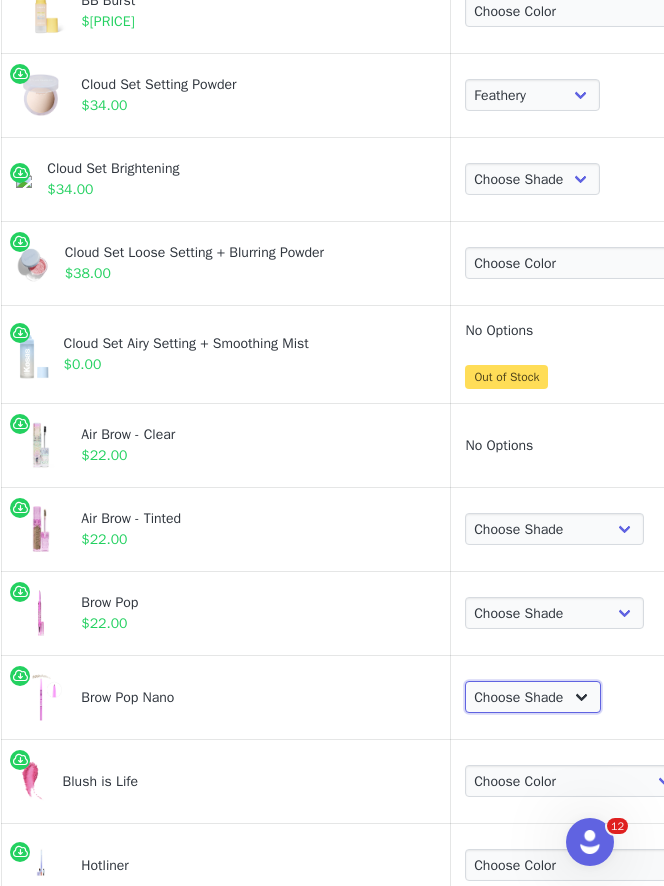 click on "Choose Shade  [SHADE]   [SHADE]   [SHADE]   [SHADE]   [SHADE]   [SHADE]" at bounding box center (533, 697) 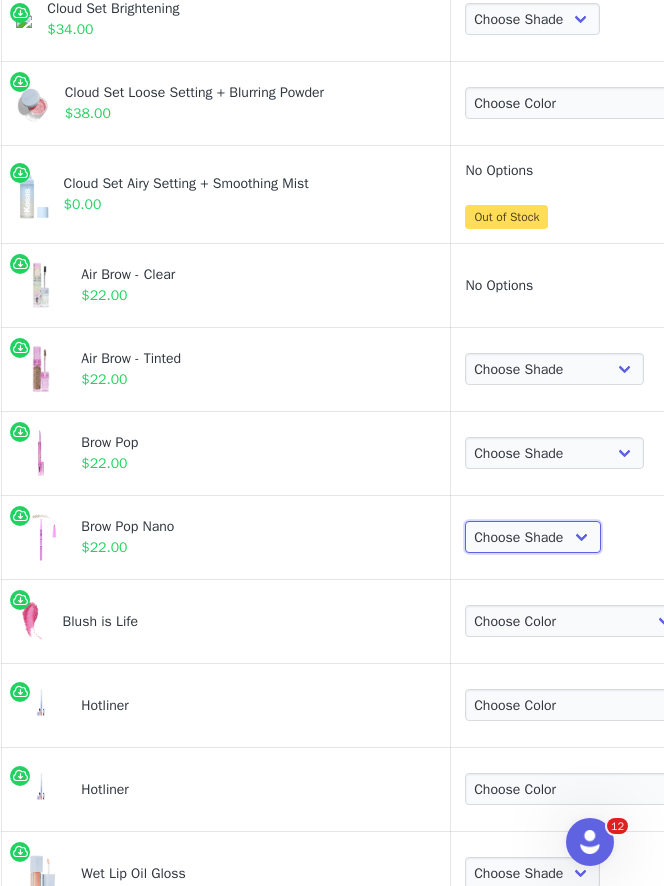 scroll, scrollTop: 904, scrollLeft: 60, axis: both 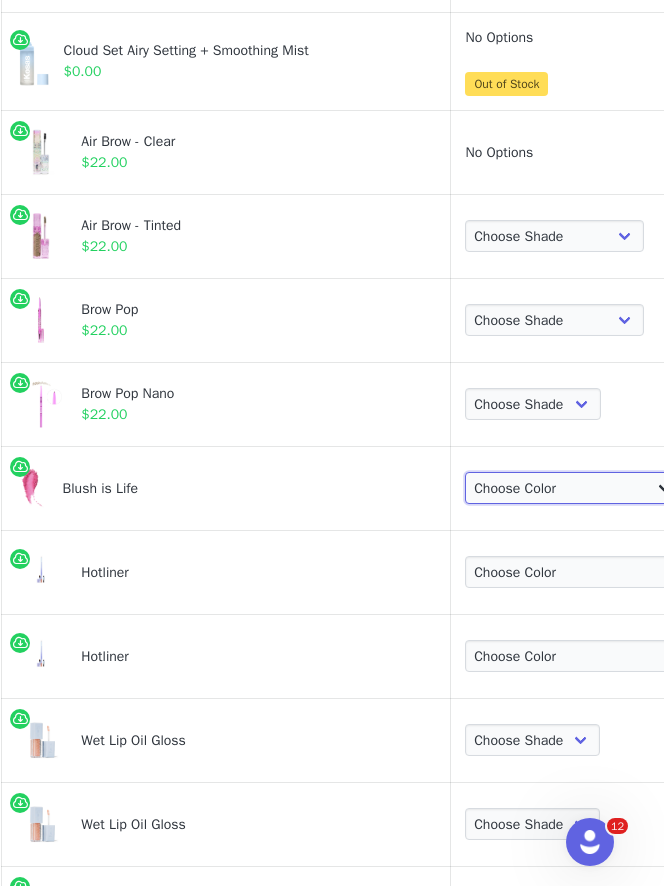 click on "Choose Color  Butterflies - Cool Baby Pink   Blissed - Warm Peachy Pink   Euphoria - Cool Pinky Mauve   Dreamland - Rosy Bronze   Hype - Warm Poppy Pink   Swoon - Pink Brown Mauve   Thrill - Vibrant Blood Orange   Adrenaline - Hot Fuchsia   Wavelength - Warm peach   Chills - Cool vibrant berry   Heartbeat - Vibrant red" at bounding box center (574, 488) 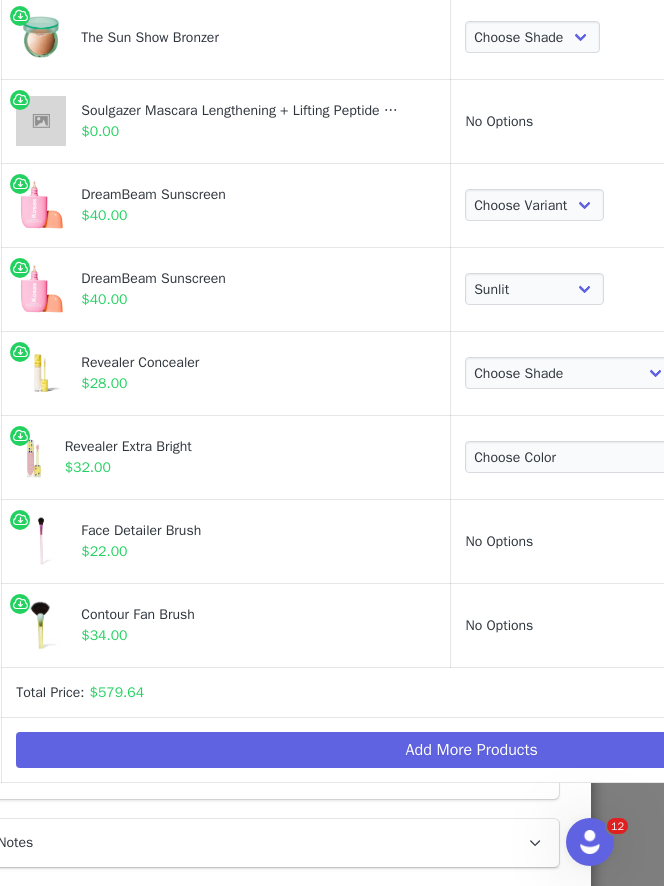 scroll, scrollTop: 2425, scrollLeft: 60, axis: both 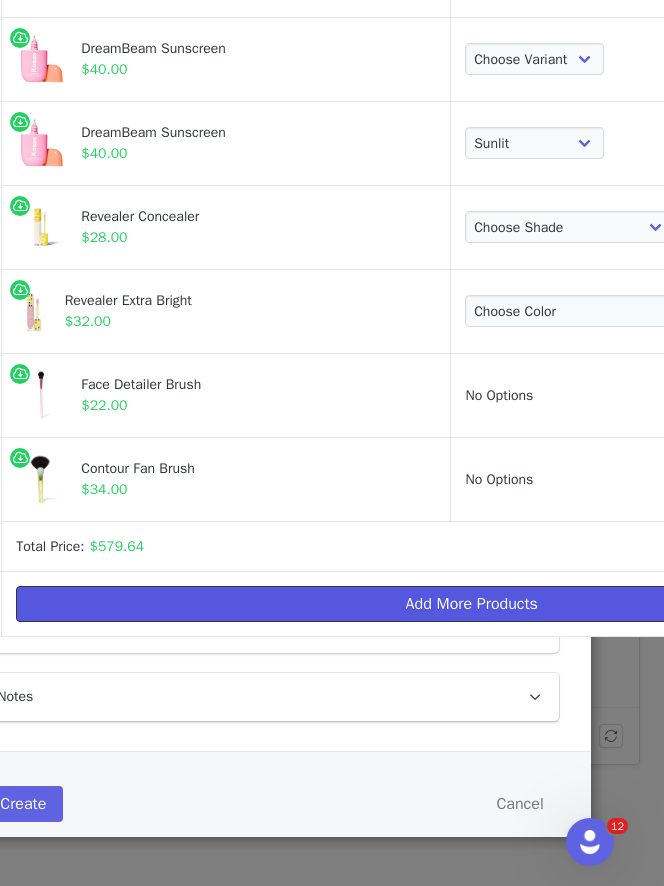 click on "Add More Products" at bounding box center [471, 604] 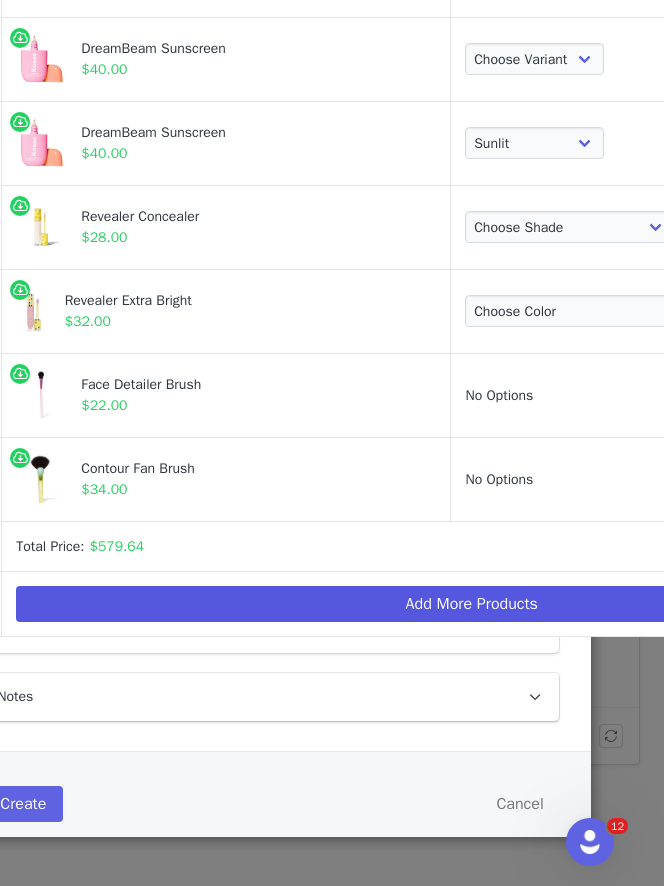 scroll, scrollTop: 0, scrollLeft: 0, axis: both 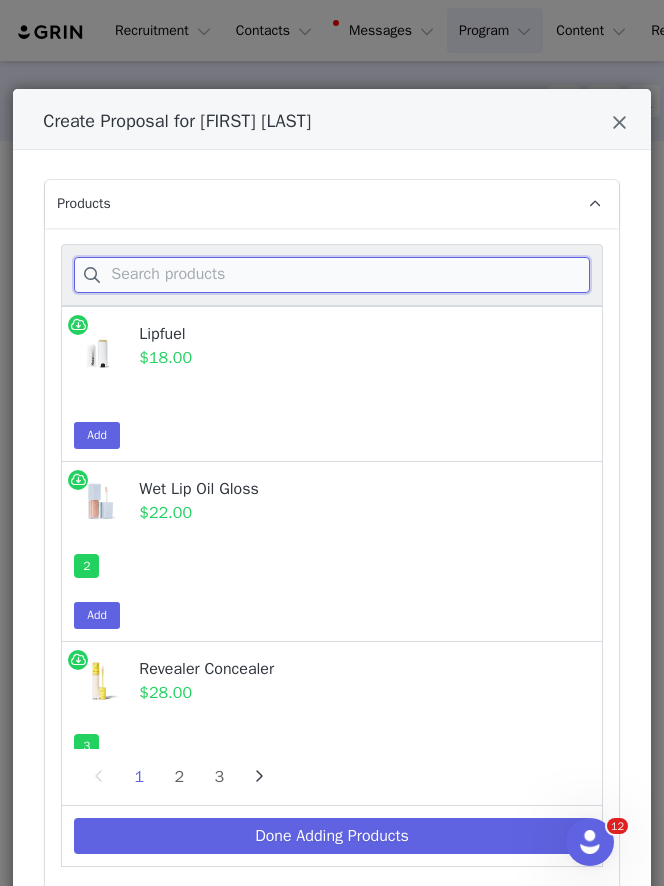 click at bounding box center [331, 275] 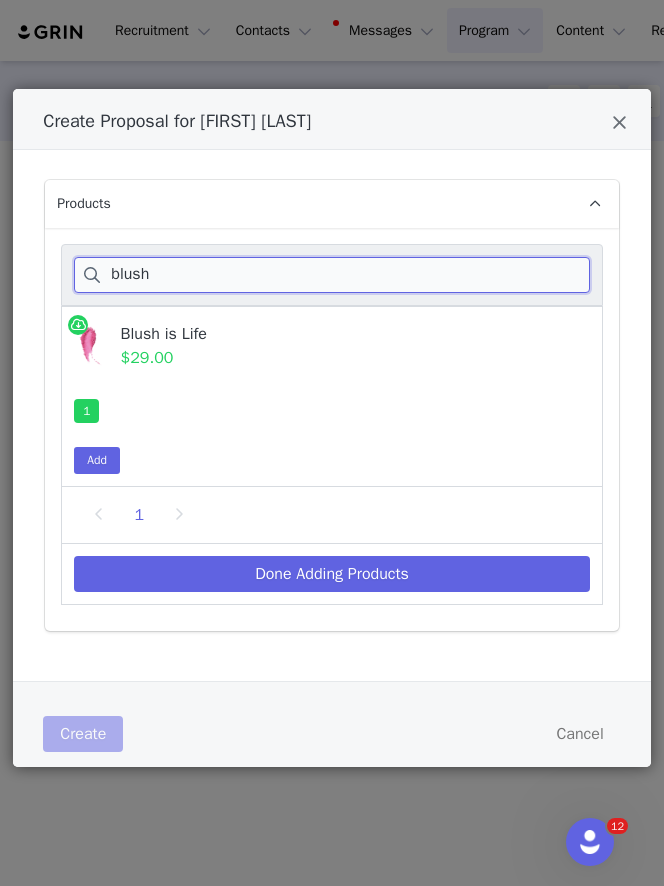 type on "blush" 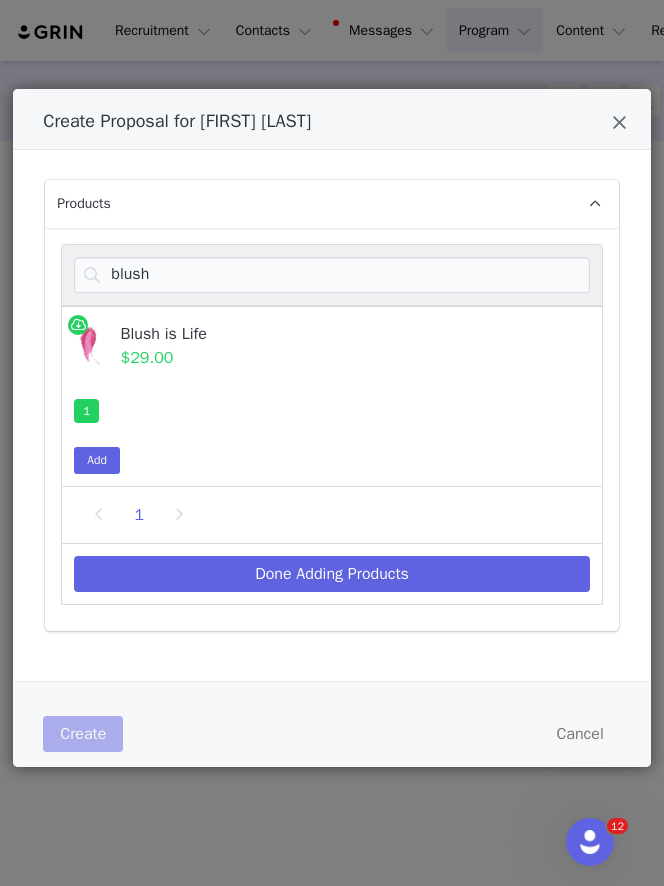 click on "Blush is Life" at bounding box center [332, 334] 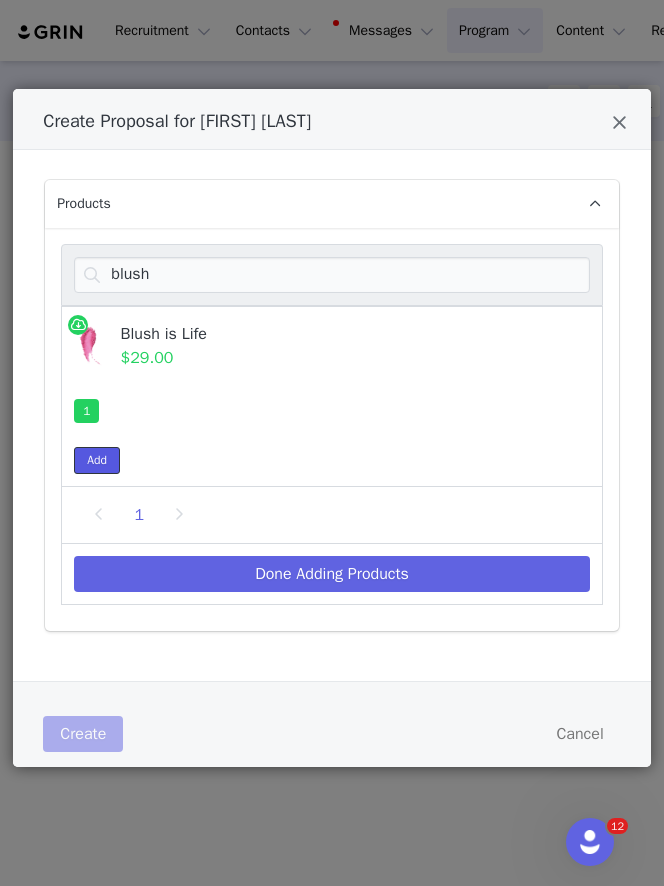click on "Add" at bounding box center [97, 460] 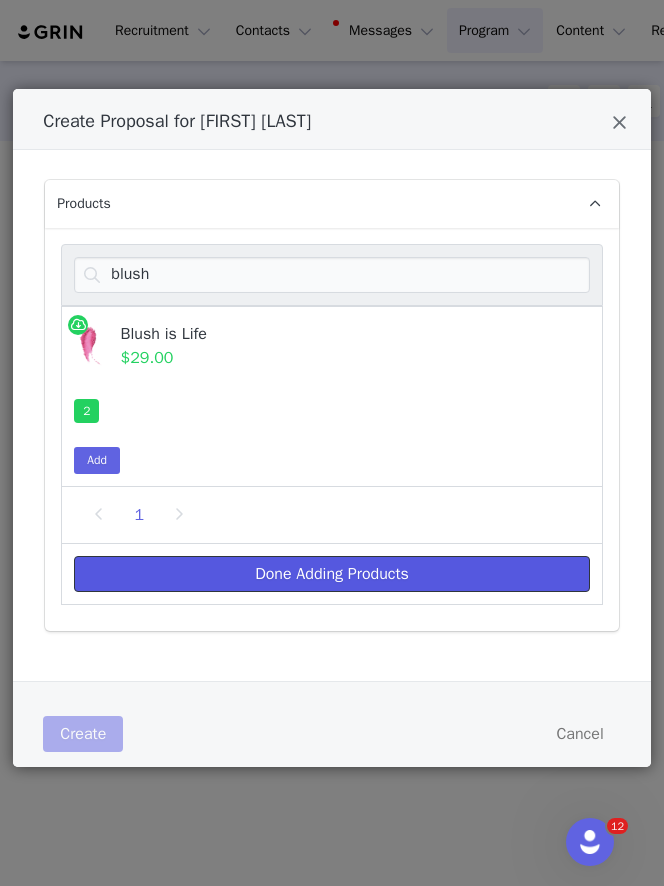 click on "Done Adding Products" at bounding box center (331, 574) 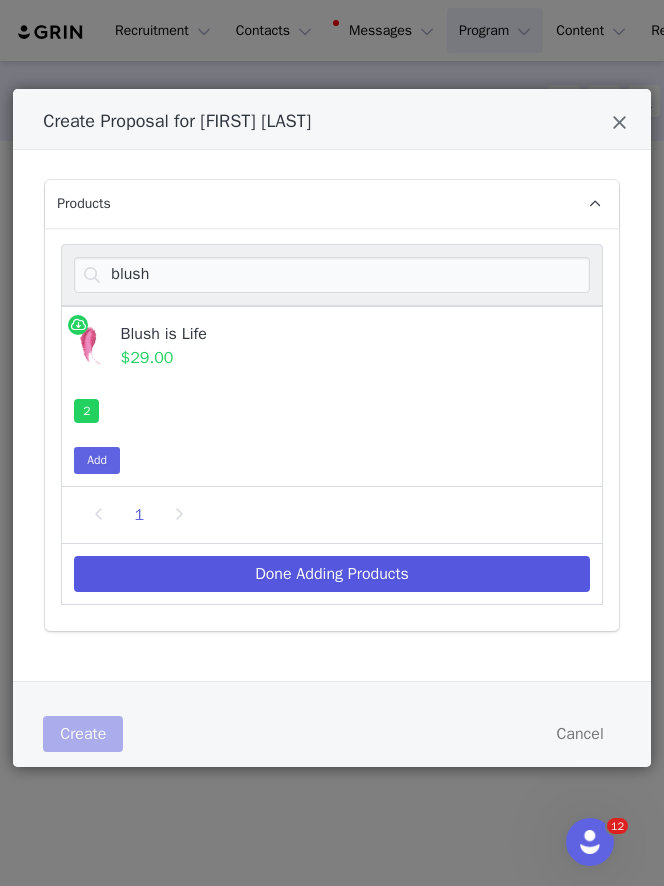select on "[NUMBER]" 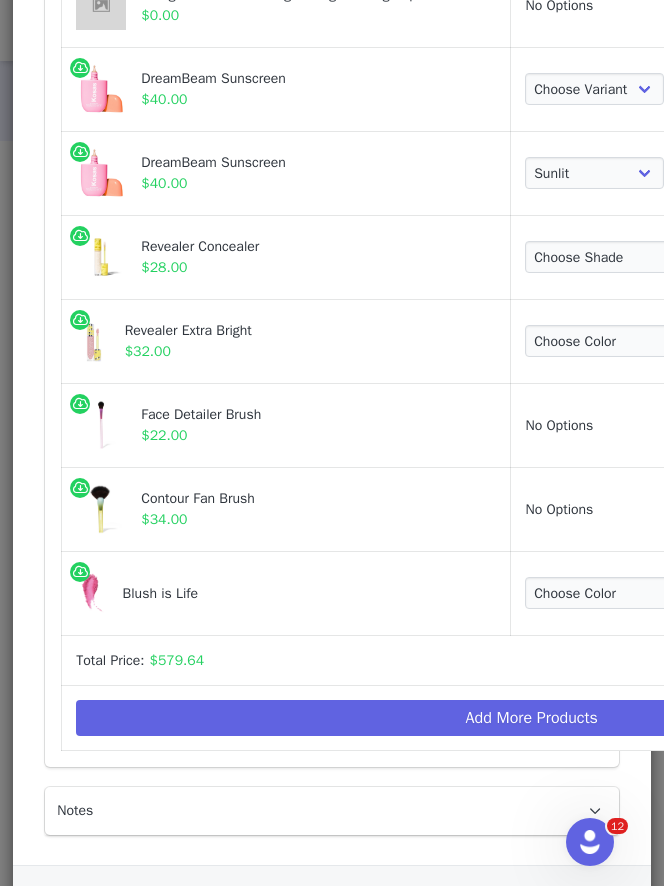 scroll, scrollTop: 2413, scrollLeft: 0, axis: vertical 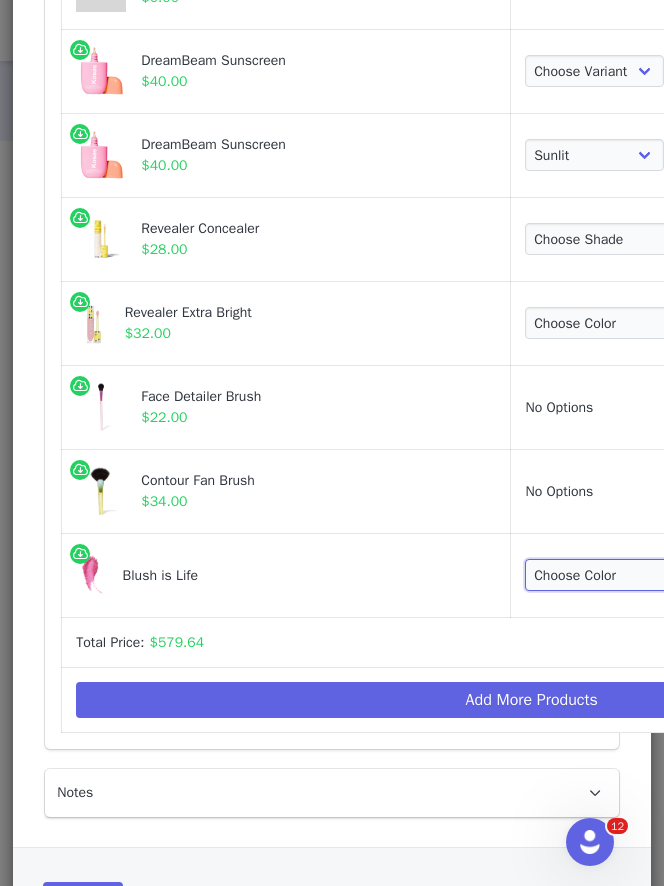 click on "Choose Color  Butterflies - Cool Baby Pink   Blissed - Warm Peachy Pink   Euphoria - Cool Pinky Mauve   Dreamland - Rosy Bronze   Hype - Warm Poppy Pink   Swoon - Pink Brown Mauve   Thrill - Vibrant Blood Orange   Adrenaline - Hot Fuchsia   Wavelength - Warm peach   Chills - Cool vibrant berry   Heartbeat - Vibrant red" at bounding box center (634, 575) 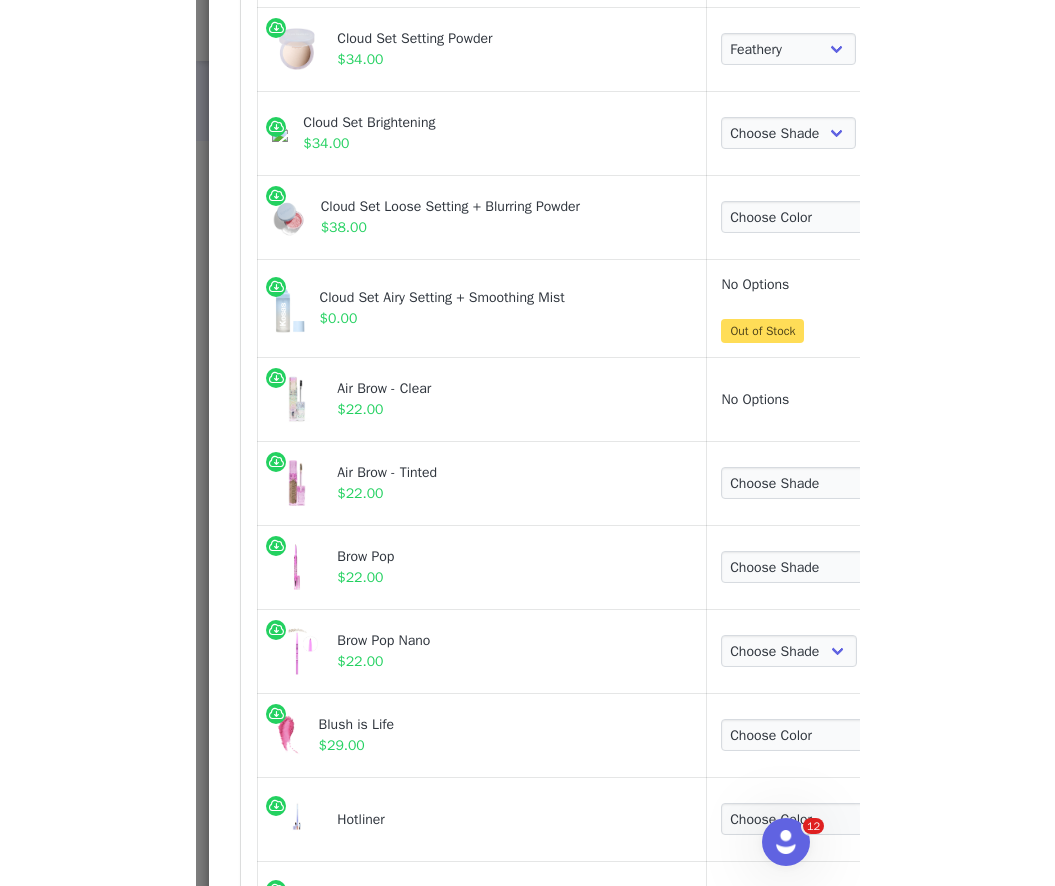 scroll, scrollTop: 713, scrollLeft: 0, axis: vertical 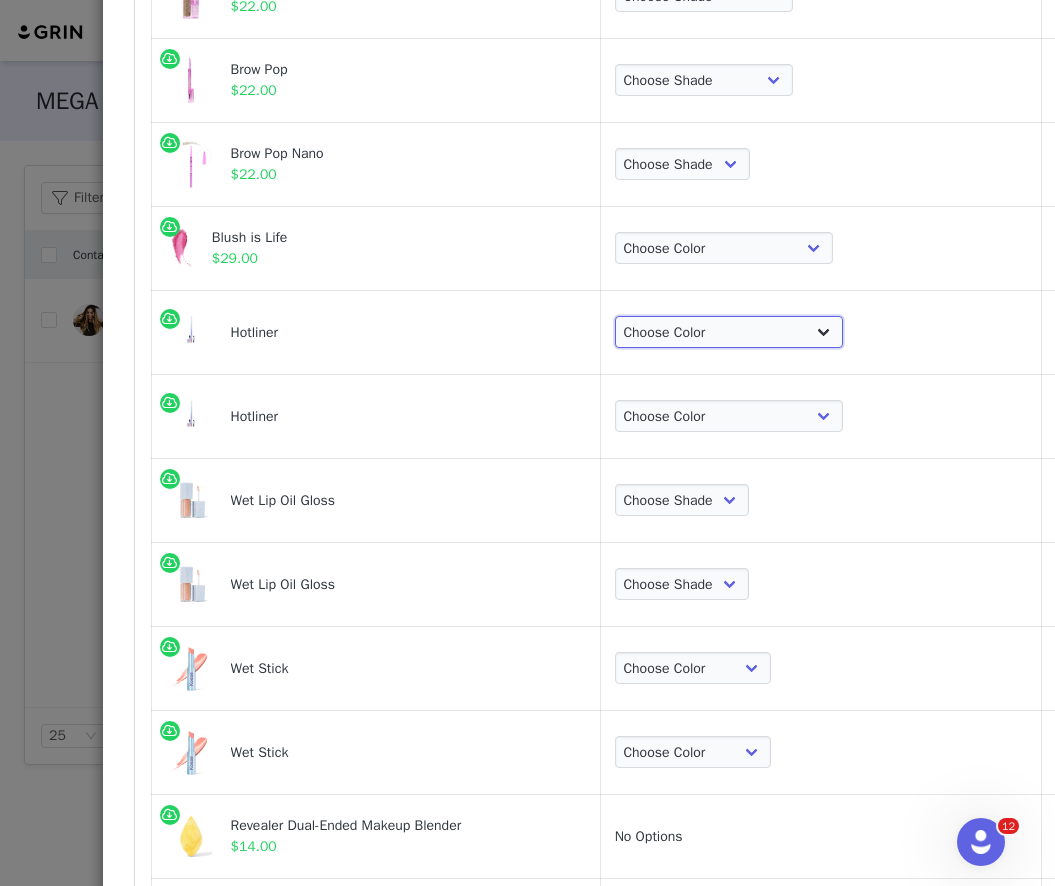 click on "Choose Color  [NUMBER] - [TONE] [TONE]   [USERNAME] - [TONE] [TONE]   [USERNAME] - [TONE] [TONE]   [USERNAME] - [TONE] [TONE]   [USERNAME] - [TONE] [TONE]" at bounding box center (729, 332) 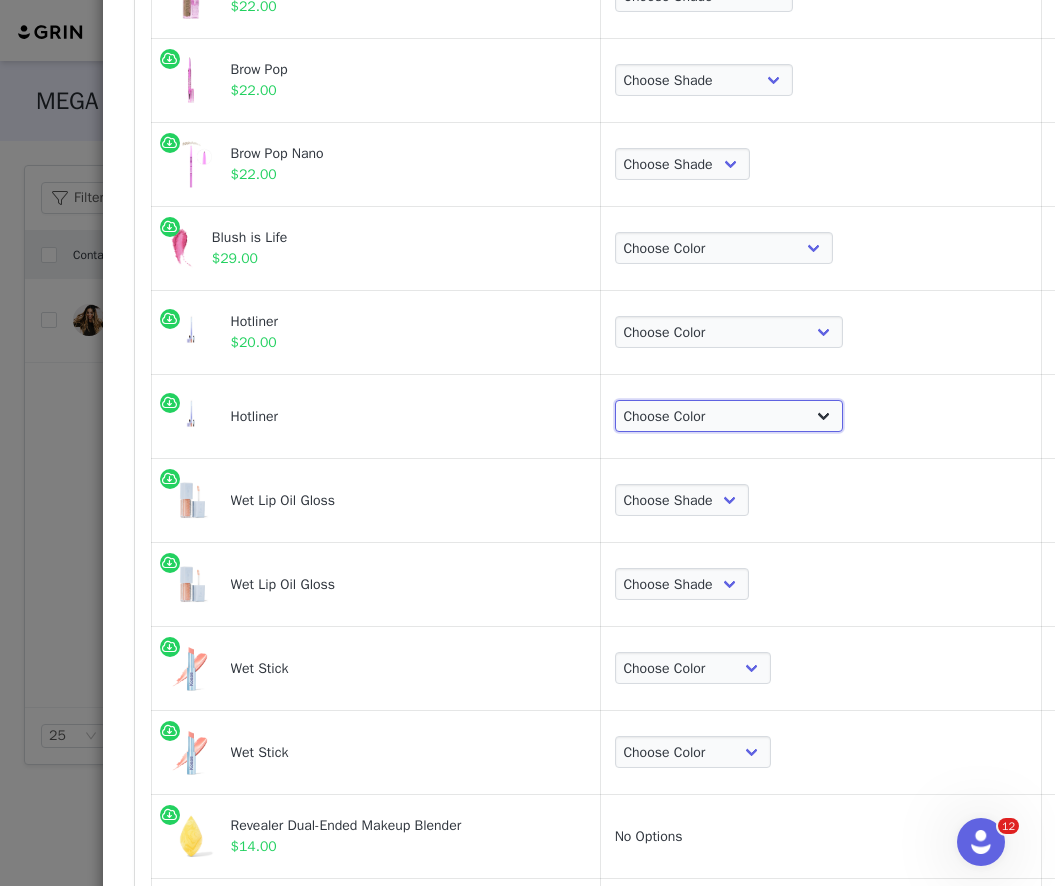 click on "Choose Color  [NUMBER] - [TONE] [TONE]   [USERNAME] - [TONE] [TONE]   [USERNAME] - [TONE] [TONE]   [USERNAME] - [TONE] [TONE]   [USERNAME] - [TONE] [TONE]" at bounding box center (729, 416) 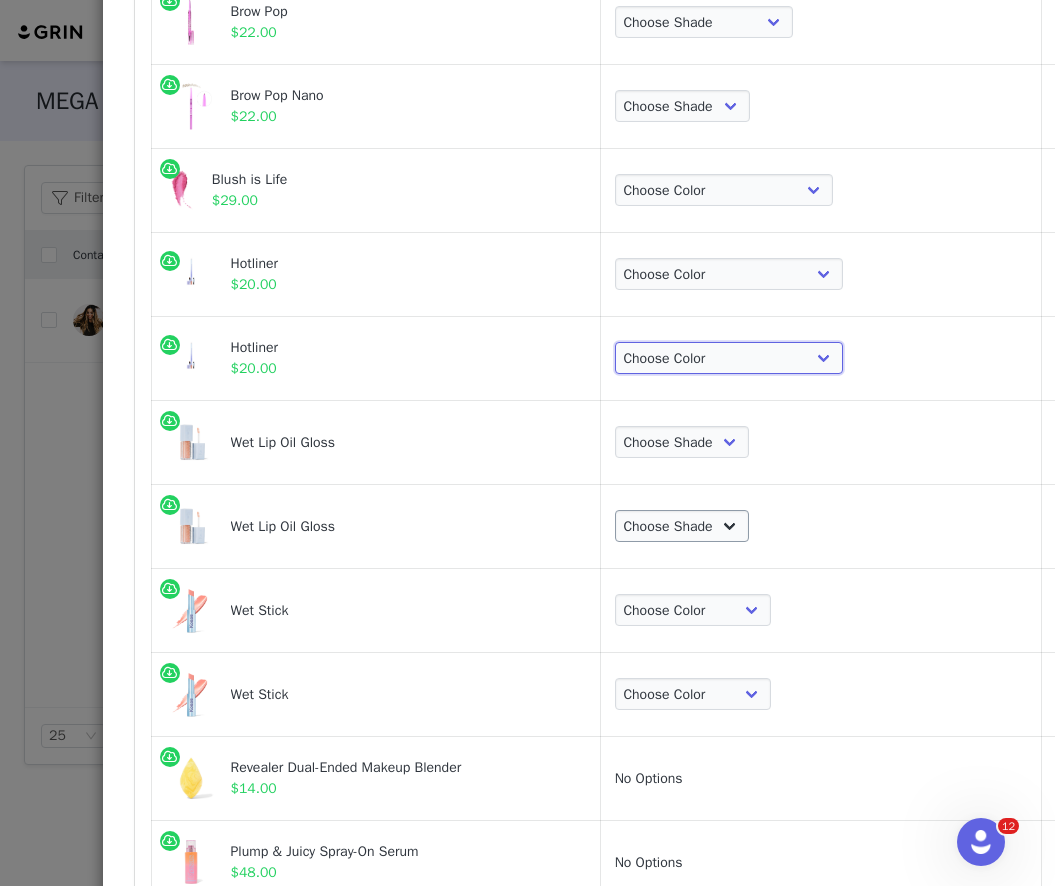 scroll, scrollTop: 1212, scrollLeft: 0, axis: vertical 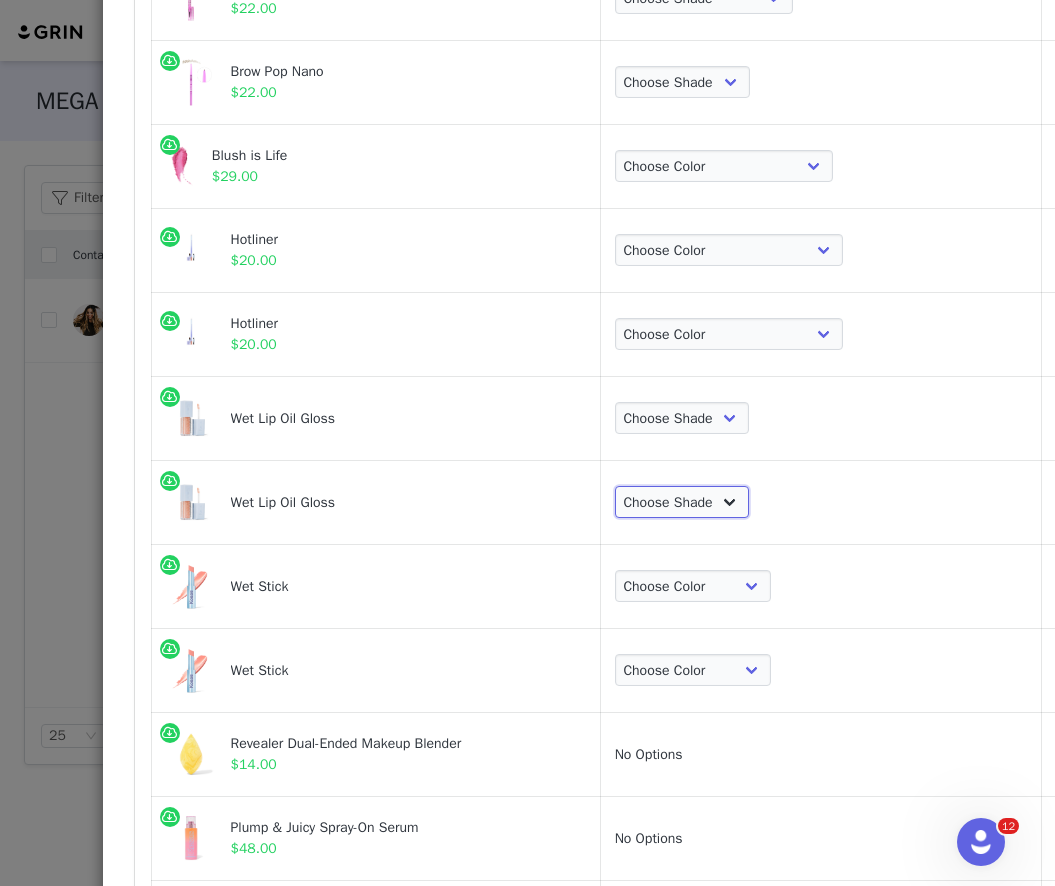 click on "Choose Shade  [SHADE]   [SHADE]   [SHADE]   [SHADE]   [SHADE]   [SHADE]   [SHADE]   [SHADE]   [SHADE]   [SHADE]   [SHADE]   [SHADE]   [SHADE]   [SHADE]" at bounding box center [682, 502] 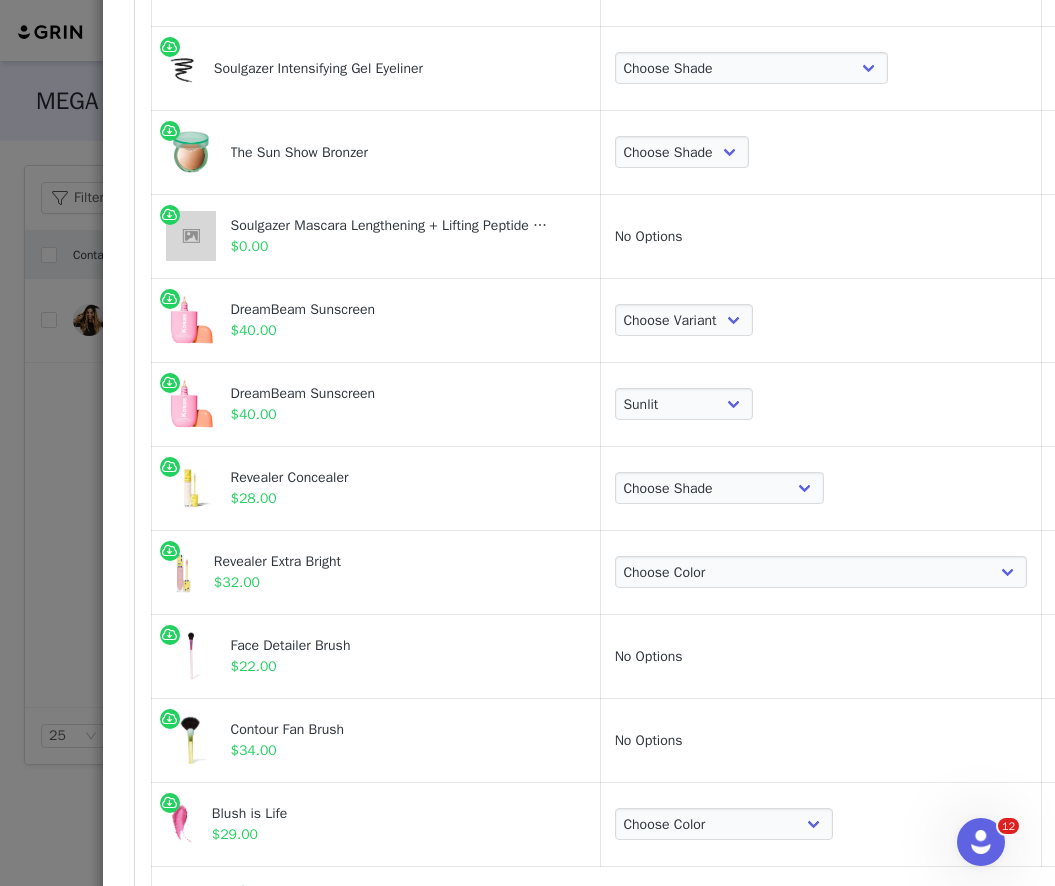 scroll, scrollTop: 2471, scrollLeft: 0, axis: vertical 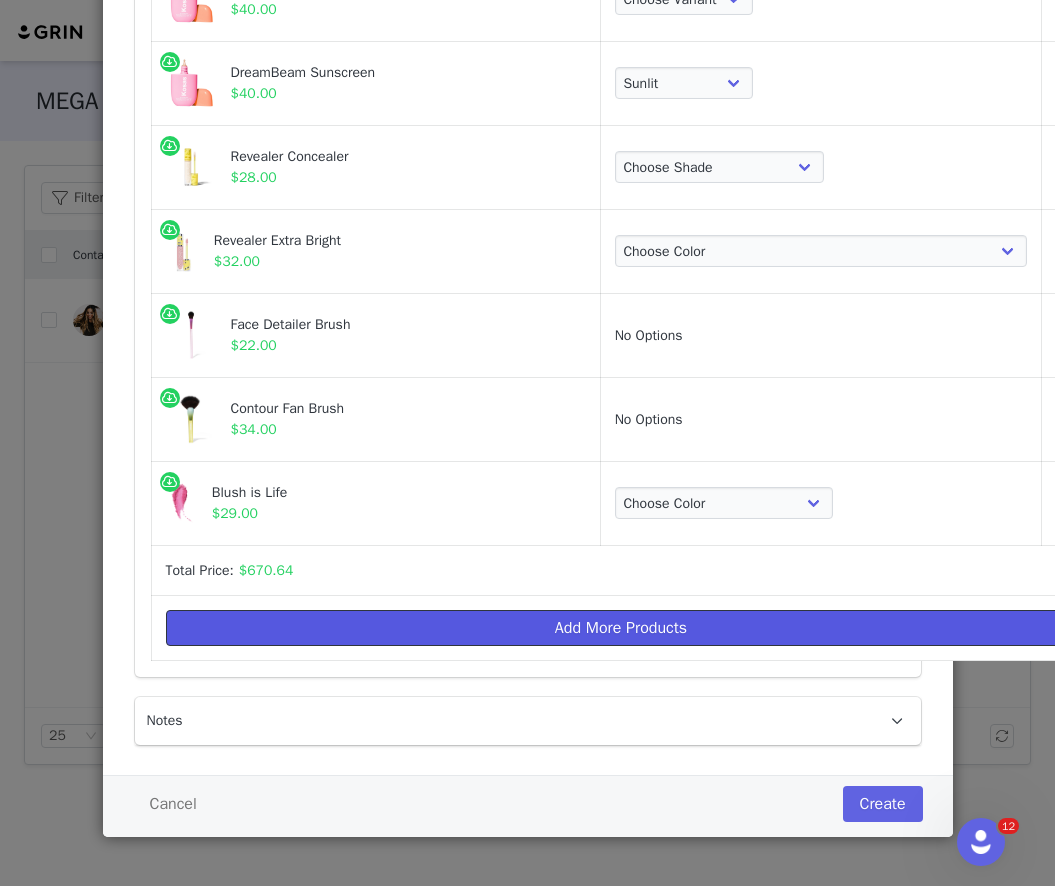 click on "Add More Products" at bounding box center (621, 628) 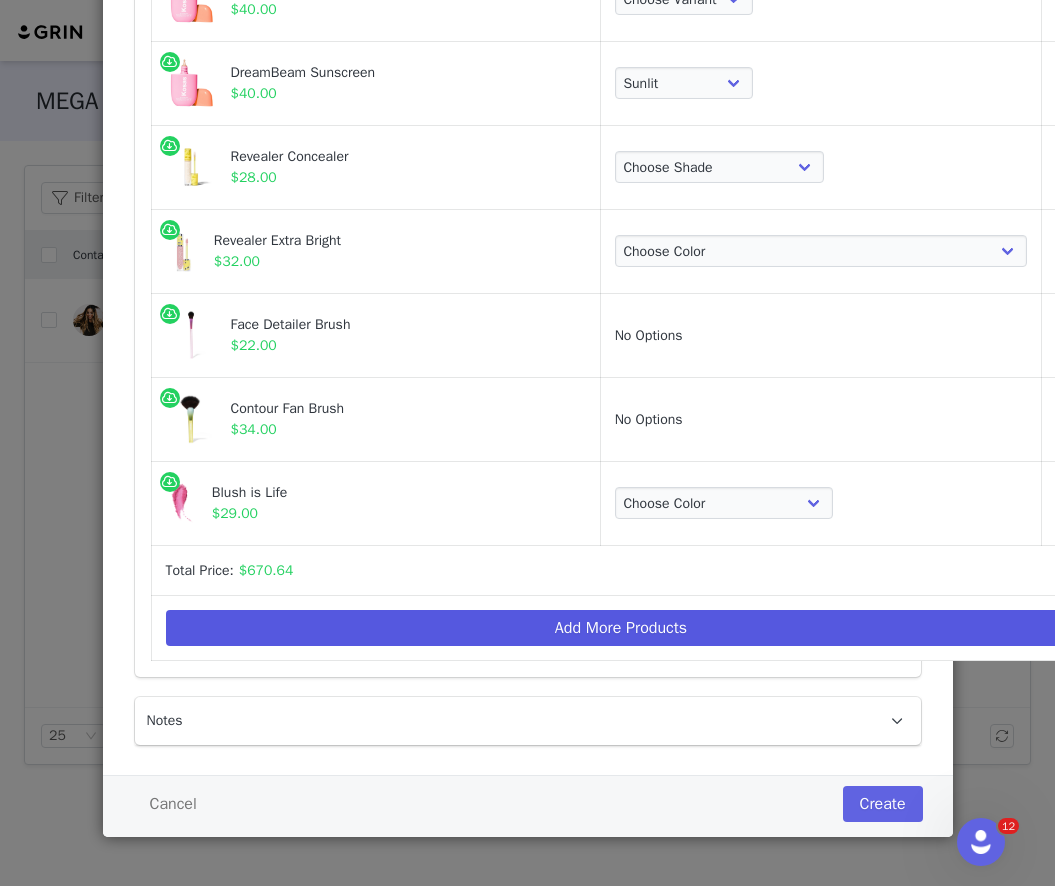 scroll, scrollTop: 0, scrollLeft: 0, axis: both 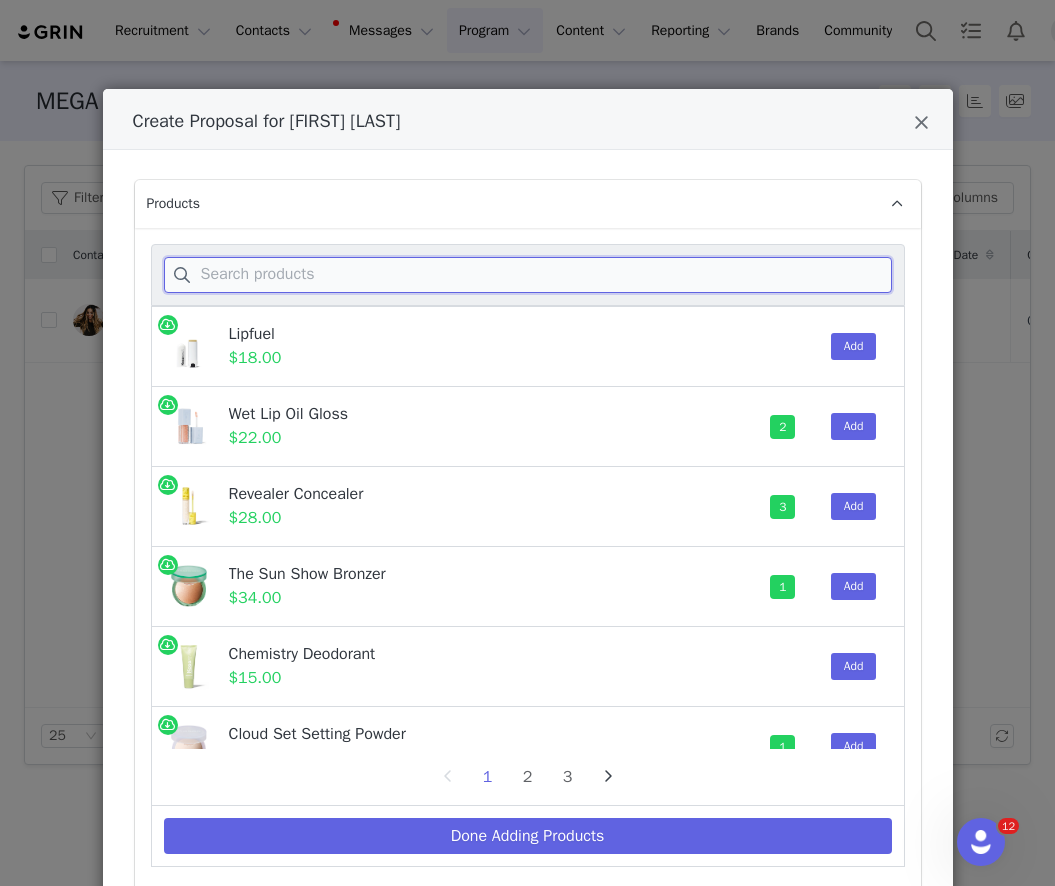 click at bounding box center (528, 275) 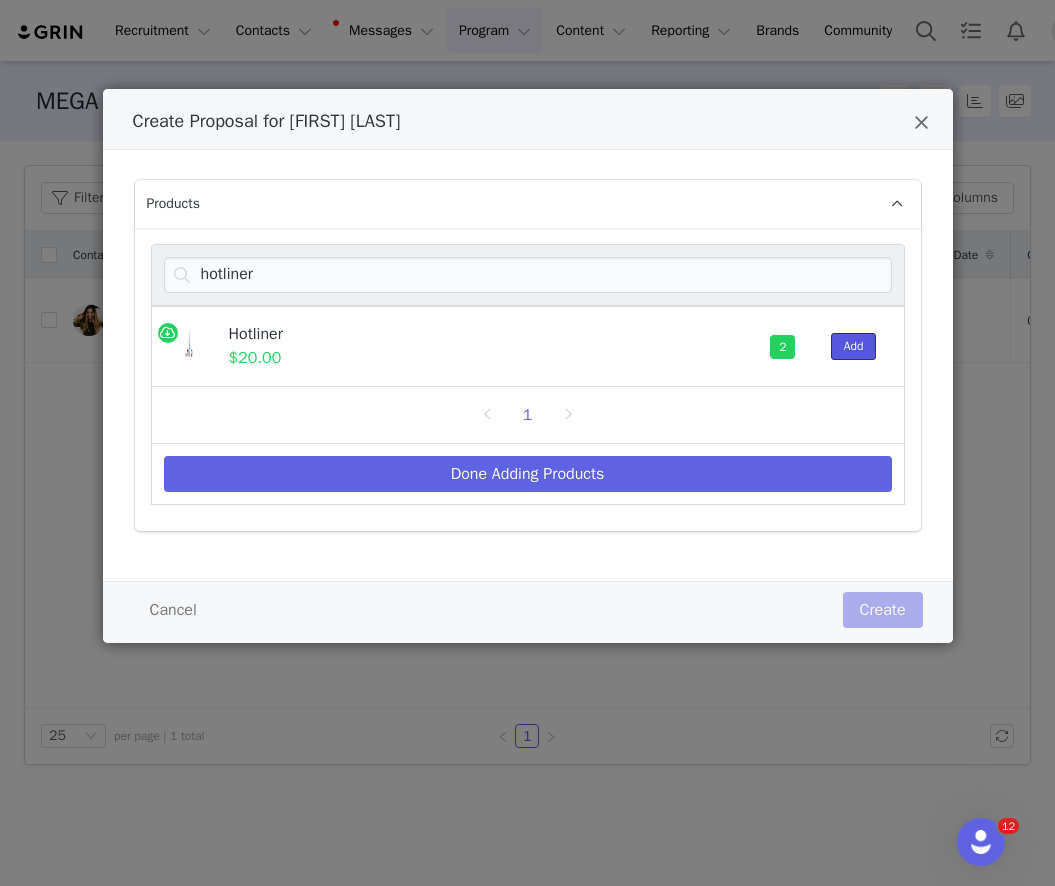 click on "Add" at bounding box center (854, 346) 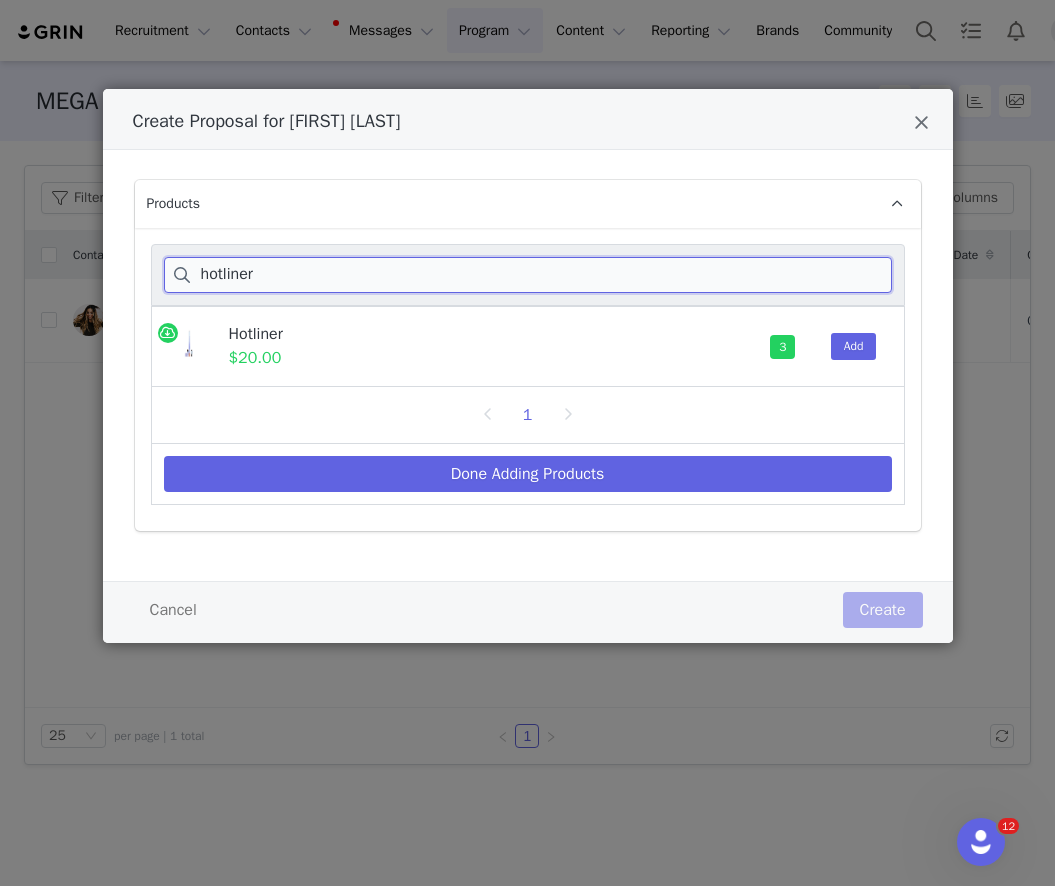 drag, startPoint x: 285, startPoint y: 281, endPoint x: 182, endPoint y: 281, distance: 103 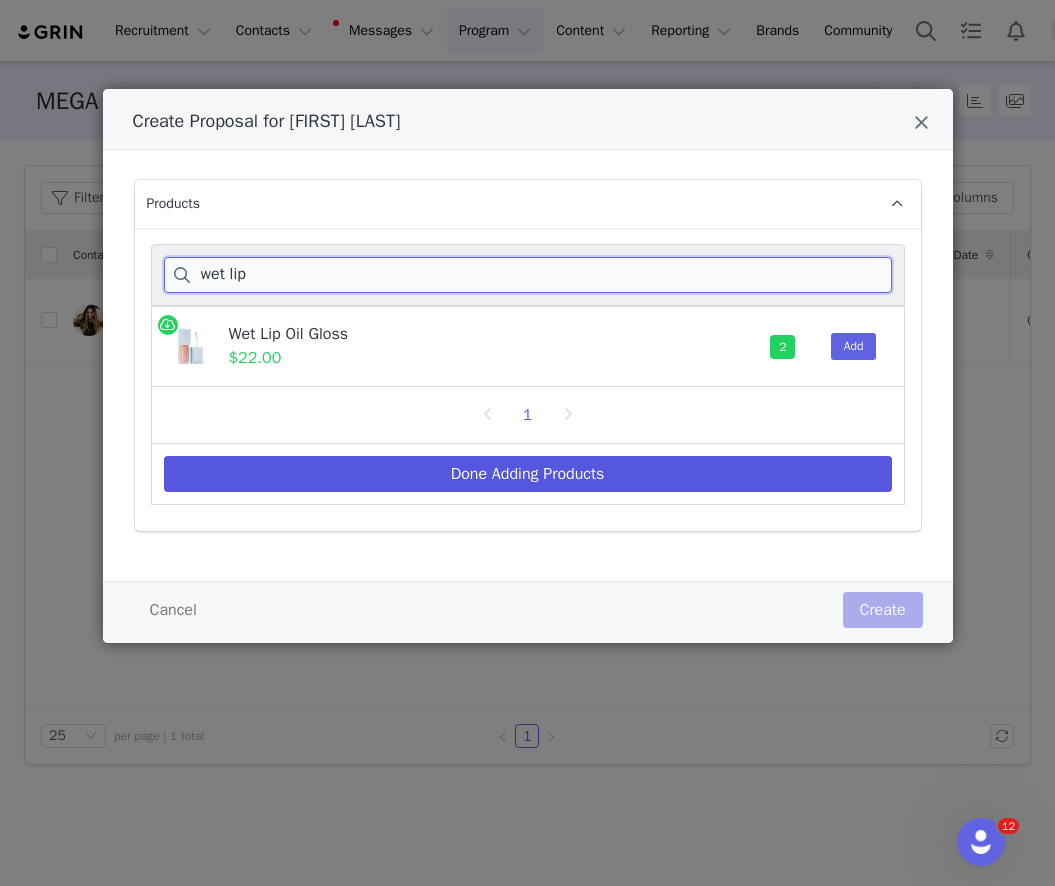 type on "wet lip" 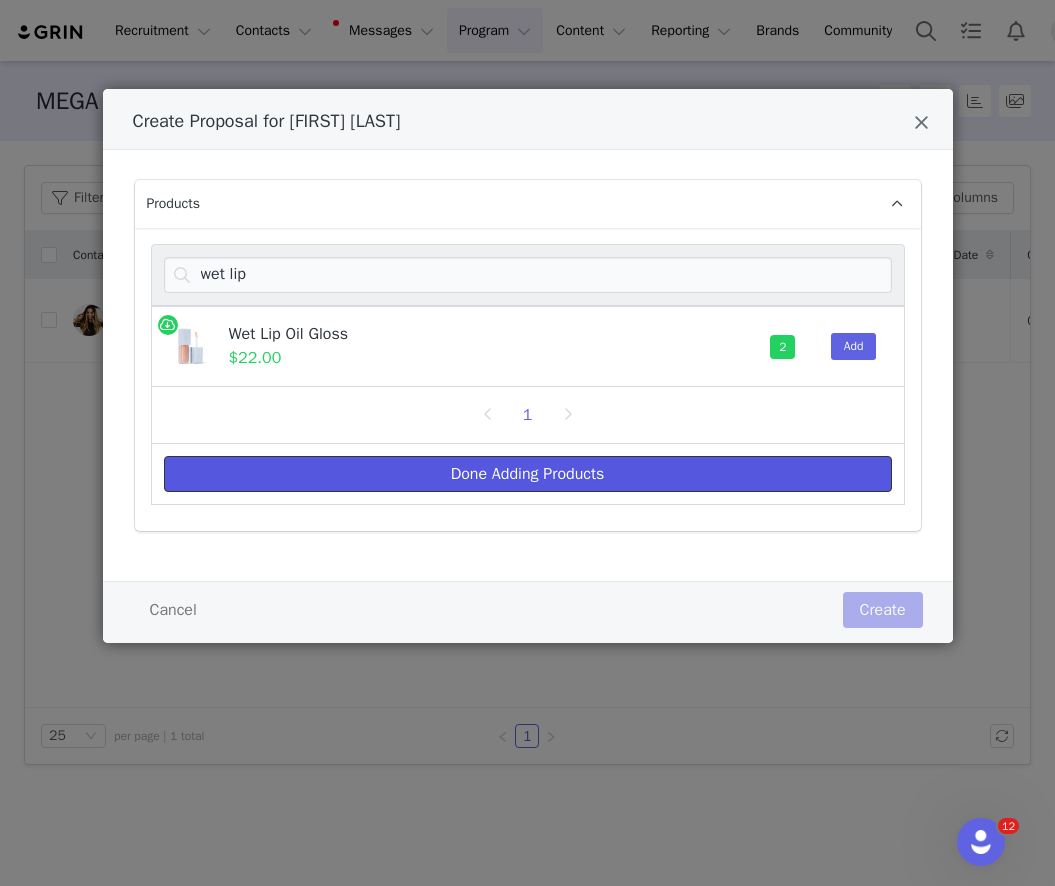 click on "Done Adding Products" at bounding box center (528, 474) 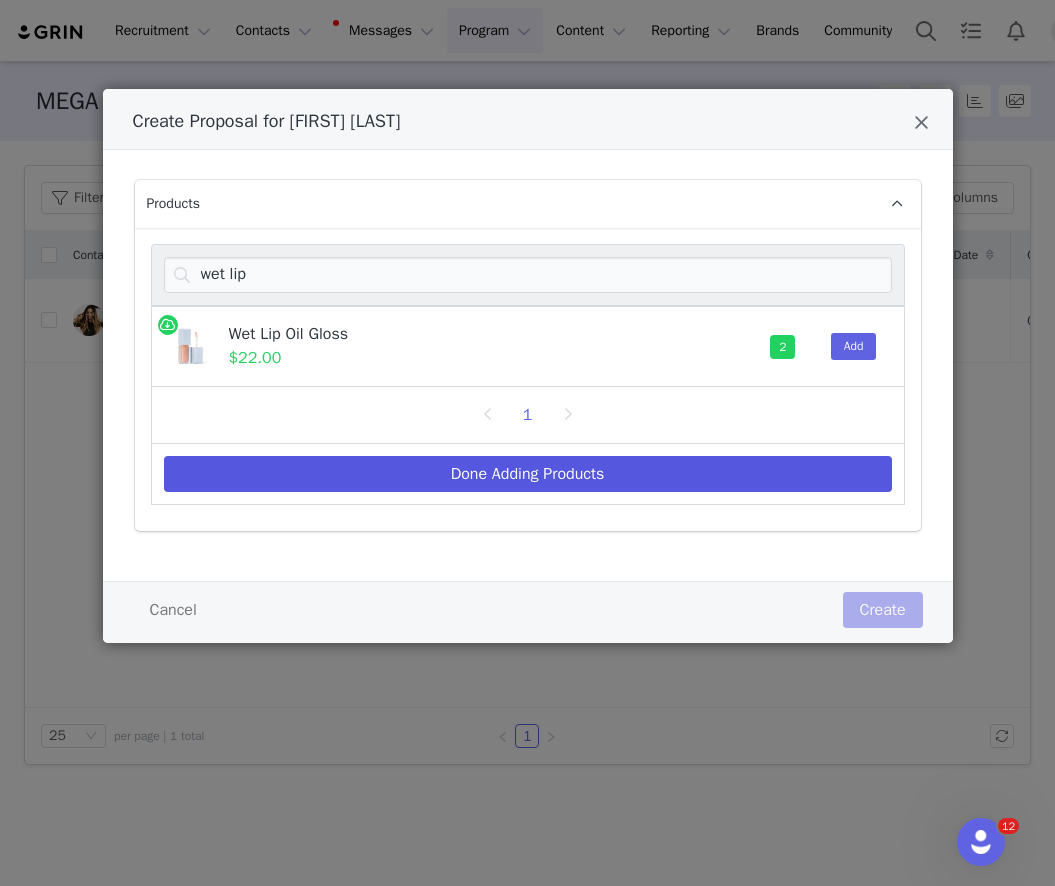select on "[NUMBER]" 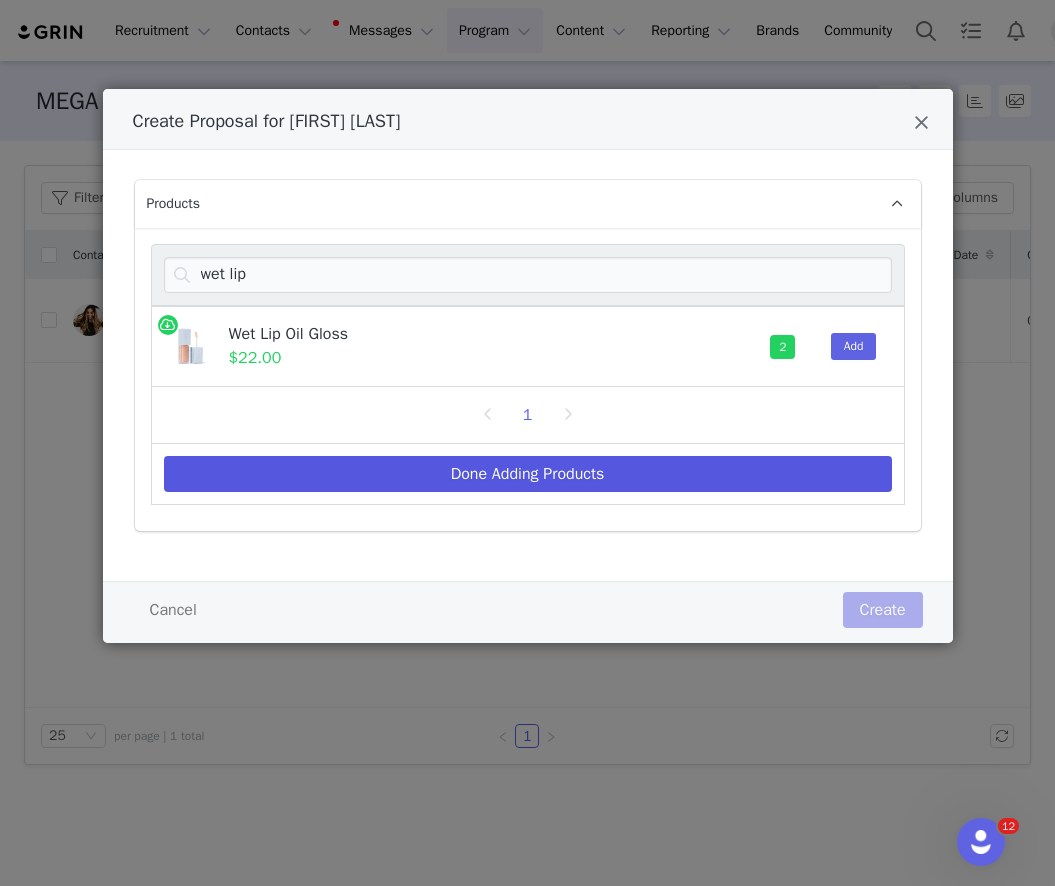 select on "[NUMBER]" 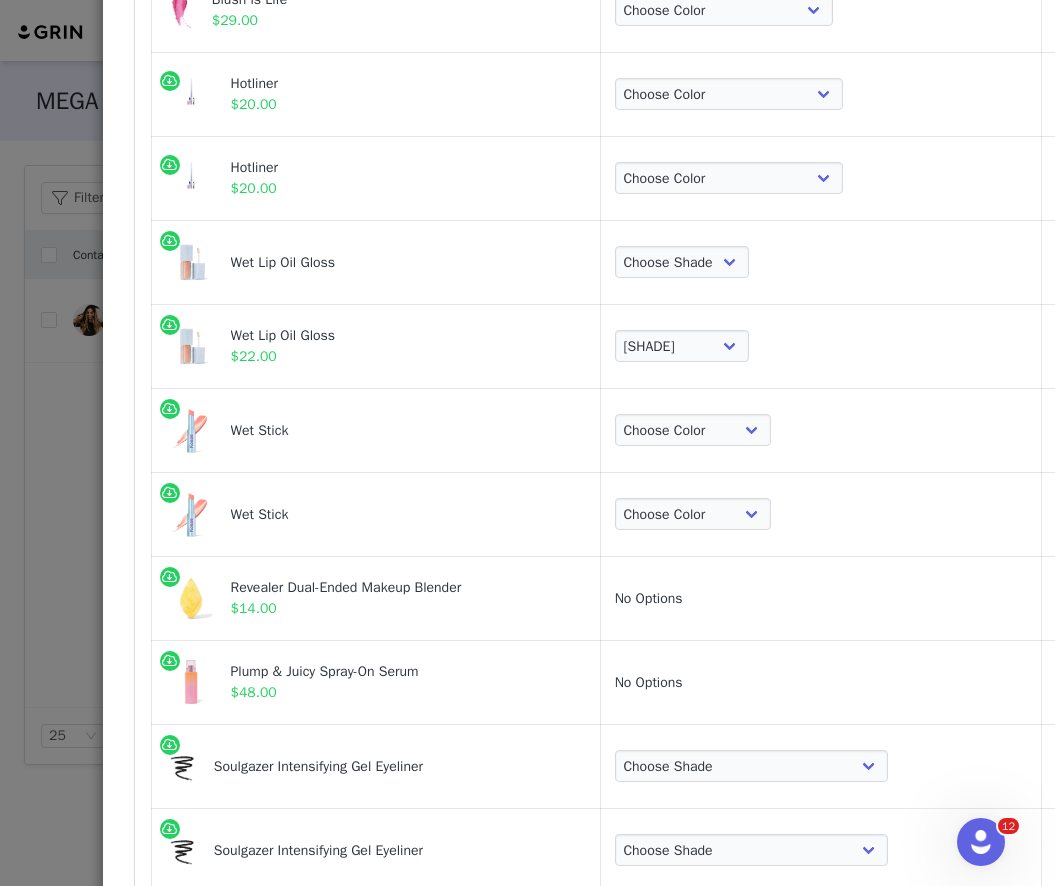 scroll, scrollTop: 1369, scrollLeft: 0, axis: vertical 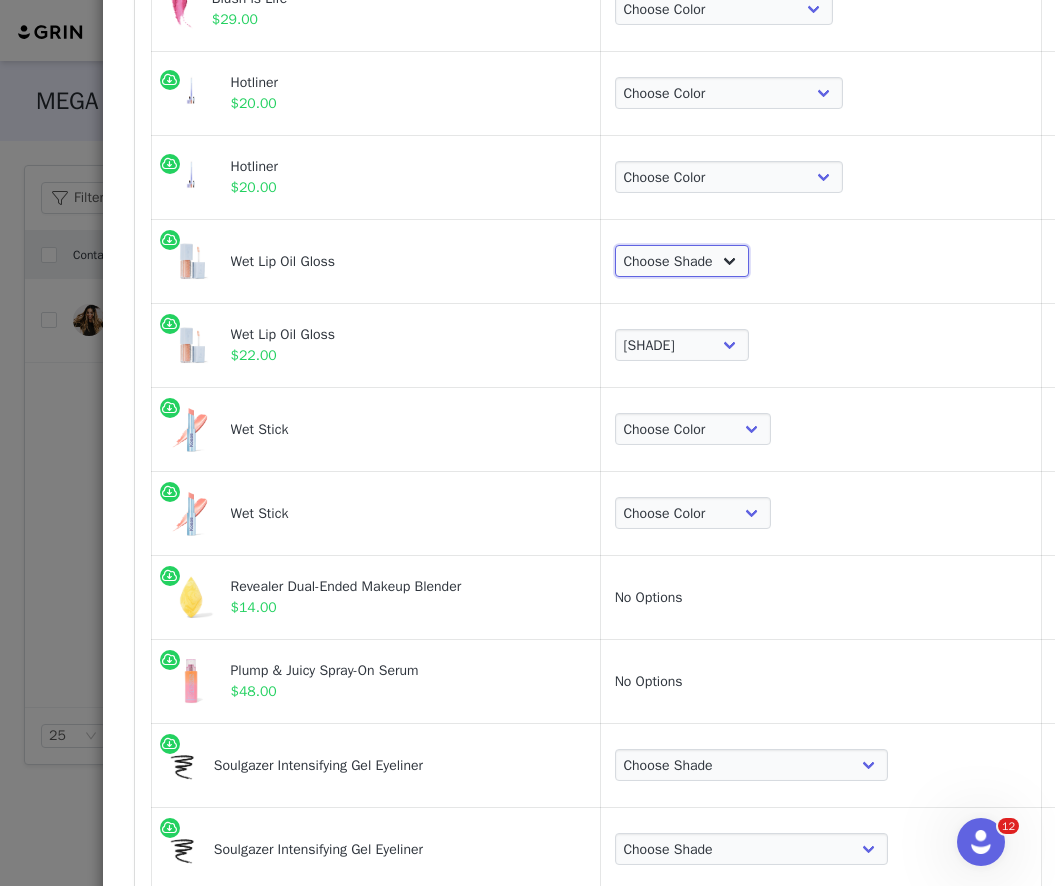click on "Choose Shade  [SHADE]   [SHADE]   [SHADE]   [SHADE]   [SHADE]   [SHADE]   [SHADE]   [SHADE]   [SHADE]   [SHADE]   [SHADE]   [SHADE]   [SHADE]   [SHADE]" at bounding box center [682, 261] 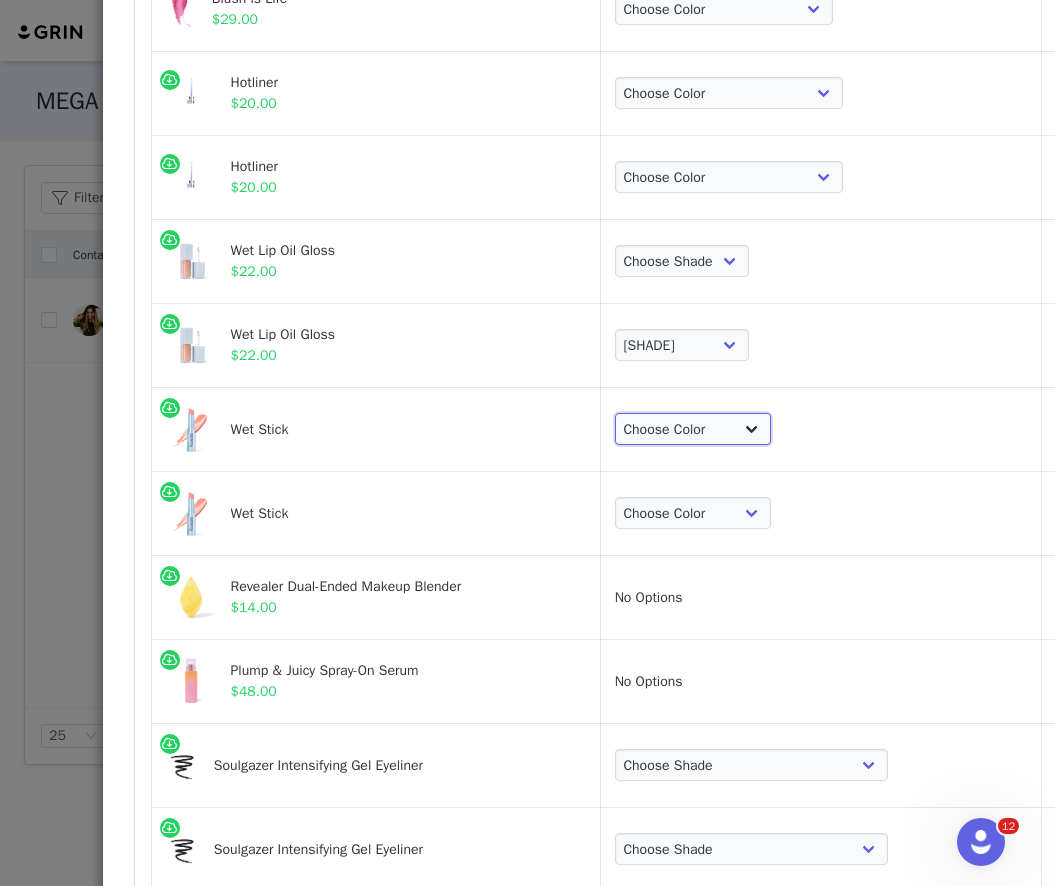 click on "Choose Color  [SHADE]   [SHADE]   [SHADE]   [SHADE]   [SHADE]   [SHADE]   [SHADE]   [SHADE]   [SHADE]   [SHADE]   [SHADE]   [SHADE]" at bounding box center (693, 429) 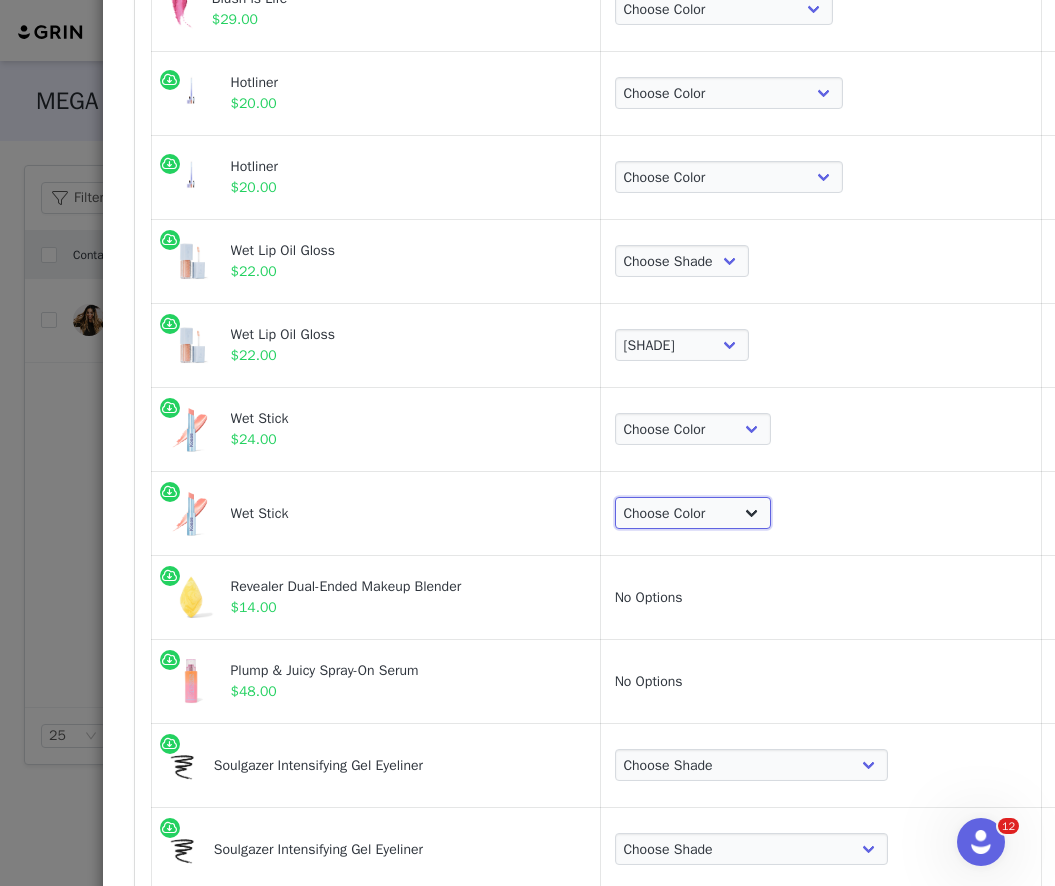 click on "Choose Color  [SHADE]   [SHADE]   [SHADE]   [SHADE]   [SHADE]   [SHADE]   [SHADE]   [SHADE]   [SHADE]   [SHADE]   [SHADE]   [SHADE]" at bounding box center (693, 513) 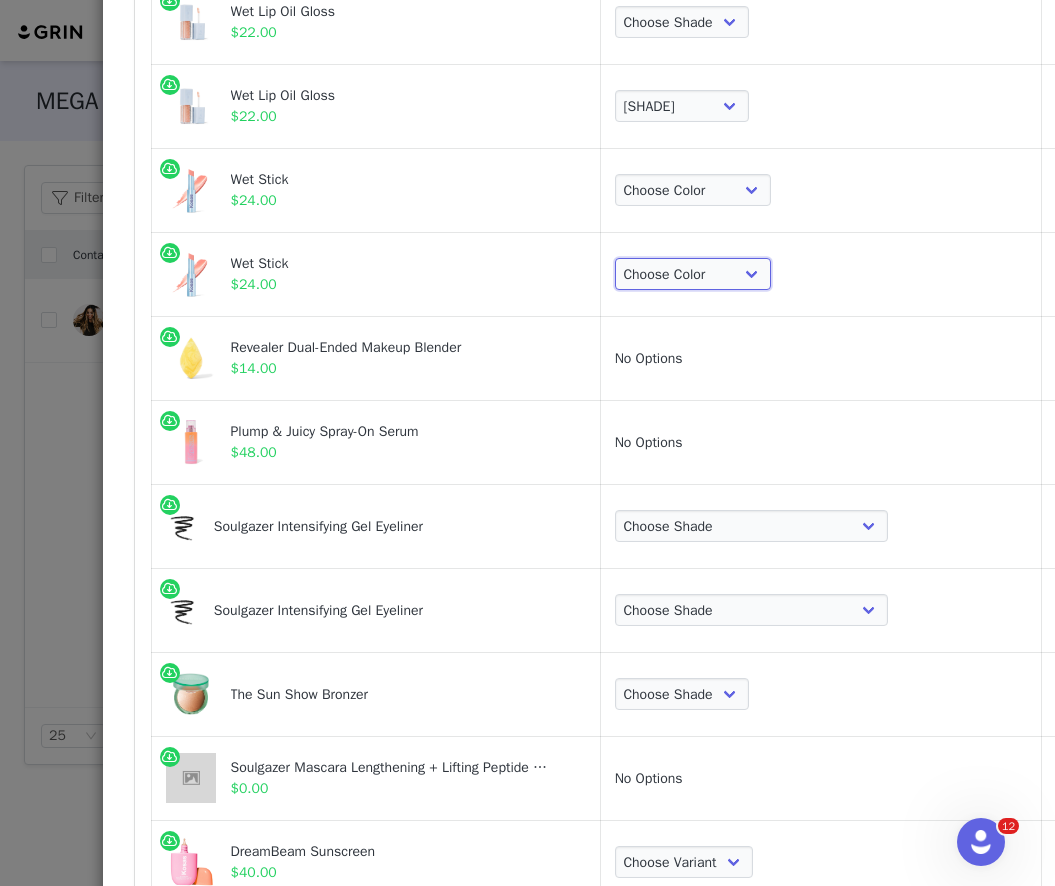 scroll, scrollTop: 1622, scrollLeft: 0, axis: vertical 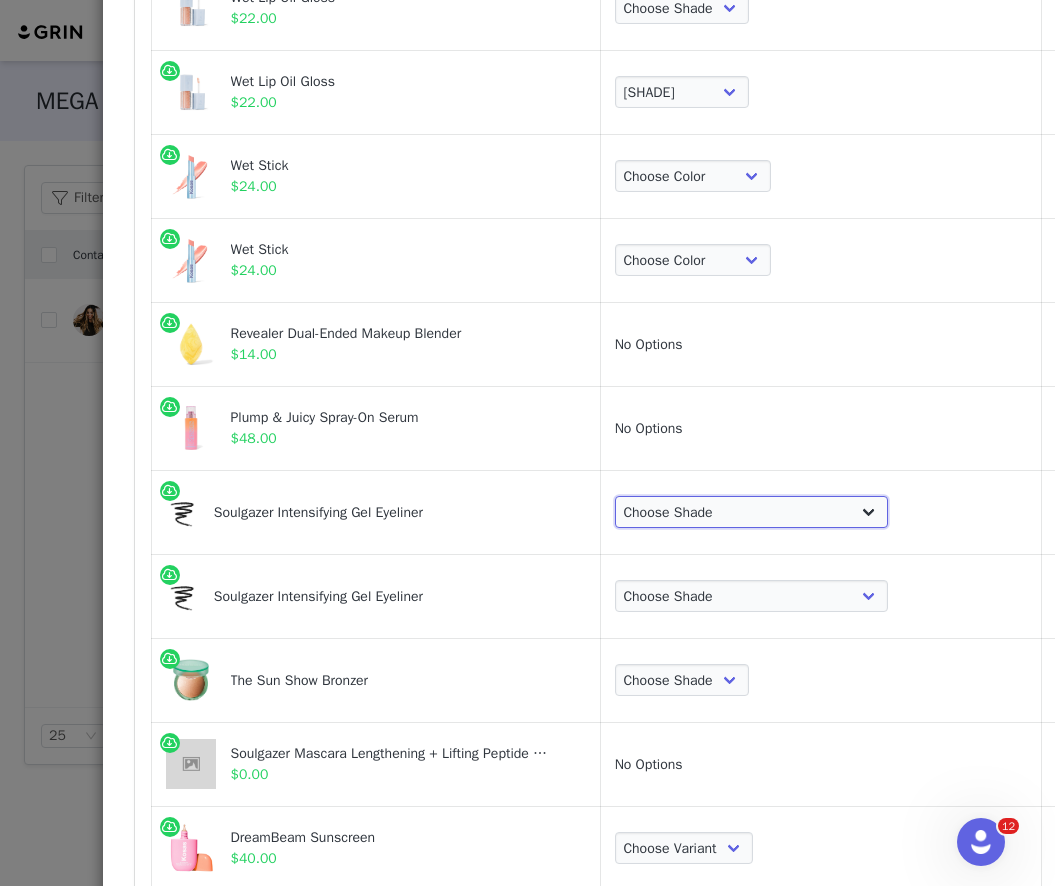 click on "Choose Shade  Hypnotize - intense black matte   Mesmerize - soft lilac matte   Bewitch - night violet satin   Cosmic - deep aqua satin   Eternal - emerald green satin   Enigma - blackened blue satin   Depth - warm brown matte   Allure - dark brown matte   Orbit - smokey gray matte   Gravitate - creamy beige matte" at bounding box center (752, 512) 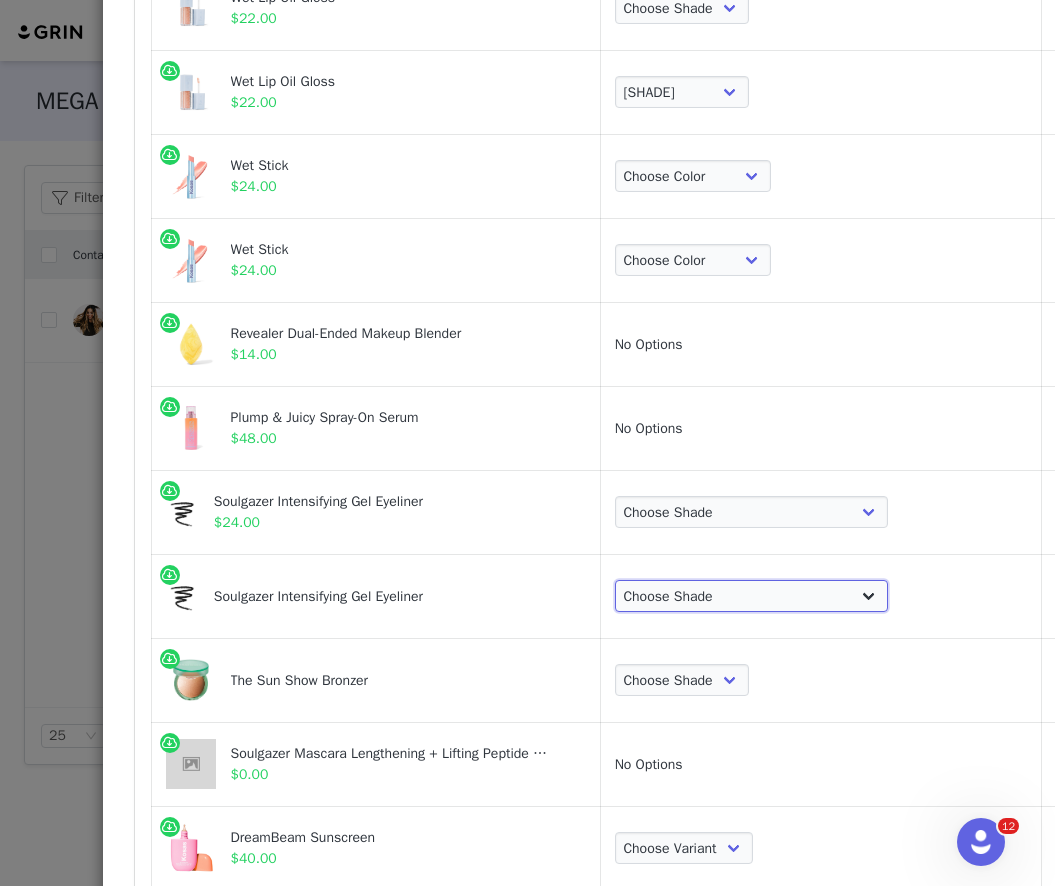 click on "Choose Shade  Hypnotize - intense black matte   Mesmerize - soft lilac matte   Bewitch - night violet satin   Cosmic - deep aqua satin   Eternal - emerald green satin   Enigma - blackened blue satin   Depth - warm brown matte   Allure - dark brown matte   Orbit - smokey gray matte   Gravitate - creamy beige matte" at bounding box center (752, 596) 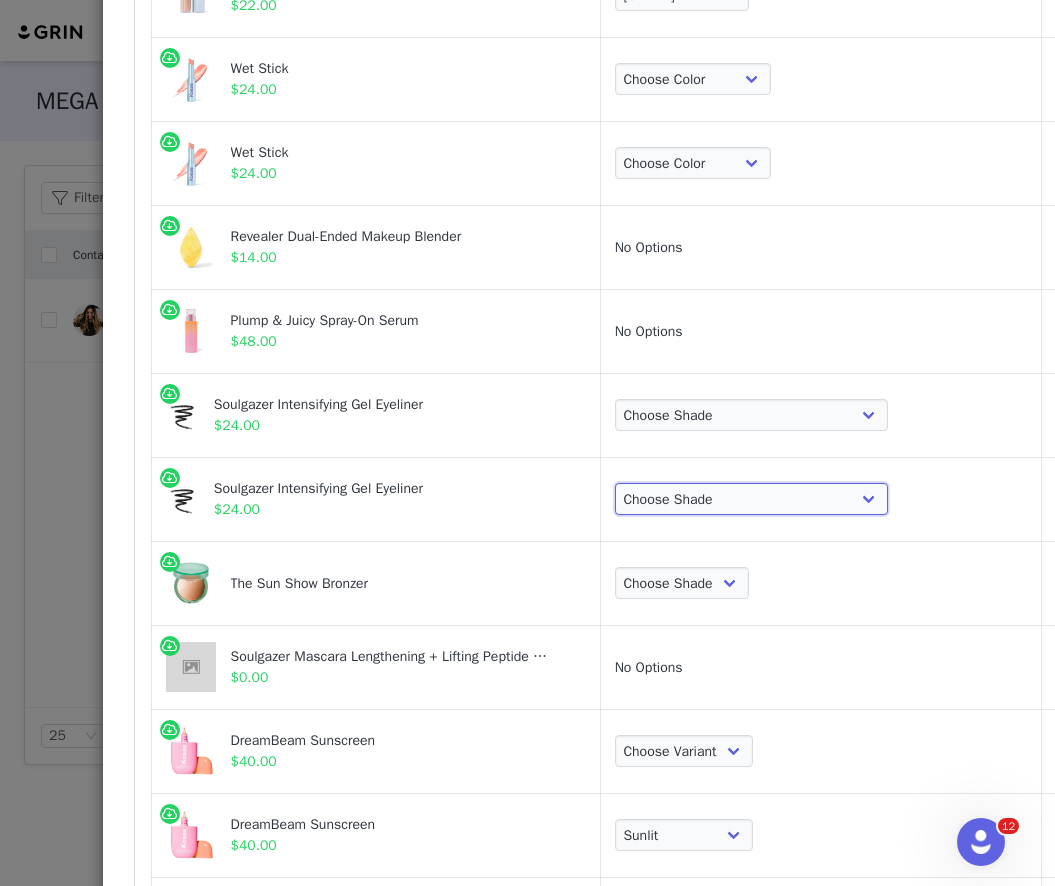 scroll, scrollTop: 1728, scrollLeft: 0, axis: vertical 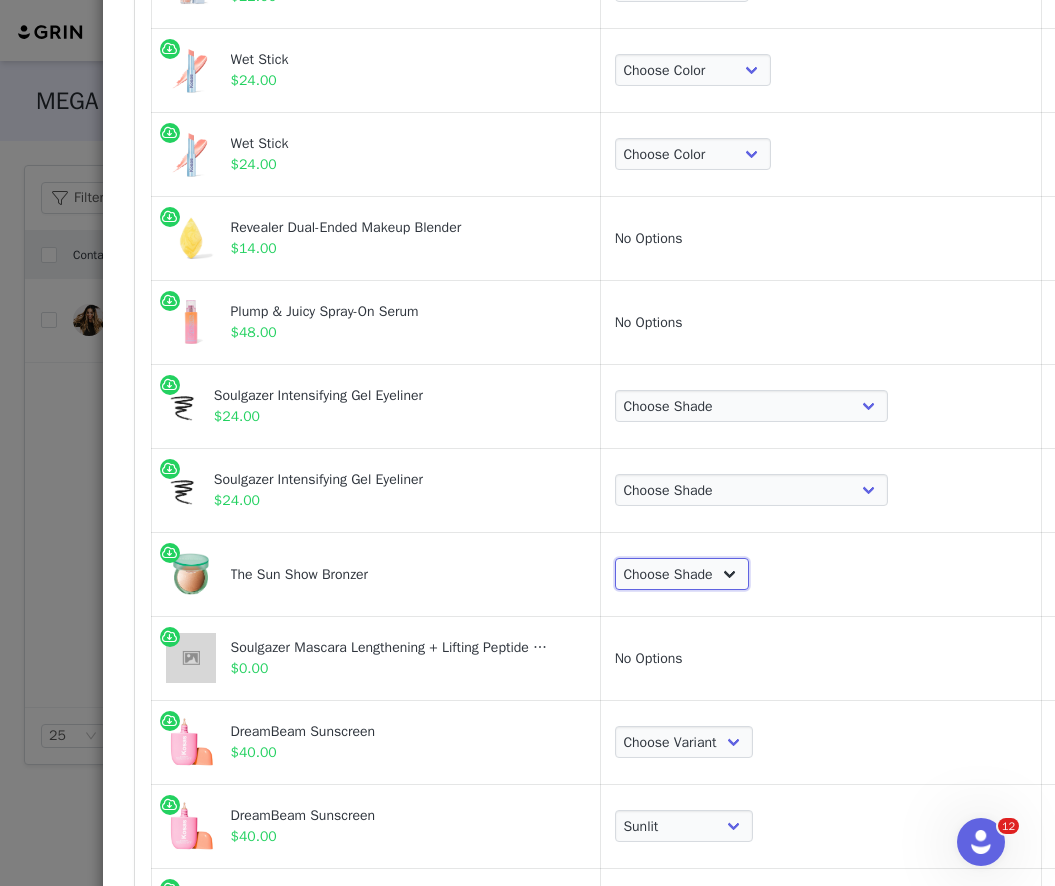 click on "Choose Shade  [SHADE]   [SHADE]   [SHADE]   [SHADE]   [SHADE]   [SHADE]   [SHADE]   [SHADE]" at bounding box center [682, 574] 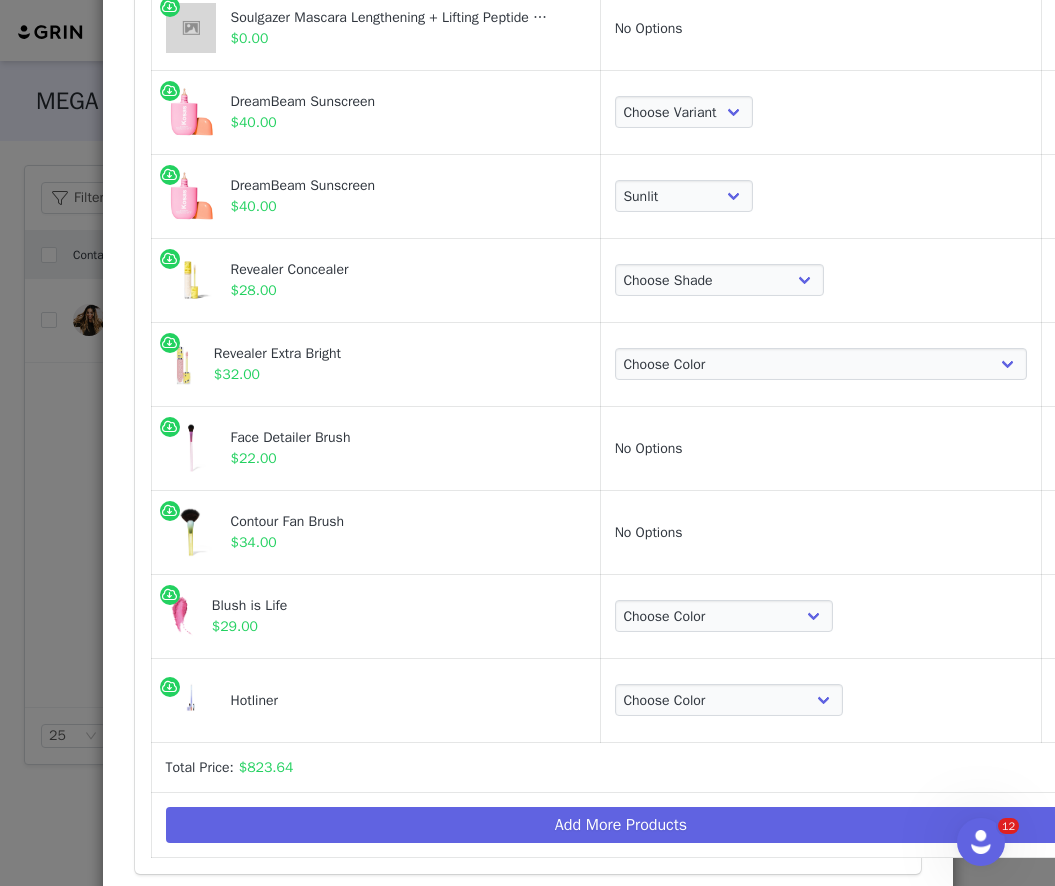 scroll, scrollTop: 2403, scrollLeft: 0, axis: vertical 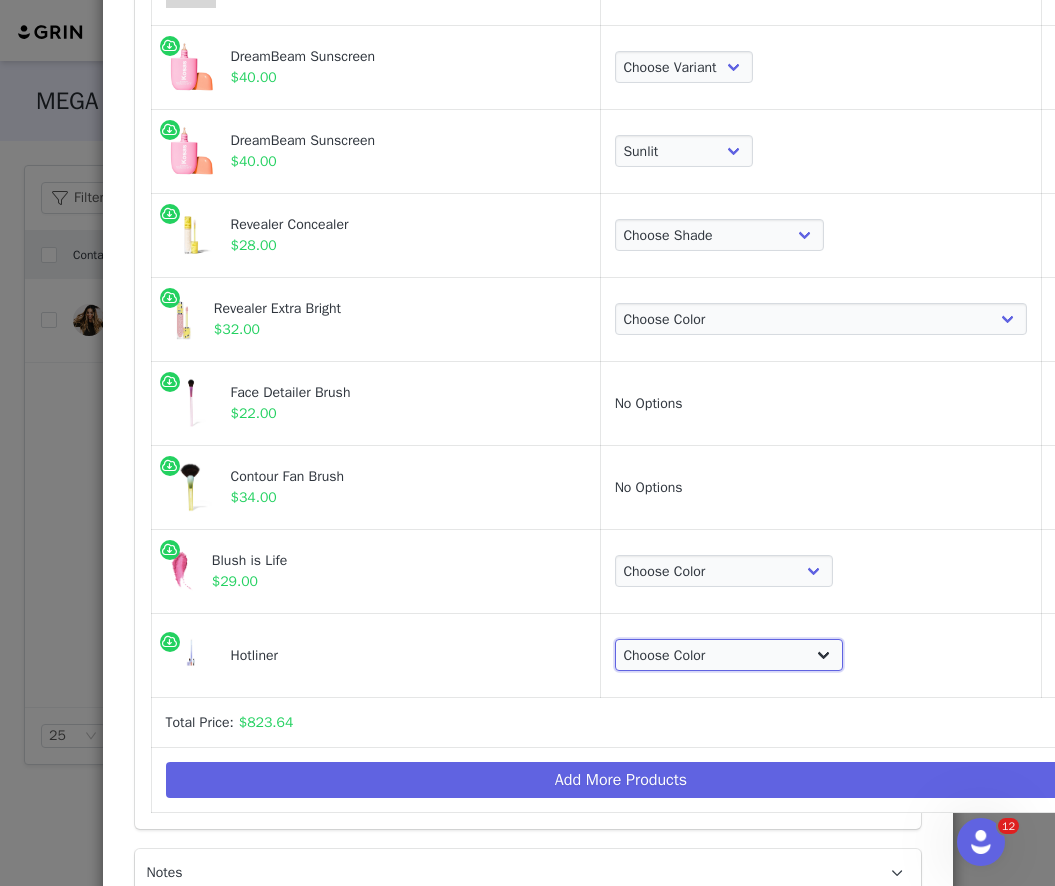 click on "Choose Color  [NUMBER] - [TONE] [TONE]   [USERNAME] - [TONE] [TONE]   [USERNAME] - [TONE] [TONE]   [USERNAME] - [TONE] [TONE]   [USERNAME] - [TONE] [TONE]" at bounding box center [729, 655] 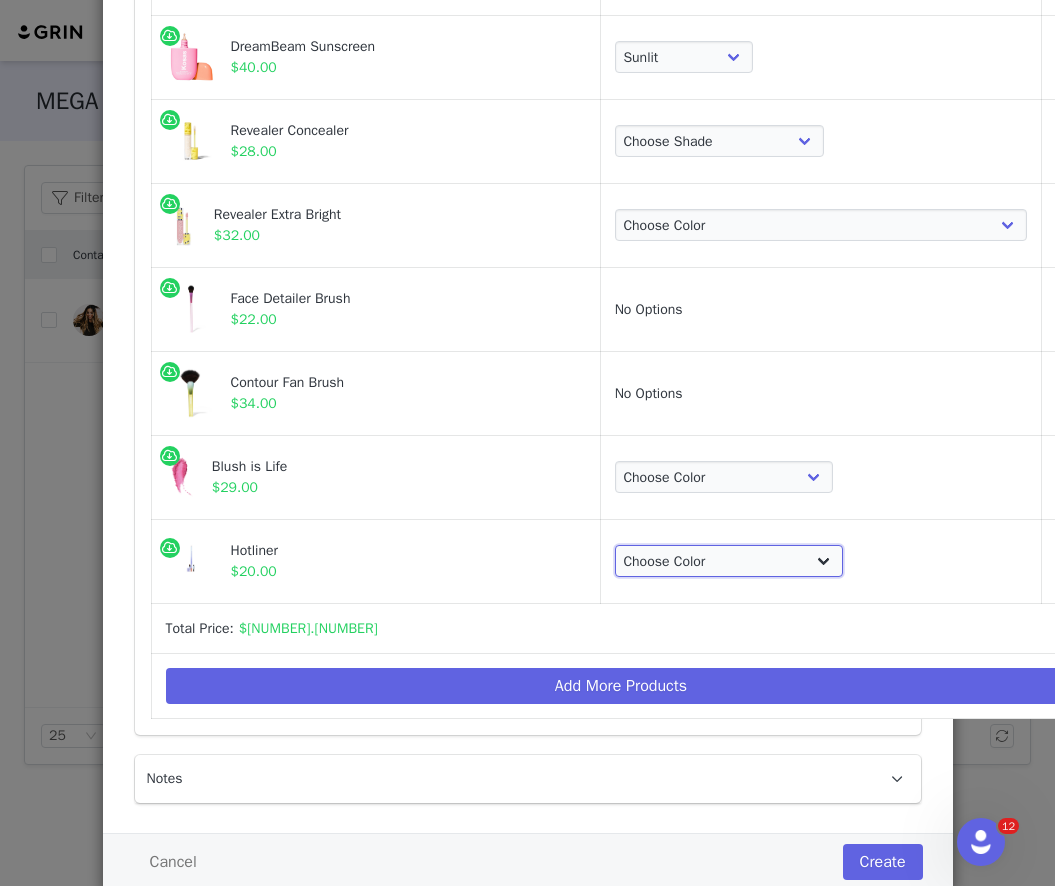 scroll, scrollTop: 2497, scrollLeft: 1, axis: both 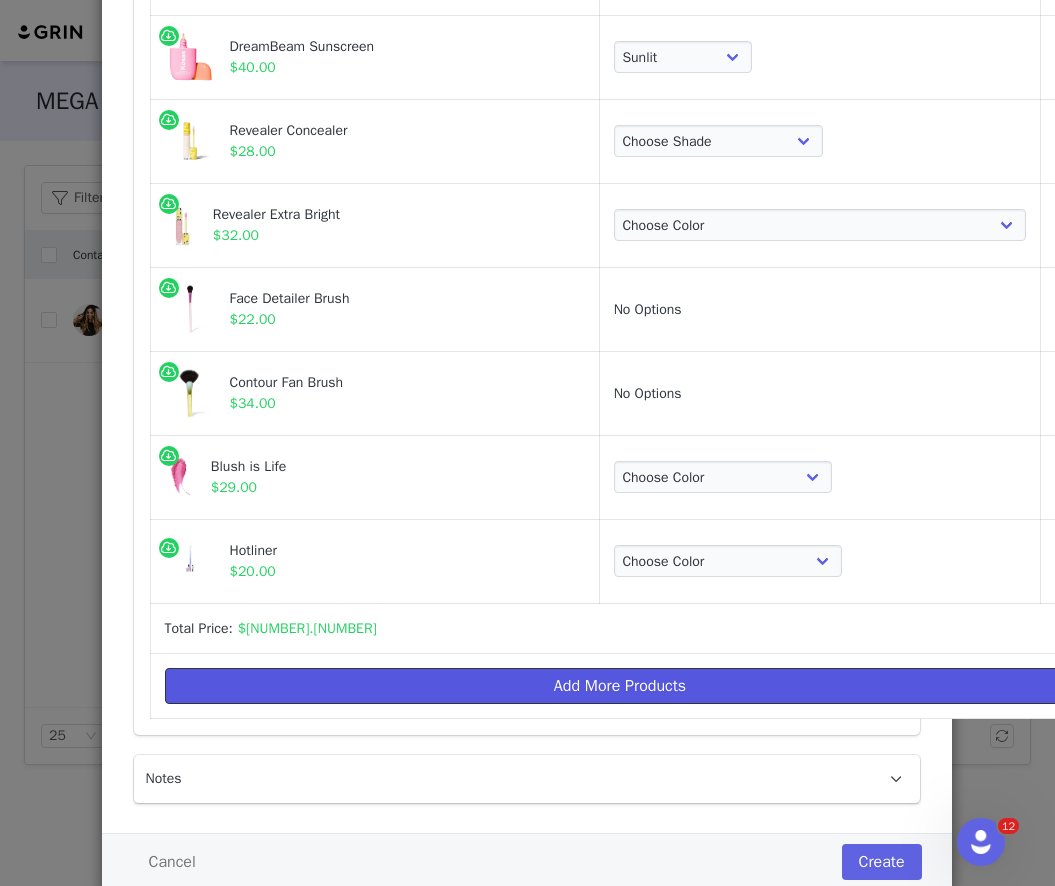 click on "Add More Products" at bounding box center [620, 686] 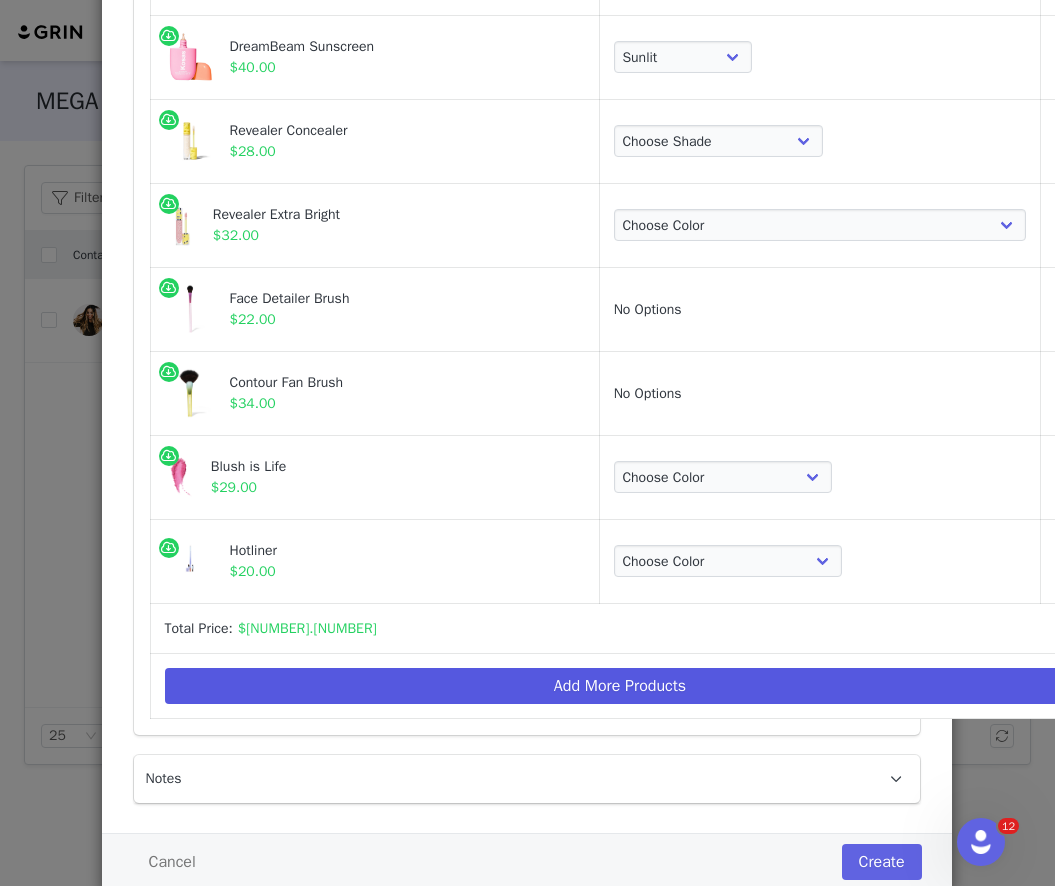 scroll, scrollTop: 0, scrollLeft: 0, axis: both 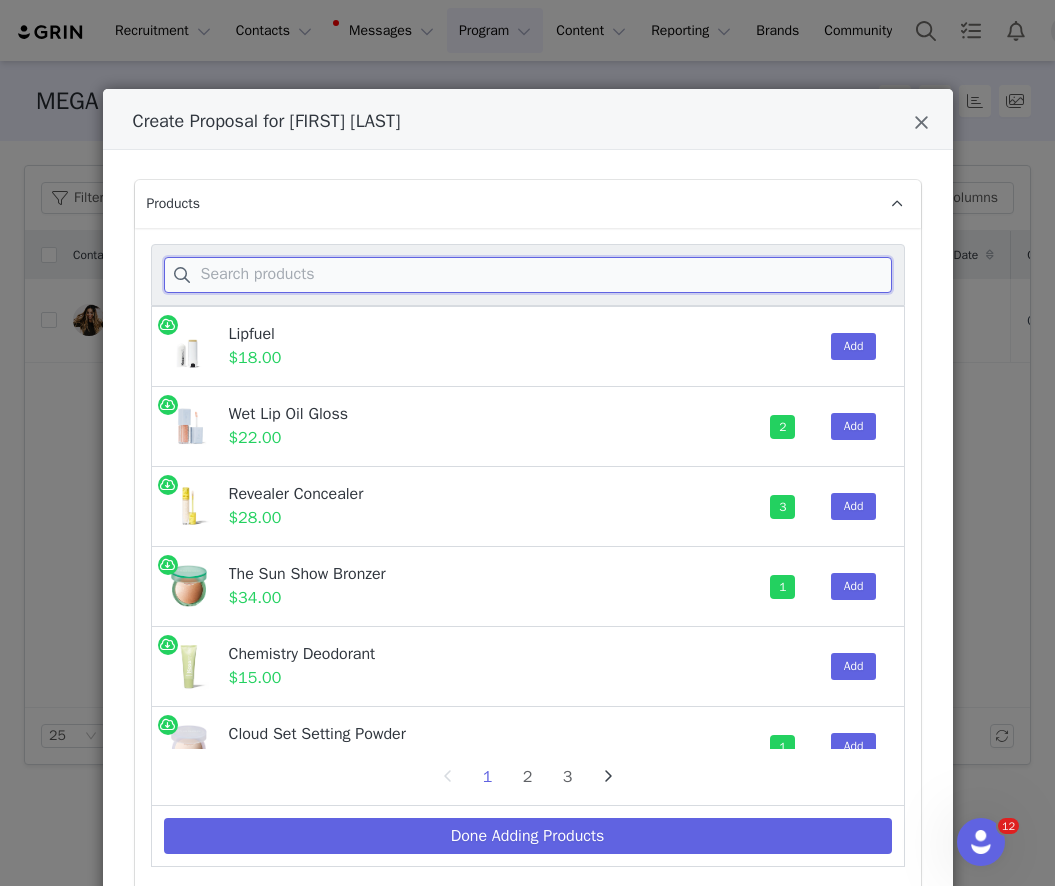 click at bounding box center [528, 275] 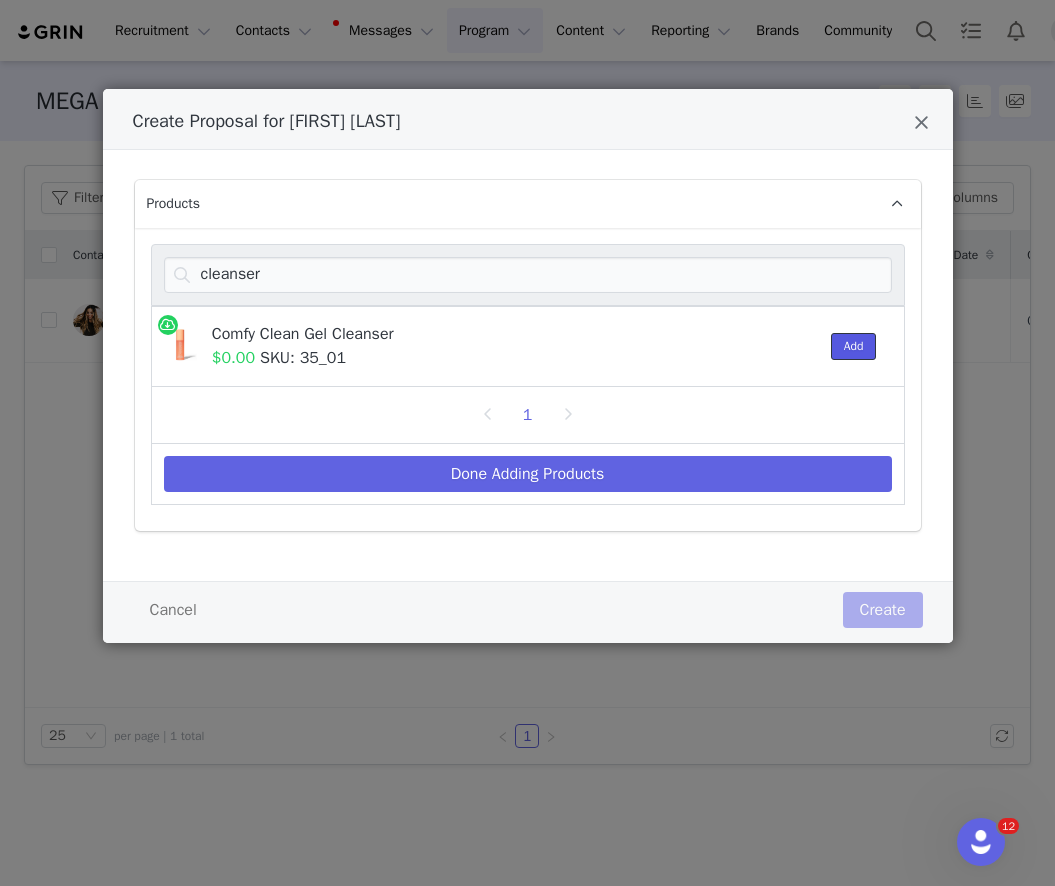 click on "Add" at bounding box center (854, 346) 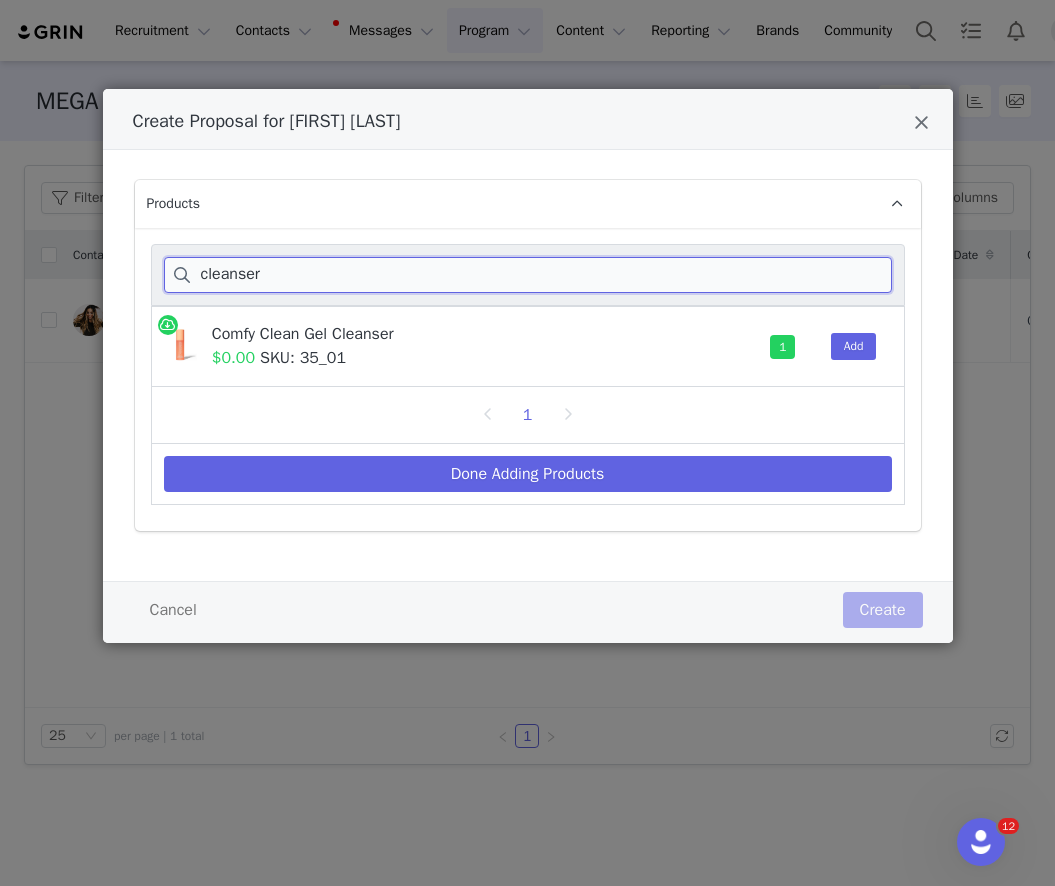 drag, startPoint x: 265, startPoint y: 279, endPoint x: 189, endPoint y: 279, distance: 76 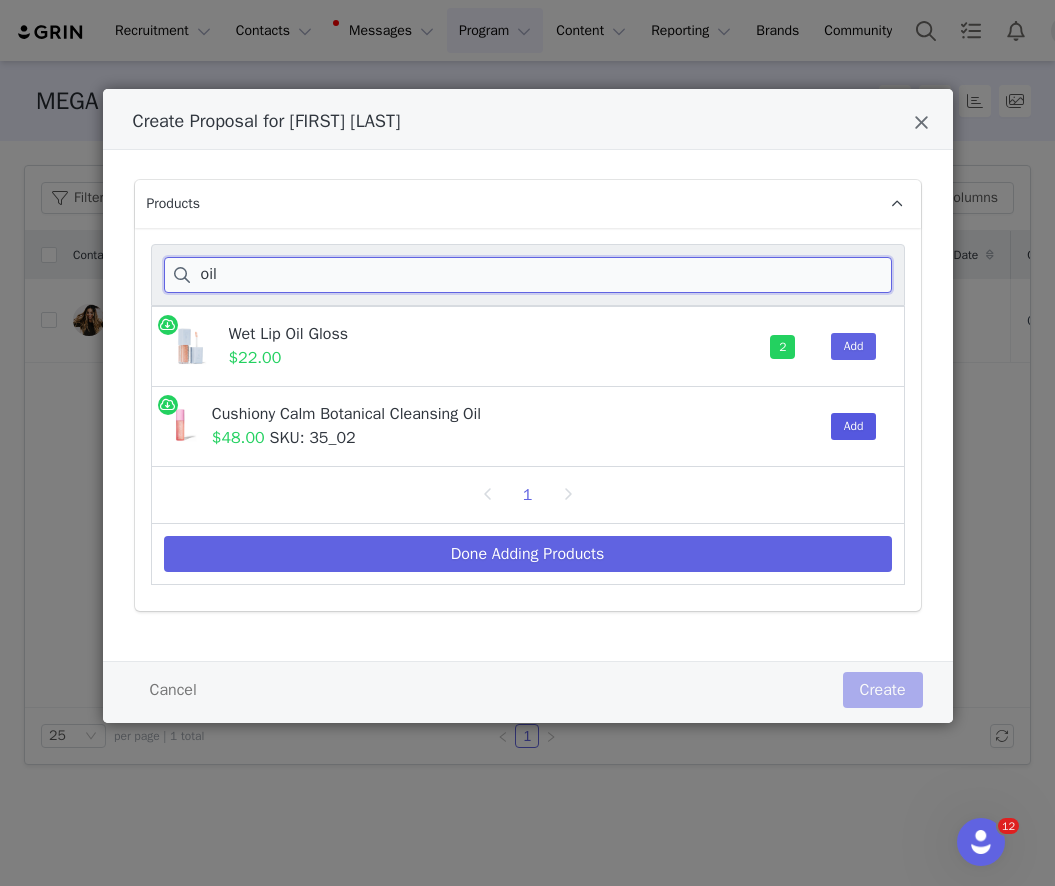 type on "oil" 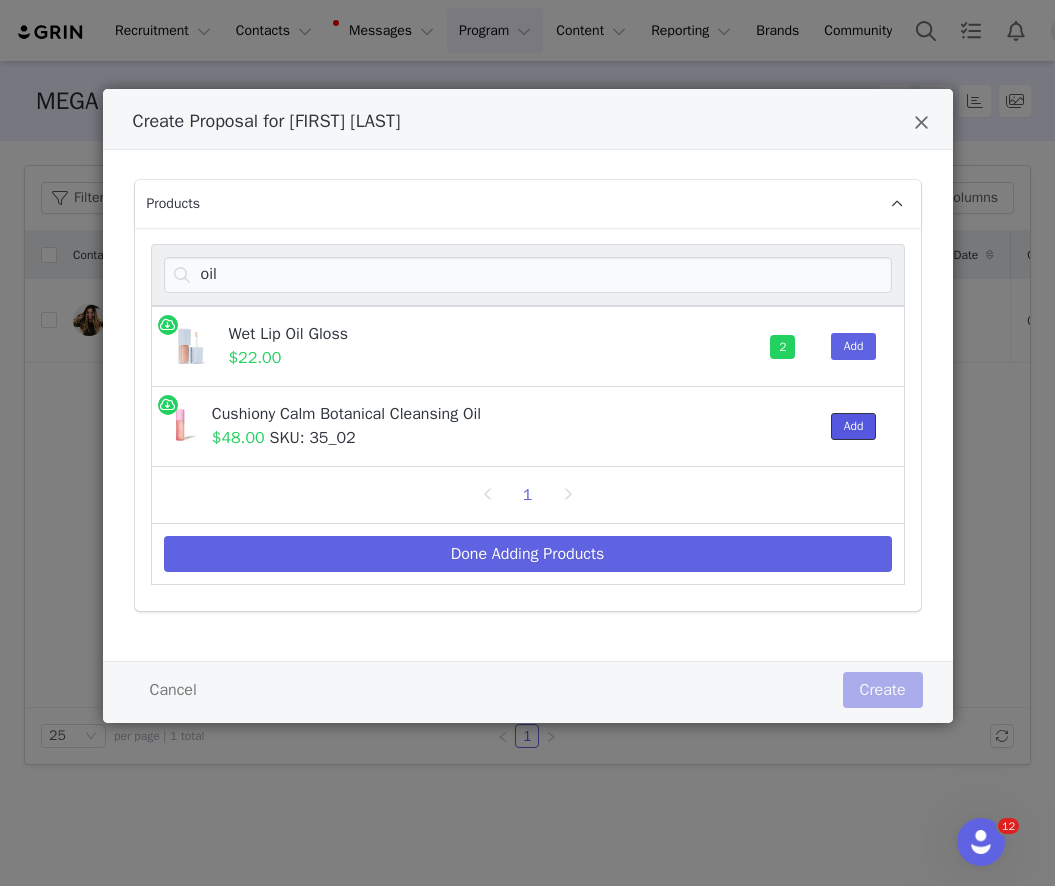 click on "Add" at bounding box center [854, 426] 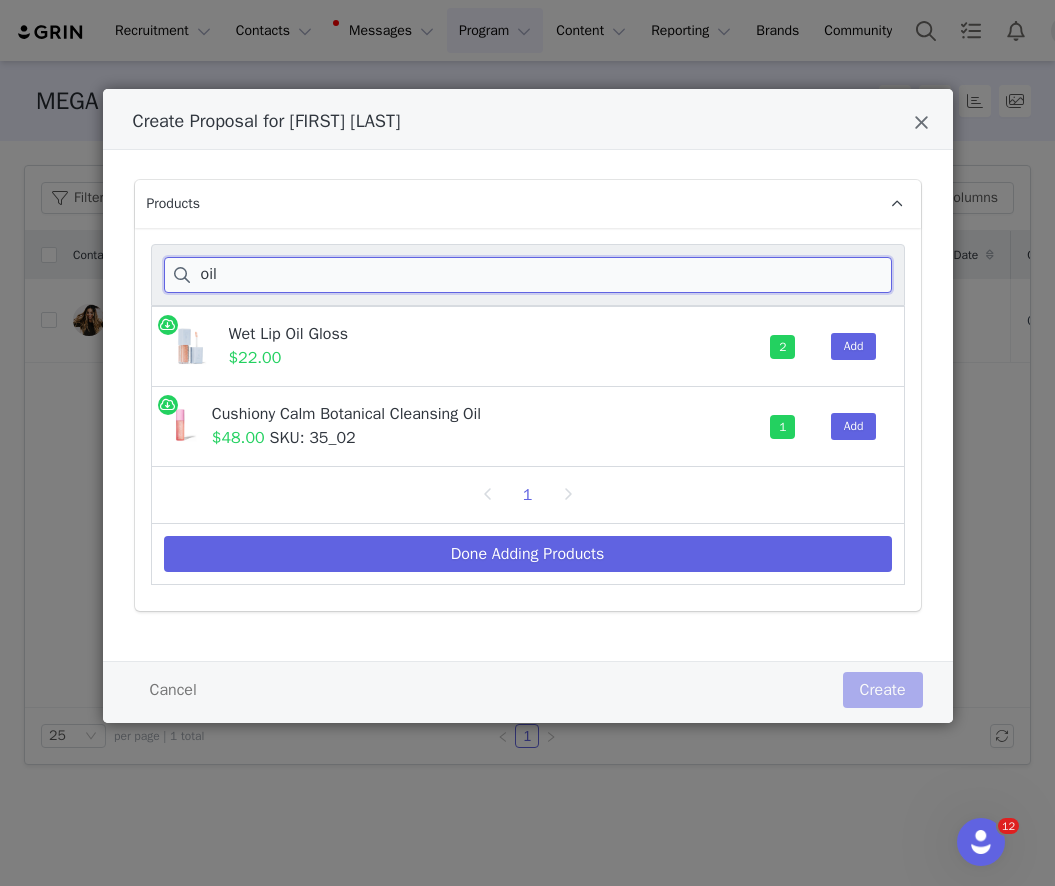 drag, startPoint x: 233, startPoint y: 275, endPoint x: 182, endPoint y: 275, distance: 51 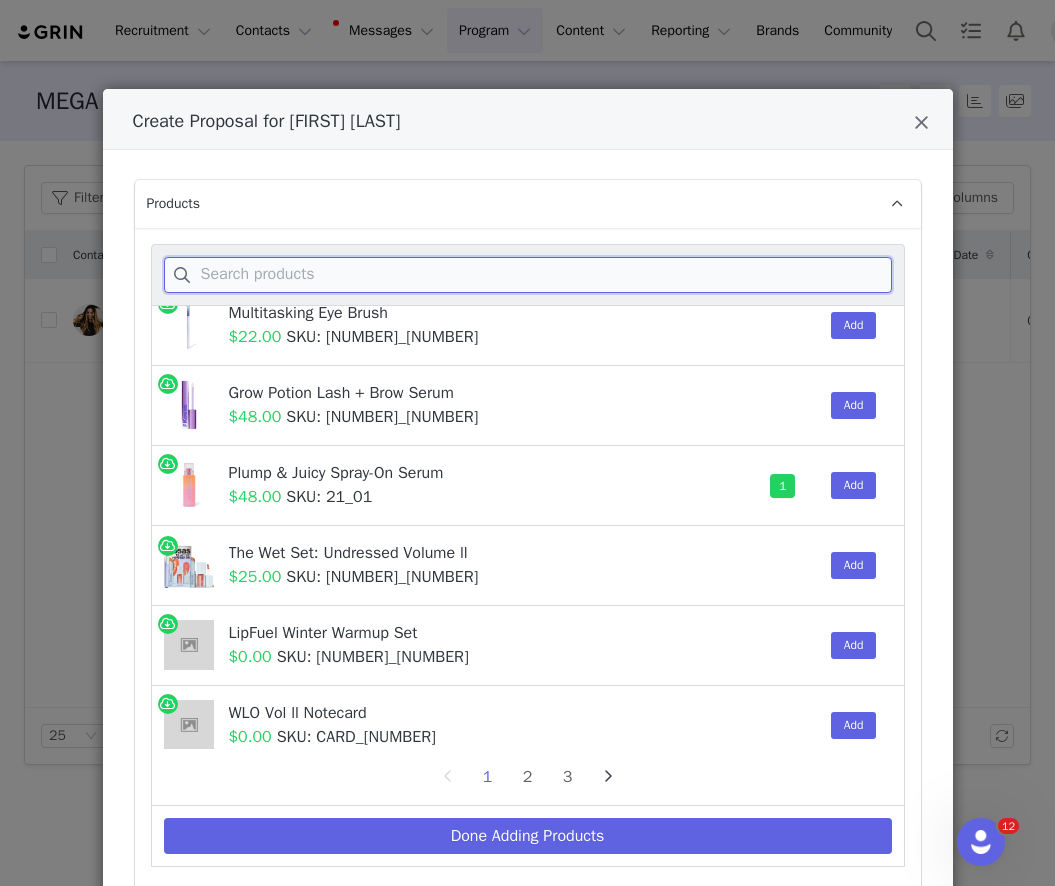 scroll, scrollTop: 1558, scrollLeft: 0, axis: vertical 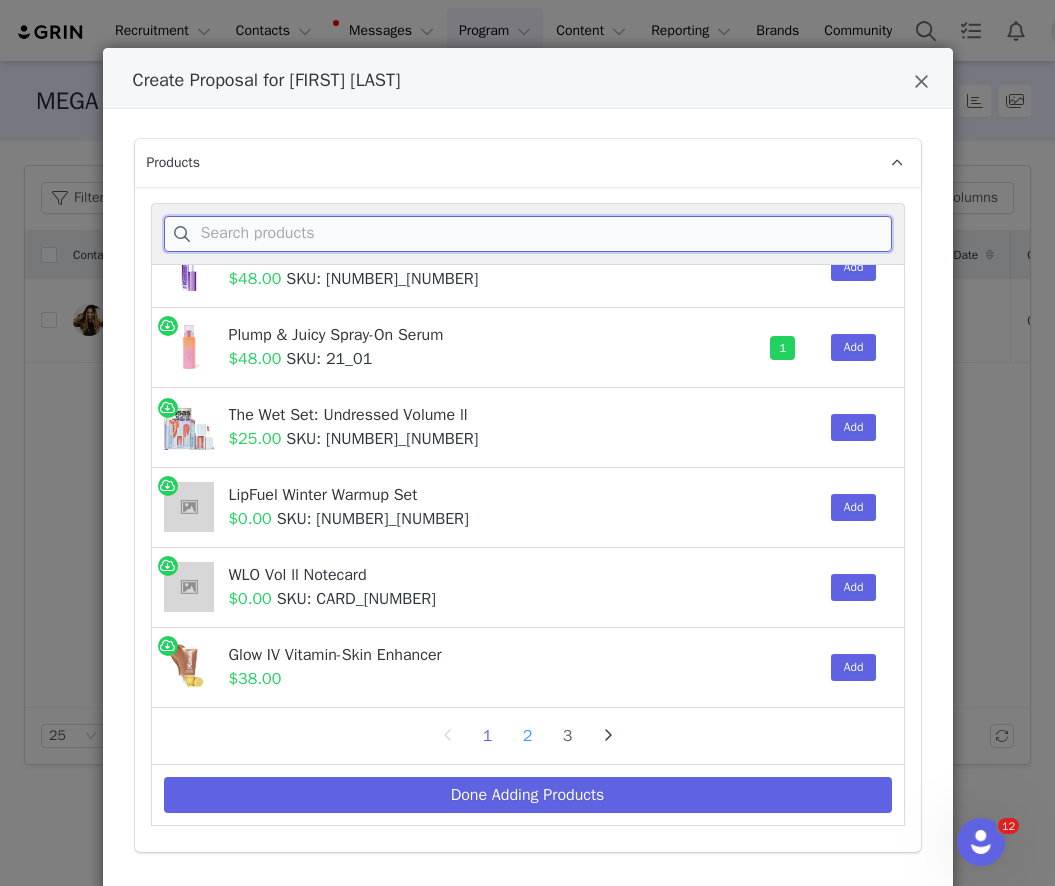 type 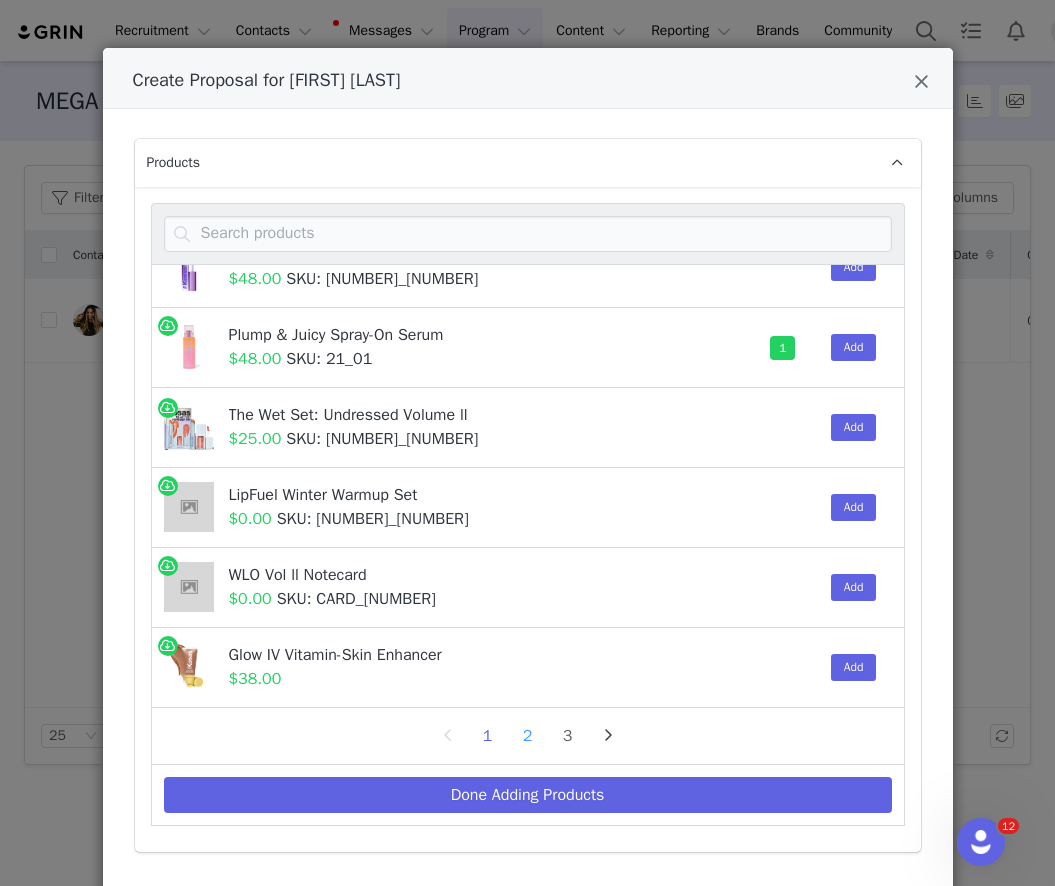 click on "2" at bounding box center [528, 736] 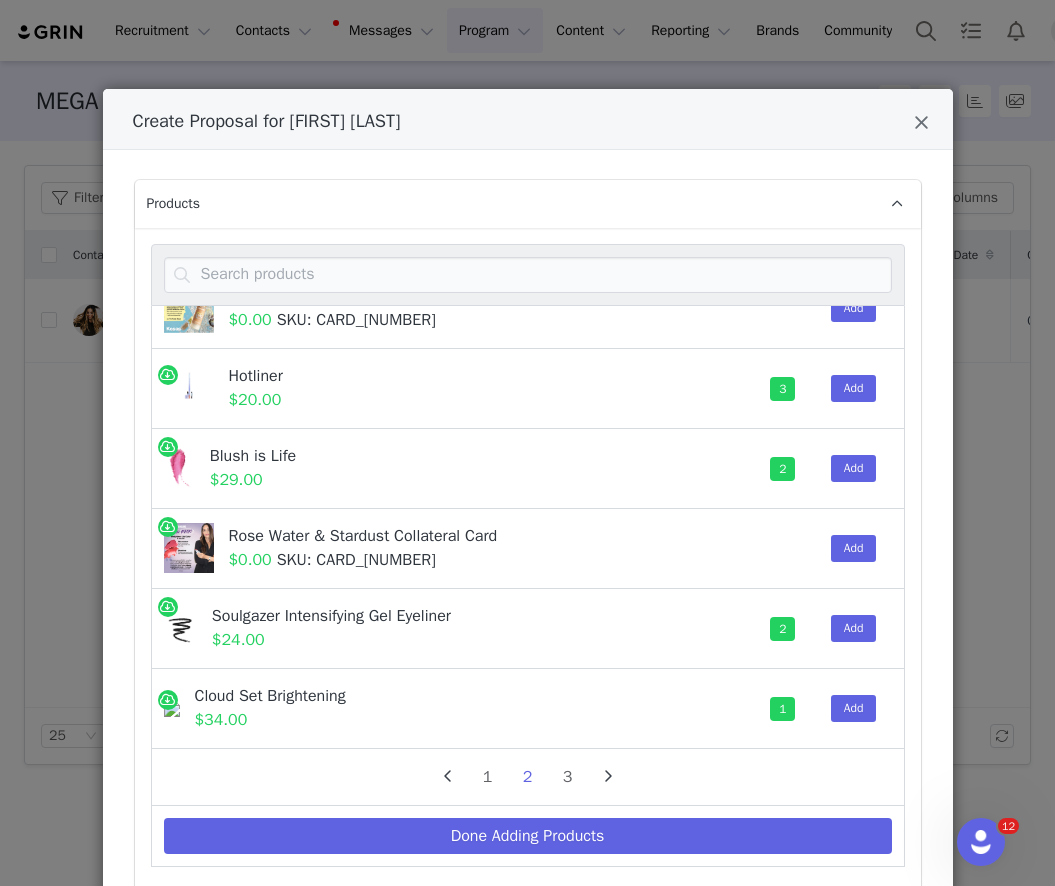 scroll, scrollTop: 168, scrollLeft: 0, axis: vertical 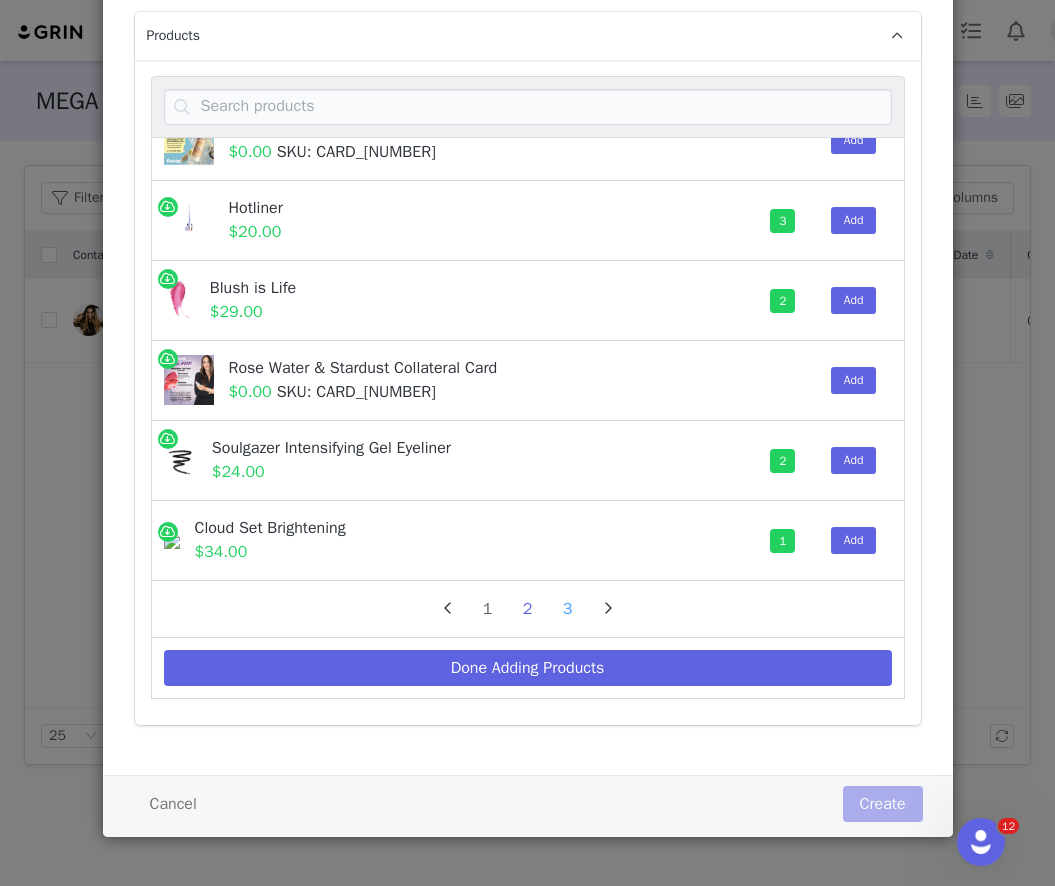 click on "3" at bounding box center [568, 609] 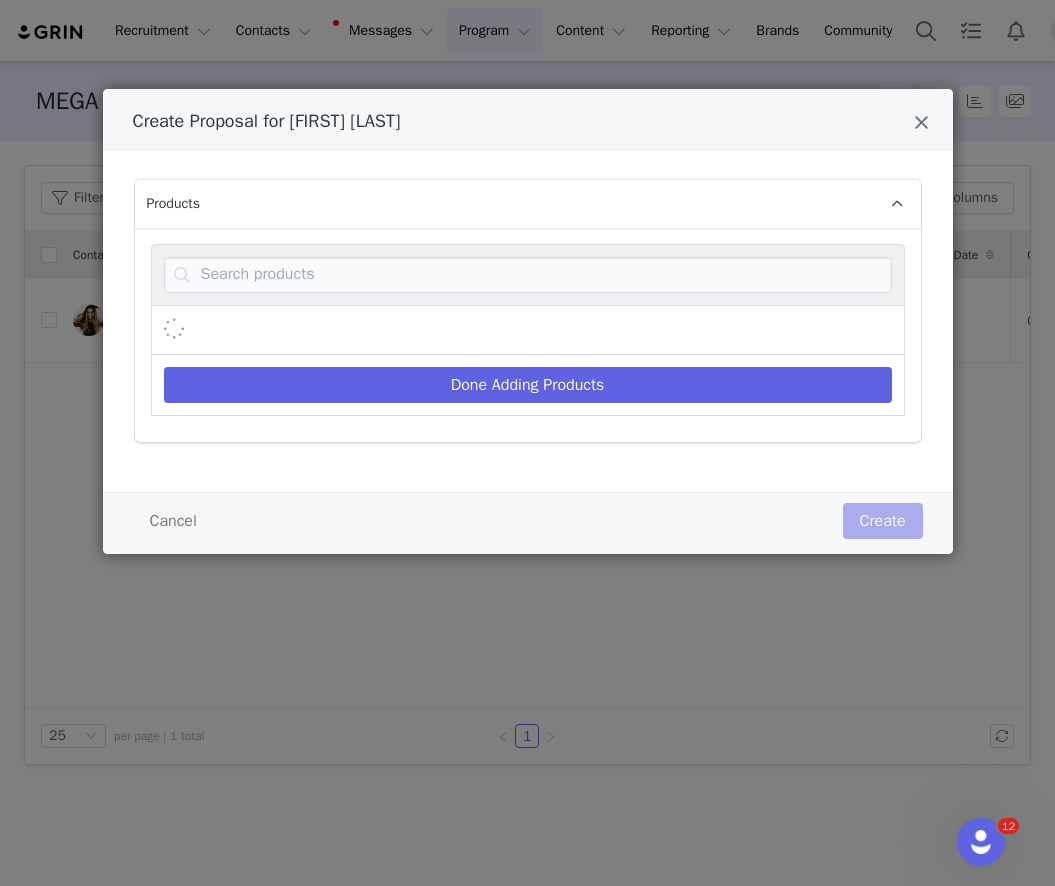 scroll, scrollTop: 0, scrollLeft: 0, axis: both 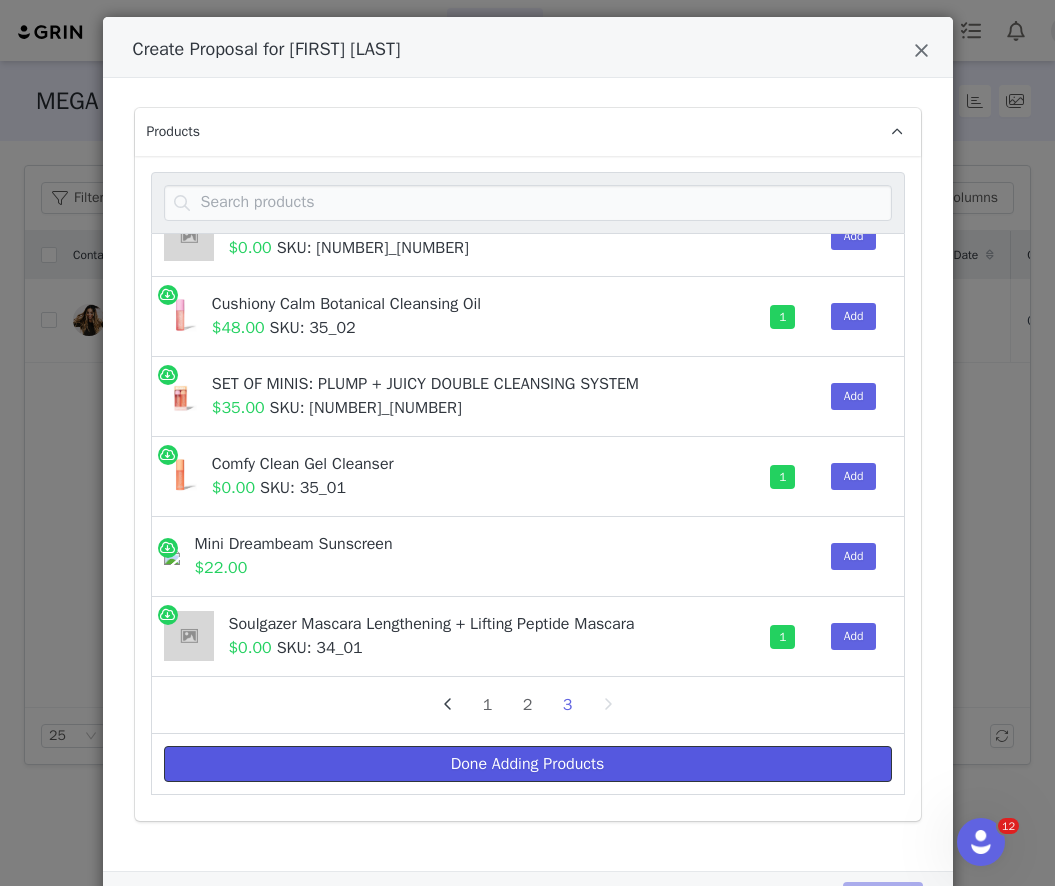 click on "Done Adding Products" at bounding box center (528, 764) 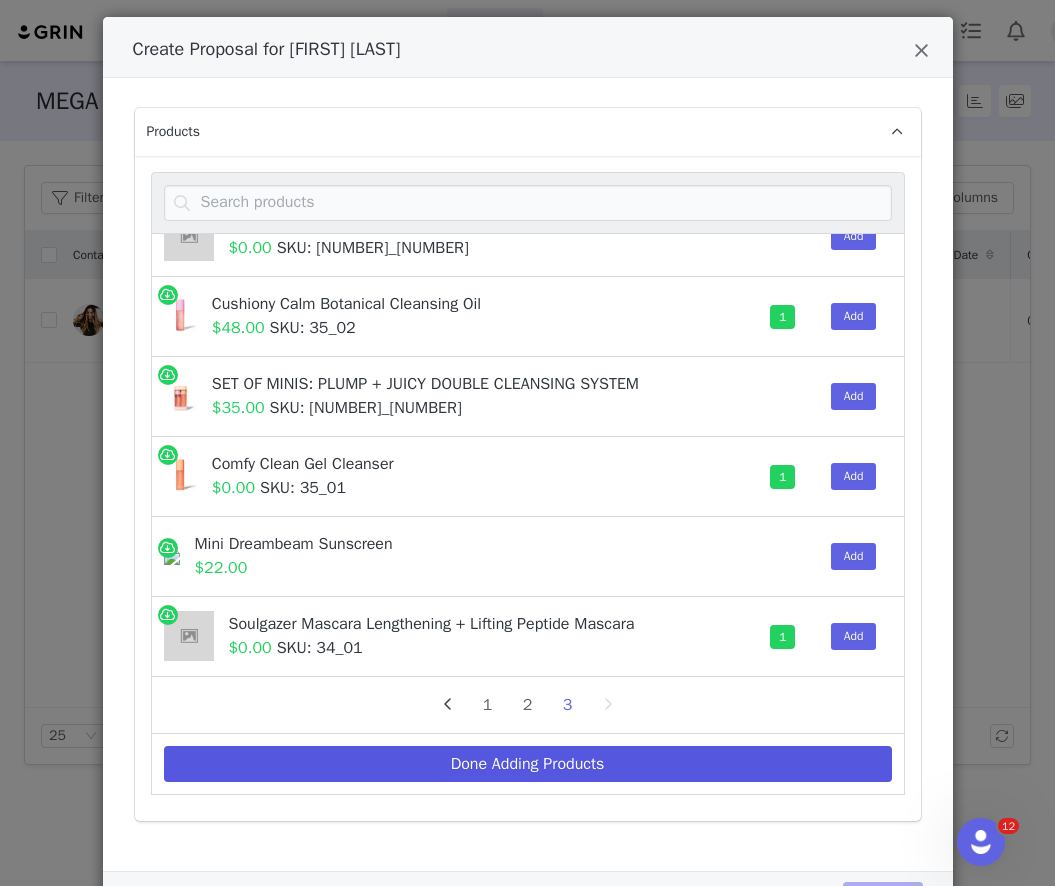 select on "[NUMBER]" 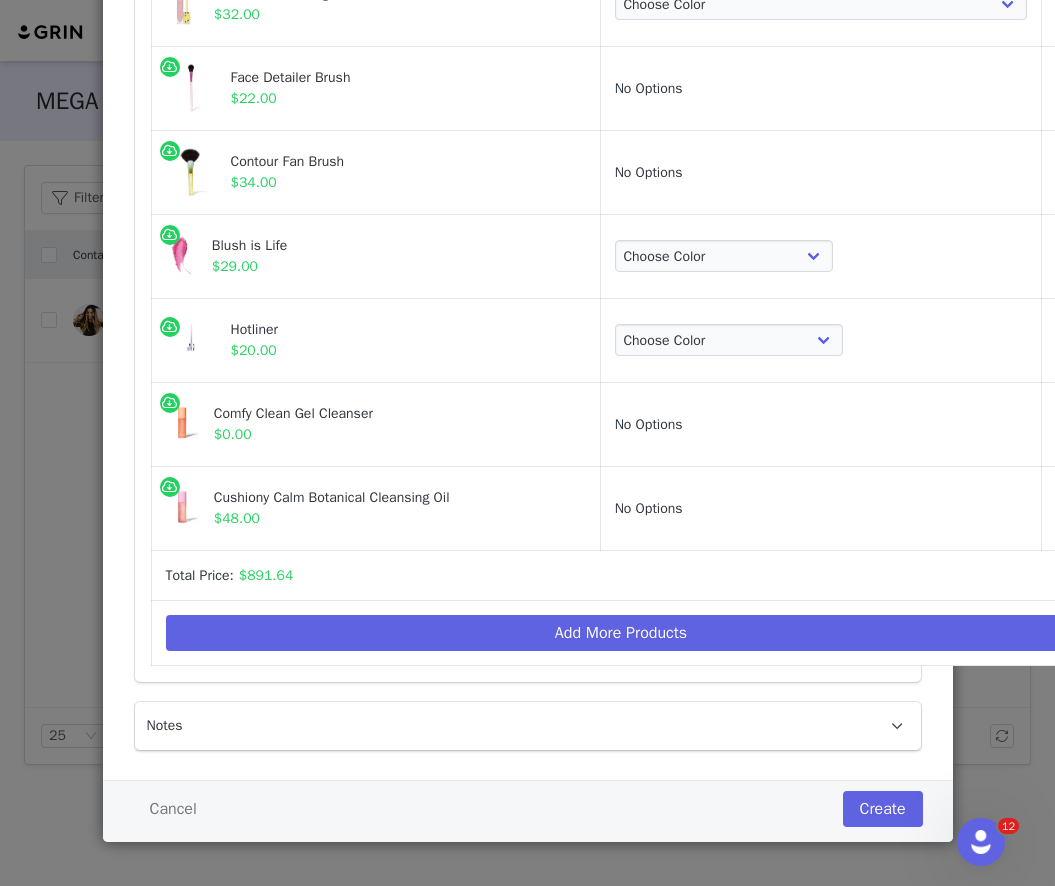 scroll, scrollTop: 2723, scrollLeft: 0, axis: vertical 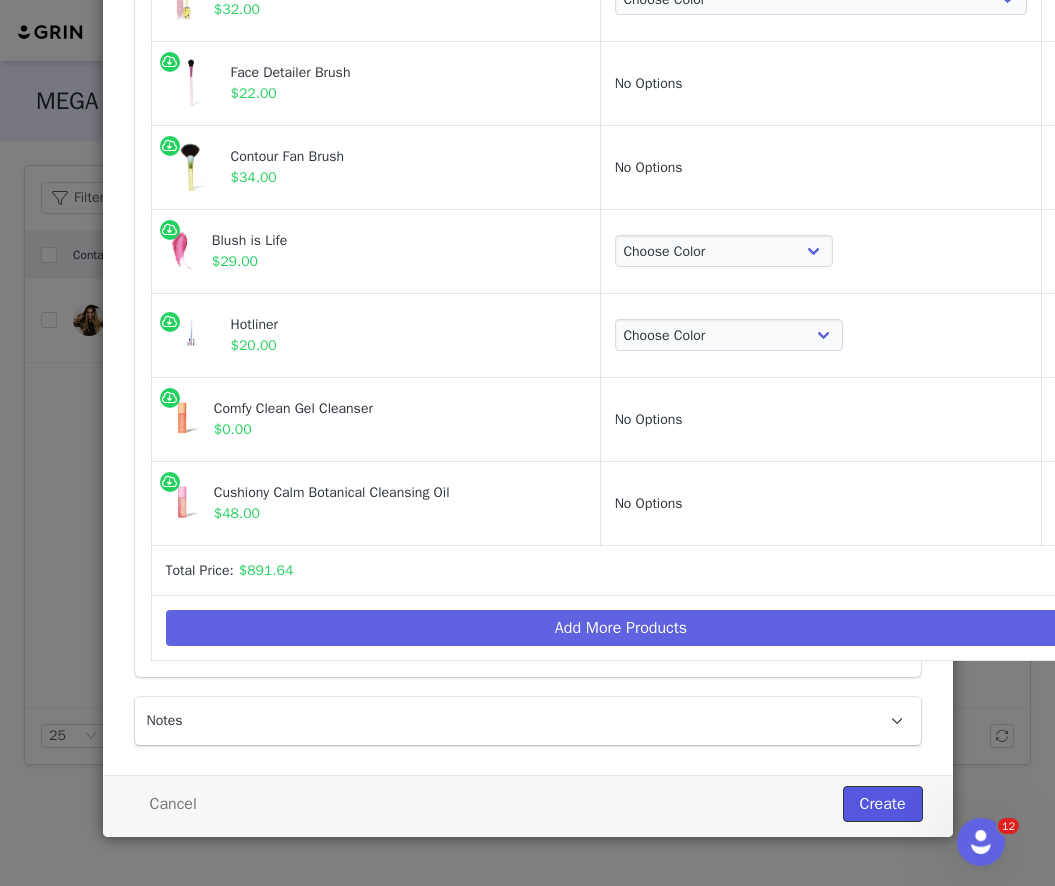 click on "Create" at bounding box center [883, 804] 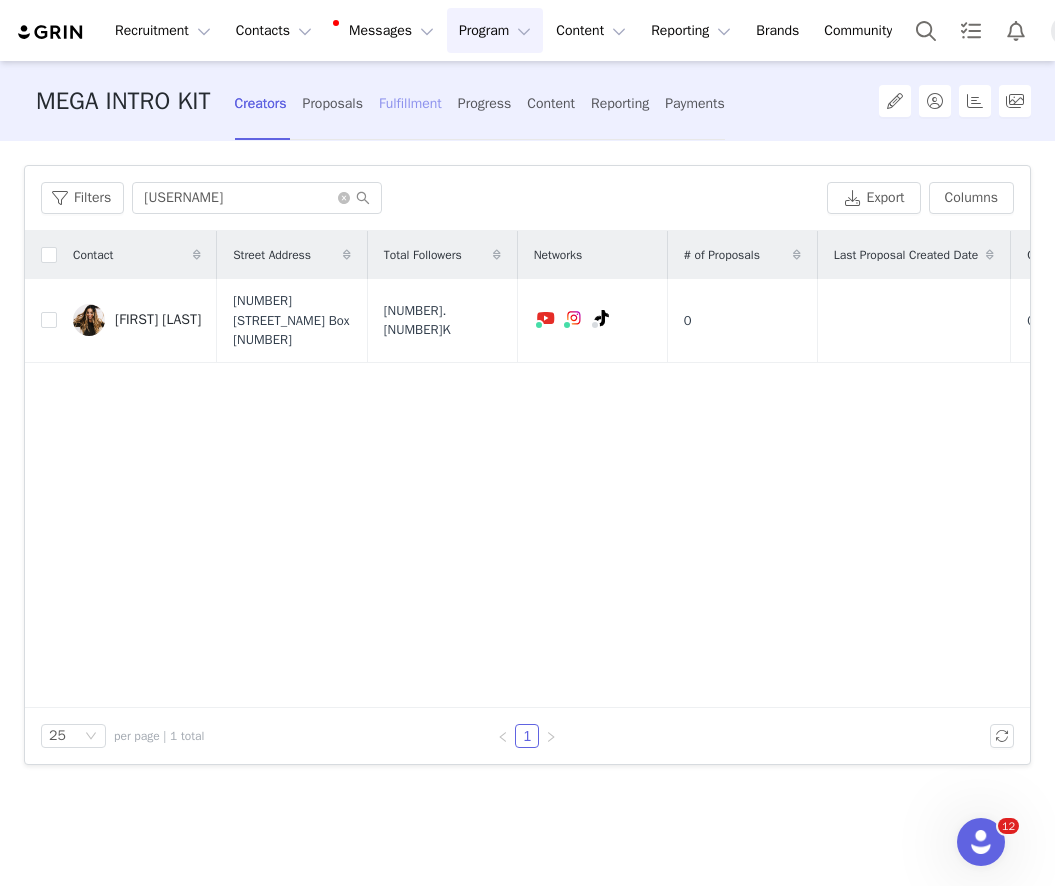 click on "Fulfillment" at bounding box center (410, 103) 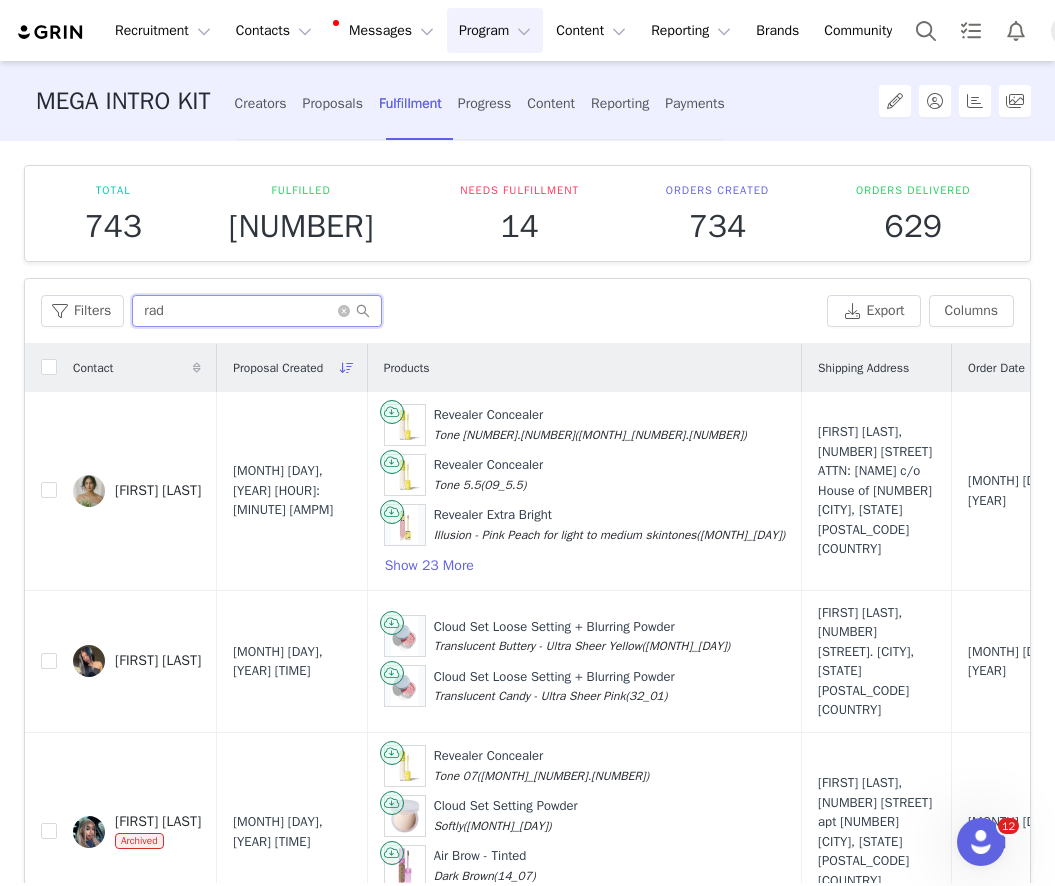 drag, startPoint x: 166, startPoint y: 308, endPoint x: 135, endPoint y: 308, distance: 31 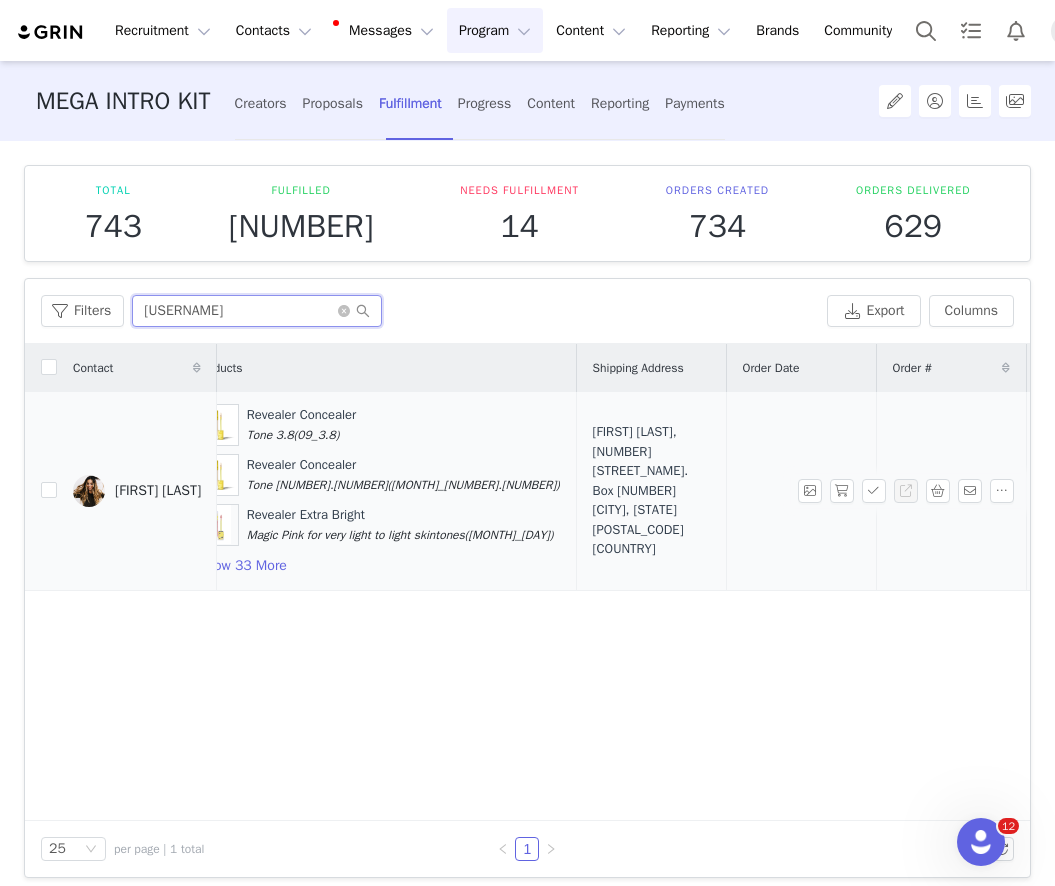 scroll, scrollTop: 0, scrollLeft: 220, axis: horizontal 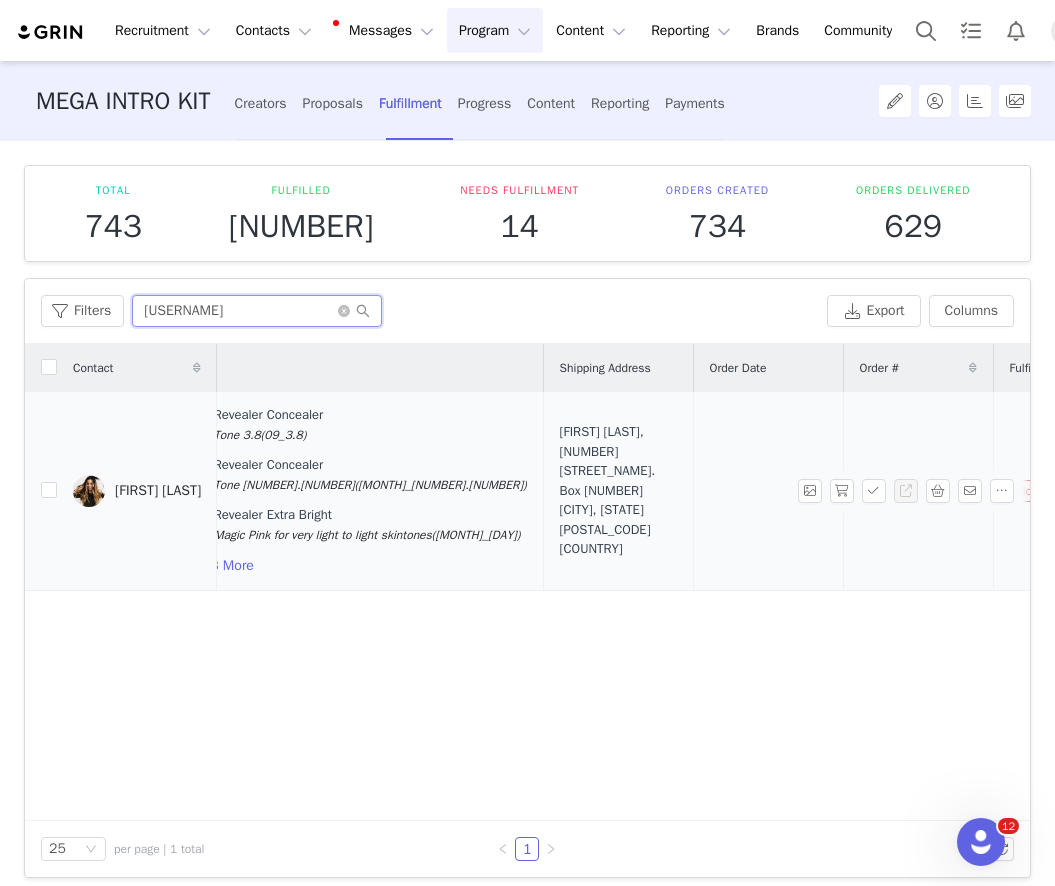 type on "[USERNAME]" 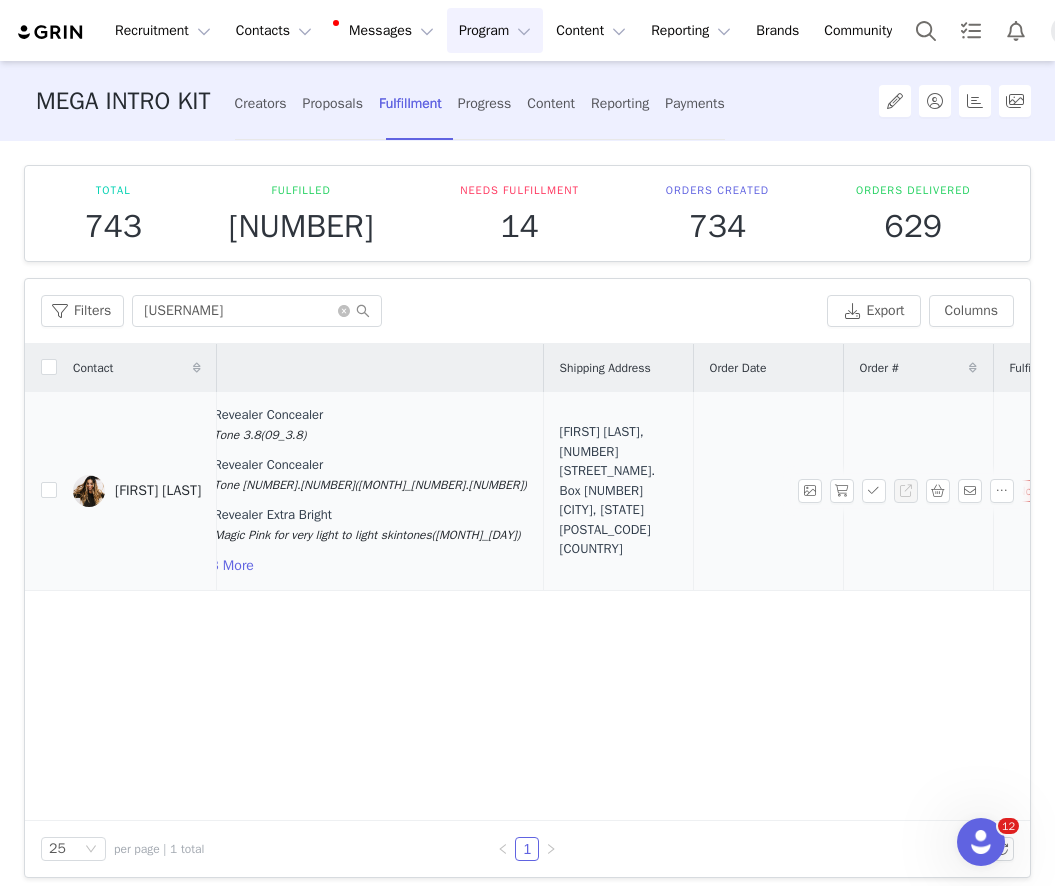 click on "[FIRST] [LAST], [NUMBER] [STREET_NAME]. Box [NUMBER] [CITY], [STATE] [POSTAL_CODE] [COUNTRY]" at bounding box center [618, 490] 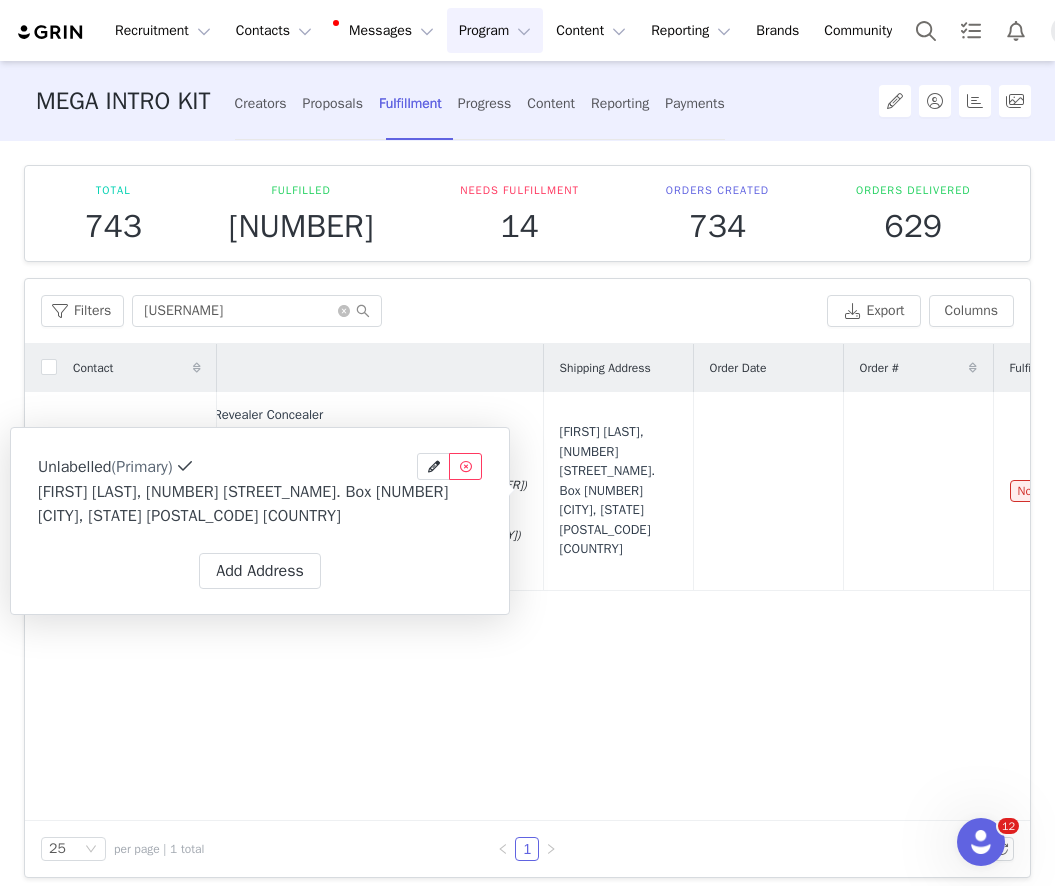 type on "[FIRST]" 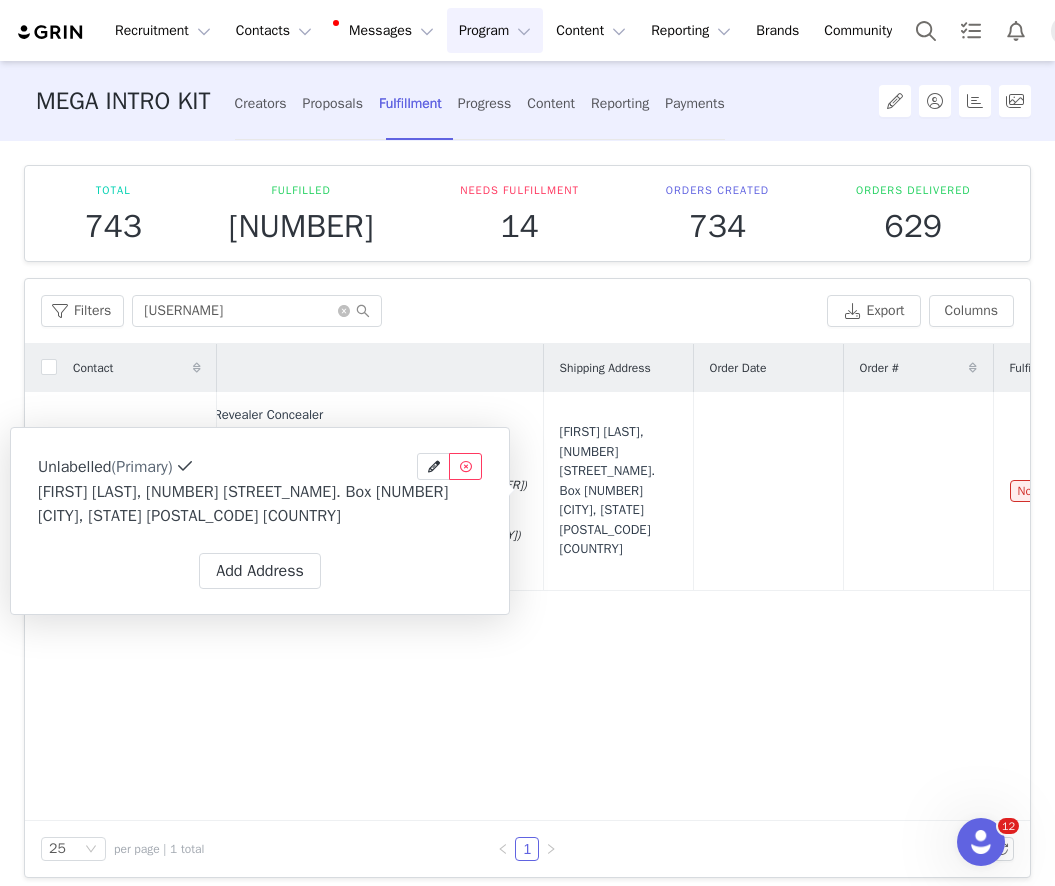 type on "Ayla" 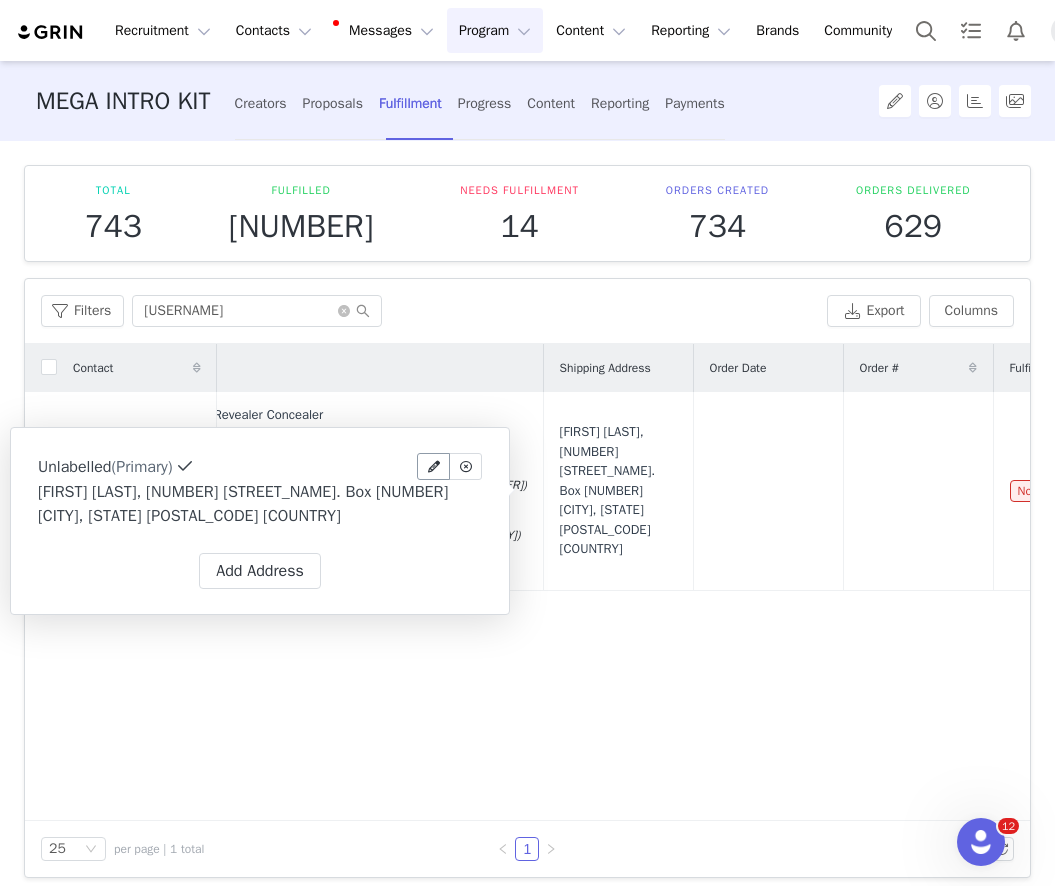 select on "[object Object]" 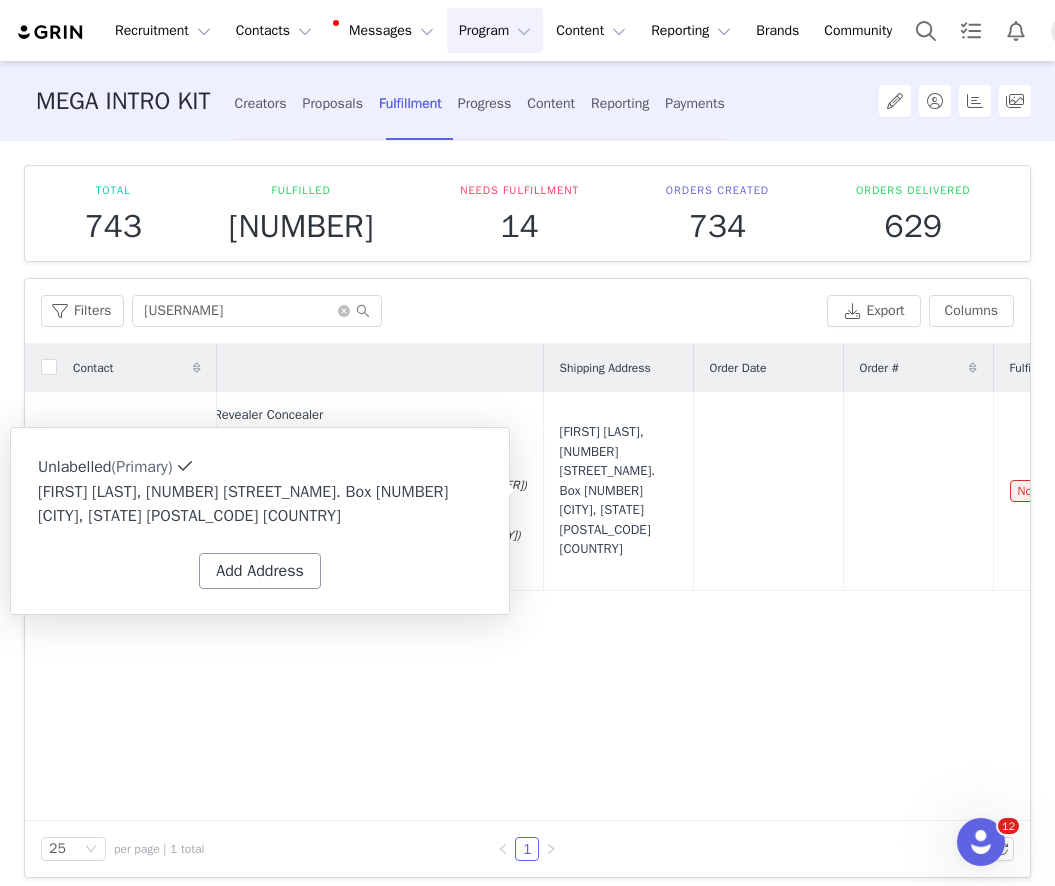 select on "[object Object]" 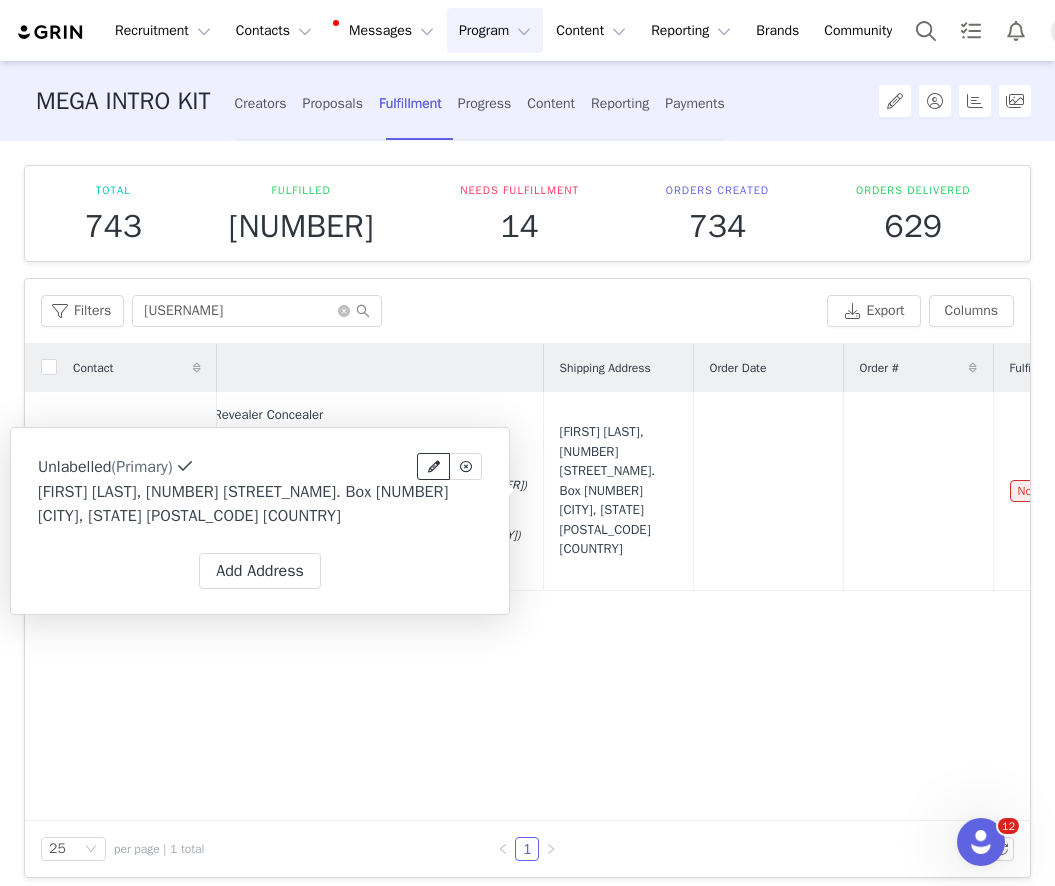 click at bounding box center (434, 467) 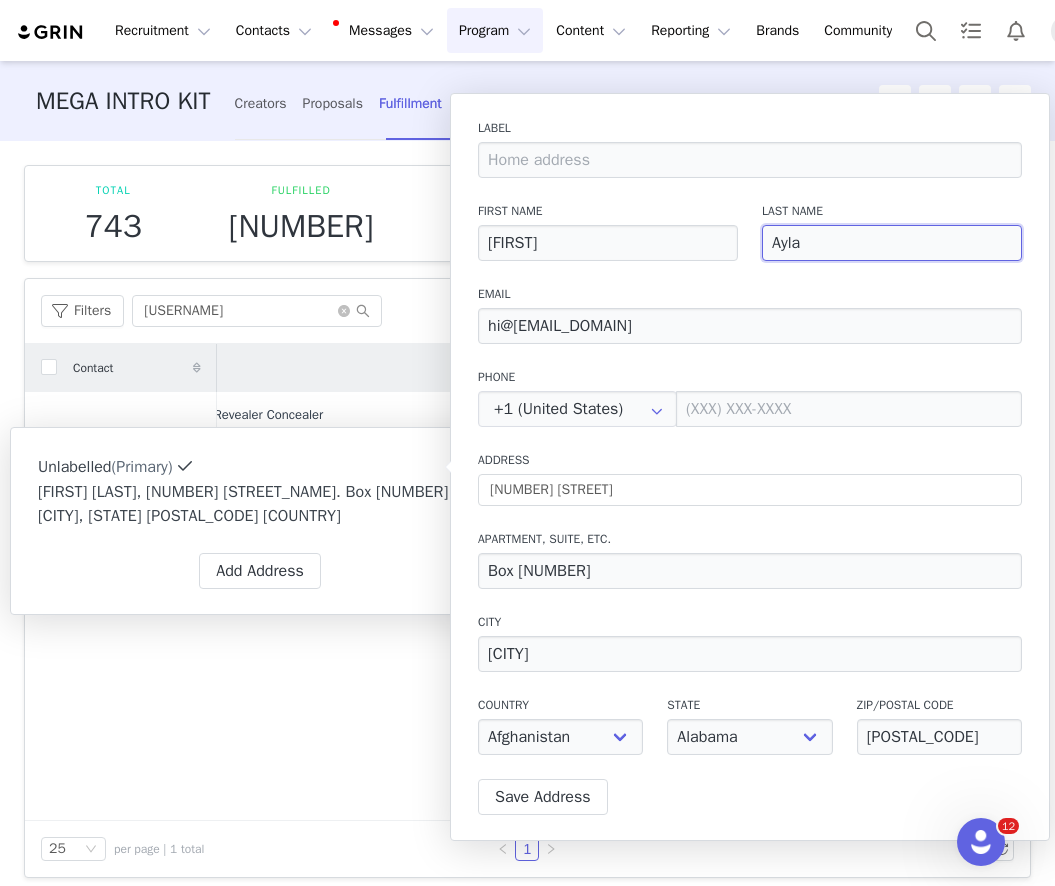 drag, startPoint x: 782, startPoint y: 237, endPoint x: 745, endPoint y: 237, distance: 37 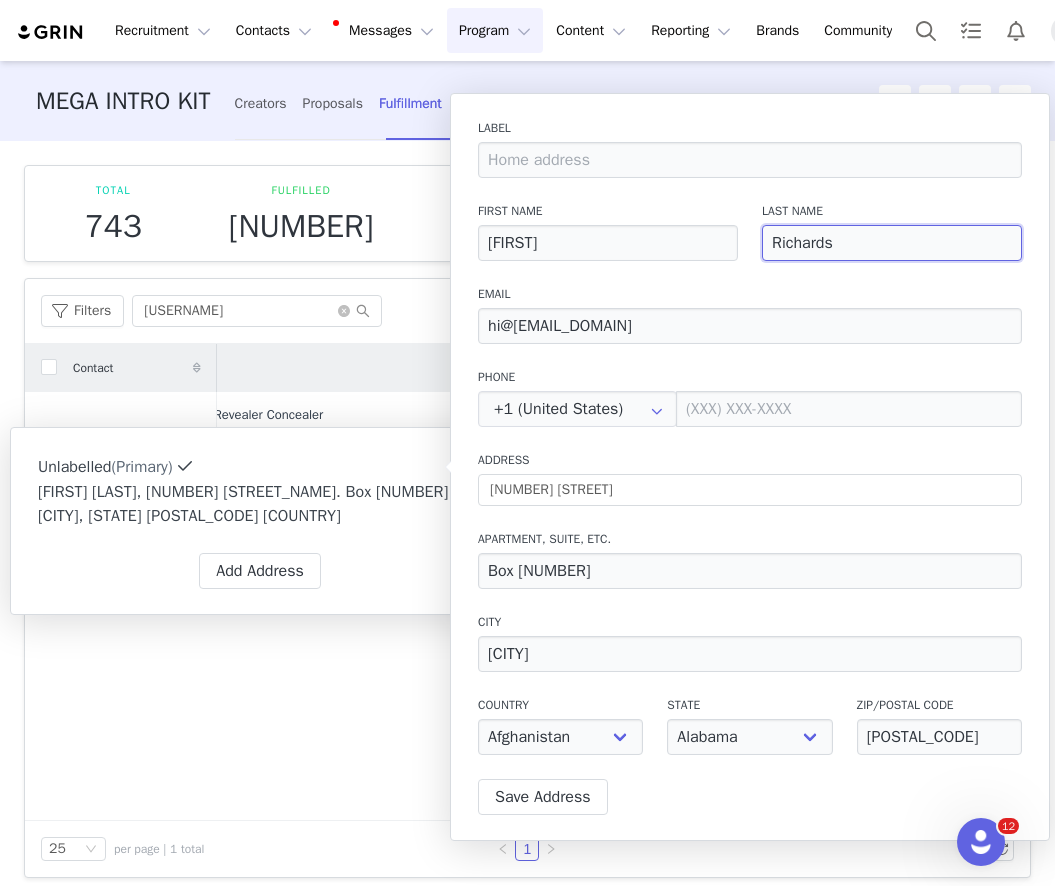 type on "Richards" 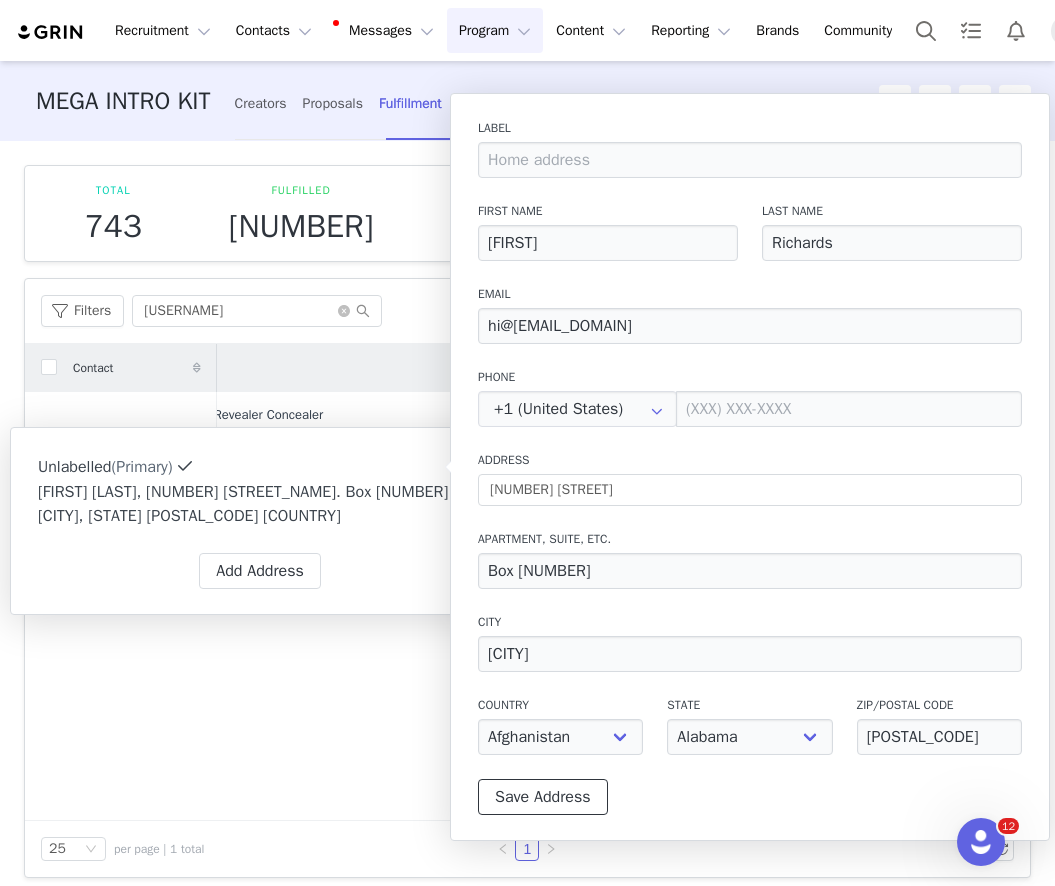 click on "Save Address" at bounding box center (543, 797) 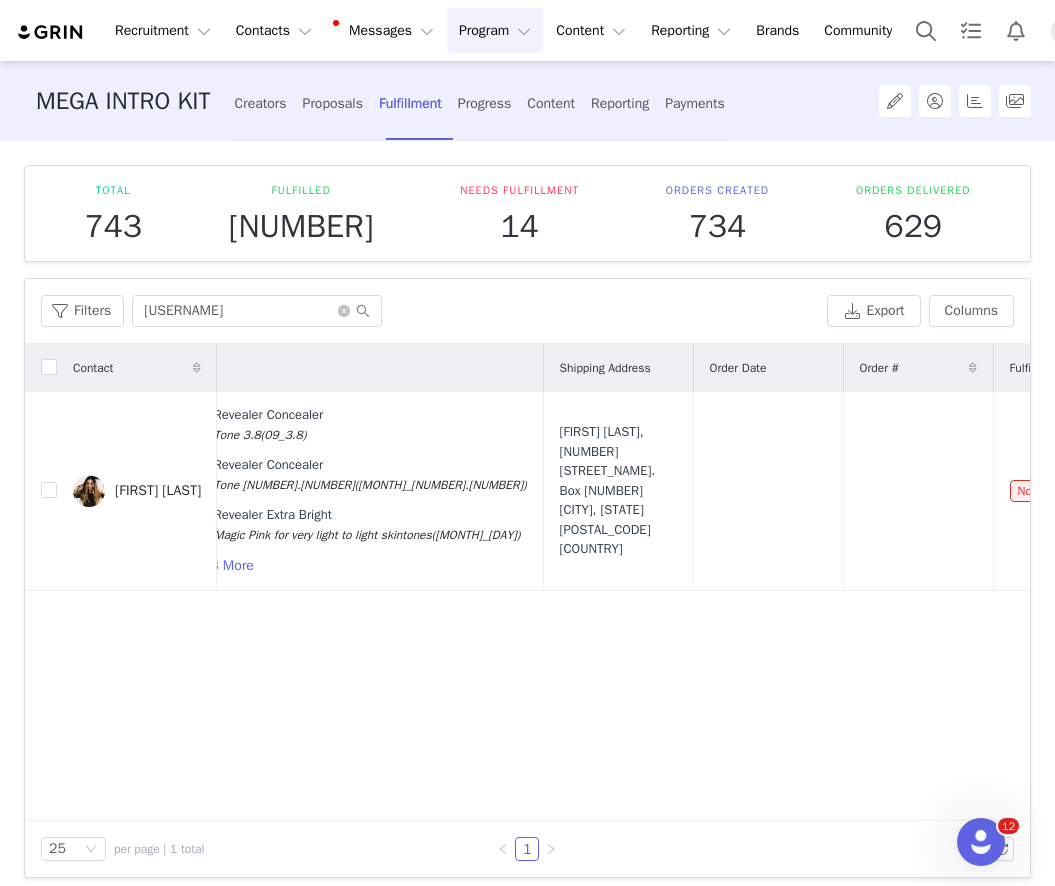 scroll, scrollTop: 0, scrollLeft: 0, axis: both 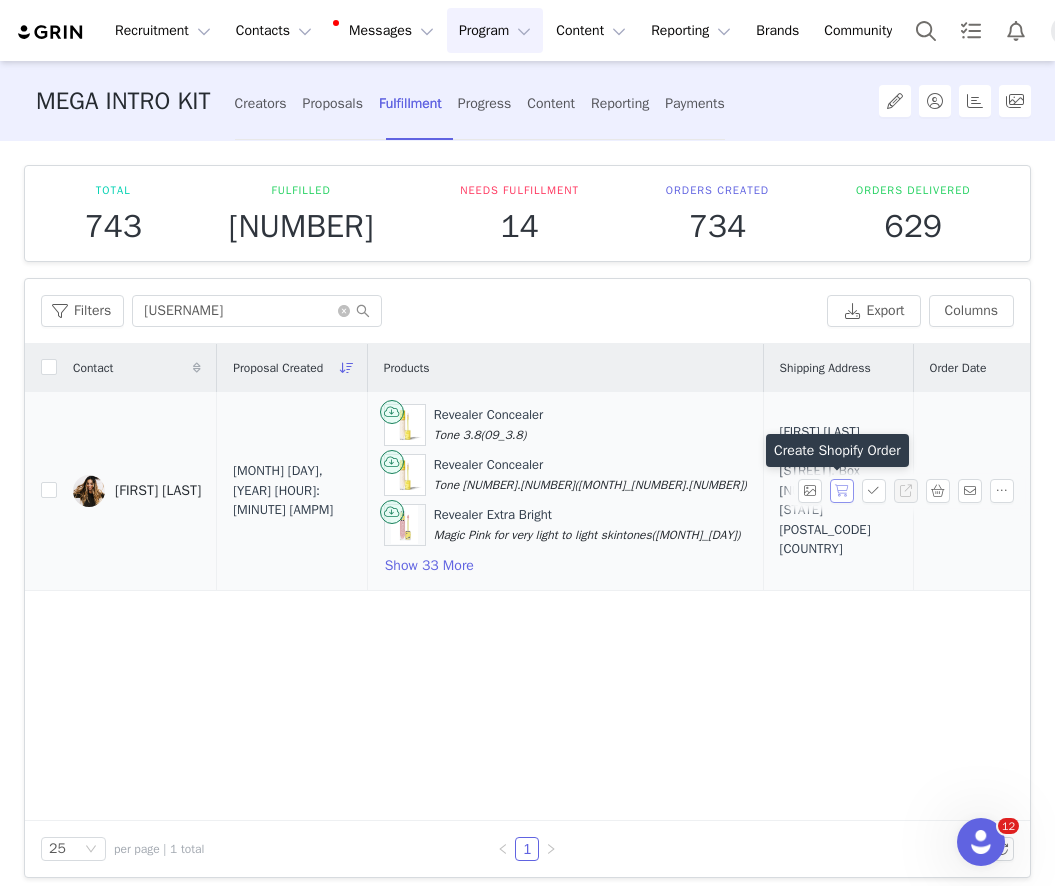 click at bounding box center (842, 491) 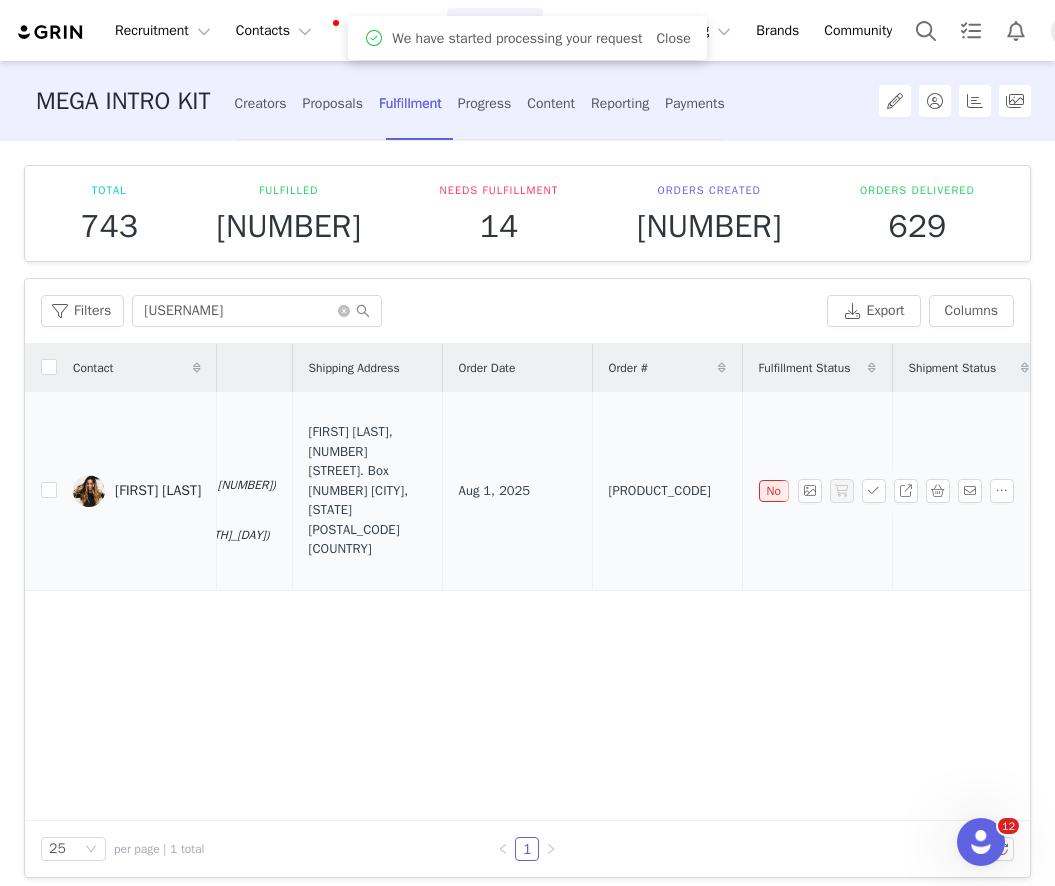 scroll, scrollTop: 0, scrollLeft: 602, axis: horizontal 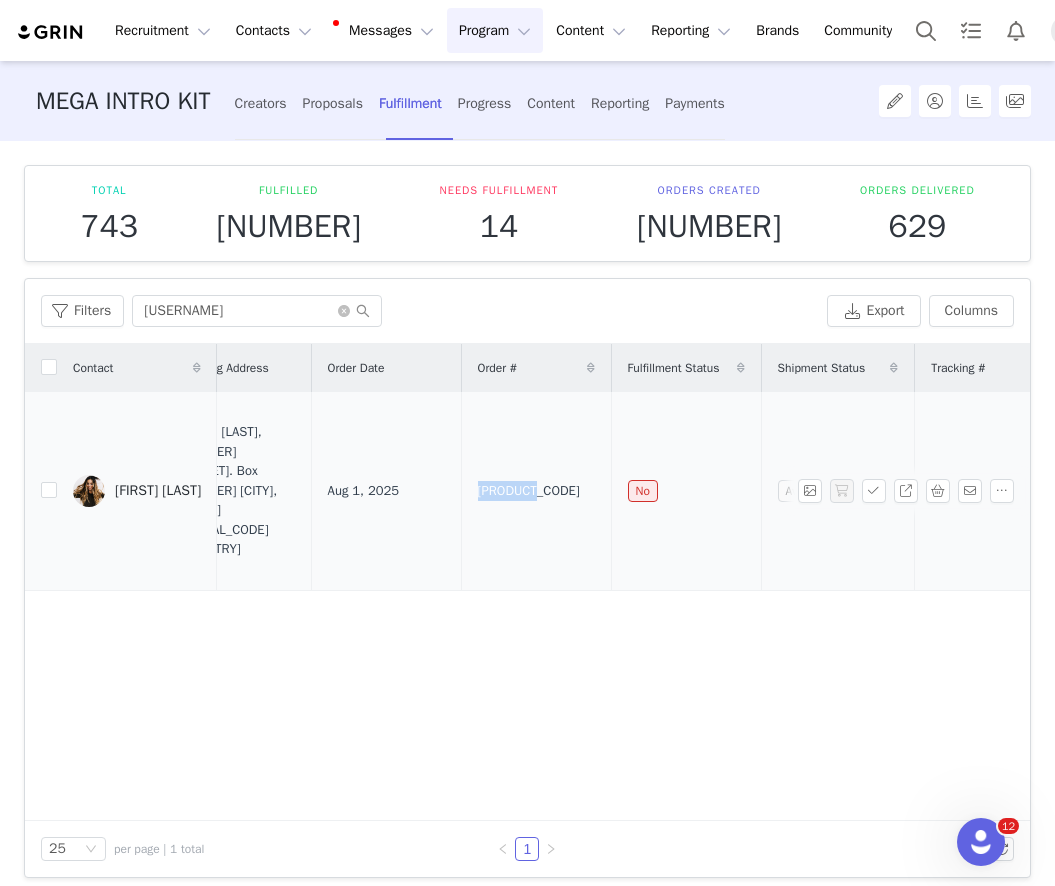 drag, startPoint x: 438, startPoint y: 491, endPoint x: 506, endPoint y: 491, distance: 68 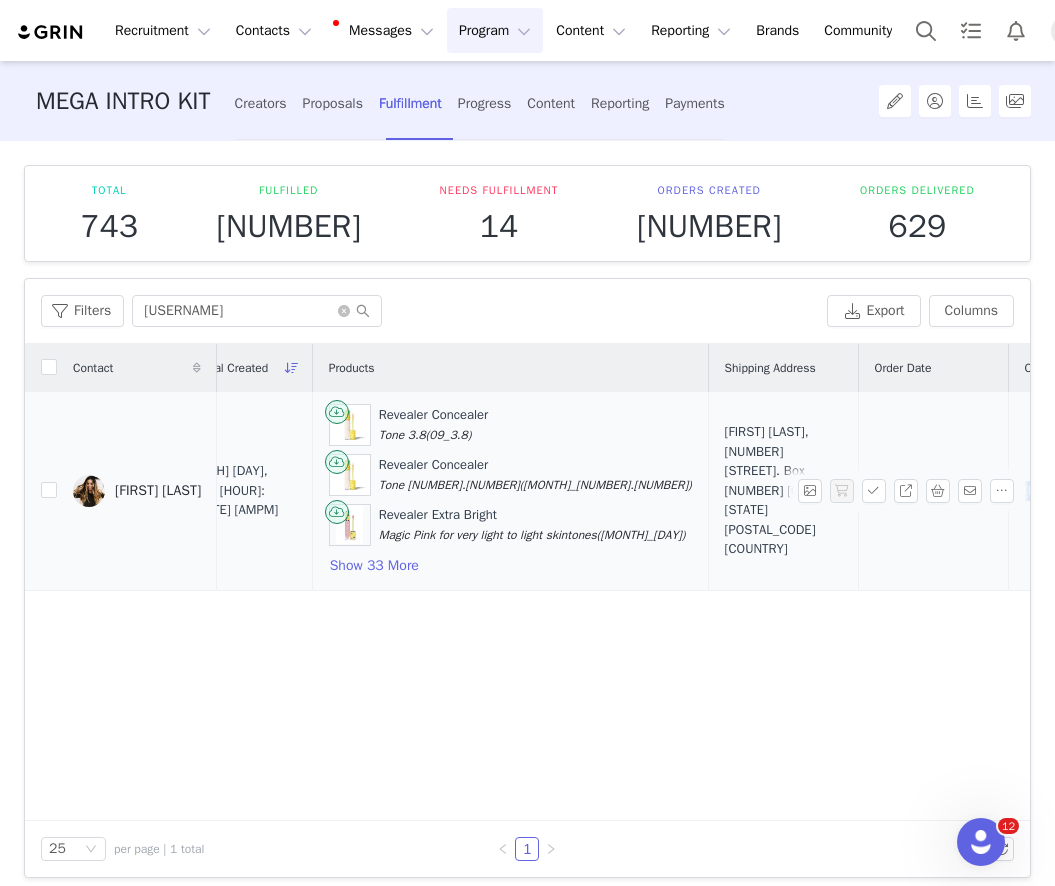 scroll, scrollTop: 0, scrollLeft: 0, axis: both 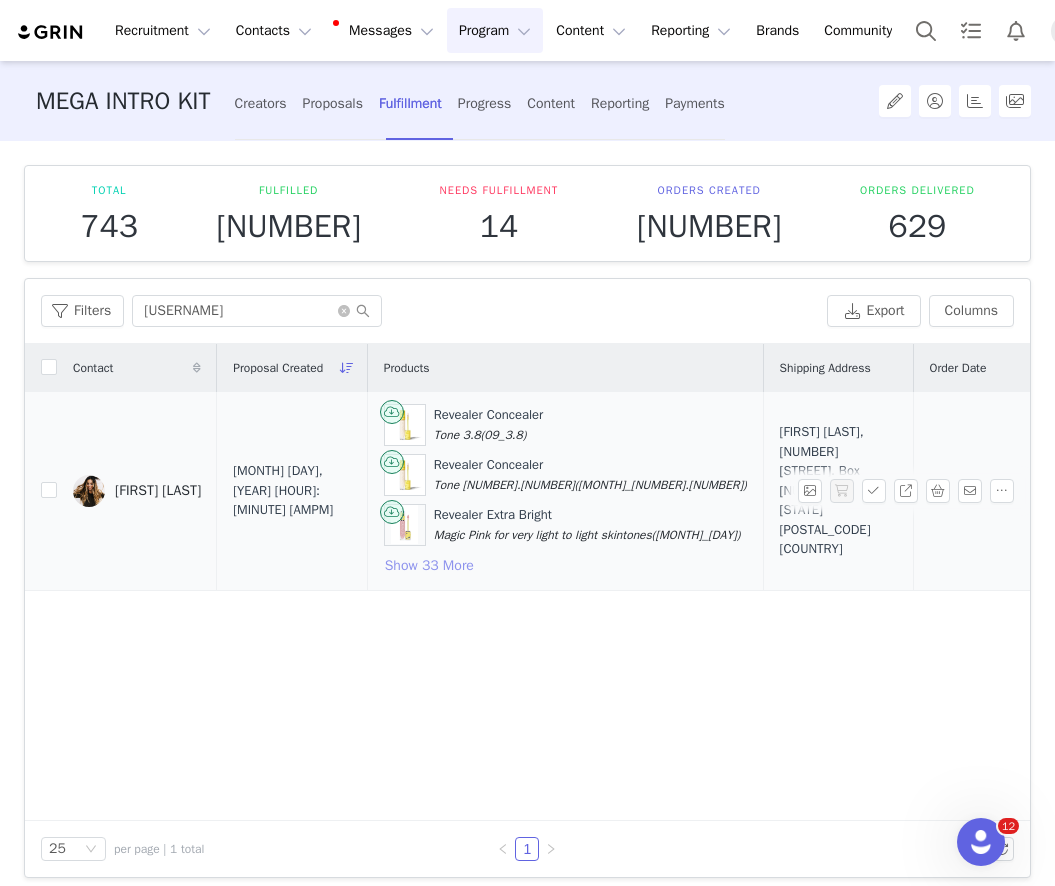 click on "Show 33 More" at bounding box center (429, 566) 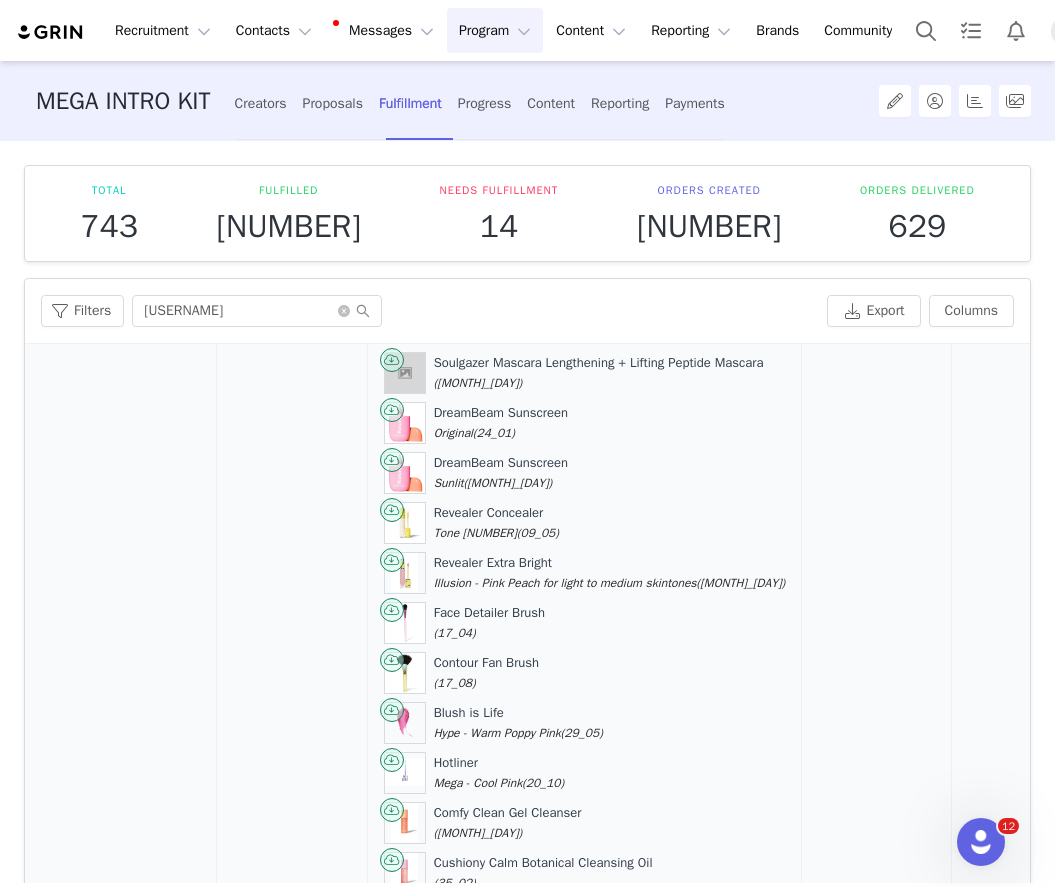 scroll, scrollTop: 1310, scrollLeft: 0, axis: vertical 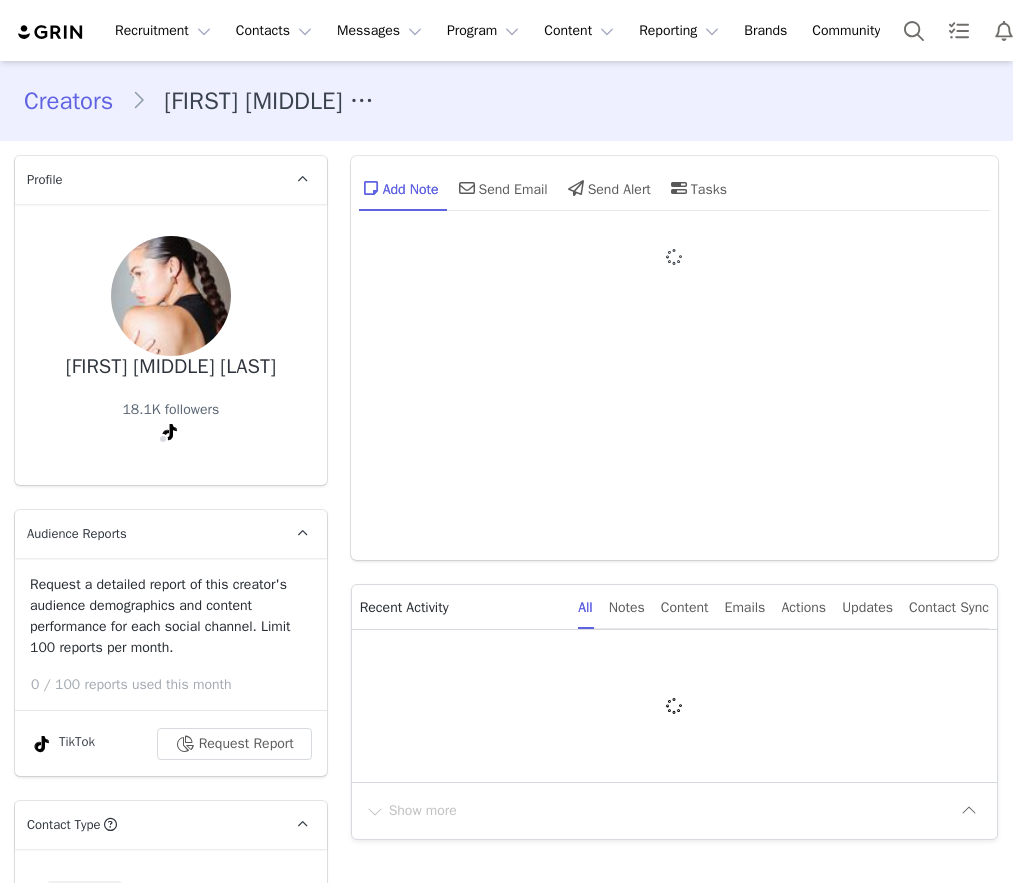 type on "+1 (United States)" 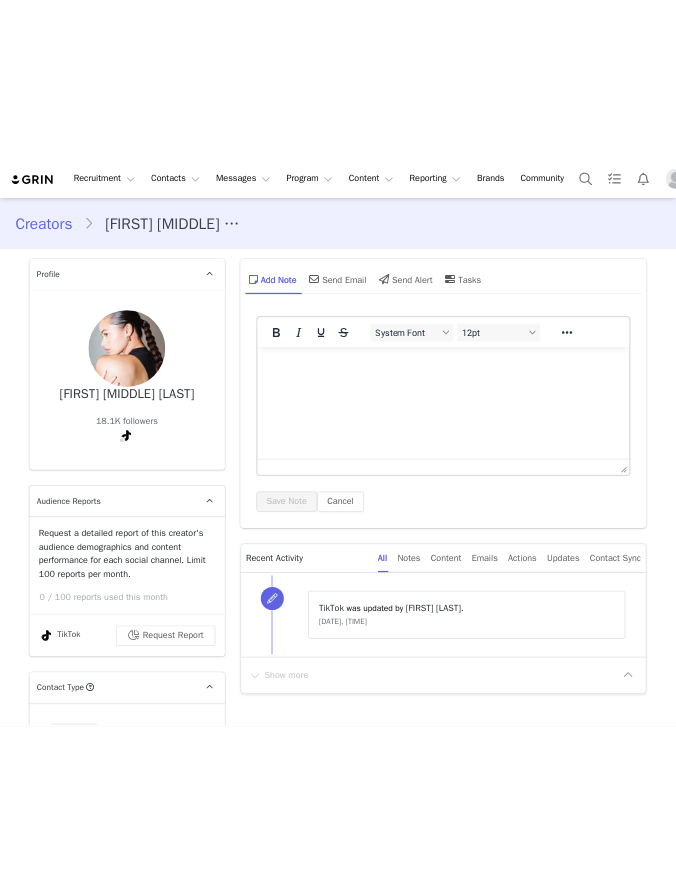 scroll, scrollTop: 0, scrollLeft: 0, axis: both 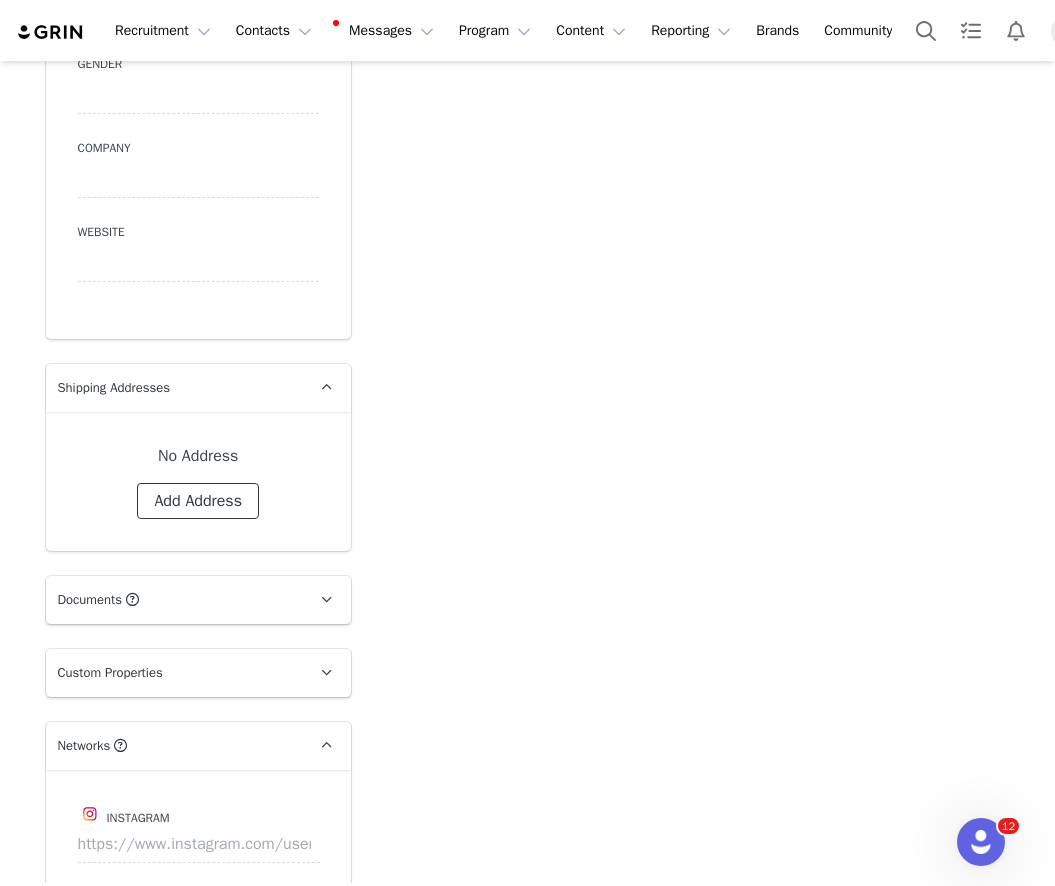click on "Add Address" at bounding box center (198, 501) 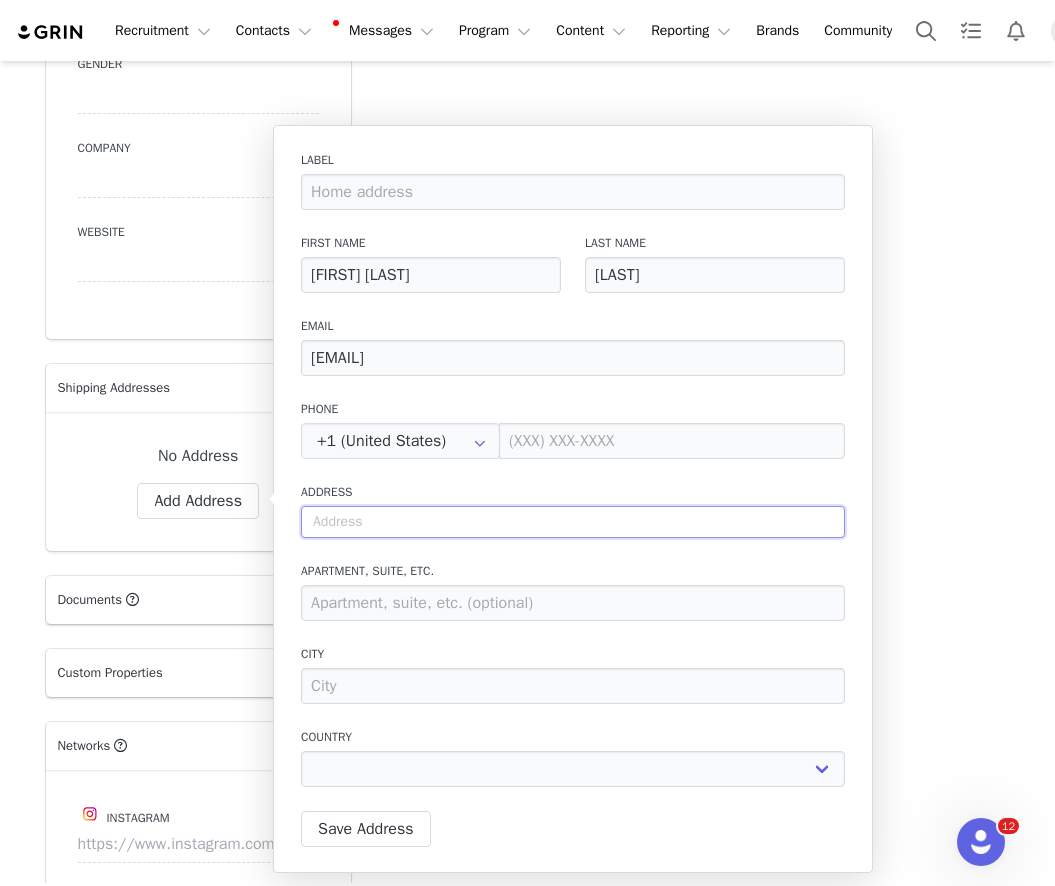 click at bounding box center [573, 522] 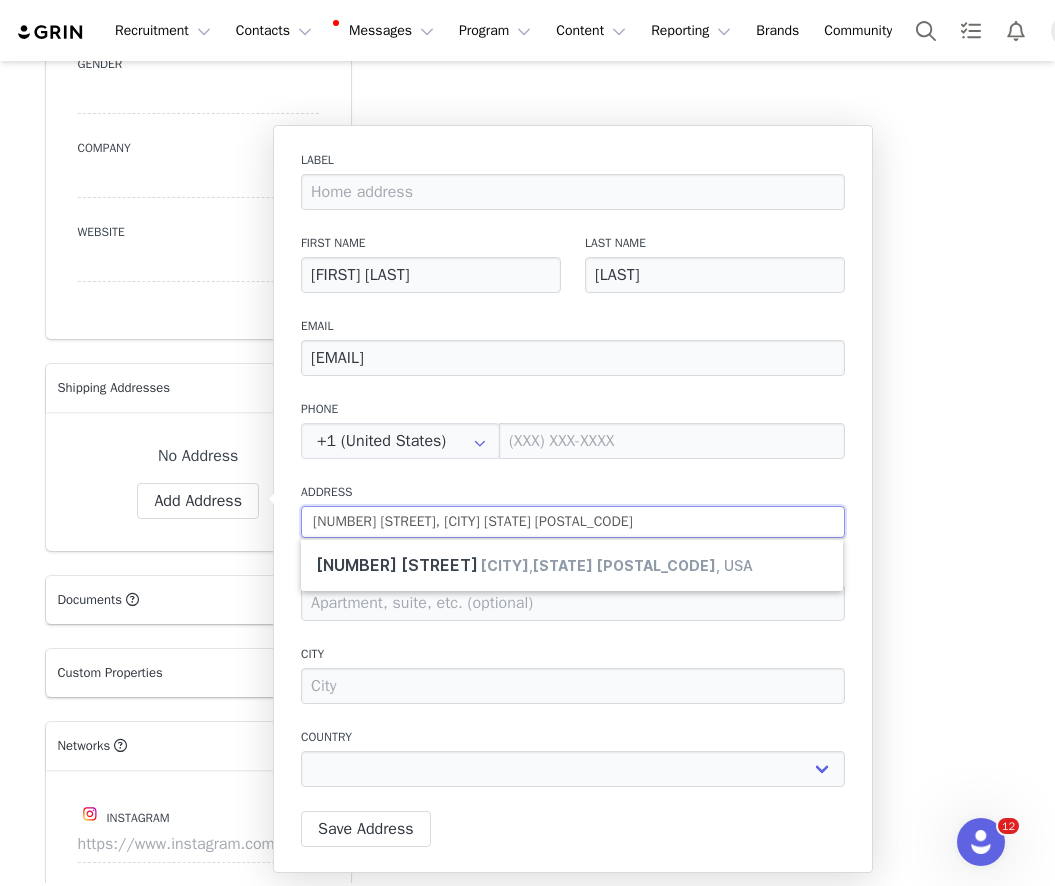 click on "9708 E Rainbow Ave, Mesa AZ 85212" at bounding box center [573, 522] 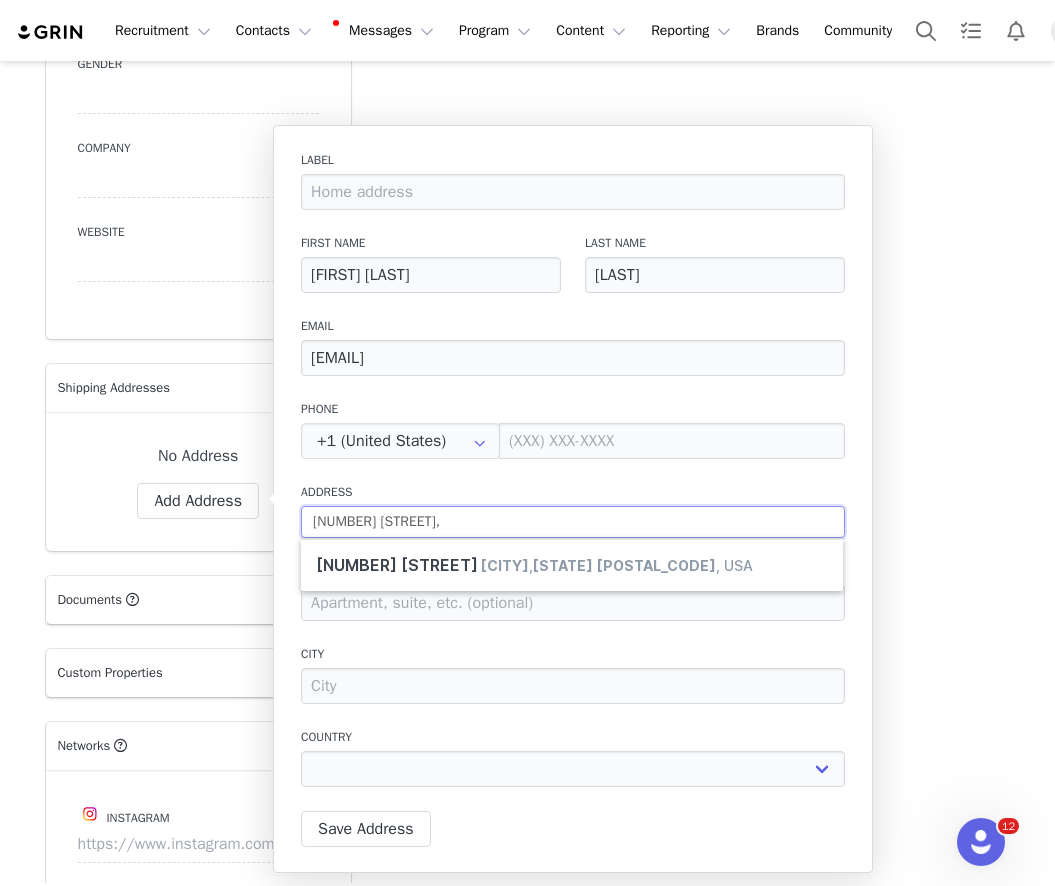 type on "9708 E Rainbow Ave," 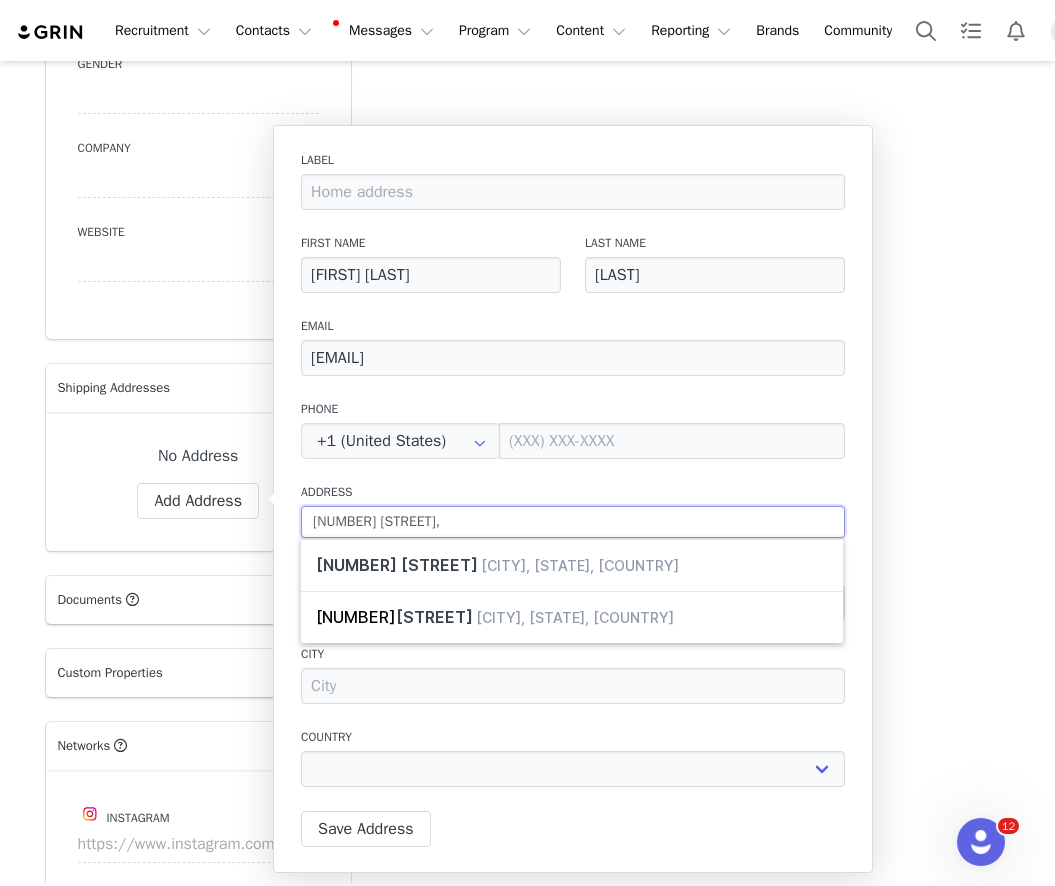 type on "9708 E Rainbow Ave" 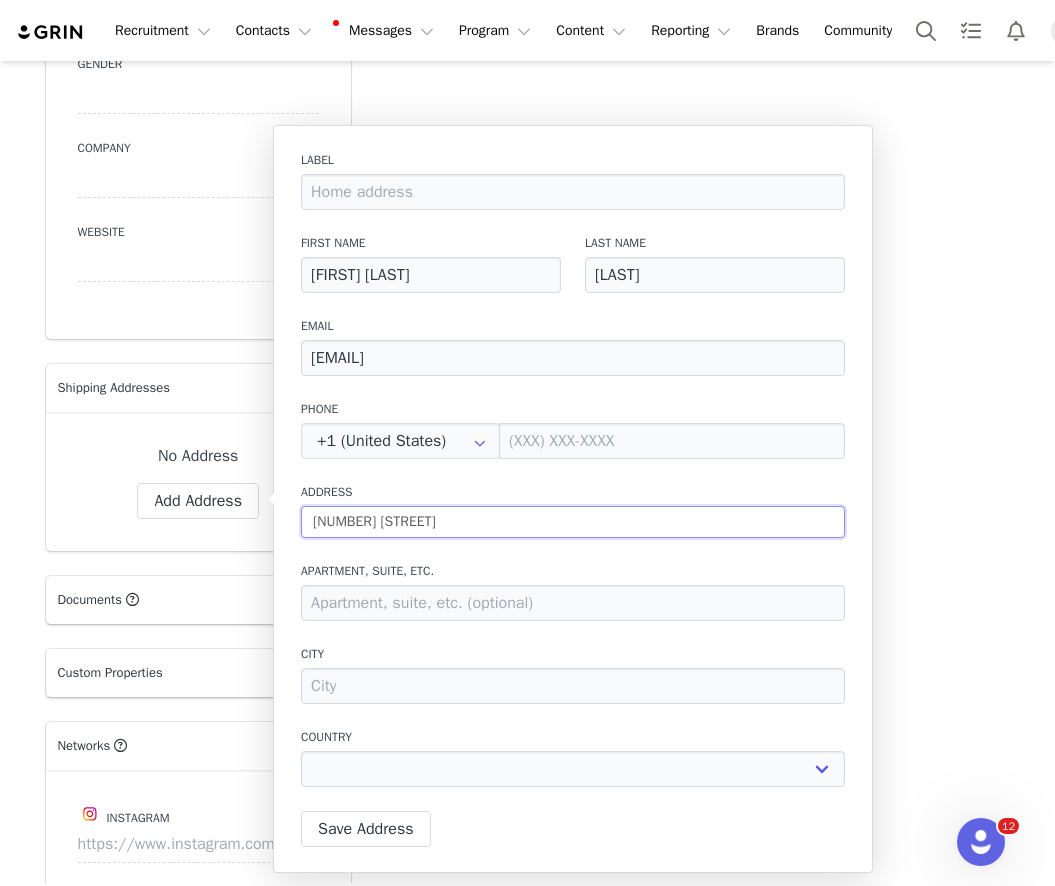click on "9708 E Rainbow Ave" at bounding box center [573, 522] 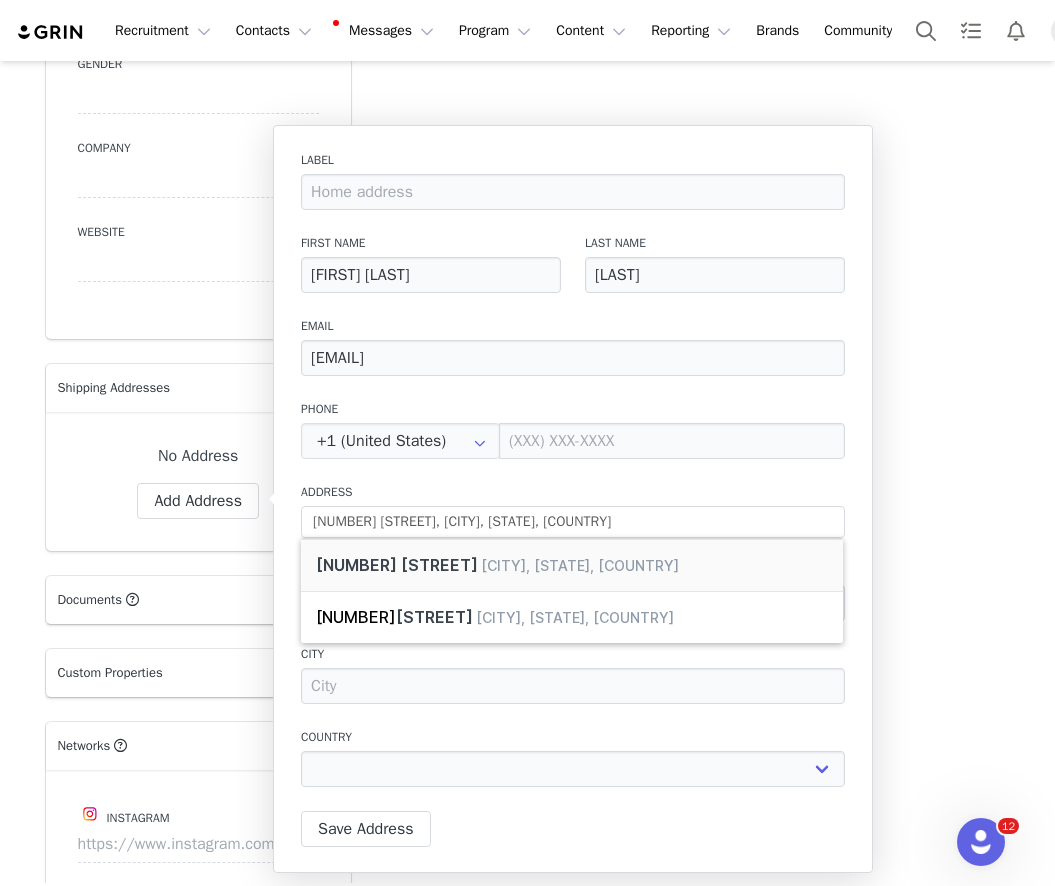 type on "9708 E Rainbow Ave" 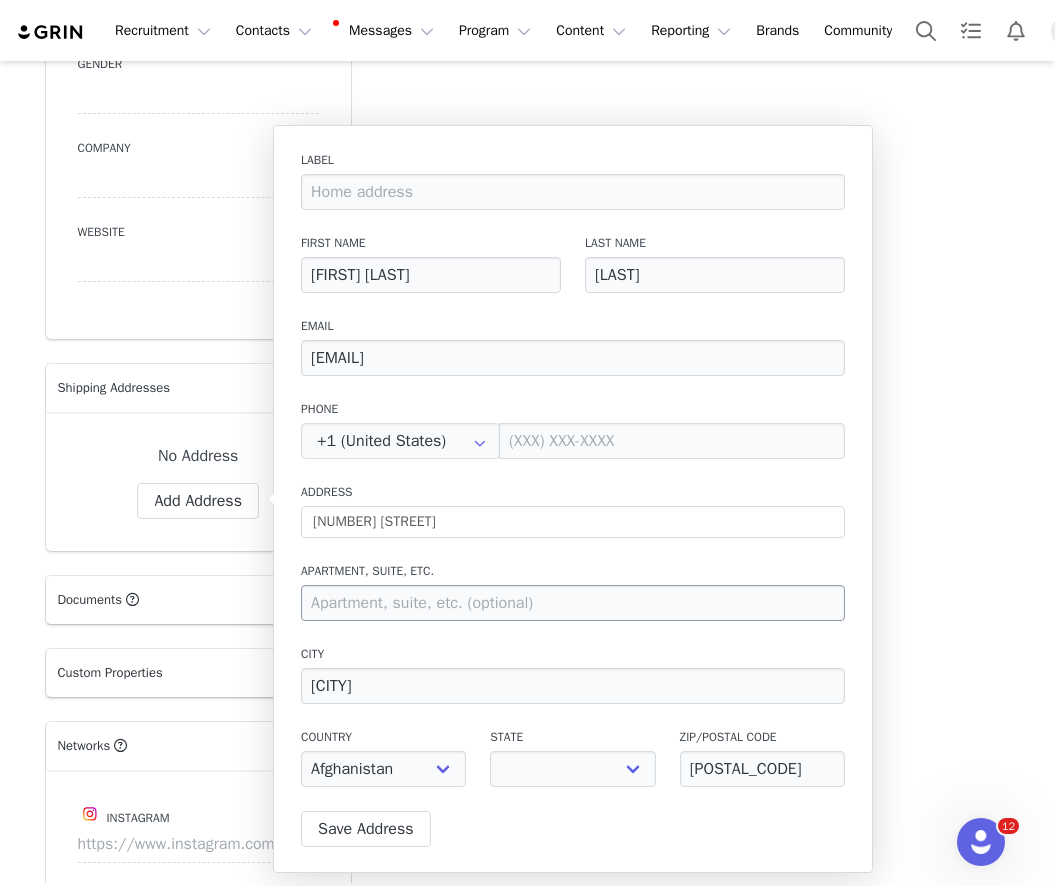 select 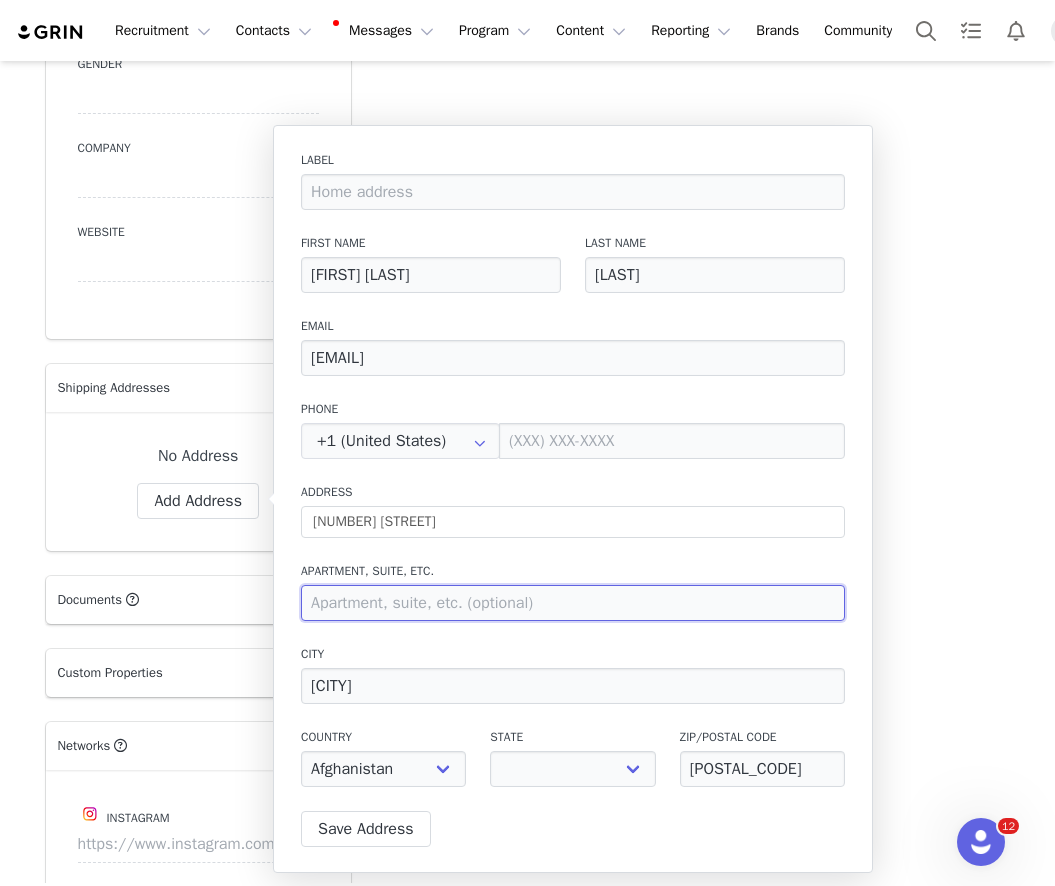 click at bounding box center (573, 603) 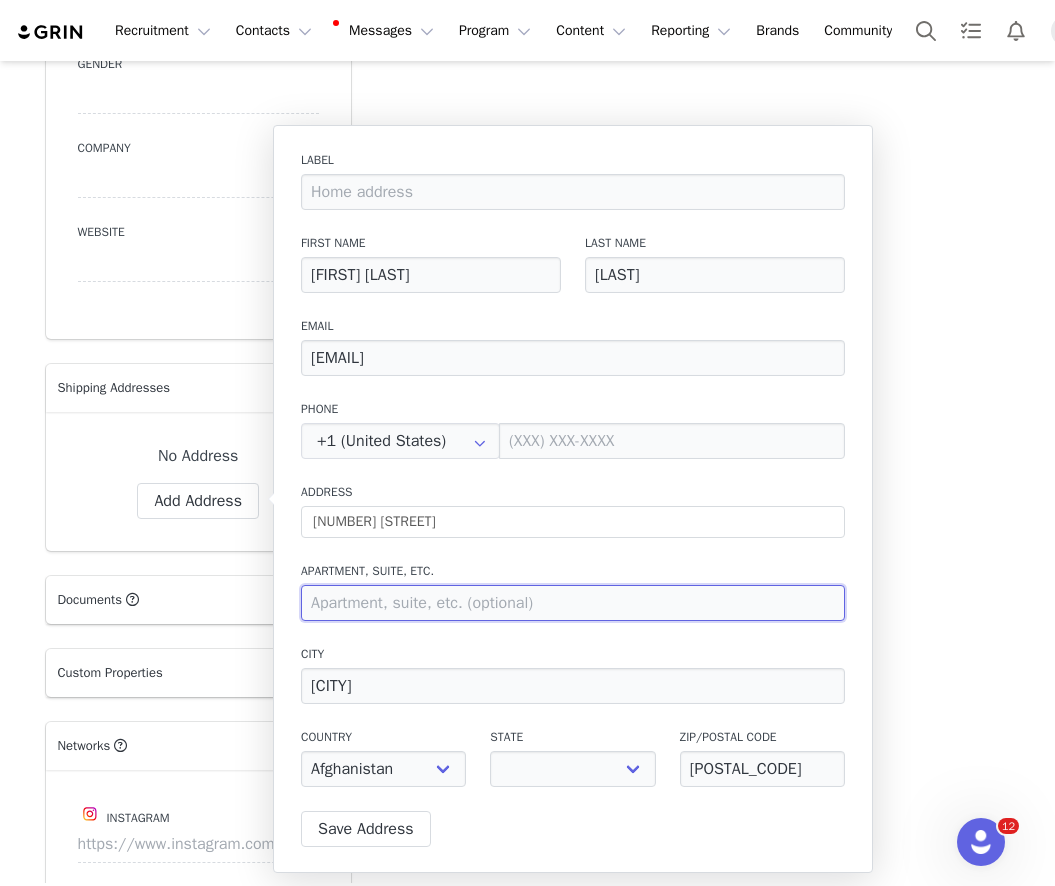 paste on "Mesa AZ 85212" 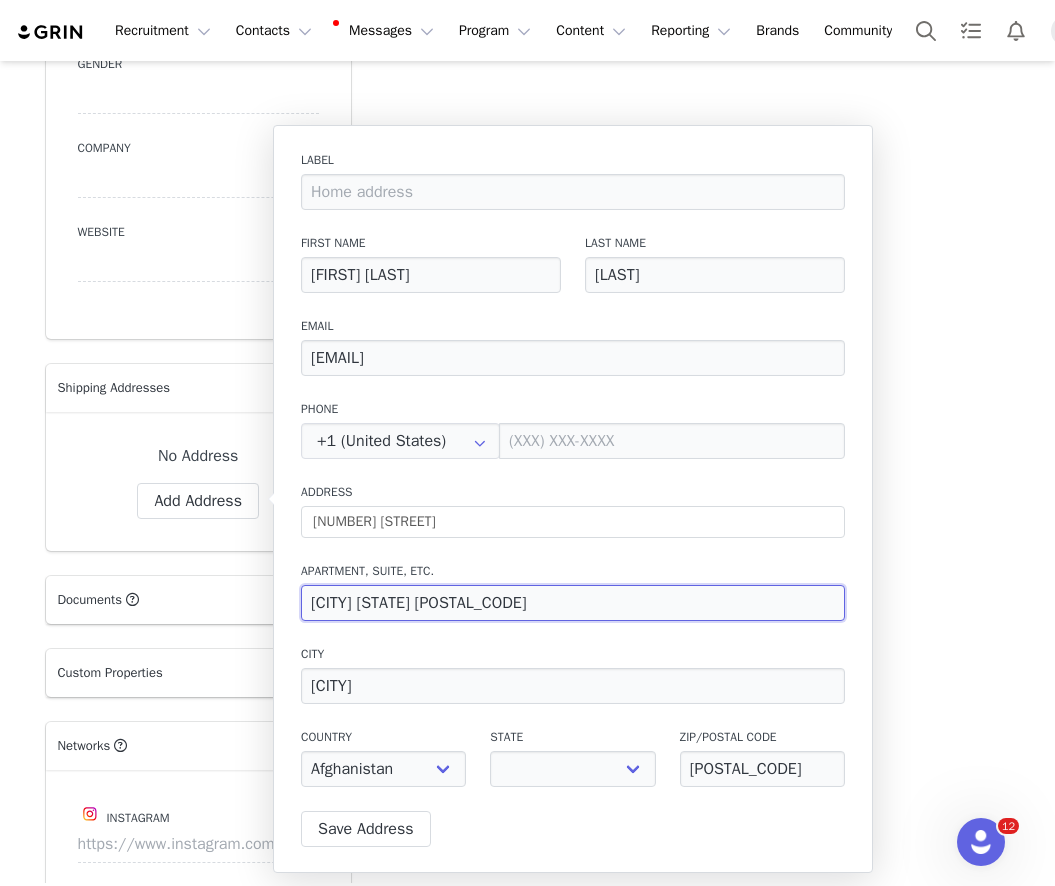 drag, startPoint x: 430, startPoint y: 604, endPoint x: 296, endPoint y: 600, distance: 134.0597 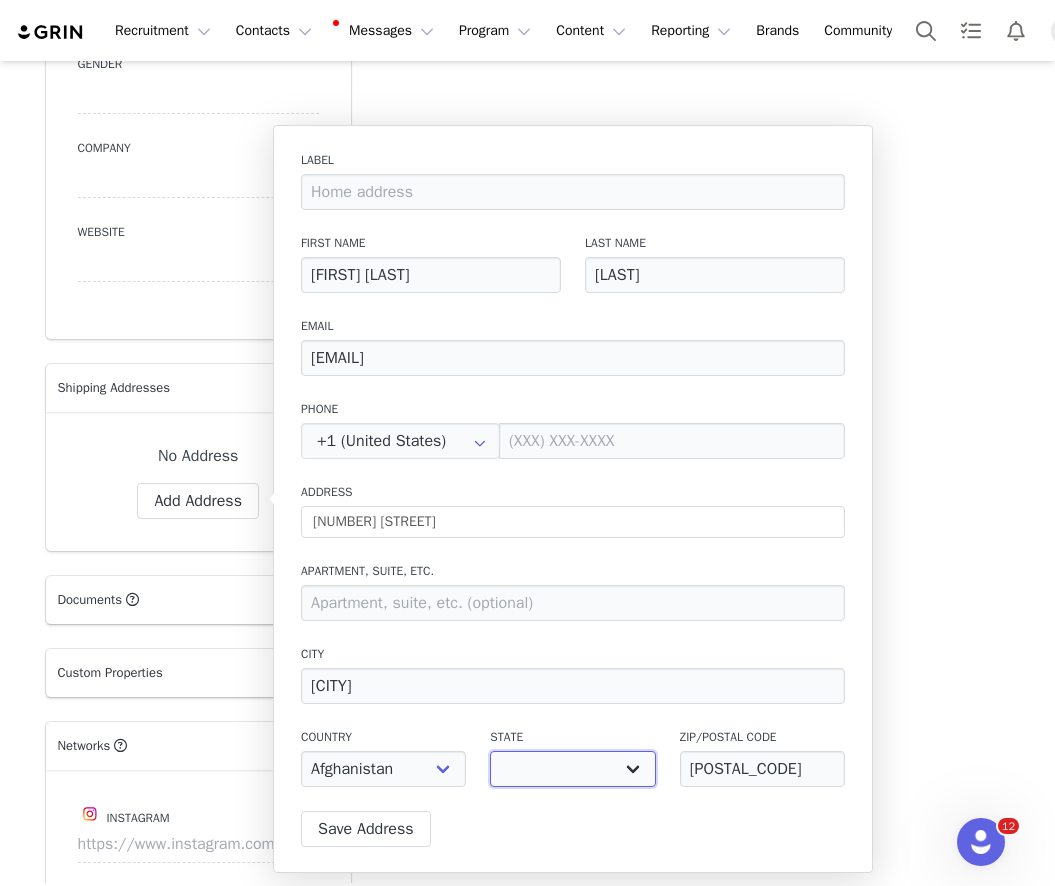 click on "Alabama   Alaska   American Samoa   Arizona   Arkansas   Armed Forces Americas   Armed Forces Europe   Armed Forces Pacific   California   Colorado   Connecticut   Delaware   District of Columbia   Federated States of Micronesia   Florida   Georgia   Guam   Hawaii   Idaho   Illinois   Indiana   Iowa   Kansas   Kentucky   Louisiana   Maine   Marshall Islands   Maryland   Massachusetts   Michigan   Minnesota   Mississippi   Missouri   Montana   Nebraska   Nevada   New Hampshire   New Jersey   New Mexico   New York   North Carolina   North Dakota   Northern Mariana Islands   Ohio   Oklahoma   Oregon   Palau   Pennsylvania   Puerto Rico   Rhode Island   South Carolina   South Dakota   Tennessee   Texas   Utah   Vermont   Virgin Islands   Virginia   Washington   West Virginia   Wisconsin   Wyoming" at bounding box center [572, 769] 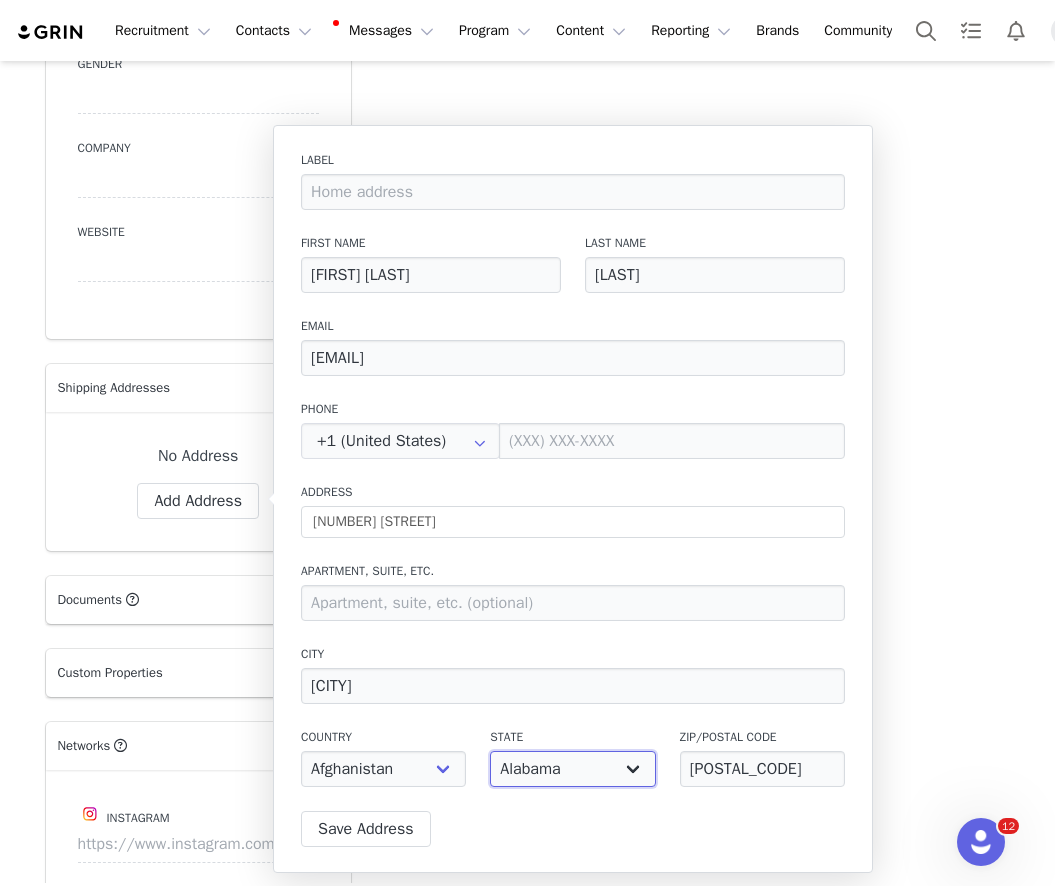 click on "Alabama   Alaska   American Samoa   Arizona   Arkansas   Armed Forces Americas   Armed Forces Europe   Armed Forces Pacific   California   Colorado   Connecticut   Delaware   District of Columbia   Federated States of Micronesia   Florida   Georgia   Guam   Hawaii   Idaho   Illinois   Indiana   Iowa   Kansas   Kentucky   Louisiana   Maine   Marshall Islands   Maryland   Massachusetts   Michigan   Minnesota   Mississippi   Missouri   Montana   Nebraska   Nevada   New Hampshire   New Jersey   New Mexico   New York   North Carolina   North Dakota   Northern Mariana Islands   Ohio   Oklahoma   Oregon   Palau   Pennsylvania   Puerto Rico   Rhode Island   South Carolina   South Dakota   Tennessee   Texas   Utah   Vermont   Virgin Islands   Virginia   Washington   West Virginia   Wisconsin   Wyoming" at bounding box center [572, 769] 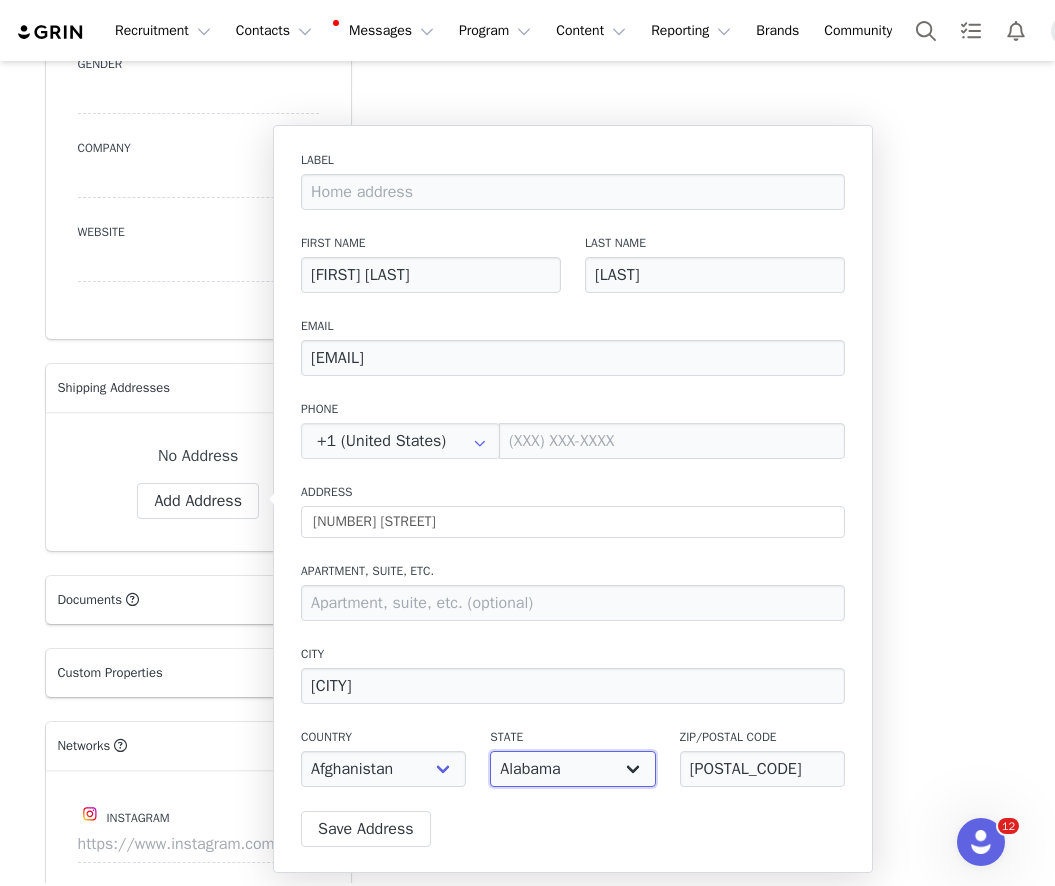 select on "[object Object]" 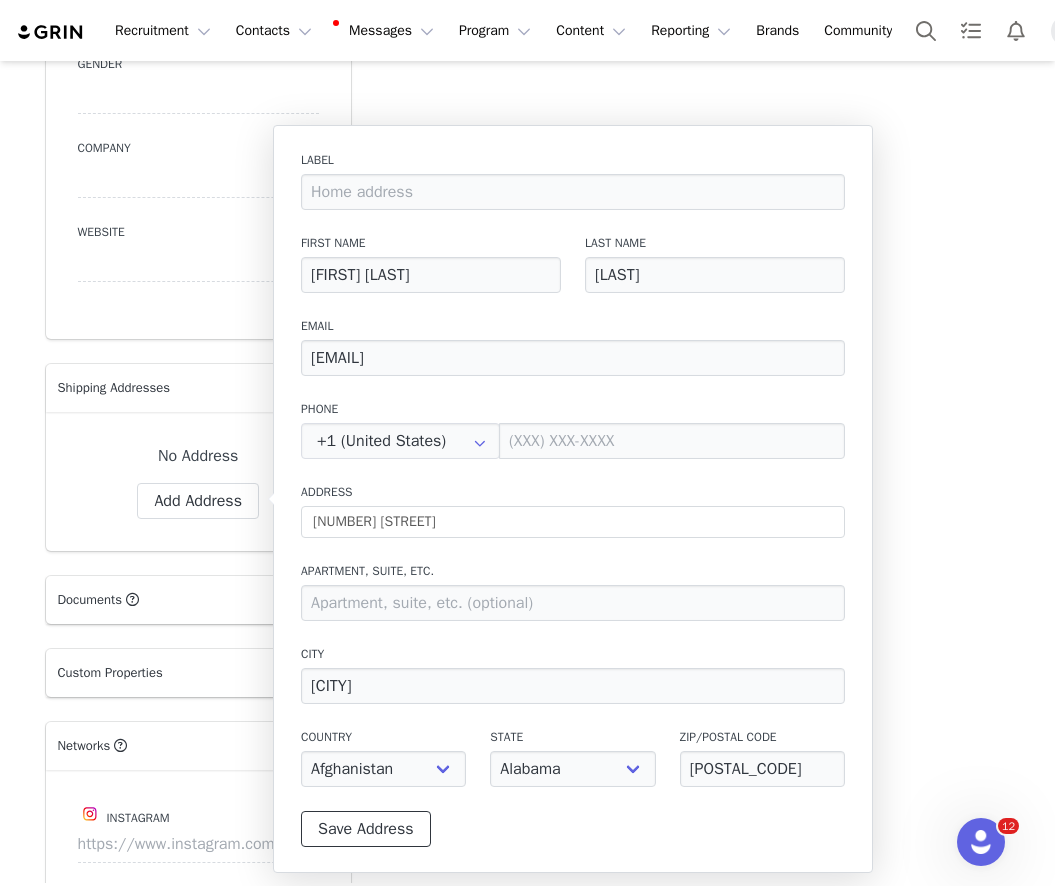 click on "Save Address" at bounding box center [366, 829] 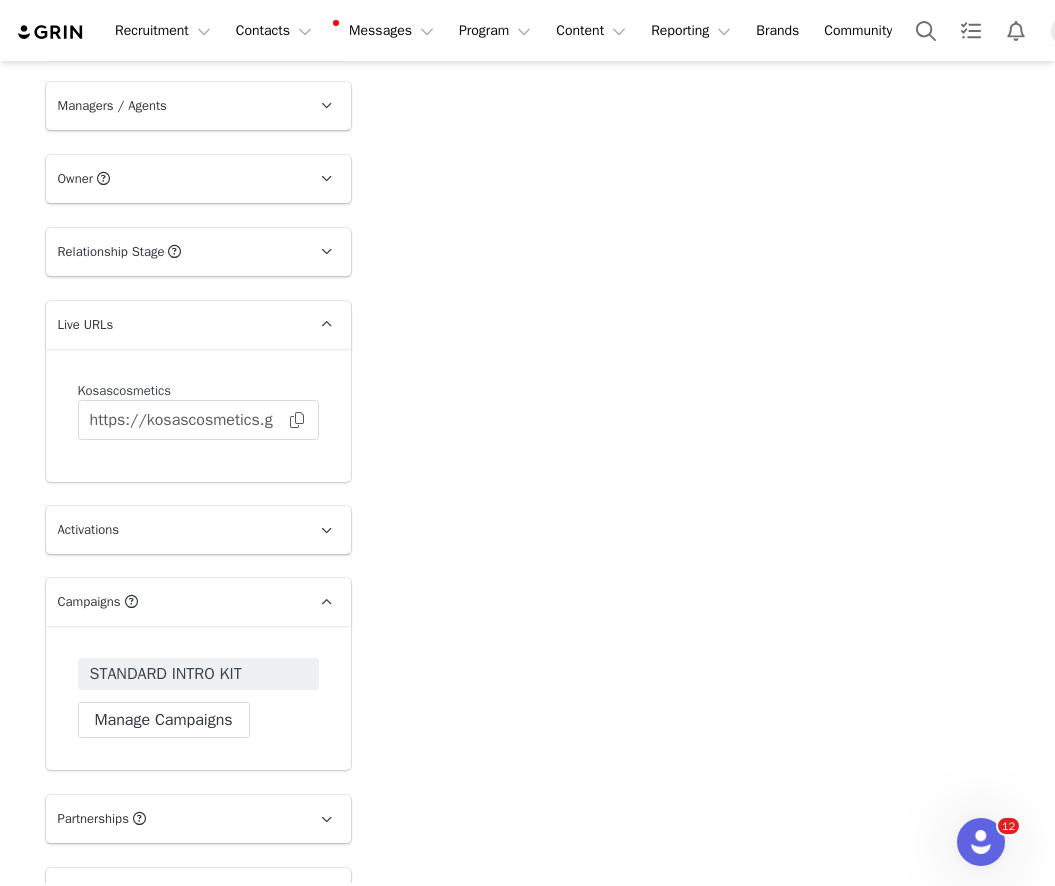 scroll, scrollTop: 3087, scrollLeft: 0, axis: vertical 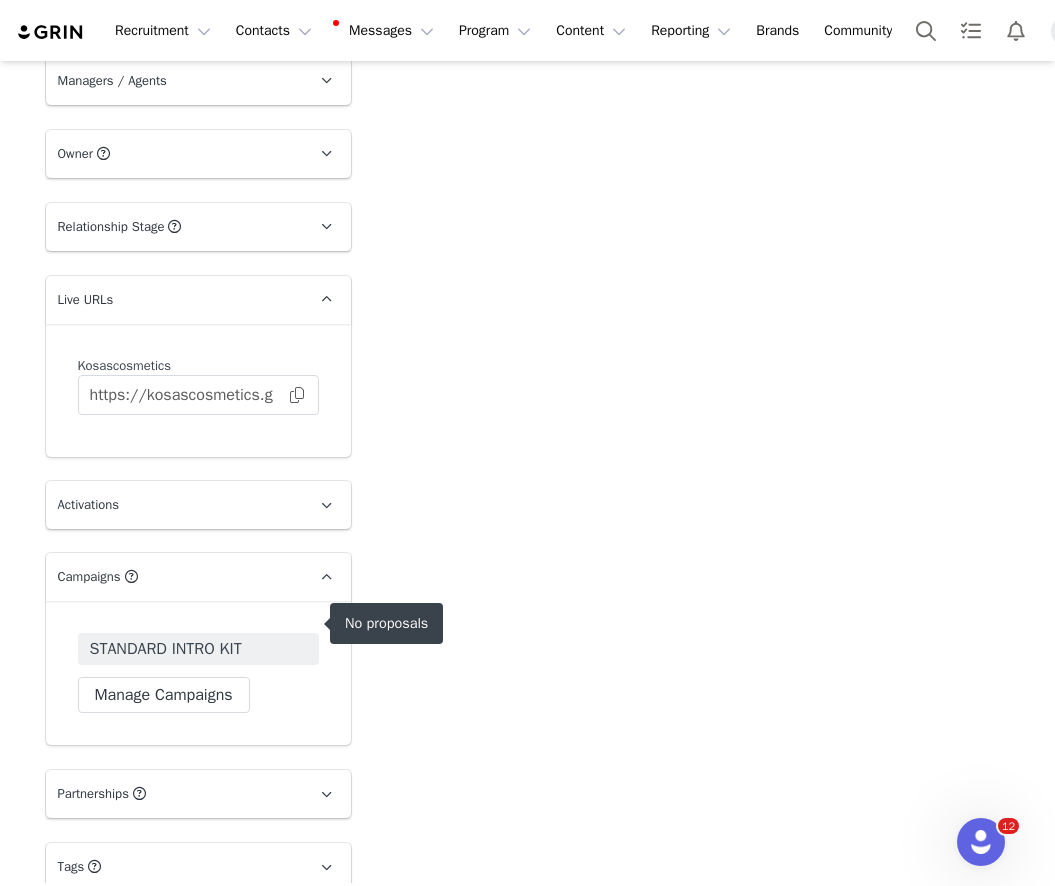 click on "STANDARD INTRO KIT" at bounding box center (166, 649) 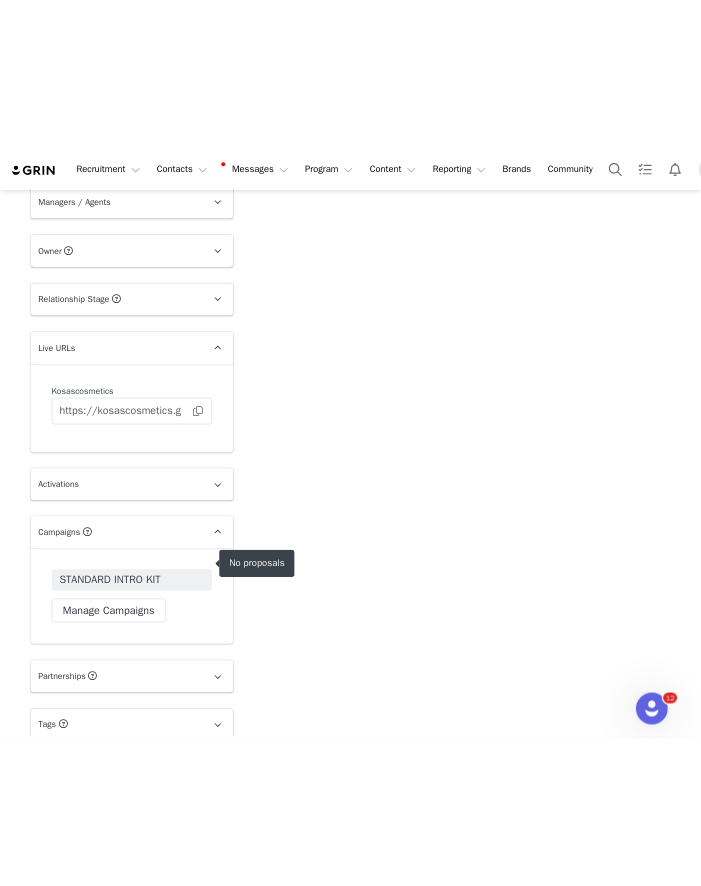 scroll, scrollTop: 0, scrollLeft: 0, axis: both 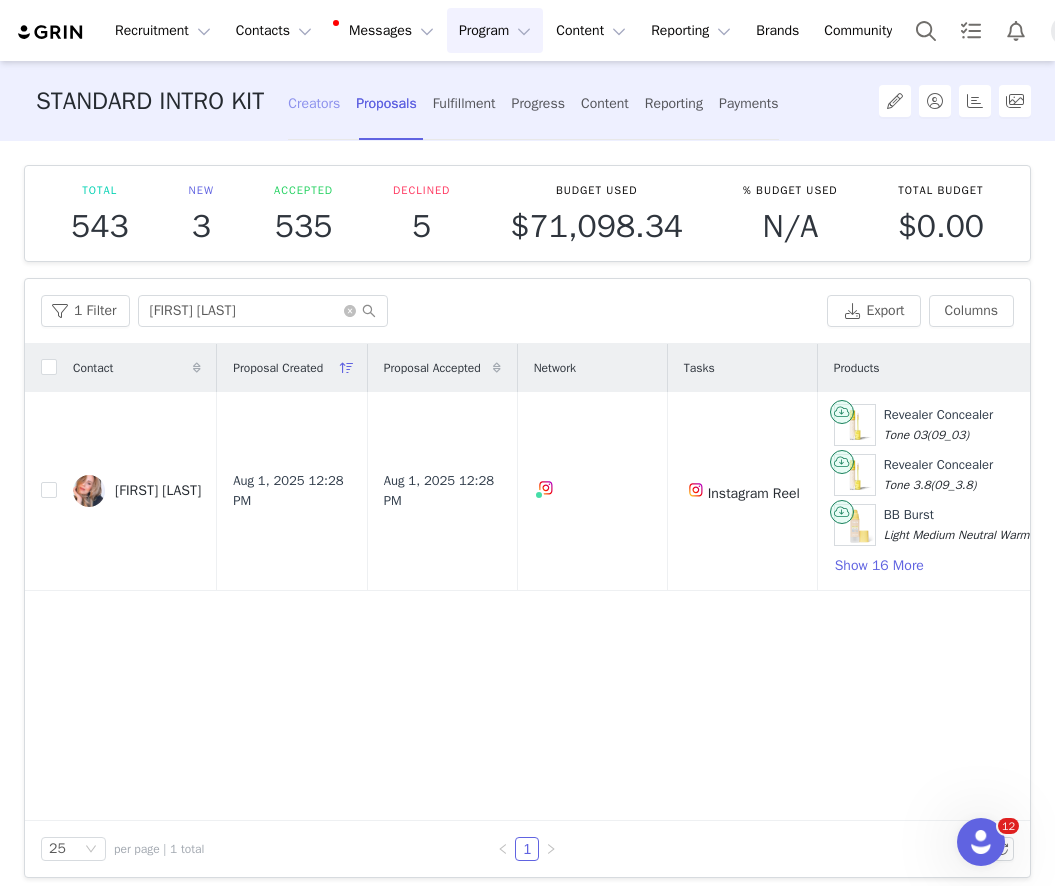 click on "Creators" at bounding box center (314, 103) 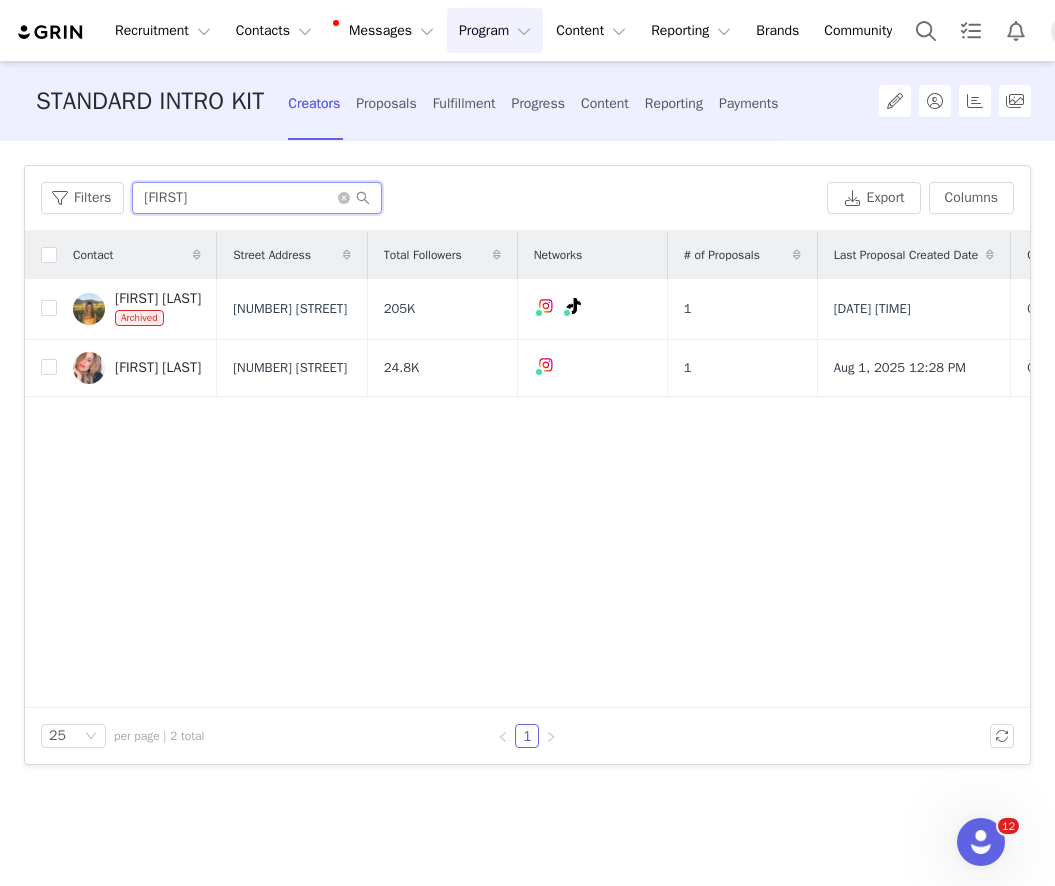 drag, startPoint x: 220, startPoint y: 206, endPoint x: 169, endPoint y: 206, distance: 51 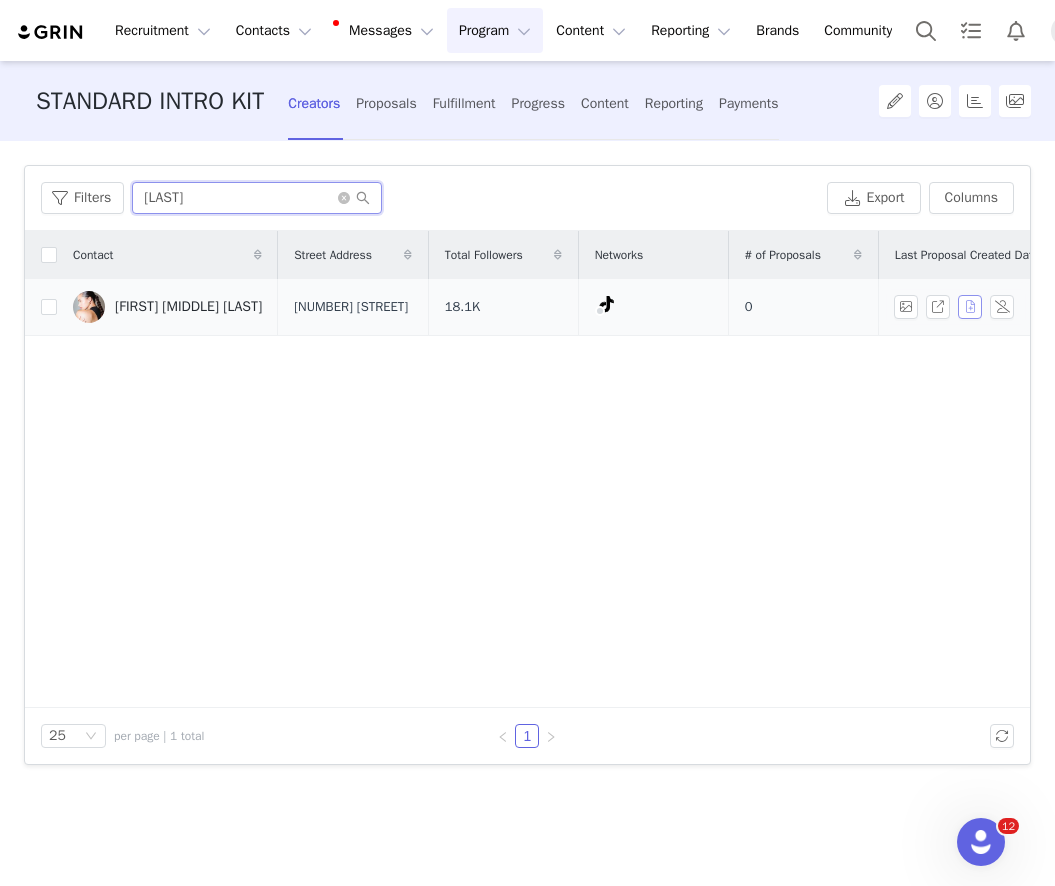 type on "ananda" 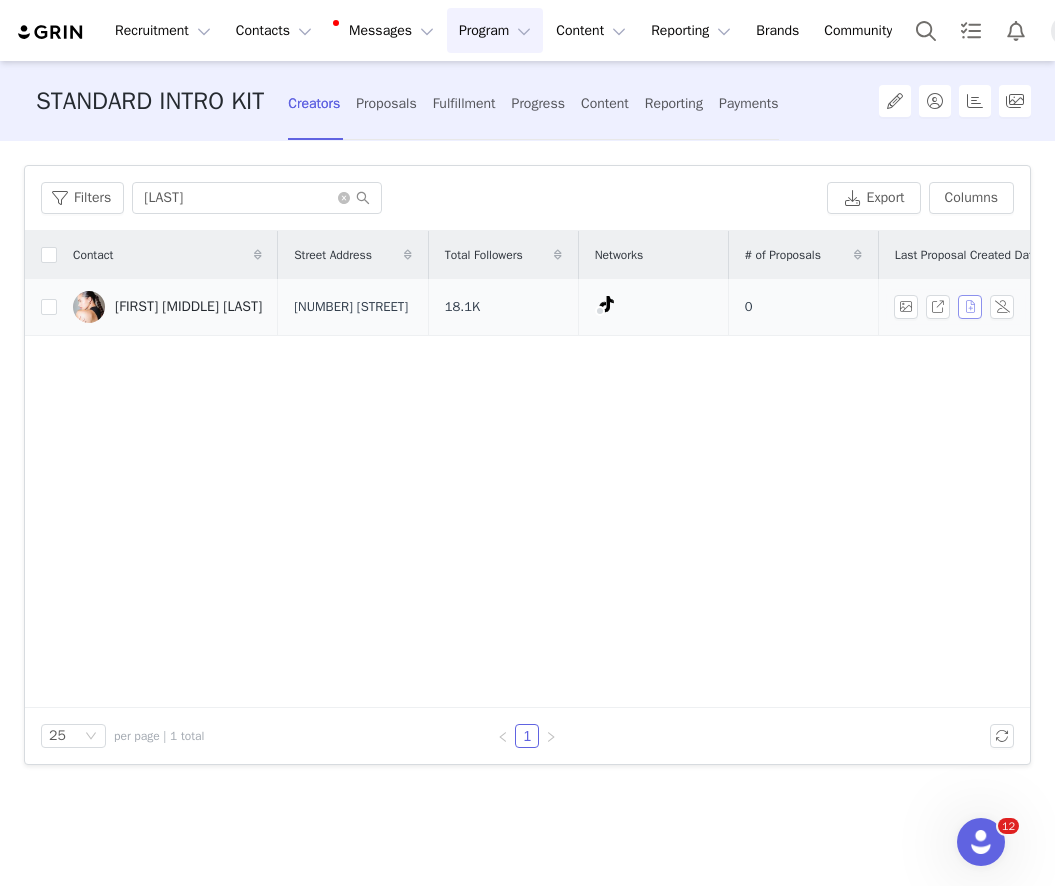 click at bounding box center (970, 307) 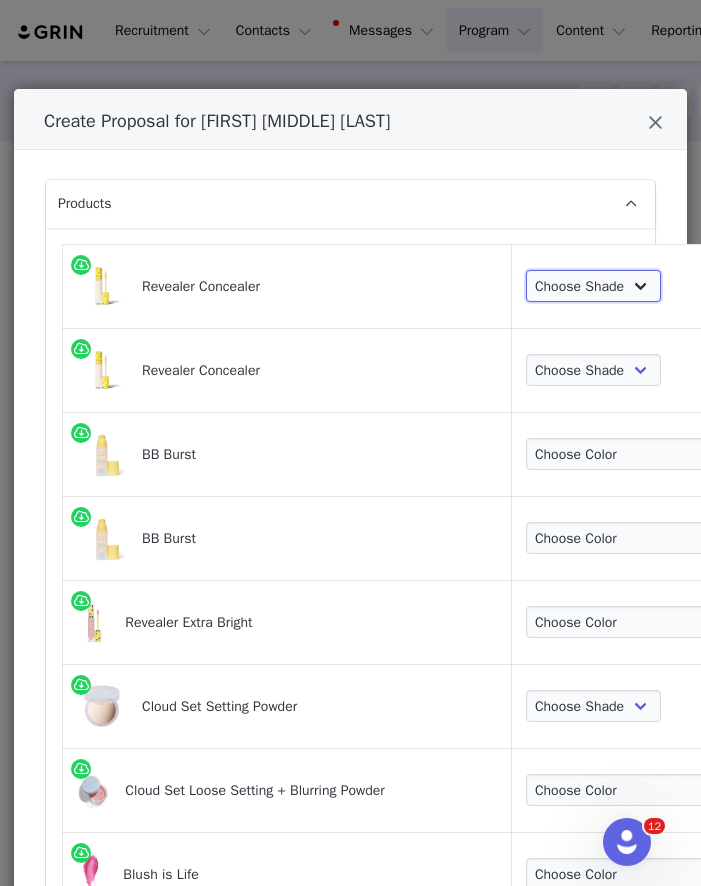 click on "Choose Shade  Tone [NUMBER].[NUMBER]   Tone [NUMBER].[NUMBER]   Tone [NUMBER]   Tone [NUMBER].[NUMBER]   Tone [NUMBER]   Tone [NUMBER].[NUMBER]   Tone [NUMBER].[NUMBER]   Tone [NUMBER].[NUMBER]   Tone [NUMBER]   Tone [NUMBER].[NUMBER]   Tone [NUMBER].[NUMBER]   Tone [NUMBER].[NUMBER]   Tone [NUMBER].[NUMBER]   Tone [NUMBER]   Tone [NUMBER].[NUMBER]   Tone [NUMBER]   Tone [NUMBER].[NUMBER]   Tone [NUMBER].[NUMBER]   Tone [NUMBER].[NUMBER]   Tone [NUMBER]   Tone [NUMBER].[NUMBER]   Tone [NUMBER].[NUMBER]   Tone [NUMBER].[NUMBER]   Tone [NUMBER].[NUMBER]   Tone [NUMBER]   Tone [NUMBER].[NUMBER]   Tone [NUMBER].[NUMBER]   Tone [NUMBER].[NUMBER]   Tone [NUMBER]   Tone [NUMBER].[NUMBER]   Tone [NUMBER].[NUMBER]   Tone [NUMBER].[NUMBER]   Tone [NUMBER].[NUMBER]   Tone [NUMBER].[NUMBER]   Tone [NUMBER].[NUMBER]   Tone [NUMBER].[NUMBER]   Tone [NUMBER].[NUMBER]   Tone [NUMBER]" at bounding box center (593, 286) 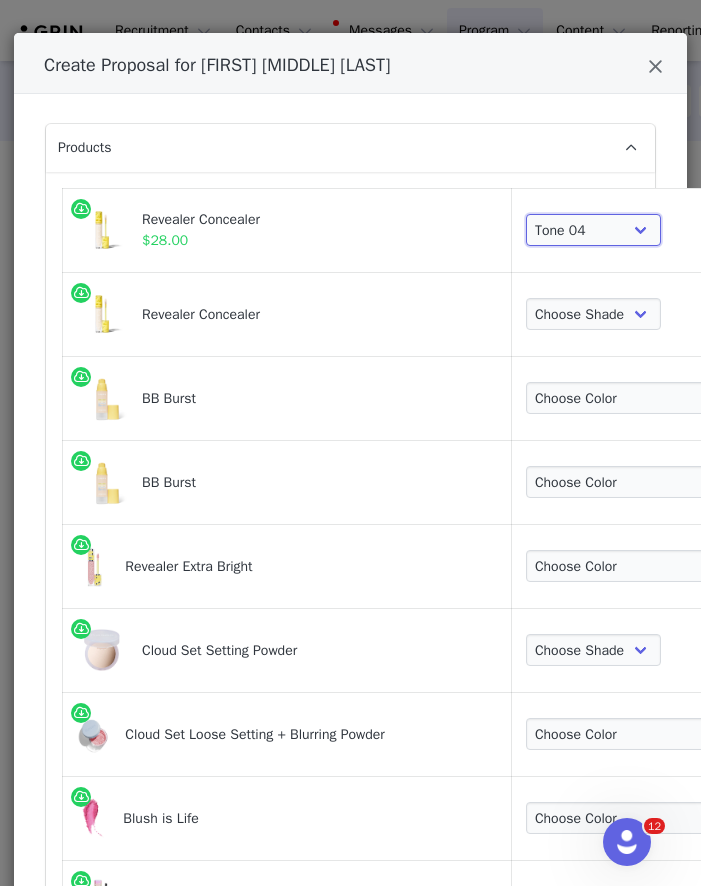 scroll, scrollTop: 0, scrollLeft: 0, axis: both 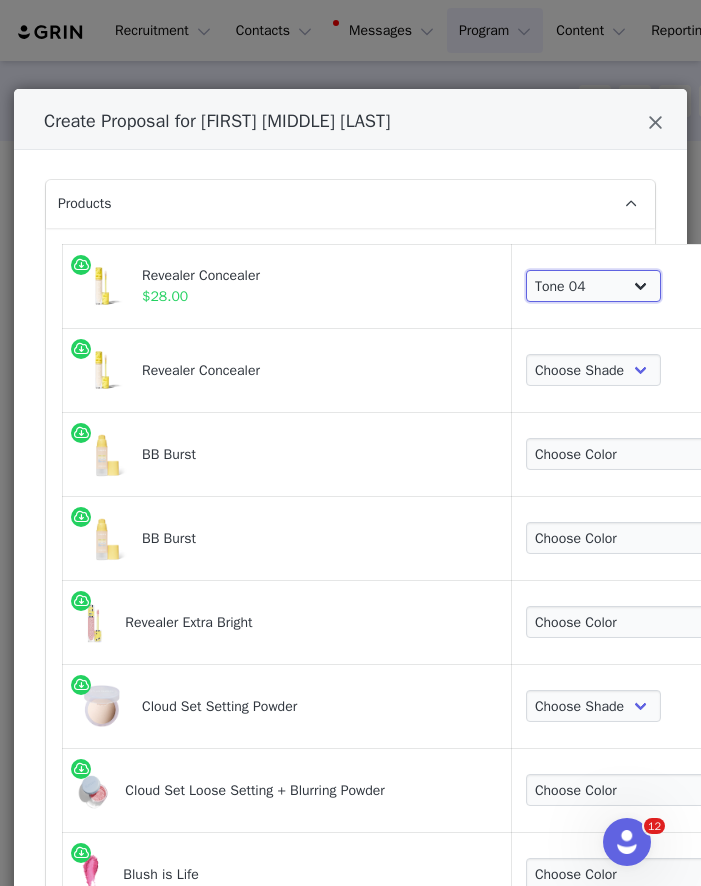 click on "Choose Shade  Tone [NUMBER].[NUMBER]   Tone [NUMBER].[NUMBER]   Tone [NUMBER]   Tone [NUMBER].[NUMBER]   Tone [NUMBER]   Tone [NUMBER].[NUMBER]   Tone [NUMBER].[NUMBER]   Tone [NUMBER].[NUMBER]   Tone [NUMBER]   Tone [NUMBER].[NUMBER]   Tone [NUMBER].[NUMBER]   Tone [NUMBER].[NUMBER]   Tone [NUMBER].[NUMBER]   Tone [NUMBER]   Tone [NUMBER].[NUMBER]   Tone [NUMBER]   Tone [NUMBER].[NUMBER]   Tone [NUMBER].[NUMBER]   Tone [NUMBER].[NUMBER]   Tone [NUMBER]   Tone [NUMBER].[NUMBER]   Tone [NUMBER].[NUMBER]   Tone [NUMBER].[NUMBER]   Tone [NUMBER].[NUMBER]   Tone [NUMBER]   Tone [NUMBER].[NUMBER]   Tone [NUMBER].[NUMBER]   Tone [NUMBER].[NUMBER]   Tone [NUMBER]   Tone [NUMBER].[NUMBER]   Tone [NUMBER].[NUMBER]   Tone [NUMBER].[NUMBER]   Tone [NUMBER].[NUMBER]   Tone [NUMBER].[NUMBER]   Tone [NUMBER].[NUMBER]   Tone [NUMBER].[NUMBER]   Tone [NUMBER].[NUMBER]   Tone [NUMBER]" at bounding box center (593, 286) 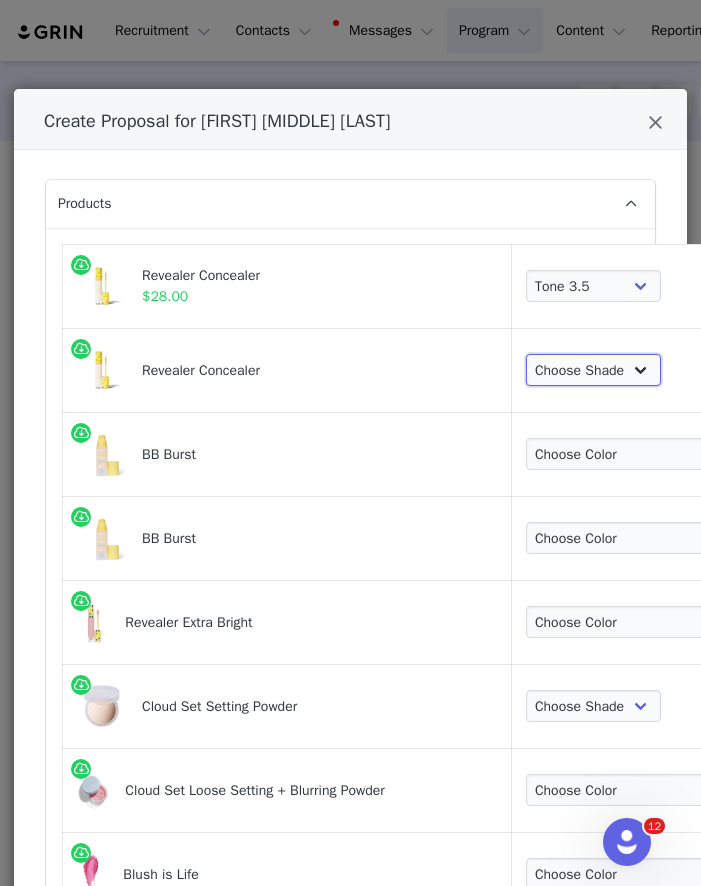 click on "Choose Shade  Tone [NUMBER].[NUMBER]   Tone [NUMBER].[NUMBER]   Tone [NUMBER]   Tone [NUMBER].[NUMBER]   Tone [NUMBER]   Tone [NUMBER].[NUMBER]   Tone [NUMBER].[NUMBER]   Tone [NUMBER].[NUMBER]   Tone [NUMBER]   Tone [NUMBER].[NUMBER]   Tone [NUMBER].[NUMBER]   Tone [NUMBER].[NUMBER]   Tone [NUMBER].[NUMBER]   Tone [NUMBER]   Tone [NUMBER].[NUMBER]   Tone [NUMBER]   Tone [NUMBER].[NUMBER]   Tone [NUMBER].[NUMBER]   Tone [NUMBER].[NUMBER]   Tone [NUMBER]   Tone [NUMBER].[NUMBER]   Tone [NUMBER].[NUMBER]   Tone [NUMBER].[NUMBER]   Tone [NUMBER].[NUMBER]   Tone [NUMBER]   Tone [NUMBER].[NUMBER]   Tone [NUMBER].[NUMBER]   Tone [NUMBER].[NUMBER]   Tone [NUMBER]   Tone [NUMBER].[NUMBER]   Tone [NUMBER].[NUMBER]   Tone [NUMBER].[NUMBER]   Tone [NUMBER].[NUMBER]   Tone [NUMBER].[NUMBER]   Tone [NUMBER].[NUMBER]   Tone [NUMBER].[NUMBER]   Tone [NUMBER].[NUMBER]   Tone [NUMBER]" at bounding box center [593, 370] 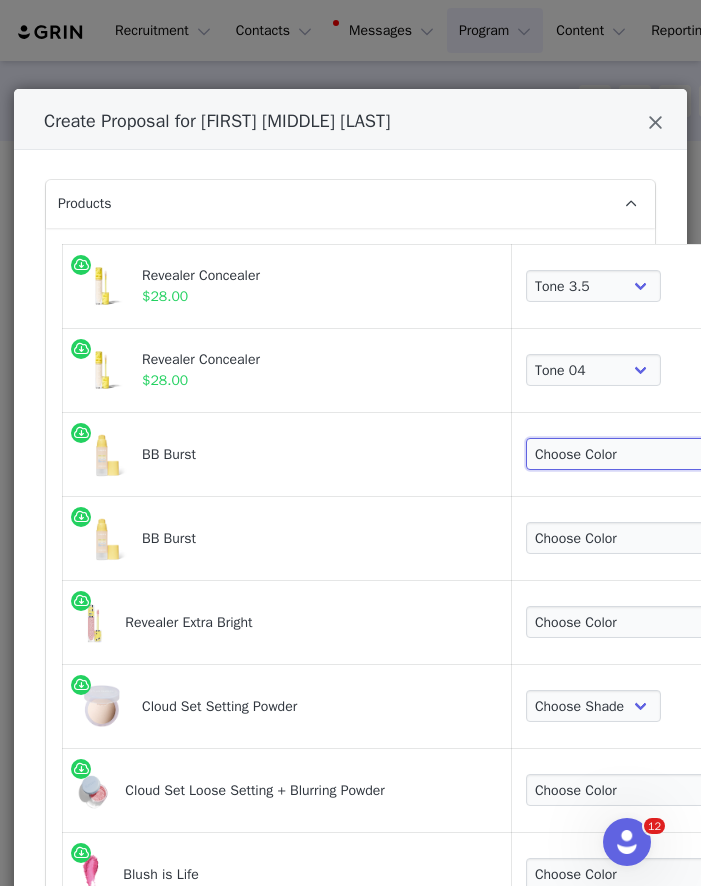 click on "Choose Color  [TONE] [TONE] [NUMBER]   [TONE] [TONE] [NUMBER]   [TONE] [TONE] [NUMBER]   [TONE] [TONE] [NUMBER]   [TONE] [TONE] [NUMBER] [TONE]   [TONE] [TONE] [NUMBER] [TONE]   [TONE] [TONE] [NUMBER] [TONE]   [TONE] [TONE] [NUMBER] [TONE]   [TONE] [TONE] [NUMBER]   [TONE] [TONE] [NUMBER]   [TONE] [TONE] [NUMBER]   [TONE] [TONE] [NUMBER]   [TONE] [TONE] [NUMBER]   [TONE] [TONE] [NUMBER]   [TONE] [TONE] [NUMBER]   [TONE] [TONE] [NUMBER]   [TONE] [TONE] [NUMBER]   [TONE] [TONE] [NUMBER]   [TONE] [TONE] [NUMBER]   [TONE] [TONE] [NUMBER]   [TONE] [TONE] [NUMBER]   [TONE] [TONE] [NUMBER]   [TONE] [TONE] [NUMBER]   [TONE] [TONE] [NUMBER]   [TONE] [TONE] [NUMBER]   [TONE] [TONE] [NUMBER]   [TONE] [TONE] [NUMBER]   [TONE] [TONE] [NUMBER]   [TONE] [TONE] [NUMBER]   [TONE] [TONE] [NUMBER]   [TONE] [TONE] [NUMBER]   [TONE] [TONE] [NUMBER]   [TONE] [TONE] [NUMBER]   [TONE] [TONE] [NUMBER]   [TONE] [TONE] [NUMBER]   [TONE] [TONE] [NUMBER]   [TONE] [TONE] [NUMBER]" at bounding box center (645, 454) 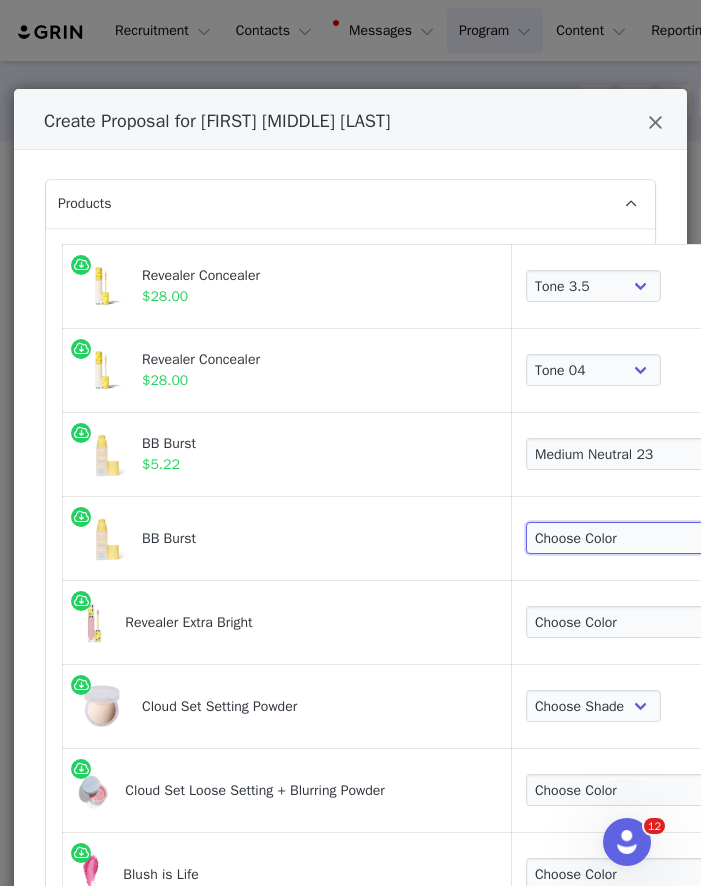 click on "Choose Color  [TONE] [TONE] [NUMBER]   [TONE] [TONE] [NUMBER]   [TONE] [TONE] [NUMBER]   [TONE] [TONE] [NUMBER]   [TONE] [TONE] [NUMBER] [TONE]   [TONE] [TONE] [NUMBER] [TONE]   [TONE] [TONE] [NUMBER] [TONE]   [TONE] [TONE] [NUMBER] [TONE]   [TONE] [TONE] [NUMBER]   [TONE] [TONE] [NUMBER]   [TONE] [TONE] [NUMBER]   [TONE] [TONE] [NUMBER]   [TONE] [TONE] [NUMBER]   [TONE] [TONE] [NUMBER]   [TONE] [TONE] [NUMBER]   [TONE] [TONE] [NUMBER]   [TONE] [TONE] [NUMBER]   [TONE] [TONE] [NUMBER]   [TONE] [TONE] [NUMBER]   [TONE] [TONE] [NUMBER]   [TONE] [TONE] [NUMBER]   [TONE] [TONE] [NUMBER]   [TONE] [TONE] [NUMBER]   [TONE] [TONE] [NUMBER]   [TONE] [TONE] [NUMBER]   [TONE] [TONE] [NUMBER]   [TONE] [TONE] [NUMBER]   [TONE] [TONE] [NUMBER]   [TONE] [TONE] [NUMBER]   [TONE] [TONE] [NUMBER]   [TONE] [TONE] [NUMBER]   [TONE] [TONE] [NUMBER]   [TONE] [TONE] [NUMBER]   [TONE] [TONE] [NUMBER]   [TONE] [TONE] [NUMBER]   [TONE] [TONE] [NUMBER]   [TONE] [TONE] [NUMBER]" at bounding box center (645, 538) 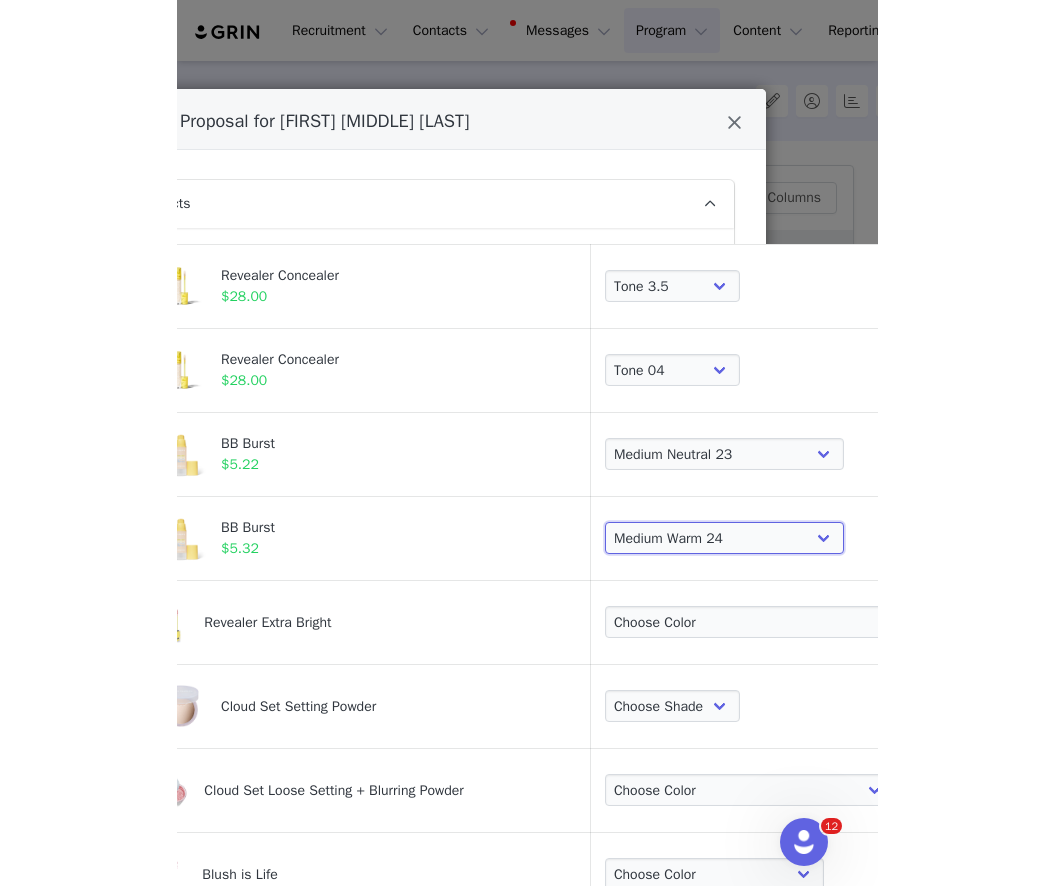 scroll, scrollTop: 0, scrollLeft: 103, axis: horizontal 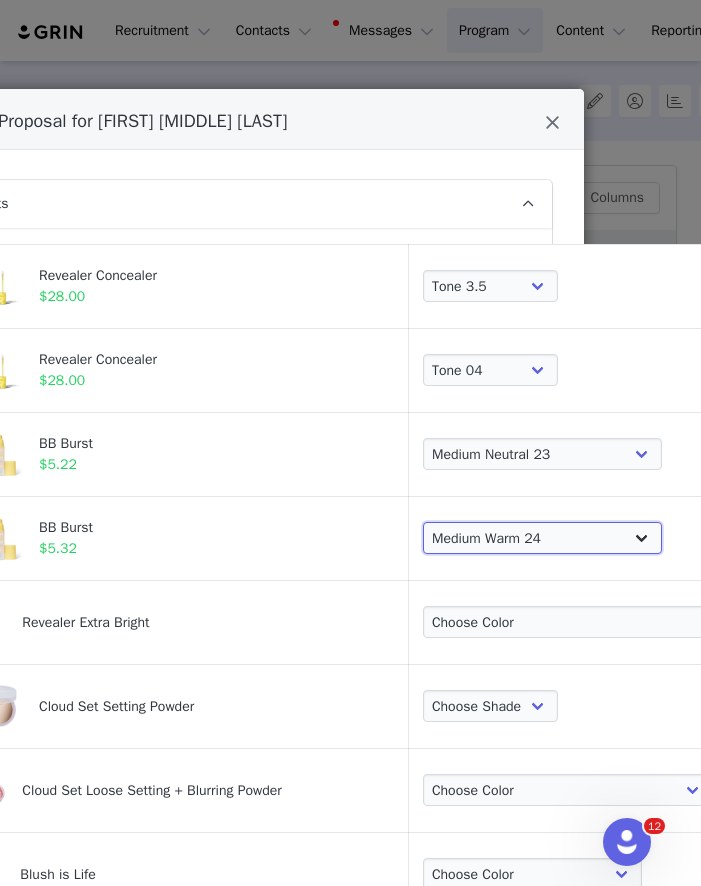 click on "Choose Color  [TONE] [TONE] [NUMBER]   [TONE] [TONE] [NUMBER]   [TONE] [TONE] [NUMBER]   [TONE] [TONE] [NUMBER]   [TONE] [TONE] [NUMBER] [TONE]   [TONE] [TONE] [NUMBER] [TONE]   [TONE] [TONE] [NUMBER] [TONE]   [TONE] [TONE] [NUMBER] [TONE]   [TONE] [TONE] [NUMBER]   [TONE] [TONE] [NUMBER]   [TONE] [TONE] [NUMBER]   [TONE] [TONE] [NUMBER]   [TONE] [TONE] [NUMBER]   [TONE] [TONE] [NUMBER]   [TONE] [TONE] [NUMBER]   [TONE] [TONE] [NUMBER]   [TONE] [TONE] [NUMBER]   [TONE] [TONE] [NUMBER]   [TONE] [TONE] [NUMBER]   [TONE] [TONE] [NUMBER]   [TONE] [TONE] [NUMBER]   [TONE] [TONE] [NUMBER]   [TONE] [TONE] [NUMBER]   [TONE] [TONE] [NUMBER]   [TONE] [TONE] [NUMBER]   [TONE] [TONE] [NUMBER]   [TONE] [TONE] [NUMBER]   [TONE] [TONE] [NUMBER]   [TONE] [TONE] [NUMBER]   [TONE] [TONE] [NUMBER]   [TONE] [TONE] [NUMBER]   [TONE] [TONE] [NUMBER]   [TONE] [TONE] [NUMBER]   [TONE] [TONE] [NUMBER]   [TONE] [TONE] [NUMBER]   [TONE] [TONE] [NUMBER]   [TONE] [TONE] [NUMBER]" at bounding box center (542, 538) 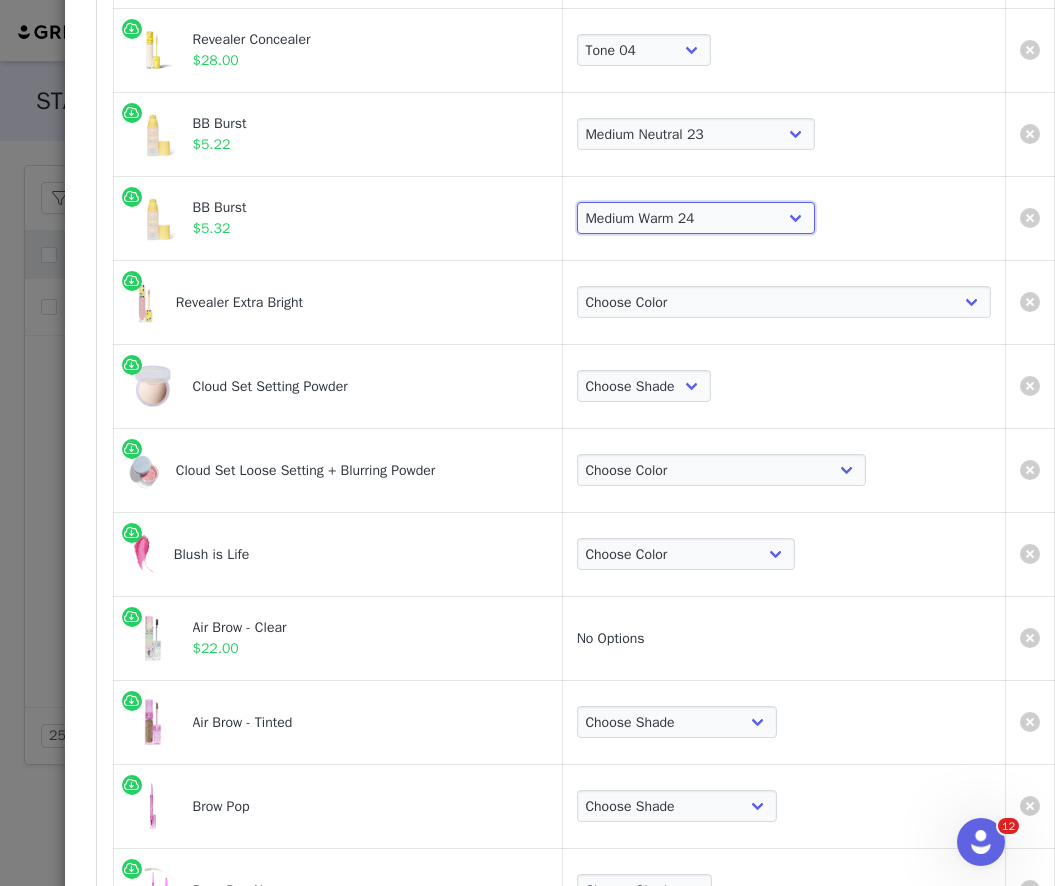 scroll, scrollTop: 326, scrollLeft: 85, axis: both 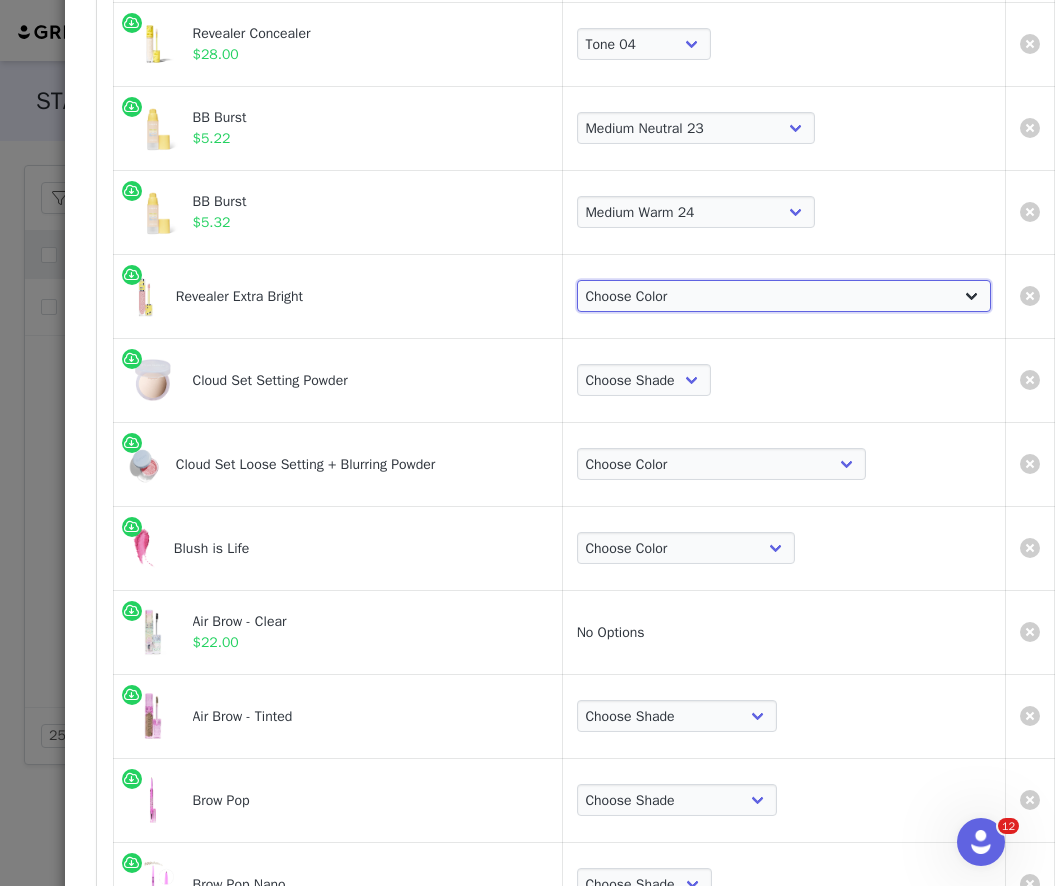 click on "Choose Color  [SHADE] [TONE] [TONE] [NUMBER]   [SHADE] - [TONE] [TONE] [NUMBER]   [SHADE] - [TONE] [TONE] [NUMBER]   [SHADE] - [TONE] [TONE] [NUMBER]   [SHADE] - [TONE] [TONE] [NUMBER]" at bounding box center (784, 296) 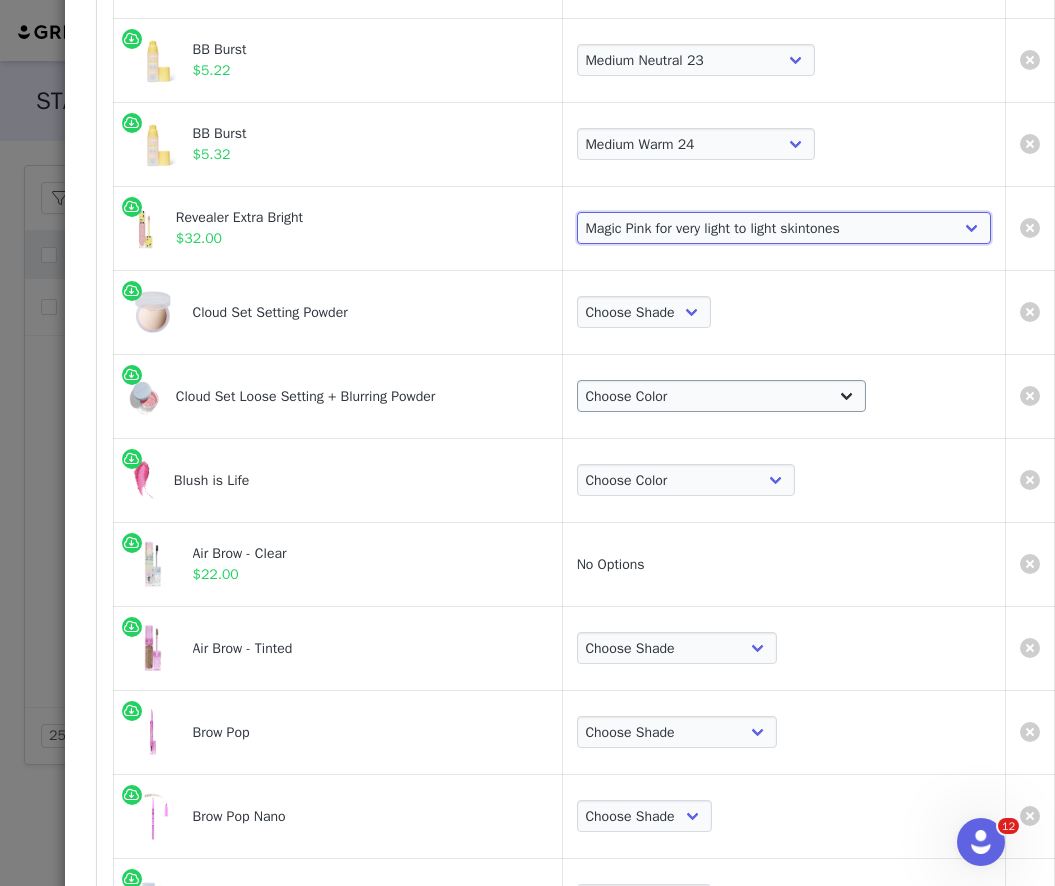 scroll, scrollTop: 409, scrollLeft: 85, axis: both 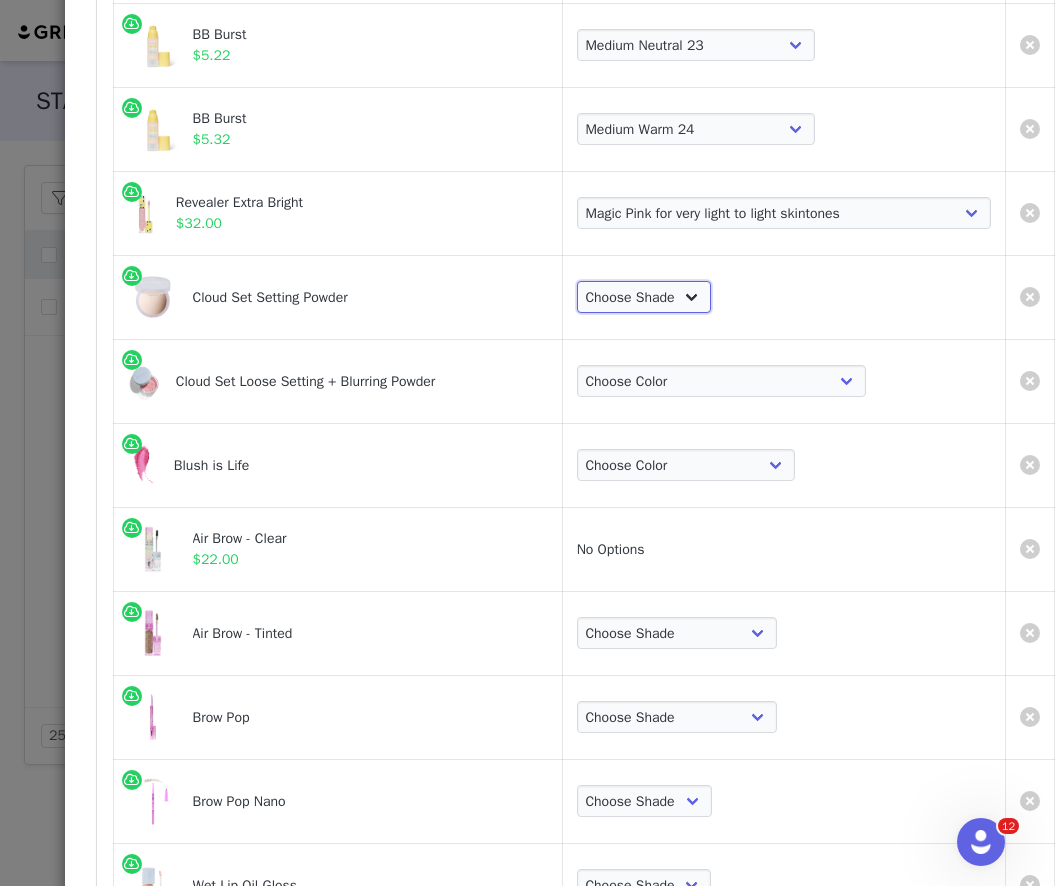 click on "Choose Shade  Airy   Breezy   Feathery   Comfy   Cushiony   Pillowy   Softly   Silky   Velvety   Dreamy" at bounding box center (644, 297) 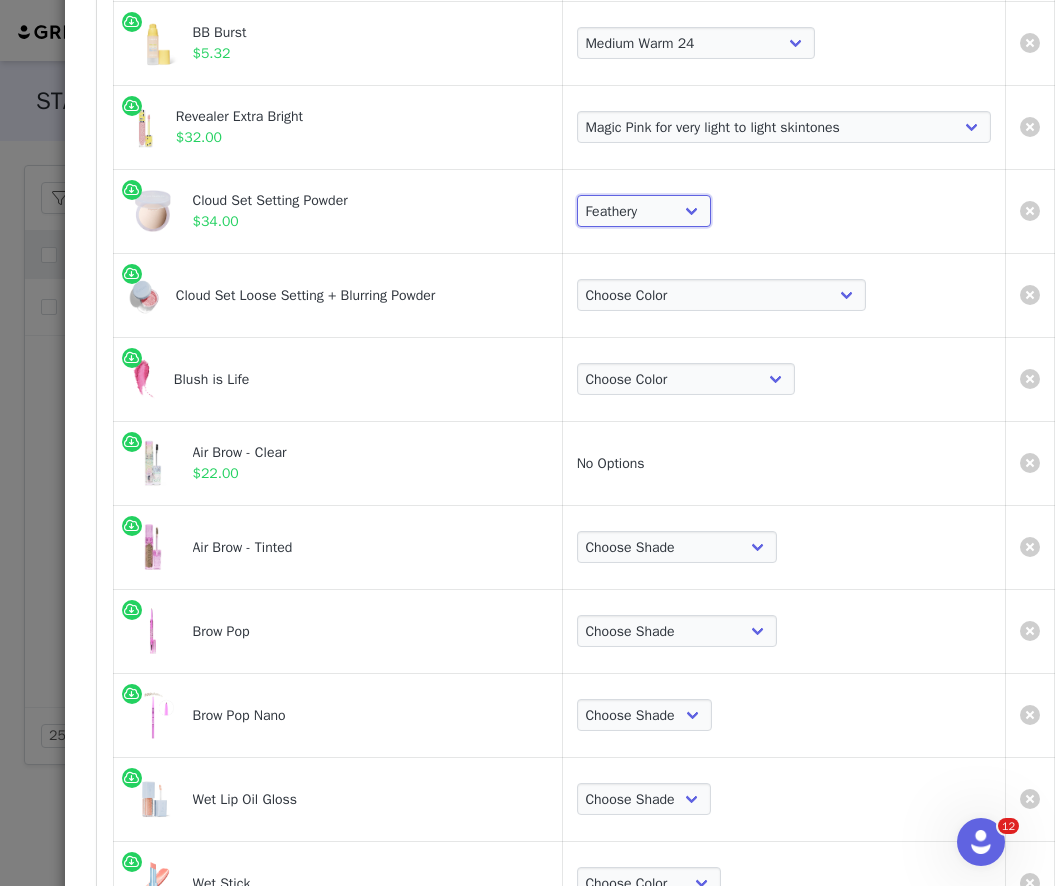 scroll, scrollTop: 510, scrollLeft: 85, axis: both 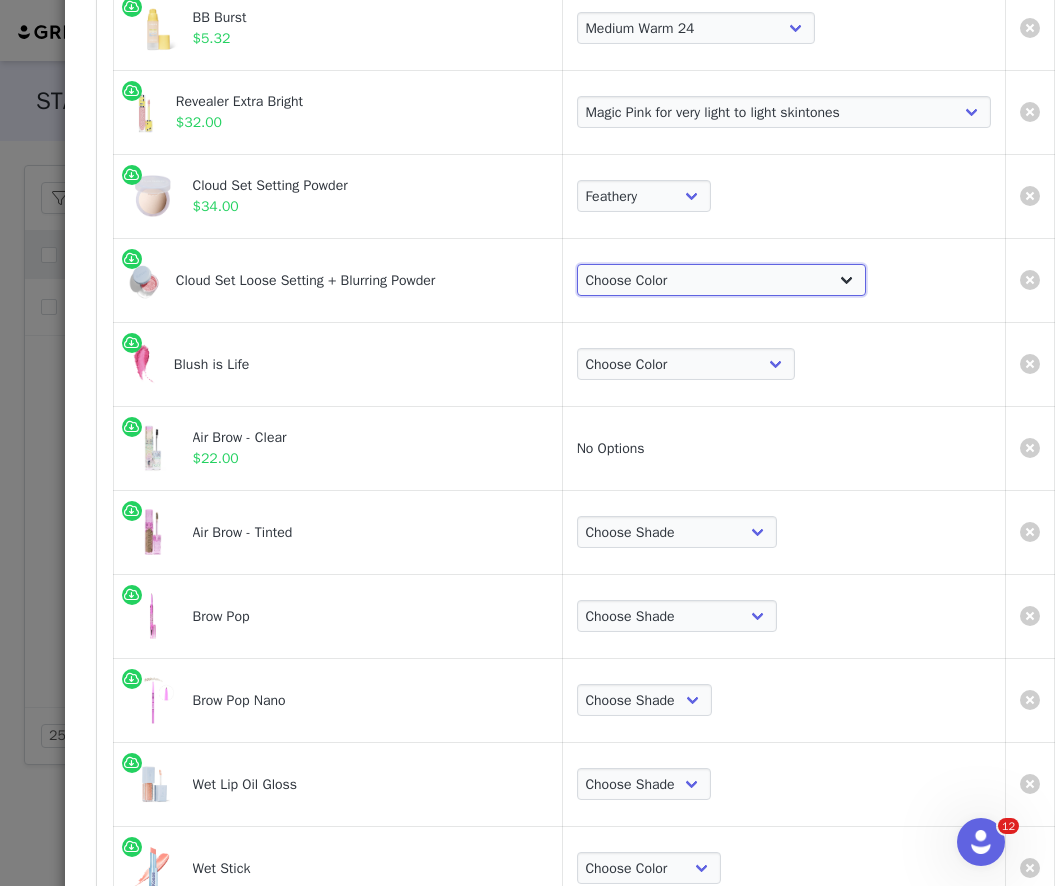 click on "Choose Color  [SHADE]   [SHADE]   [SHADE]   [SHADE]" at bounding box center (722, 280) 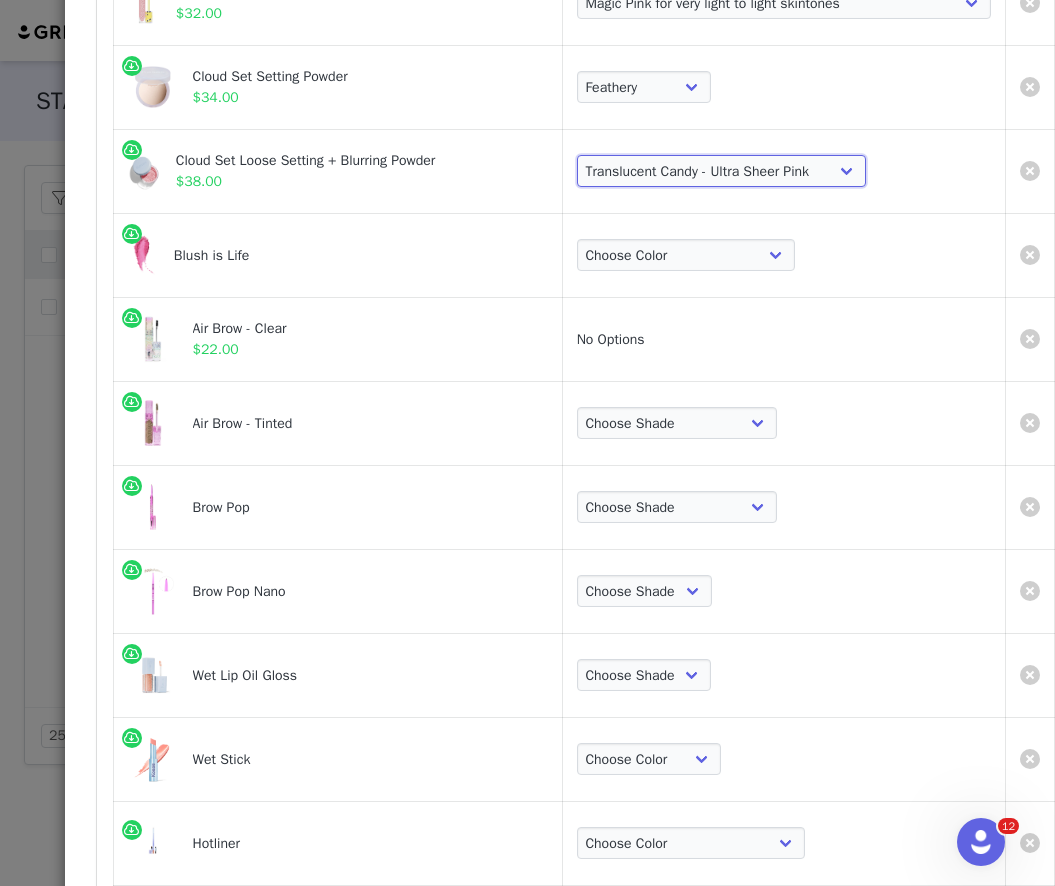 scroll, scrollTop: 656, scrollLeft: 85, axis: both 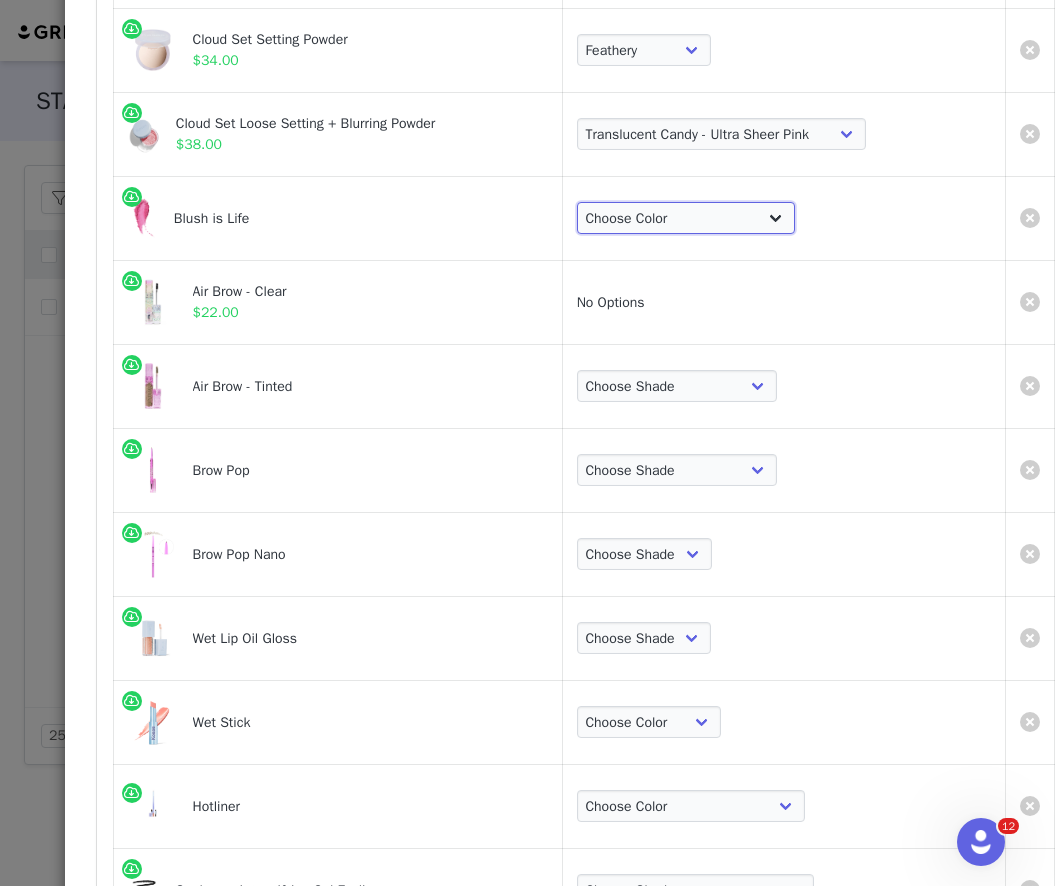 click on "Choose Color  Butterflies - Cool Baby Pink   Blissed - Warm Peachy Pink   Euphoria - Cool Pinky Mauve   Dreamland - Rosy Bronze   Hype - Warm Poppy Pink   Swoon - Pink Brown Mauve   Thrill - Vibrant Blood Orange   Adrenaline - Hot Fuchsia   Wavelength - Warm peach   Chills - Cool vibrant berry   Heartbeat - Vibrant red" at bounding box center (686, 218) 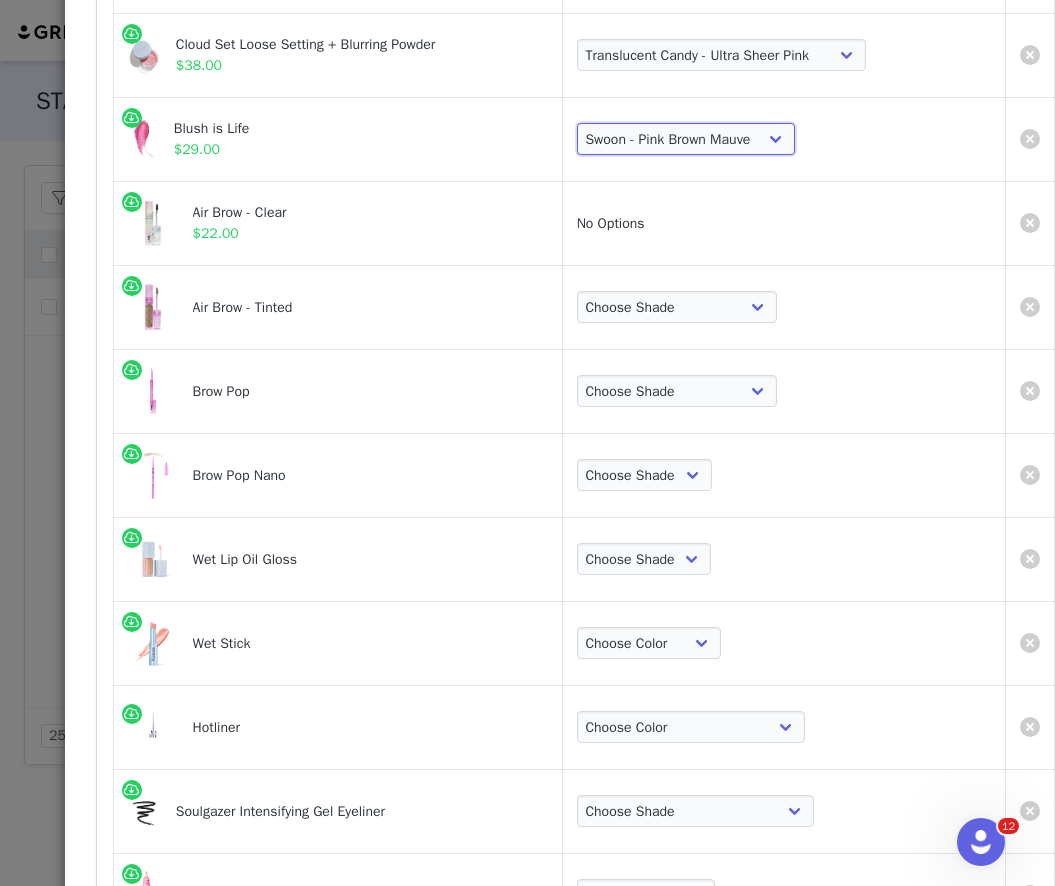 scroll, scrollTop: 757, scrollLeft: 85, axis: both 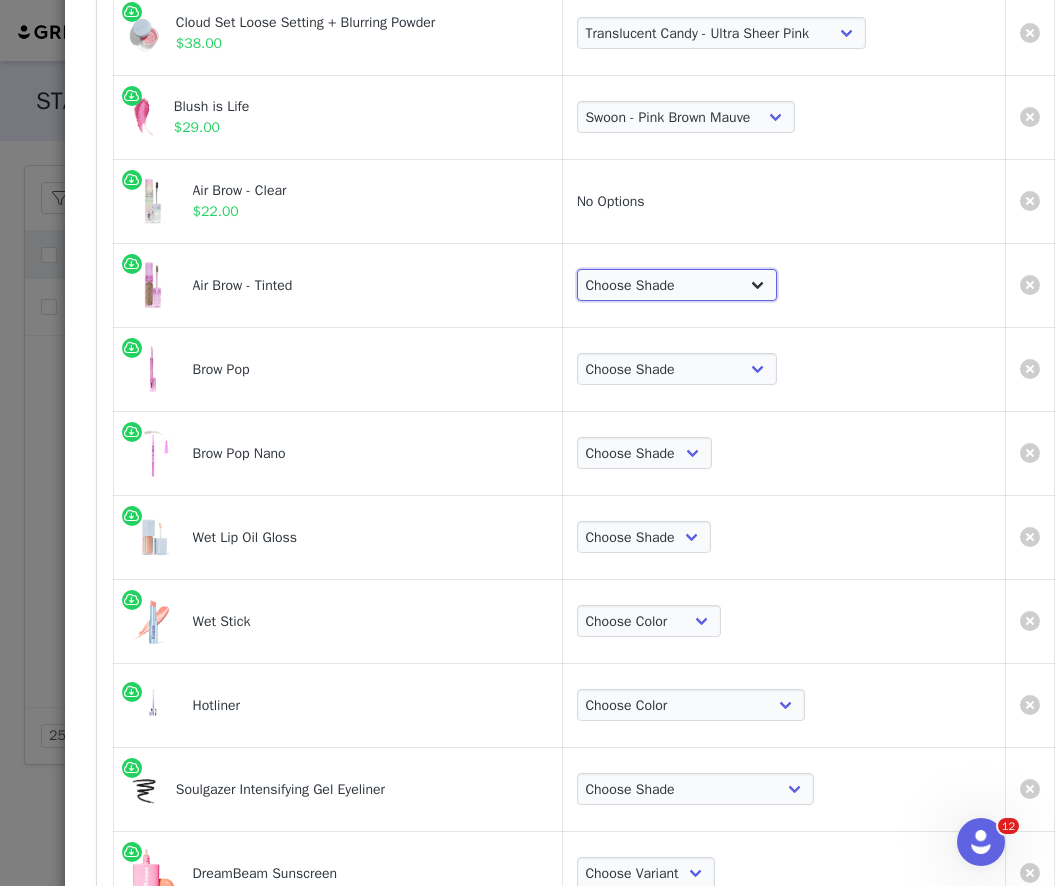 click on "Choose Shade  Taupe   Honey Blonde   Soft Brown   Auburn   Medium Chocolate Brown   Medium Brown   Dark Brown   Brown Black   Black   Grey" at bounding box center (677, 285) 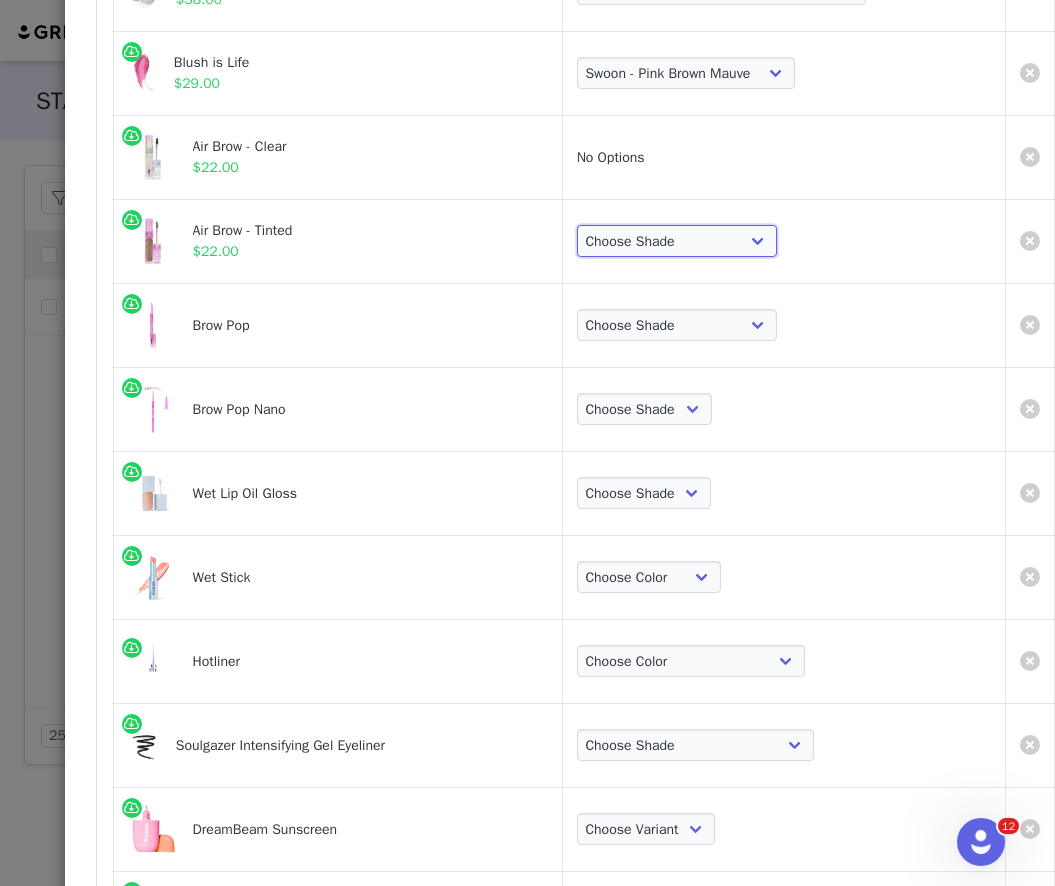 scroll, scrollTop: 853, scrollLeft: 85, axis: both 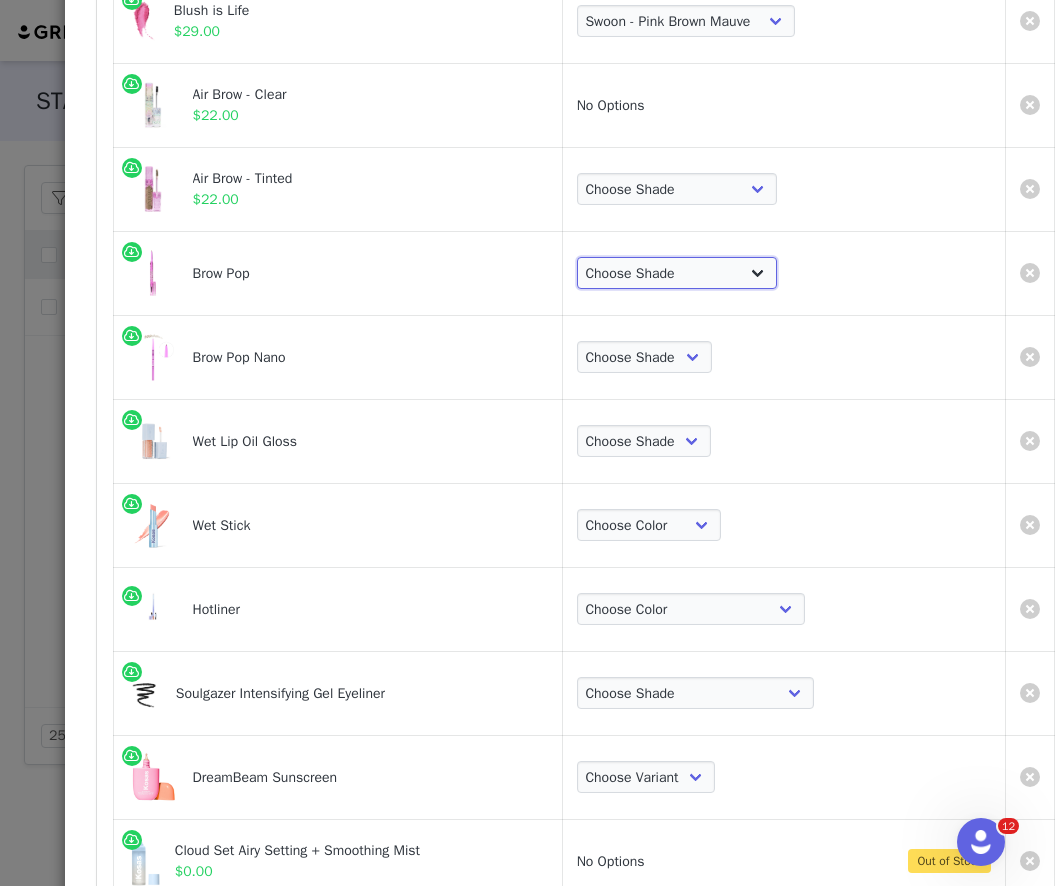 click on "Choose Shade  Taupe   Honey Blonde   Soft Brown   Auburn   Medium Chocolate Brown   Medium Brown   Dark Brown   Brown Black   Black   Grey" at bounding box center [677, 273] 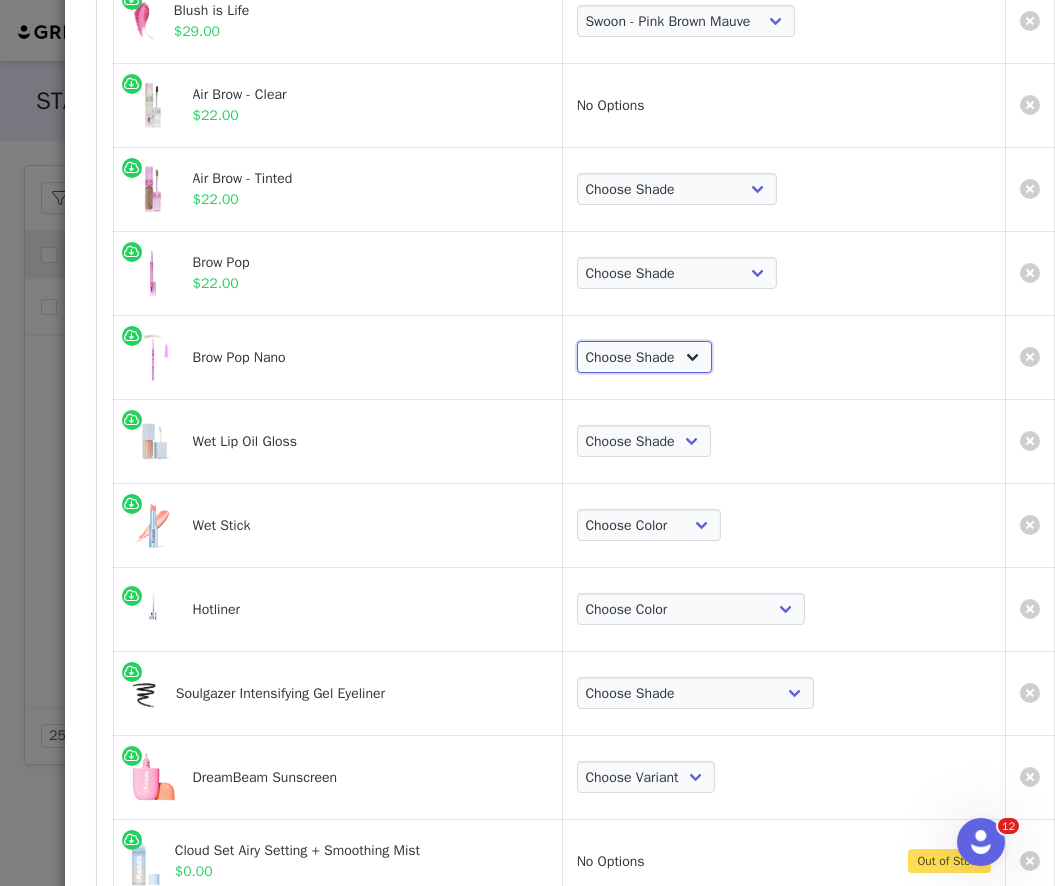 click on "Choose Shade  [SHADE]   [SHADE]   [SHADE]   [SHADE]   [SHADE]   [SHADE]" at bounding box center (645, 357) 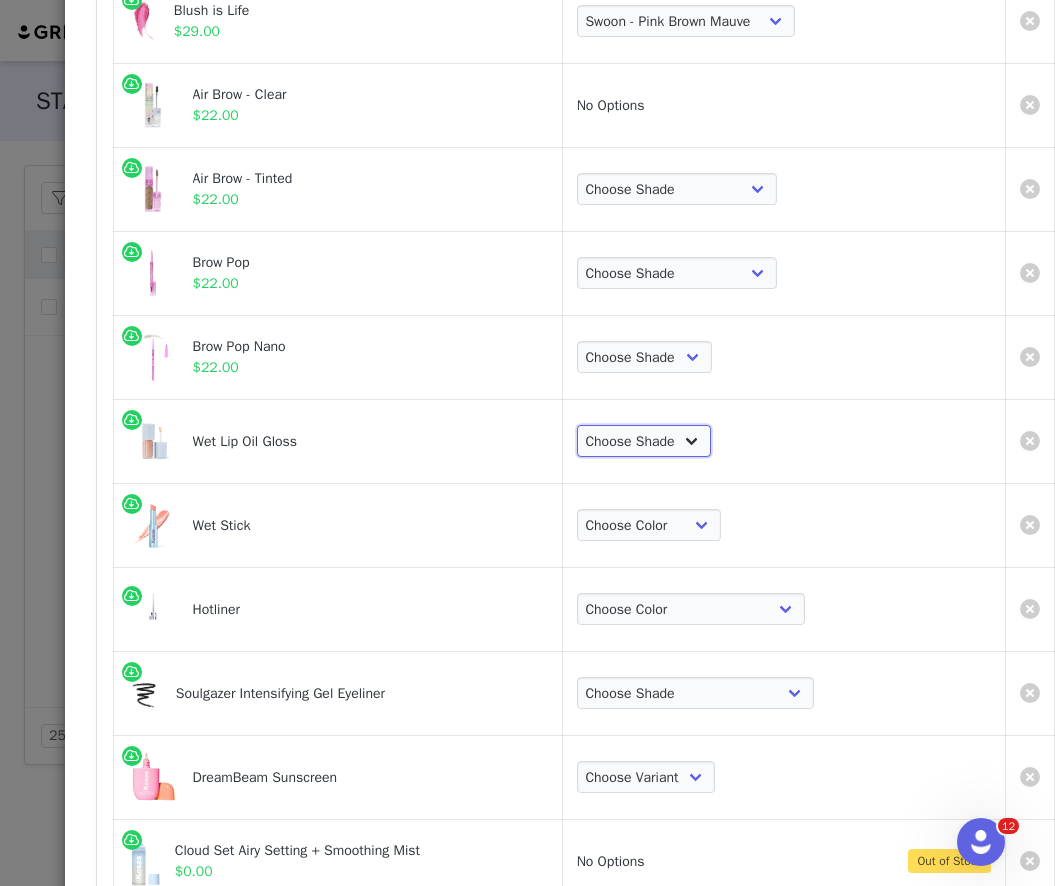 click on "Choose Shade  [SHADE]   [SHADE]   [SHADE]   [SHADE]   [SHADE]   [SHADE]   [SHADE]   [SHADE]   [SHADE]   [SHADE]   [SHADE]   [SHADE]   [SHADE]   [SHADE]" at bounding box center (644, 441) 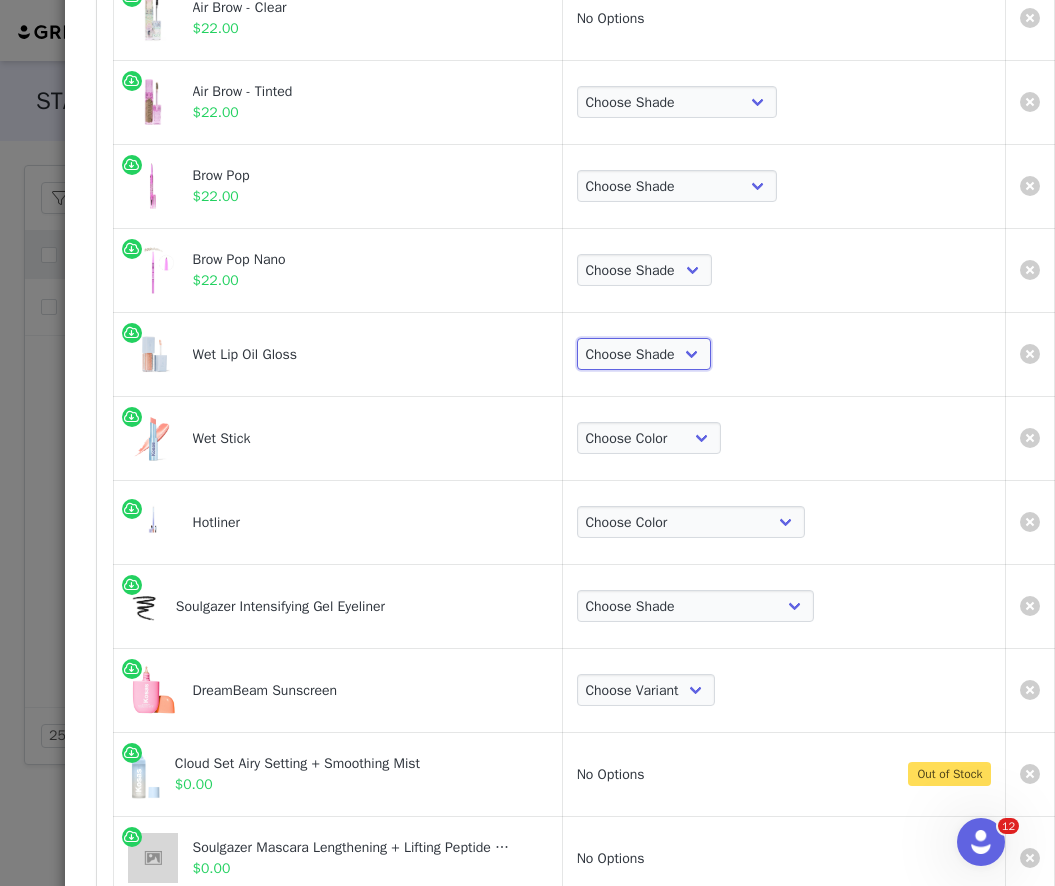 scroll, scrollTop: 969, scrollLeft: 85, axis: both 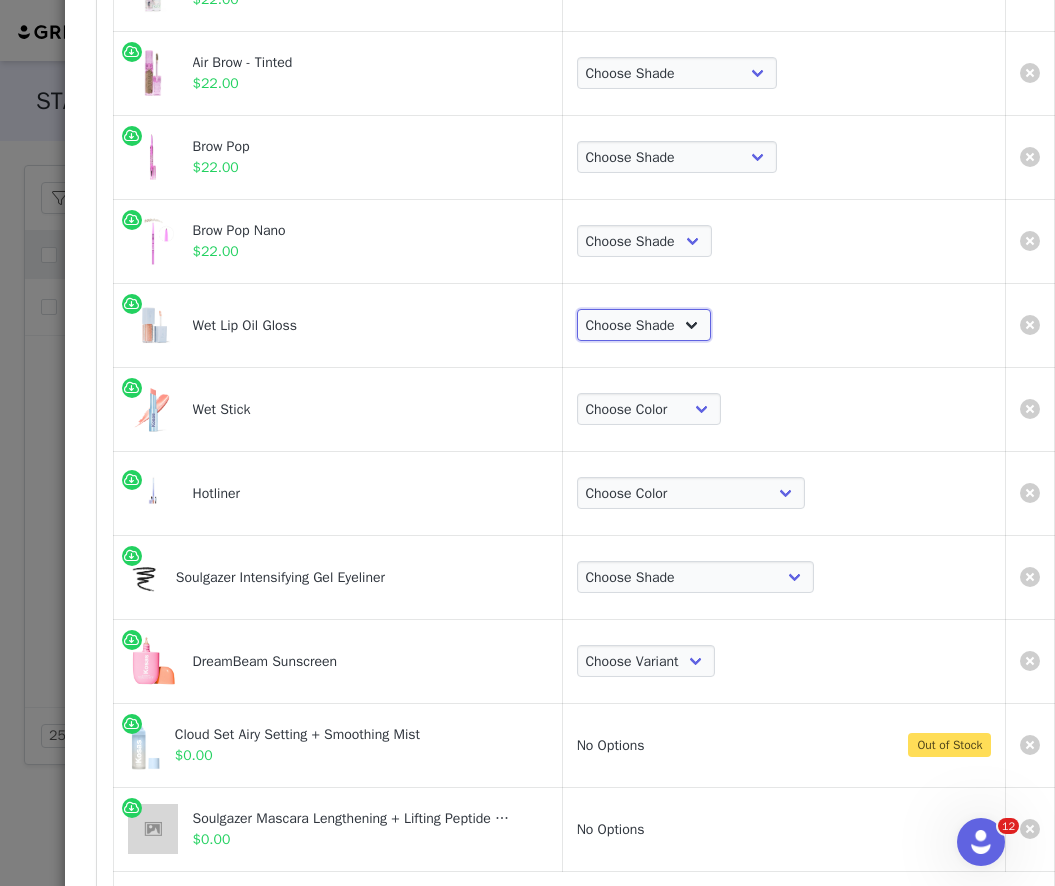 click on "Choose Shade  [SHADE]   [SHADE]   [SHADE]   [SHADE]   [SHADE]   [SHADE]   [SHADE]   [SHADE]   [SHADE]   [SHADE]   [SHADE]   [SHADE]   [SHADE]   [SHADE]" at bounding box center (644, 325) 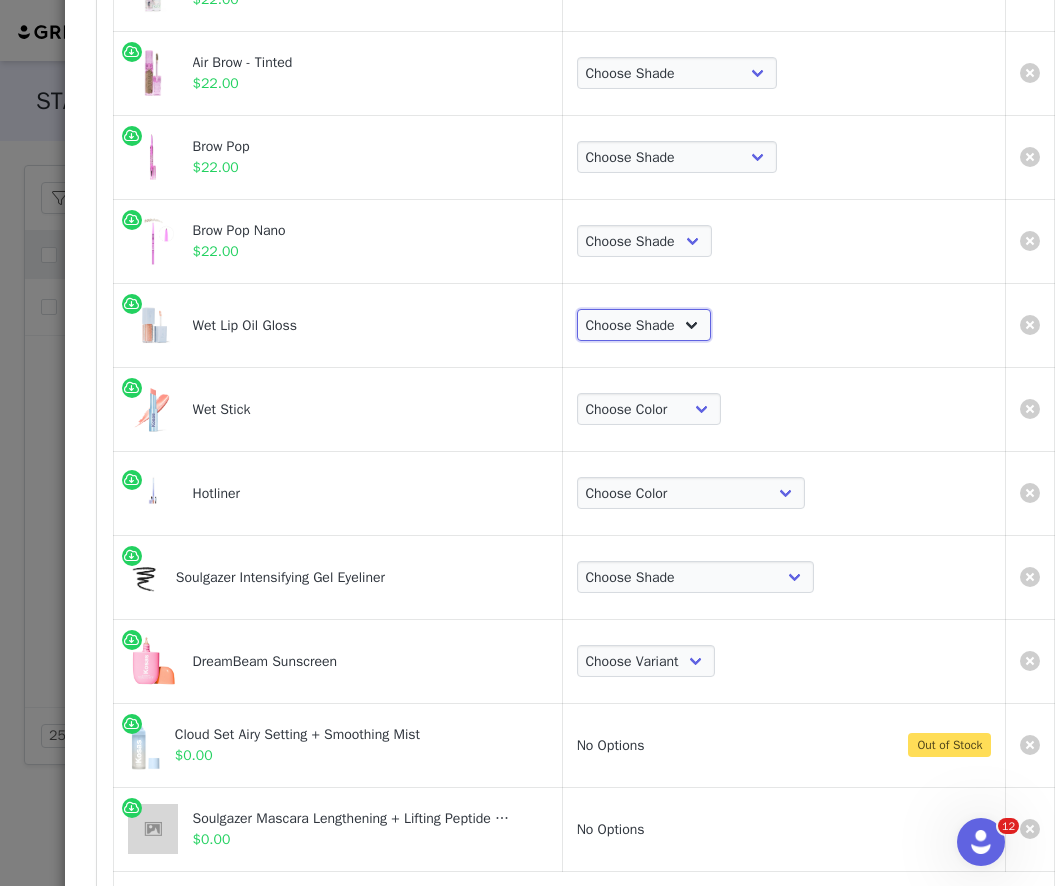select on "[NUMBER]" 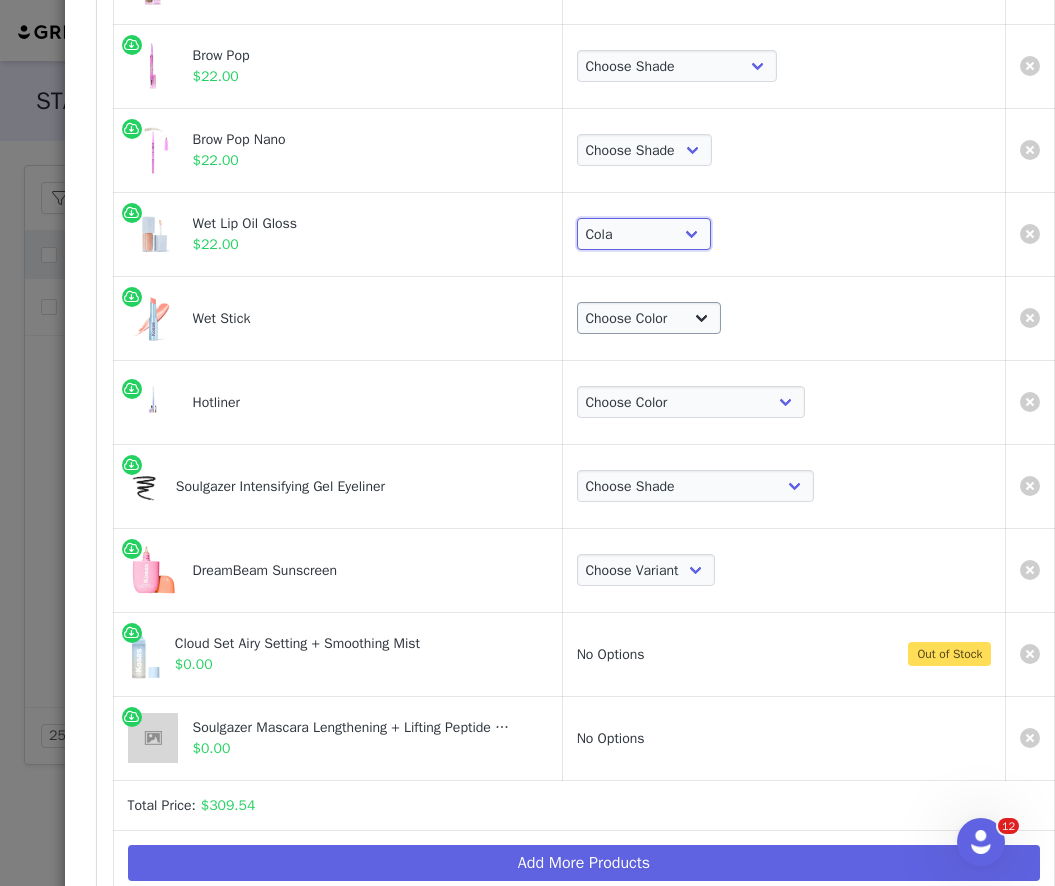 scroll, scrollTop: 1083, scrollLeft: 85, axis: both 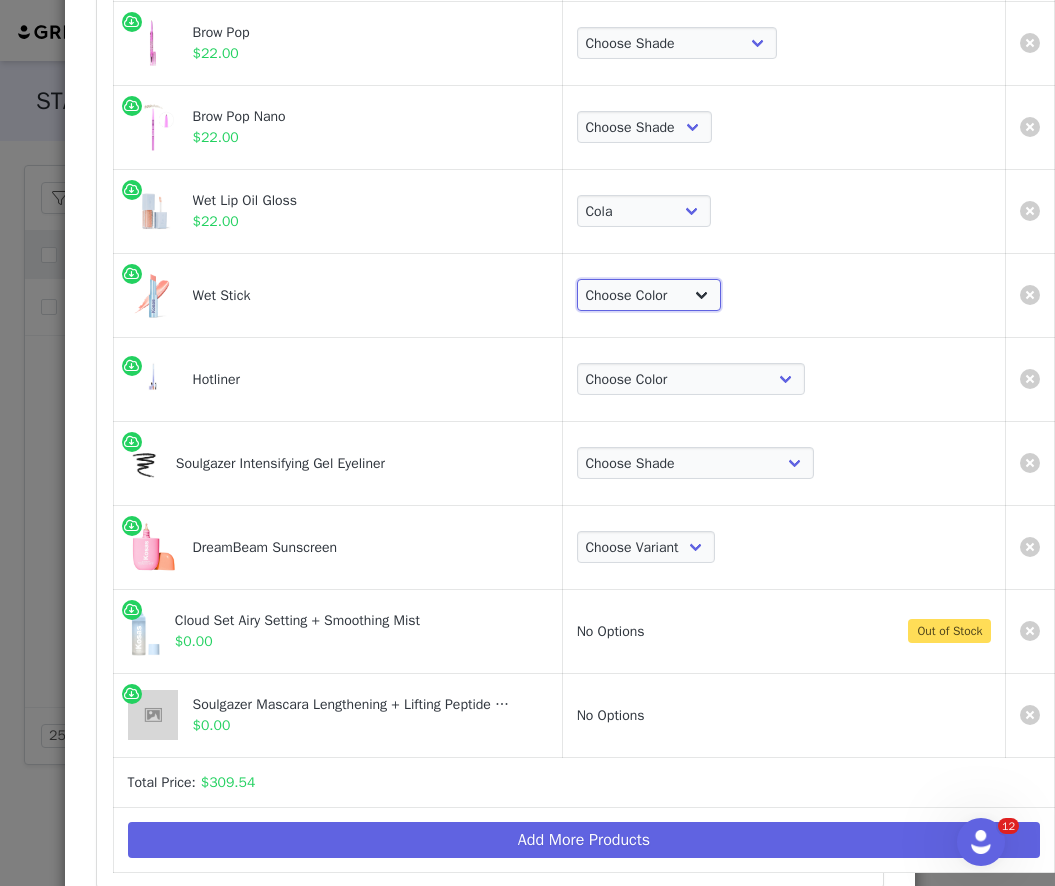 click on "Choose Color  [SHADE]   [SHADE]   [SHADE]   [SHADE]   [SHADE]   [SHADE]   [SHADE]   [SHADE]   [SHADE]   [SHADE]   [SHADE]   [SHADE]" at bounding box center (649, 295) 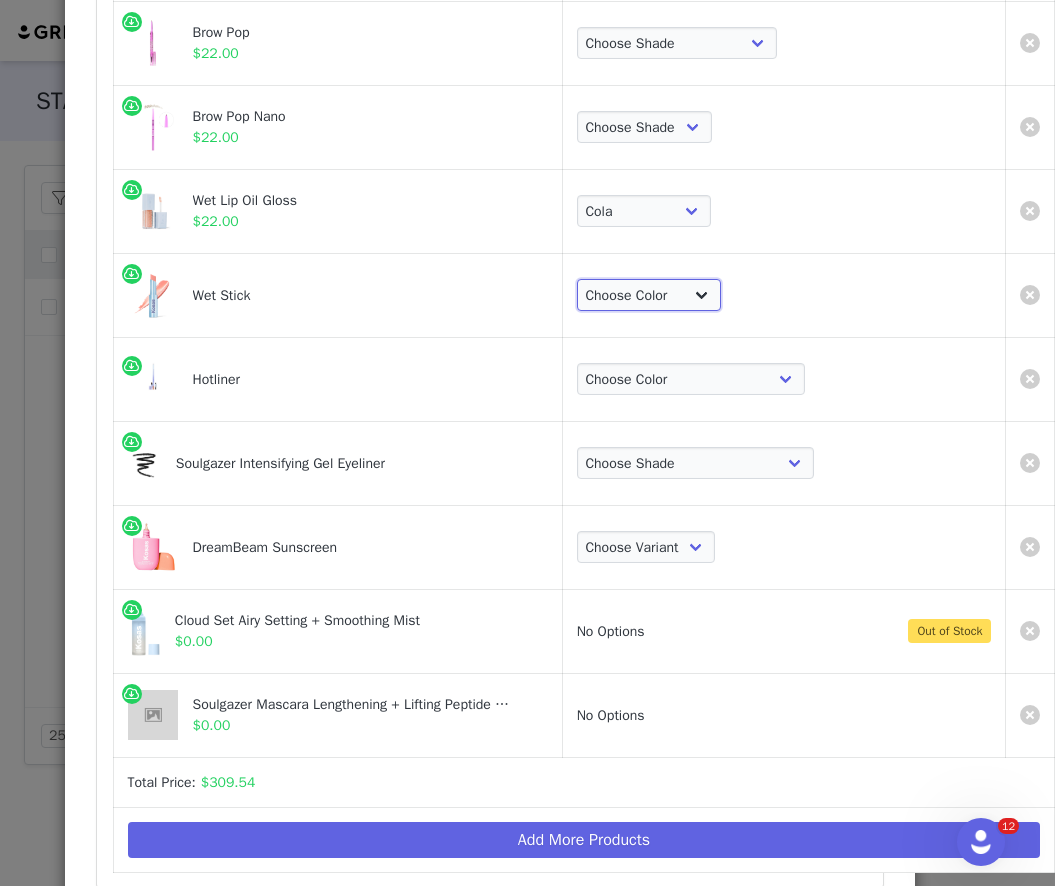 select on "18718297" 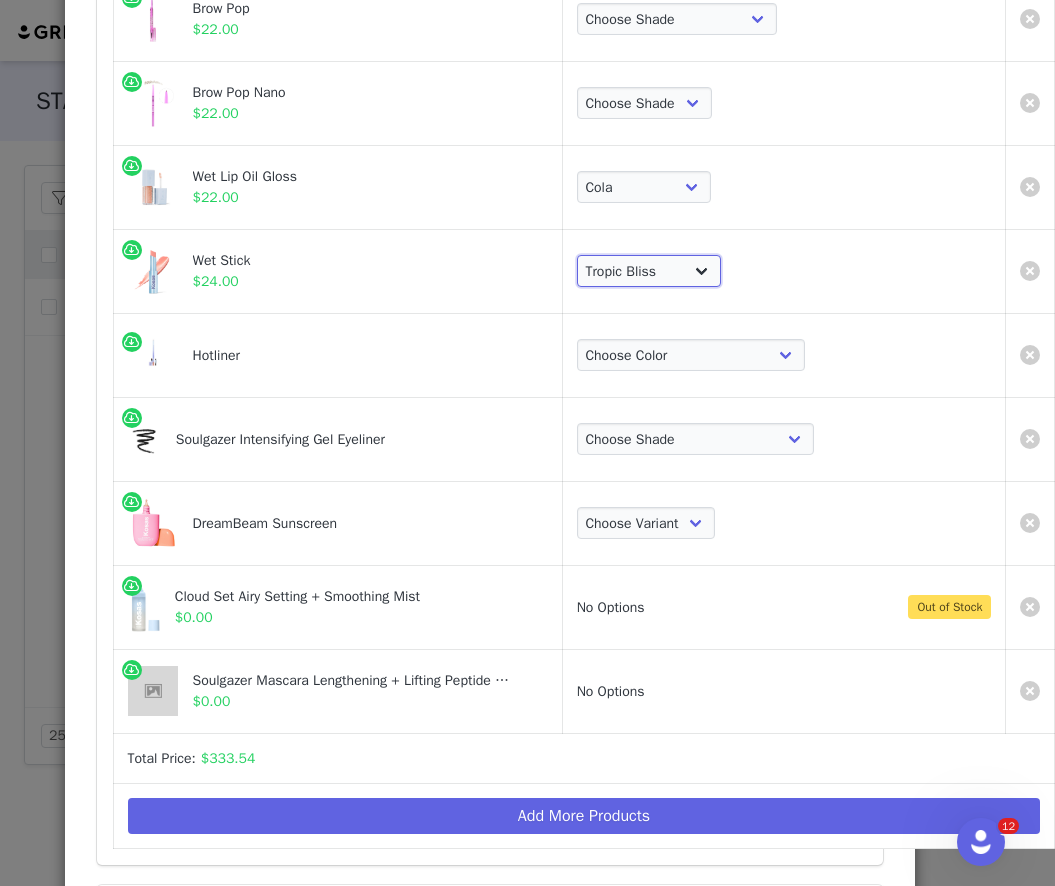 scroll, scrollTop: 1159, scrollLeft: 85, axis: both 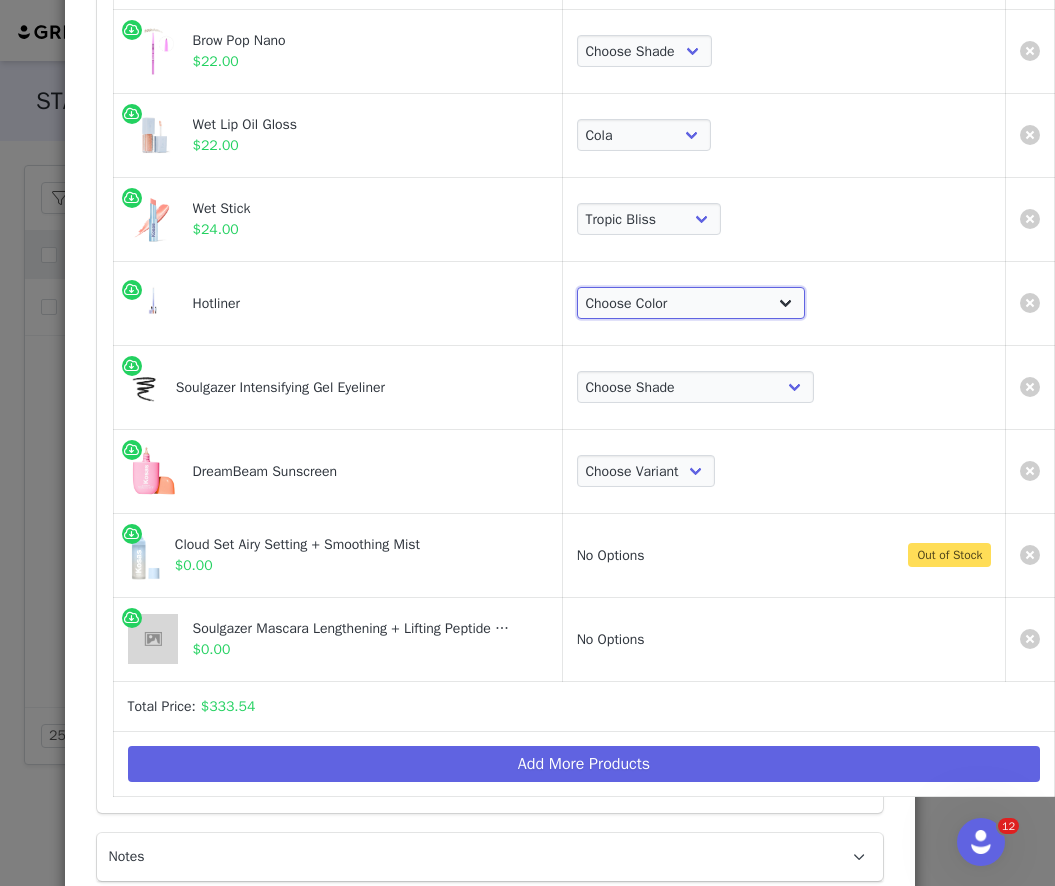 click on "Choose Color  [NUMBER] - [TONE] [TONE]   [USERNAME] - [TONE] [TONE]   [USERNAME] - [TONE] [TONE]   [USERNAME] - [TONE] [TONE]   [USERNAME] - [TONE] [TONE]" at bounding box center (691, 303) 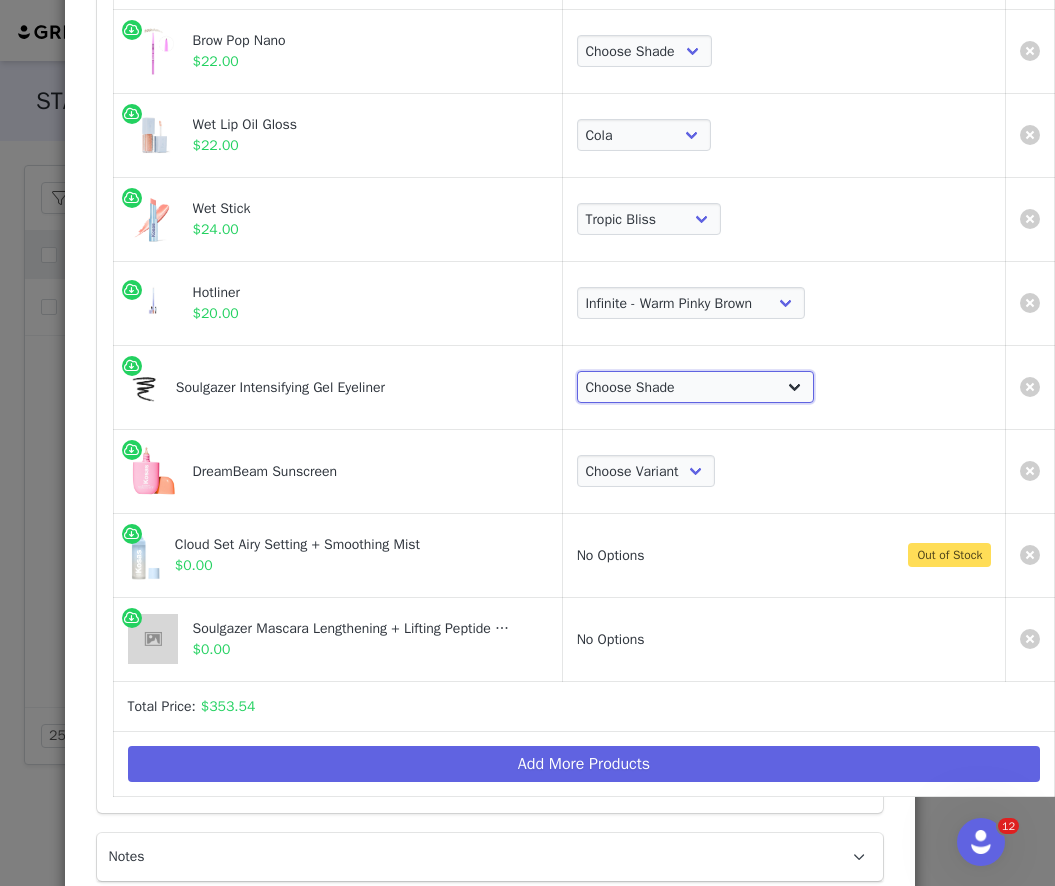 click on "Choose Shade  Hypnotize - intense black matte   Mesmerize - soft lilac matte   Bewitch - night violet satin   Cosmic - deep aqua satin   Eternal - emerald green satin   Enigma - blackened blue satin   Depth - warm brown matte   Allure - dark brown matte   Orbit - smokey gray matte   Gravitate - creamy beige matte" at bounding box center [696, 387] 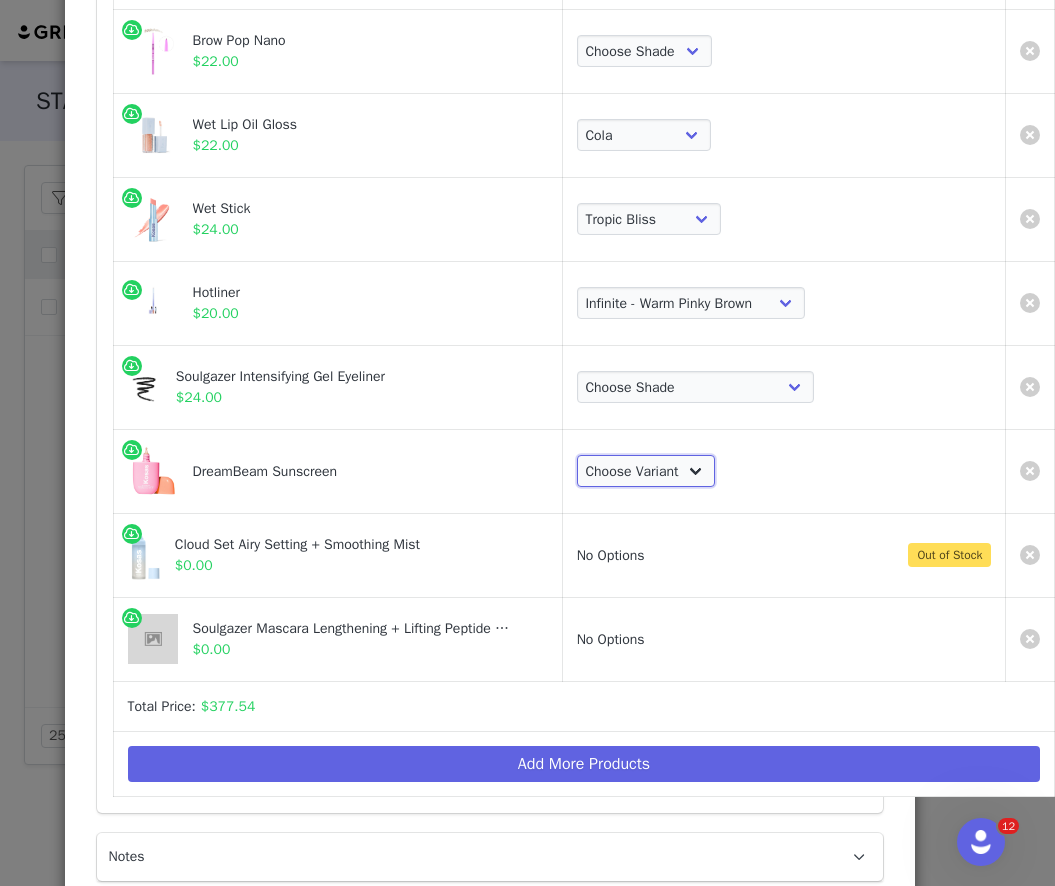 click on "Choose Variant  Original   Sunlit" at bounding box center [646, 471] 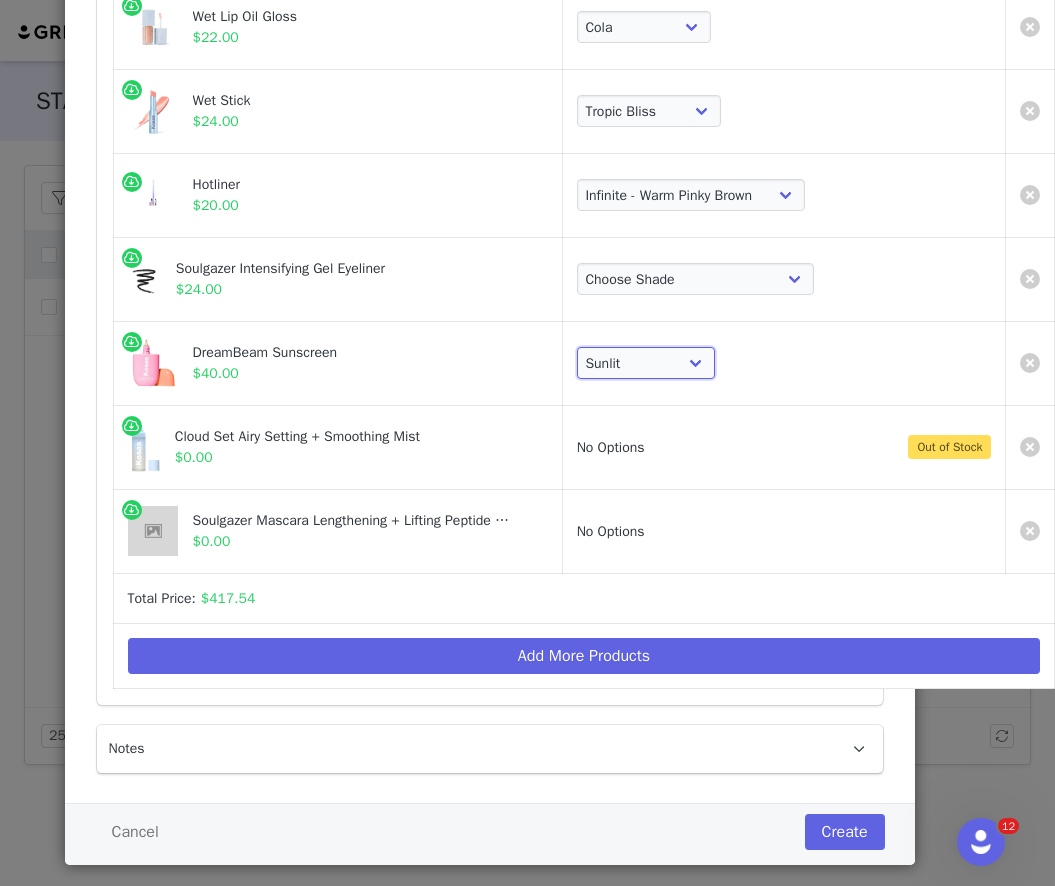 scroll, scrollTop: 1295, scrollLeft: 85, axis: both 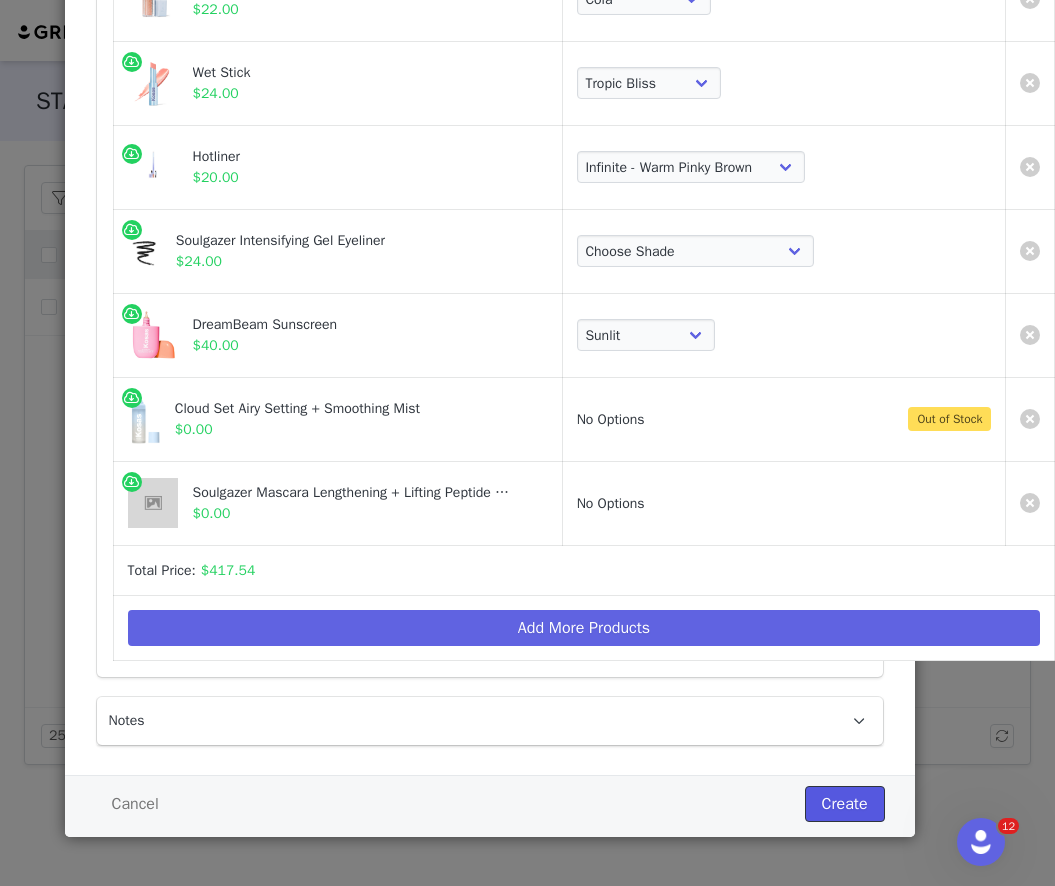 click on "Create" at bounding box center [845, 804] 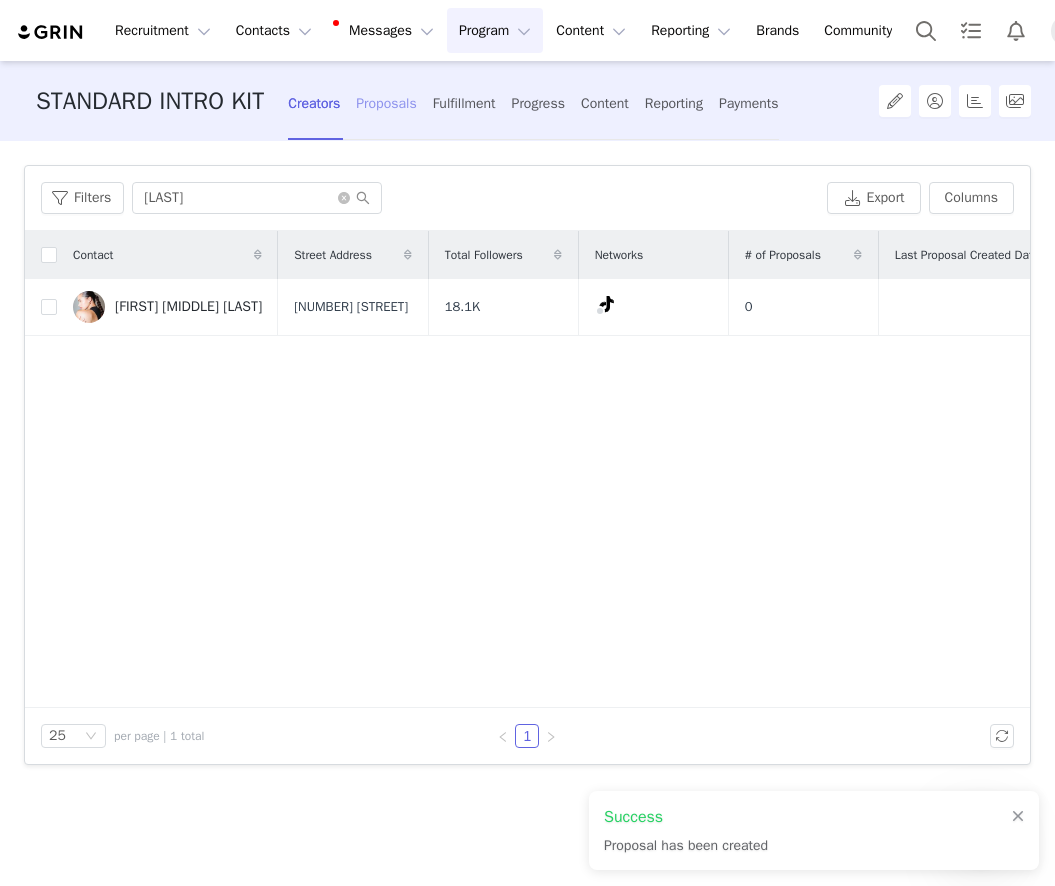 click on "Proposals" at bounding box center [386, 103] 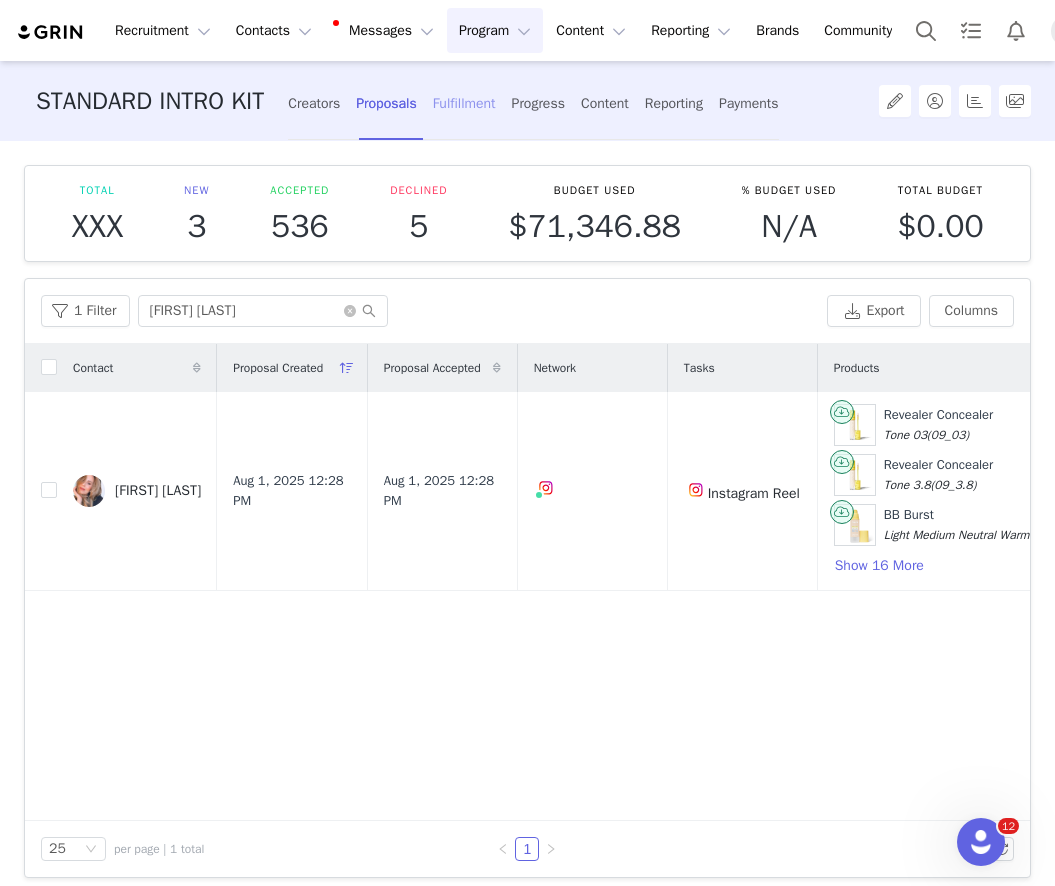 click on "Fulfillment" at bounding box center (464, 103) 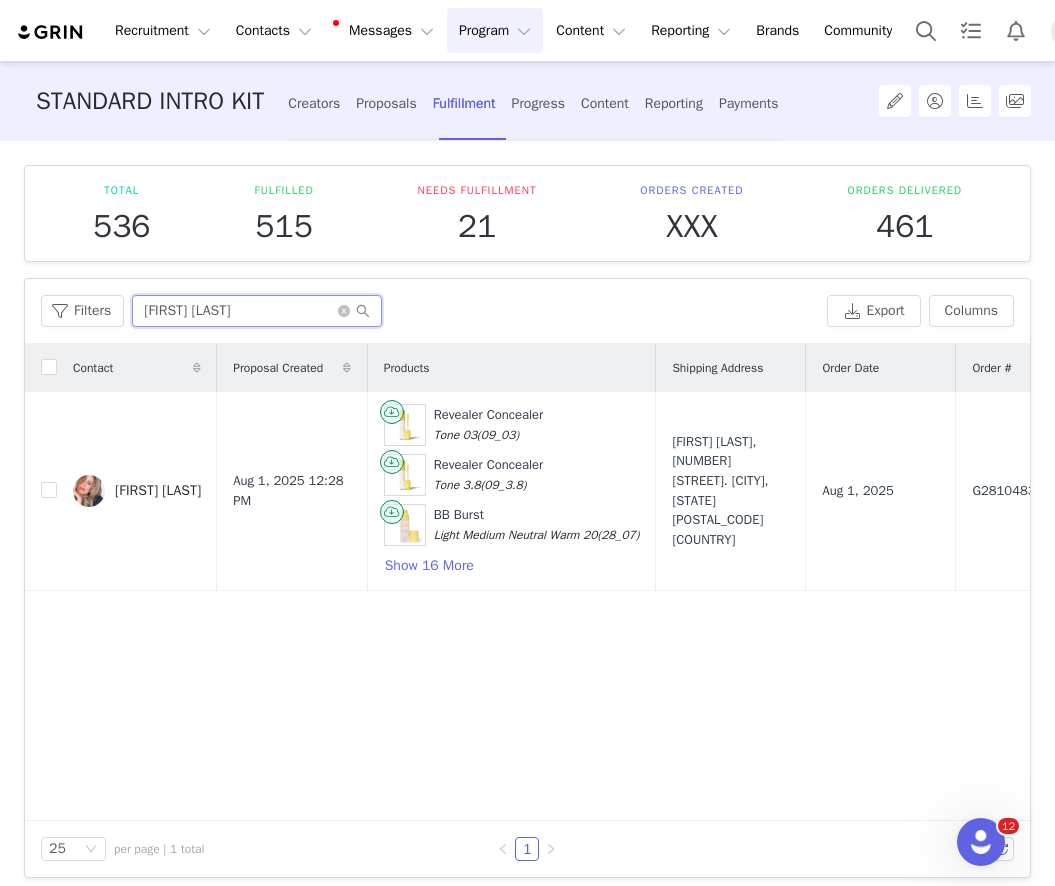 drag, startPoint x: 276, startPoint y: 312, endPoint x: 138, endPoint y: 312, distance: 138 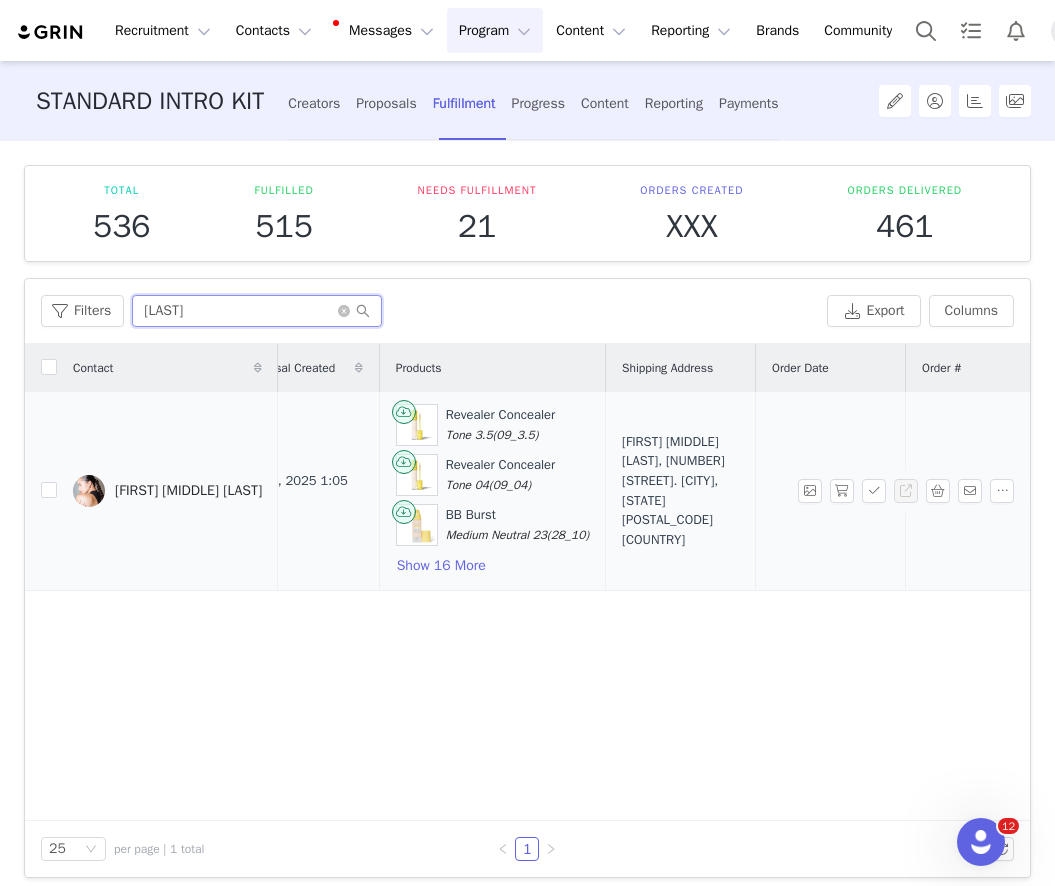 scroll, scrollTop: 0, scrollLeft: 52, axis: horizontal 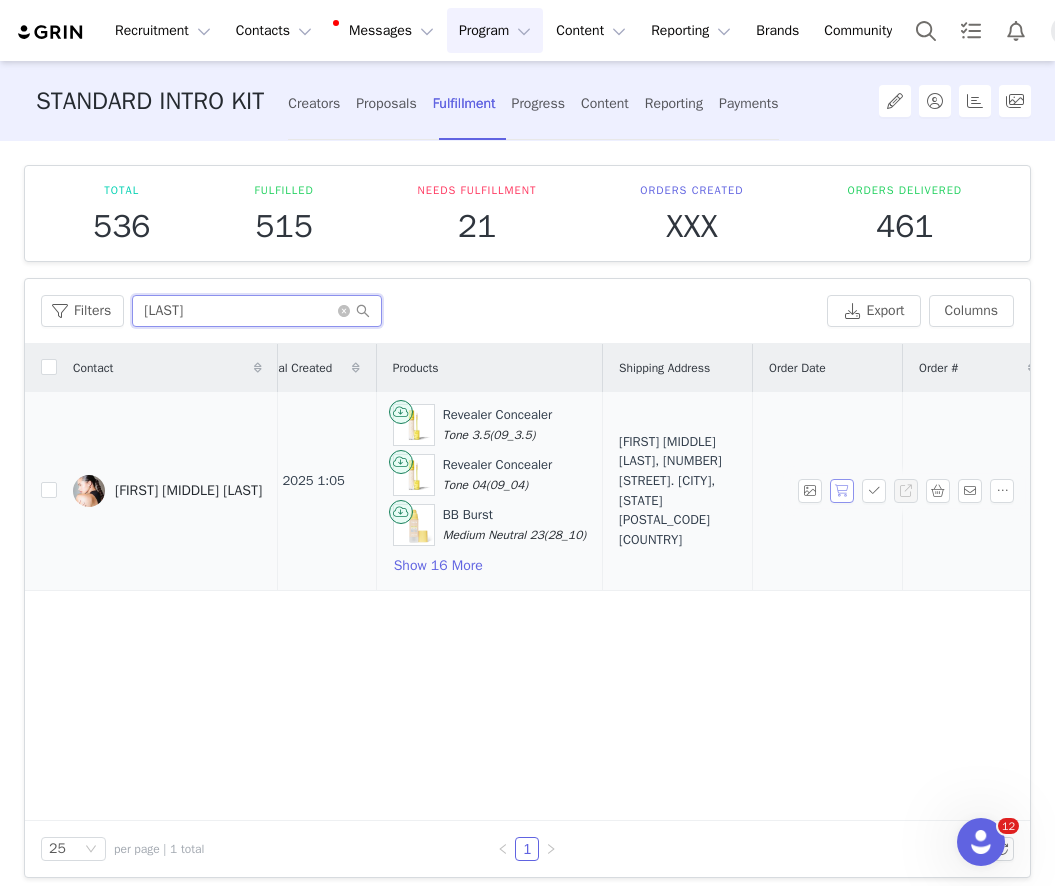 type on "ananda" 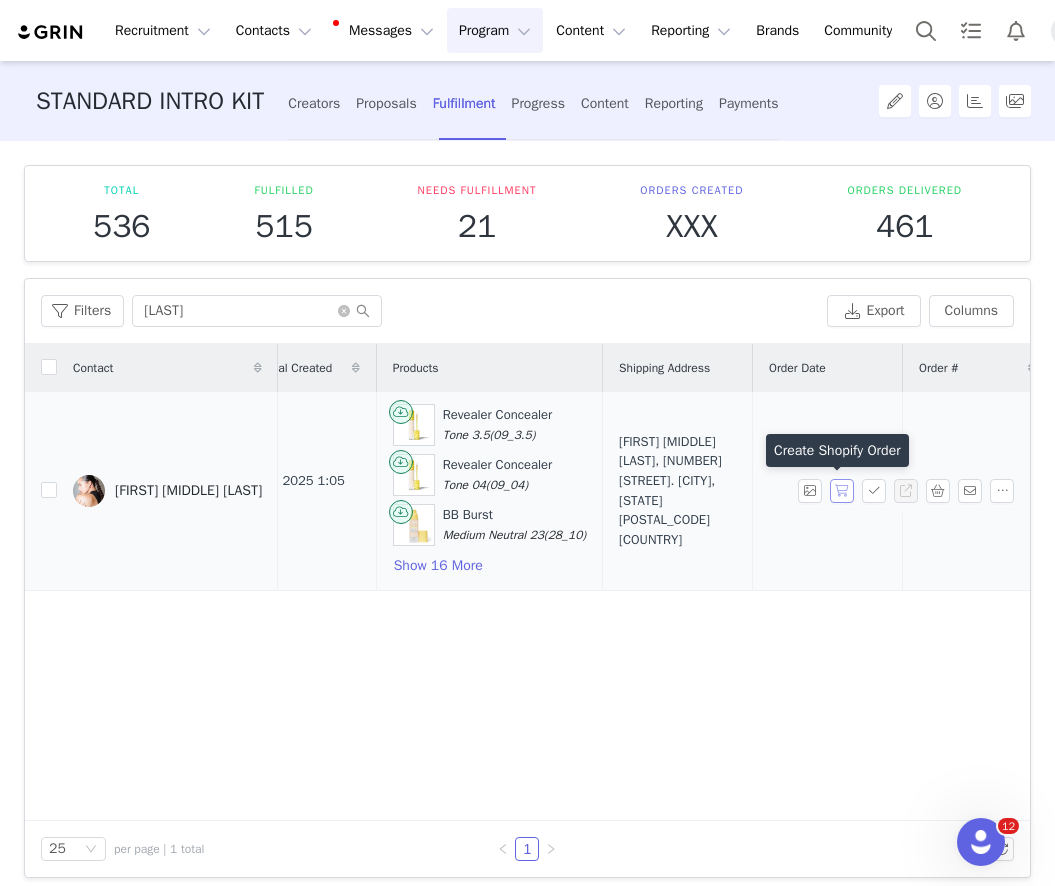 click at bounding box center (842, 491) 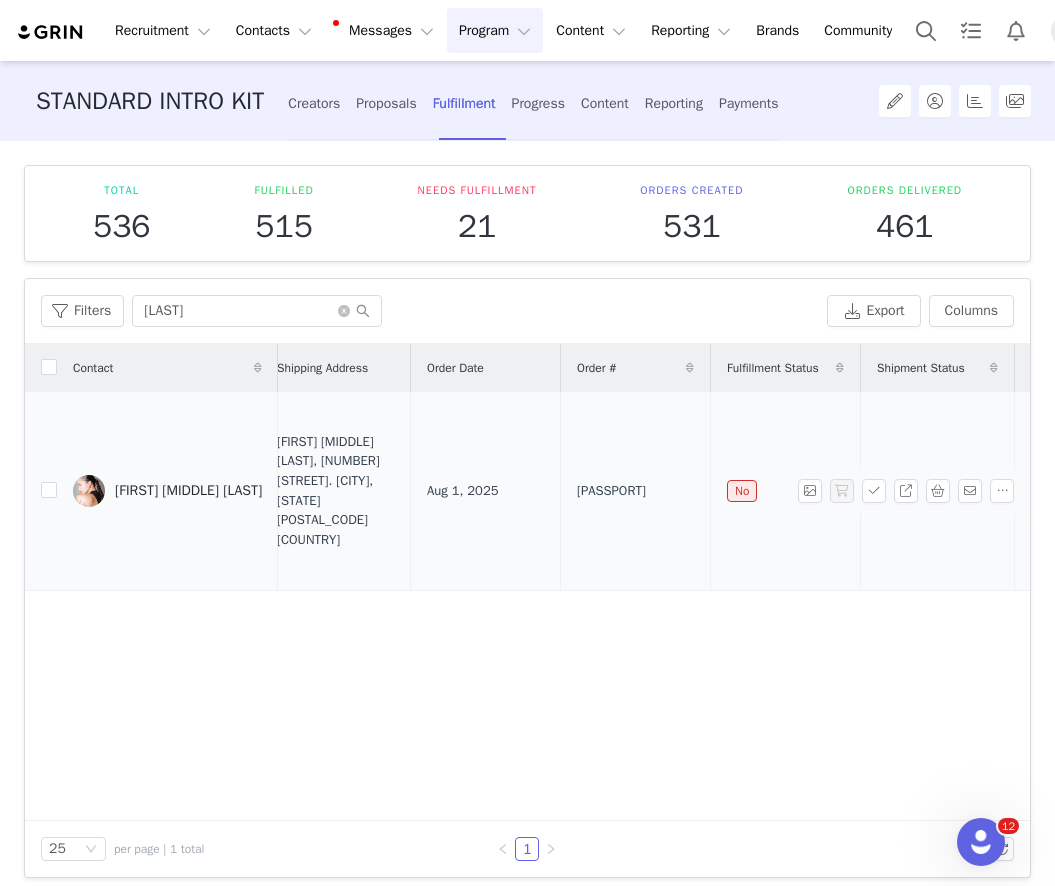 scroll, scrollTop: 0, scrollLeft: 450, axis: horizontal 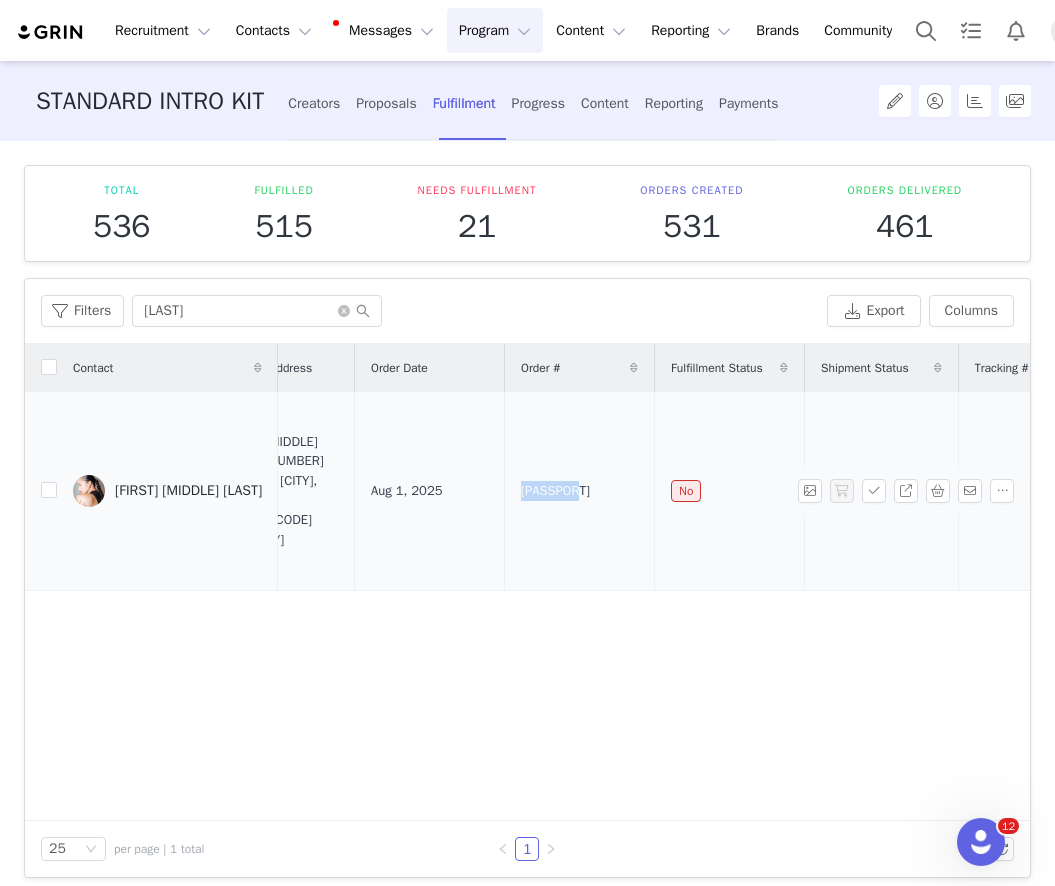 drag, startPoint x: 524, startPoint y: 493, endPoint x: 593, endPoint y: 493, distance: 69 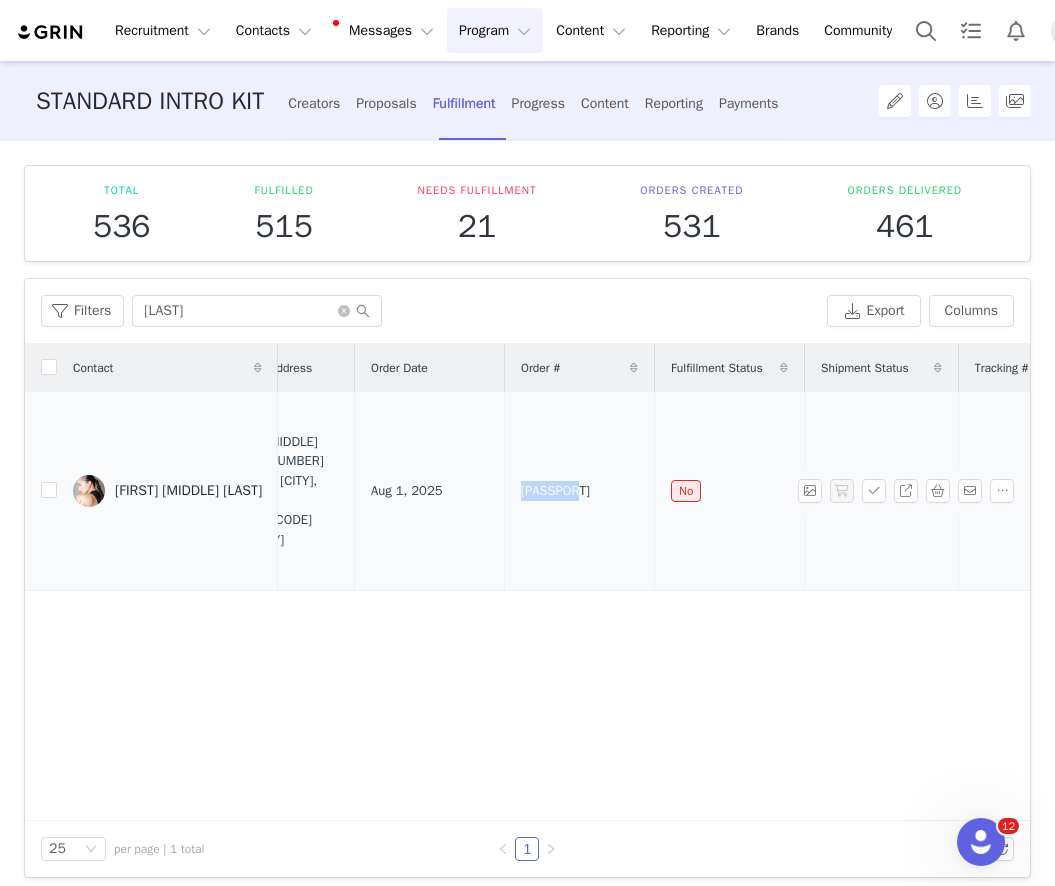 copy on "G2810503" 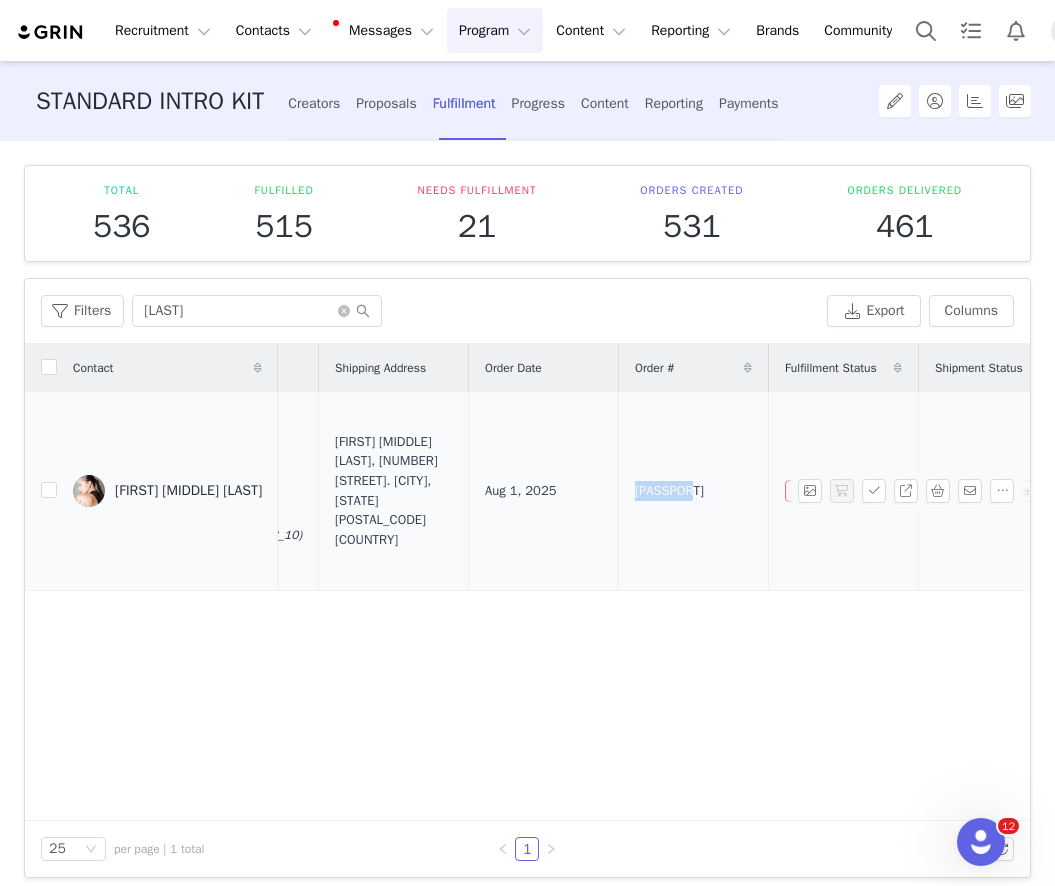 scroll, scrollTop: 0, scrollLeft: 335, axis: horizontal 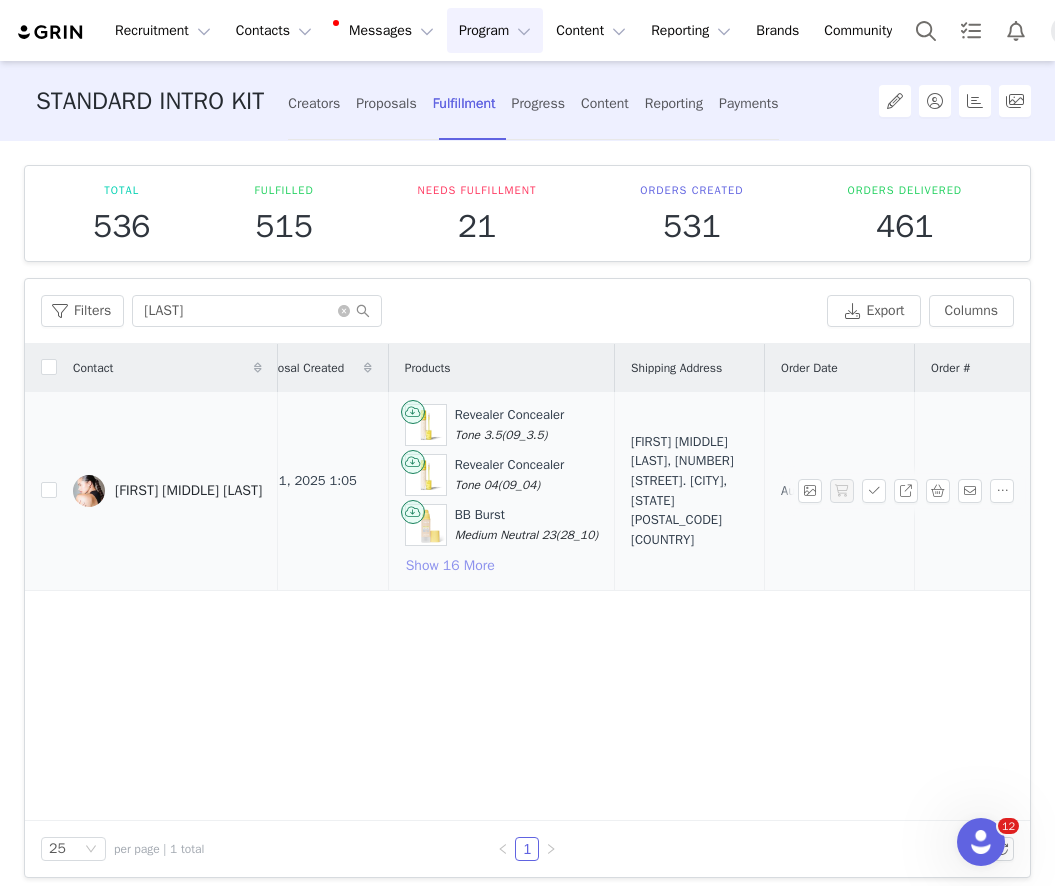 click on "Show 16 More" at bounding box center (450, 566) 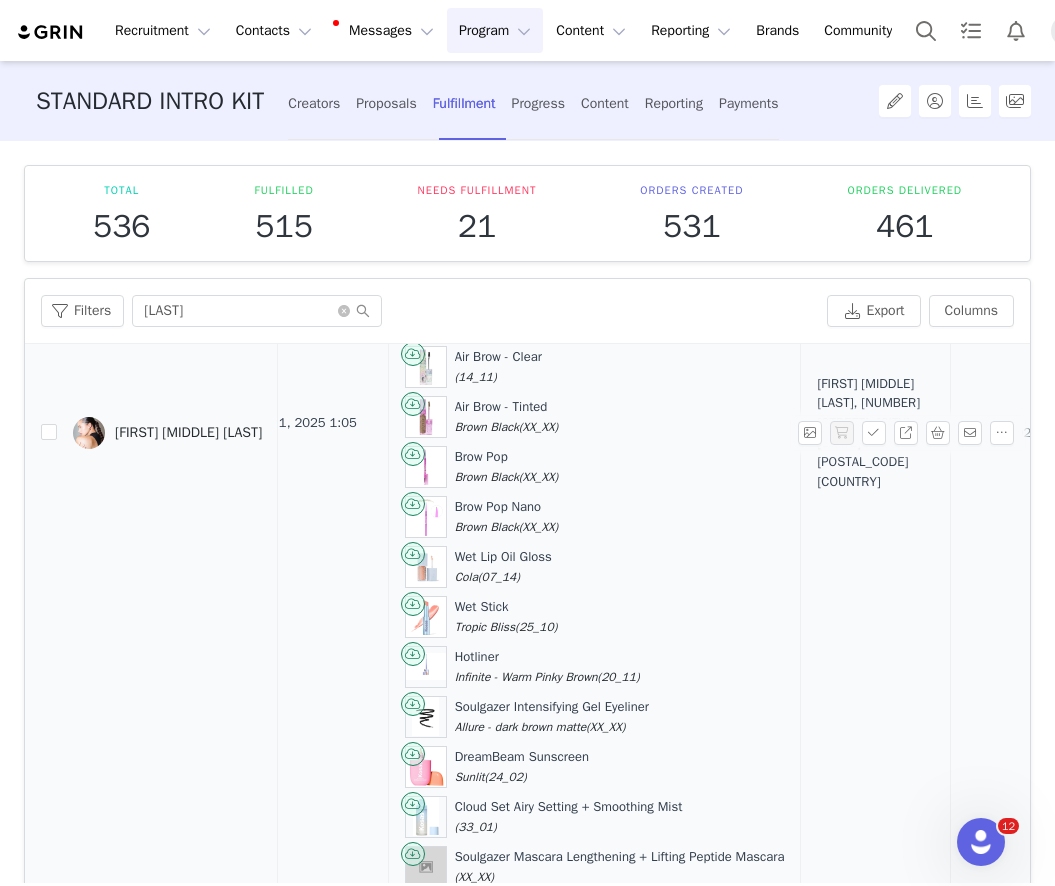 scroll, scrollTop: 460, scrollLeft: 40, axis: both 